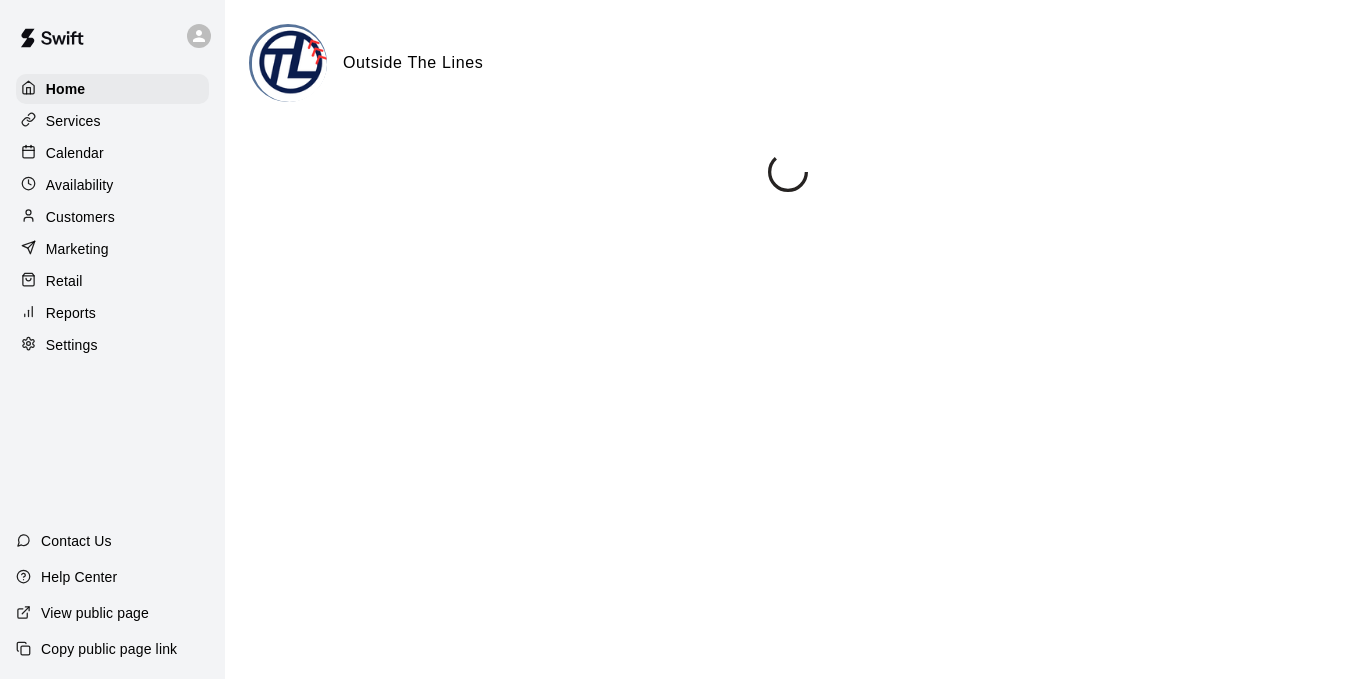 scroll, scrollTop: 0, scrollLeft: 0, axis: both 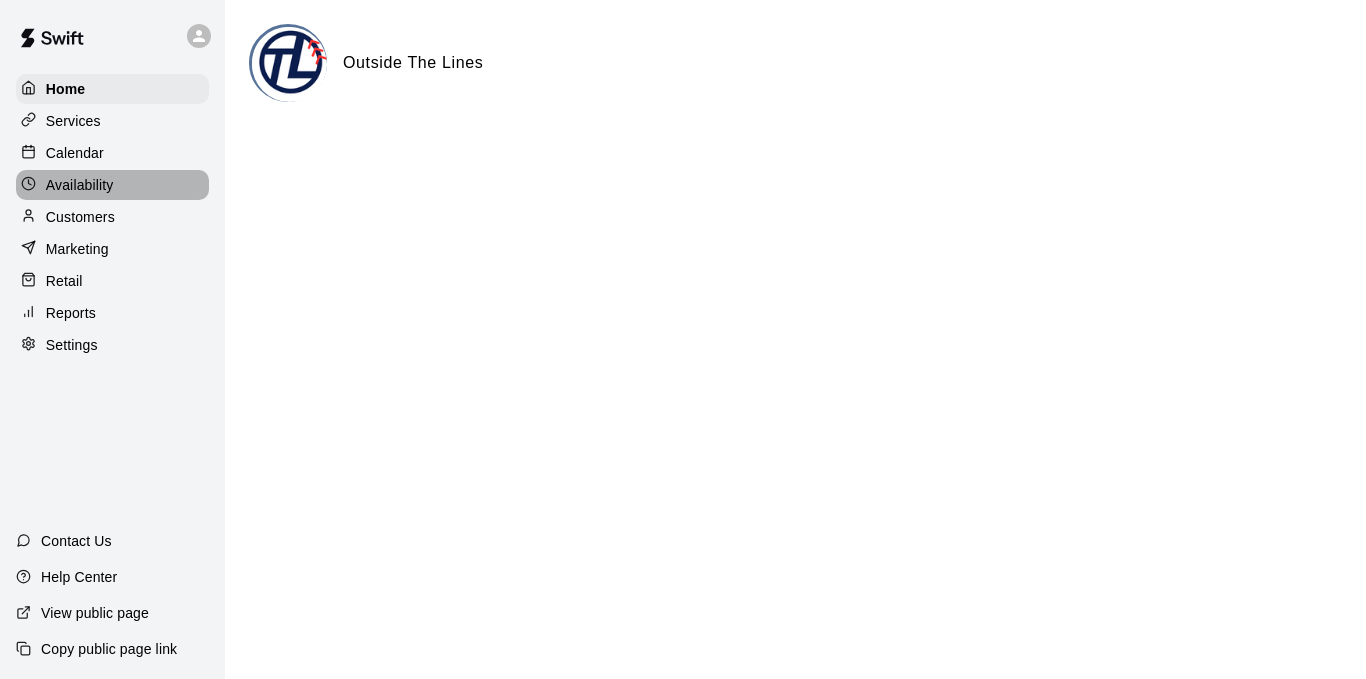 click on "Availability" at bounding box center [80, 185] 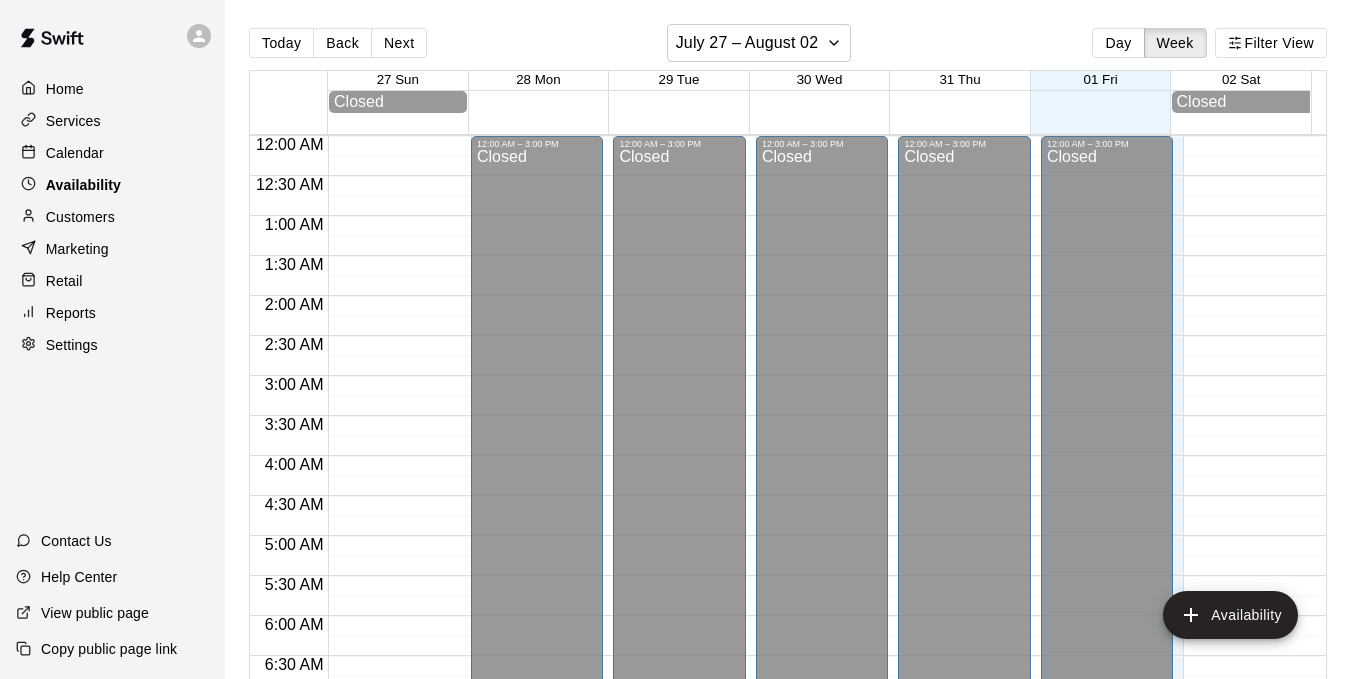 scroll, scrollTop: 1352, scrollLeft: 0, axis: vertical 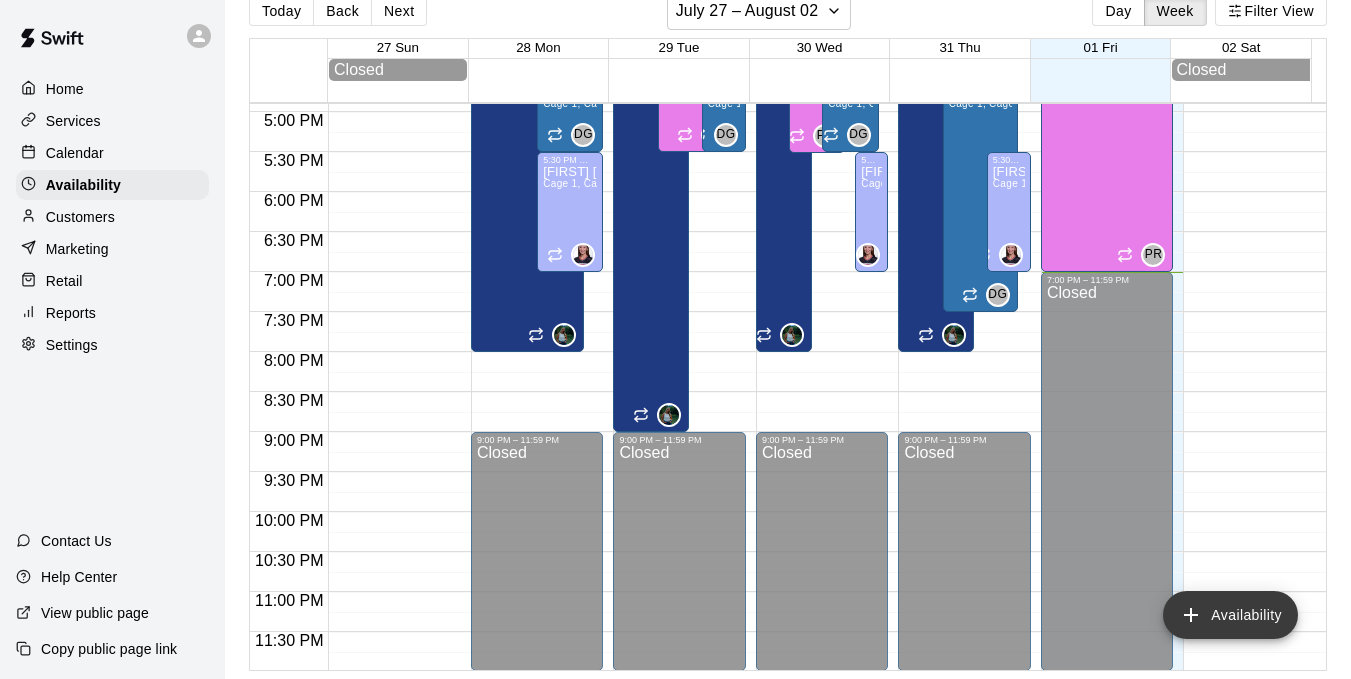 click on "Availability" at bounding box center [1230, 615] 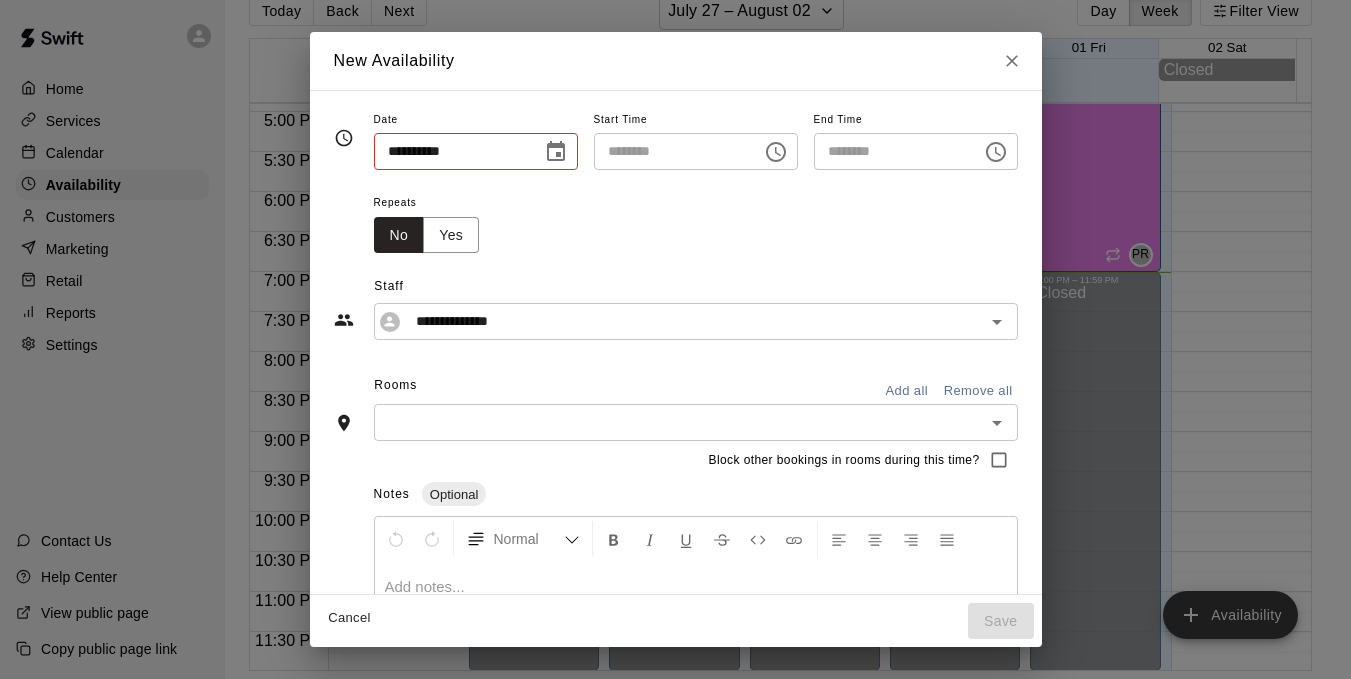 type on "**********" 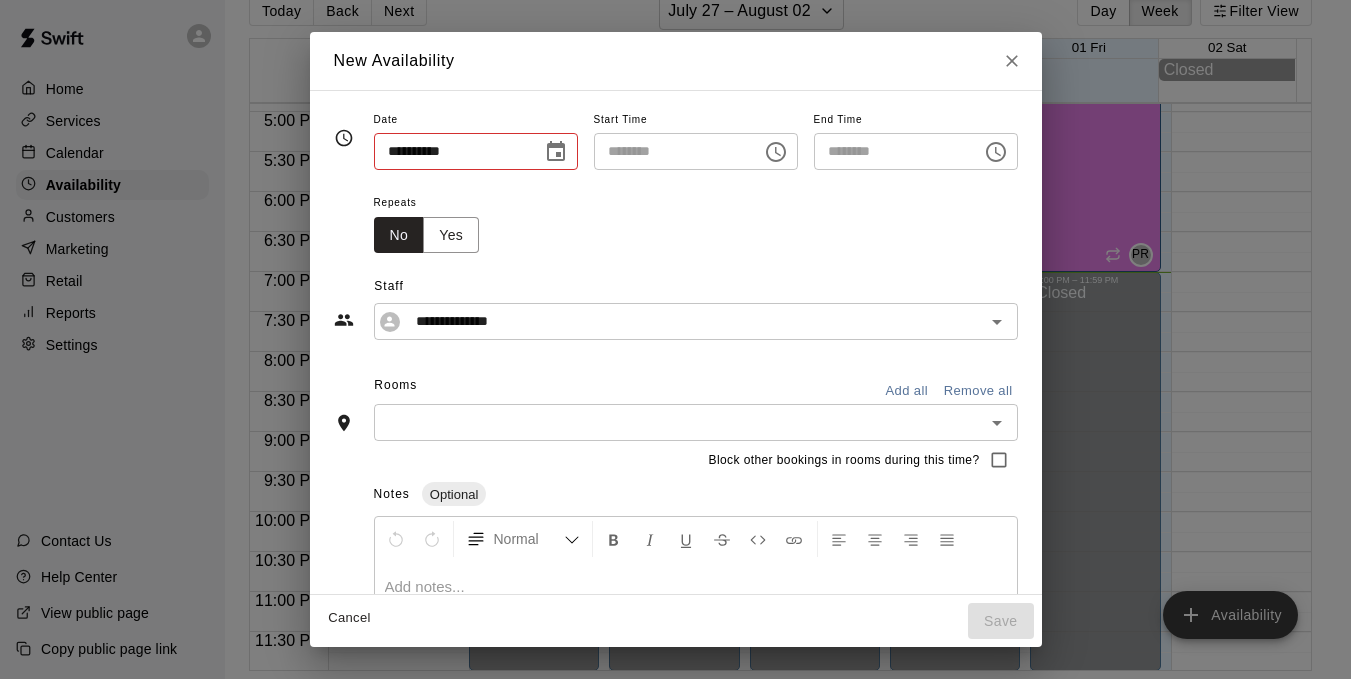 type on "********" 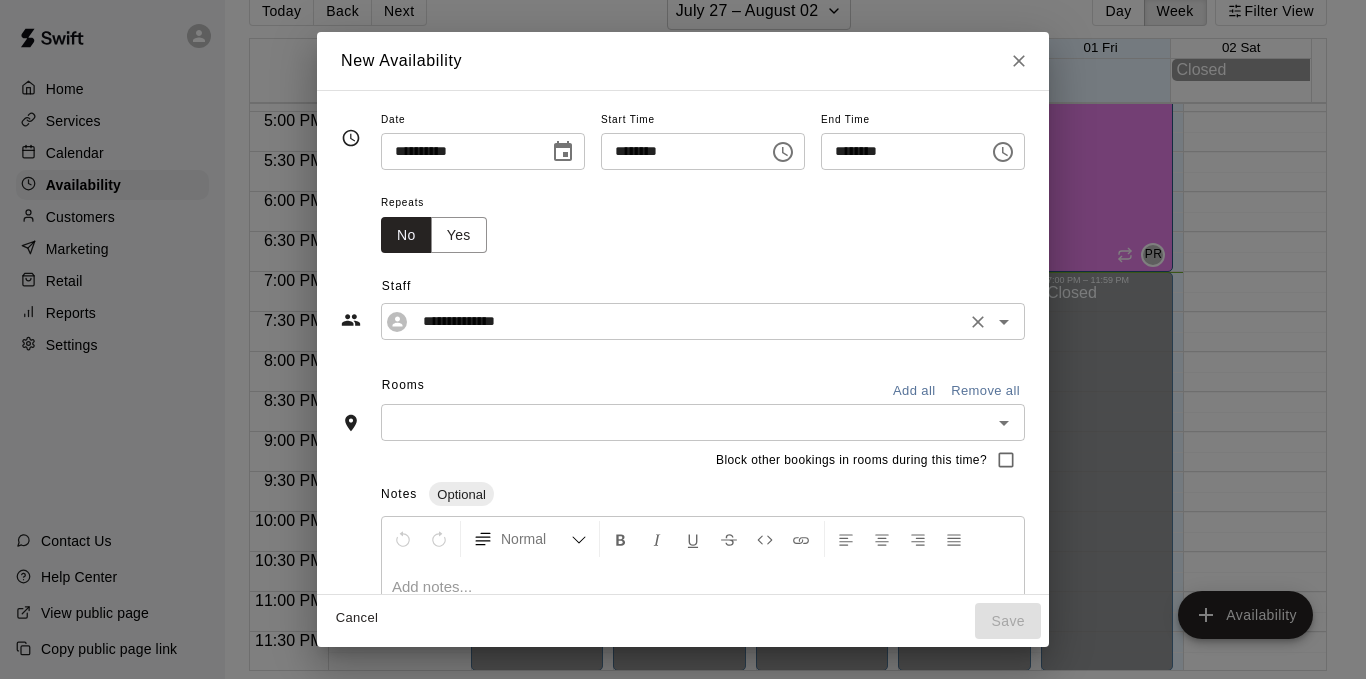 click on "**********" at bounding box center [687, 321] 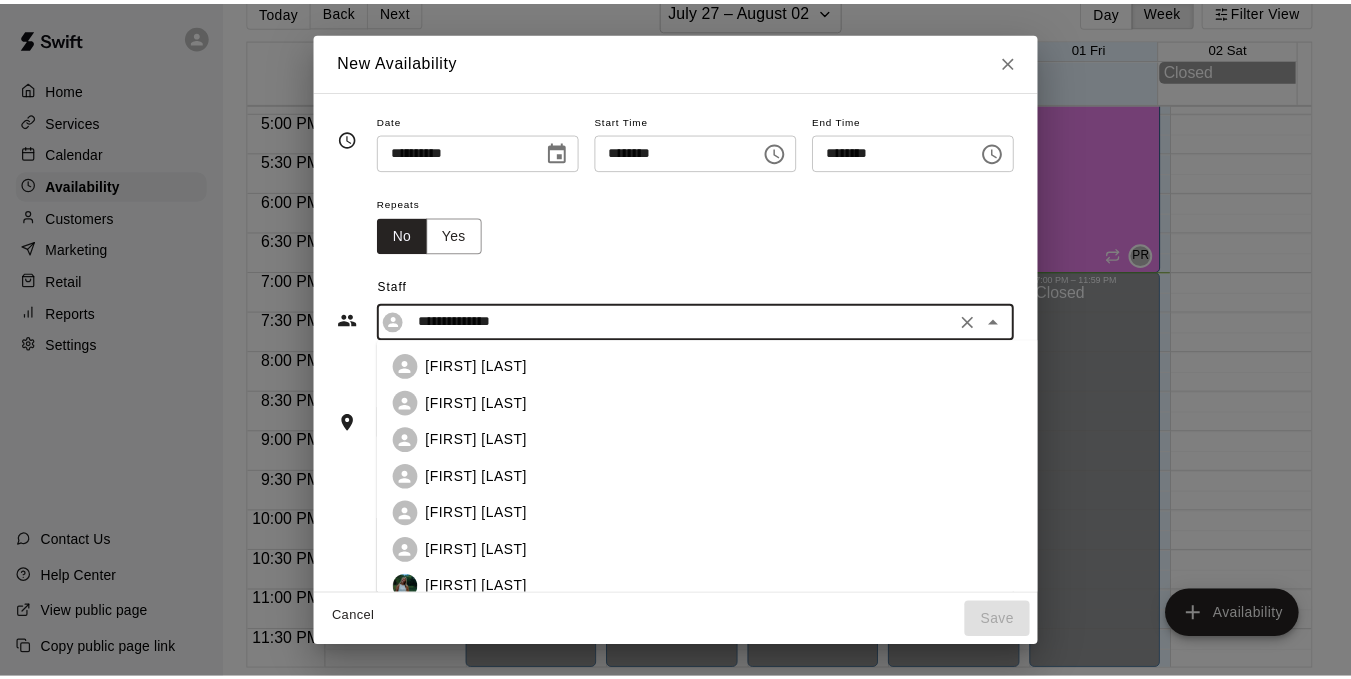 scroll, scrollTop: 69, scrollLeft: 0, axis: vertical 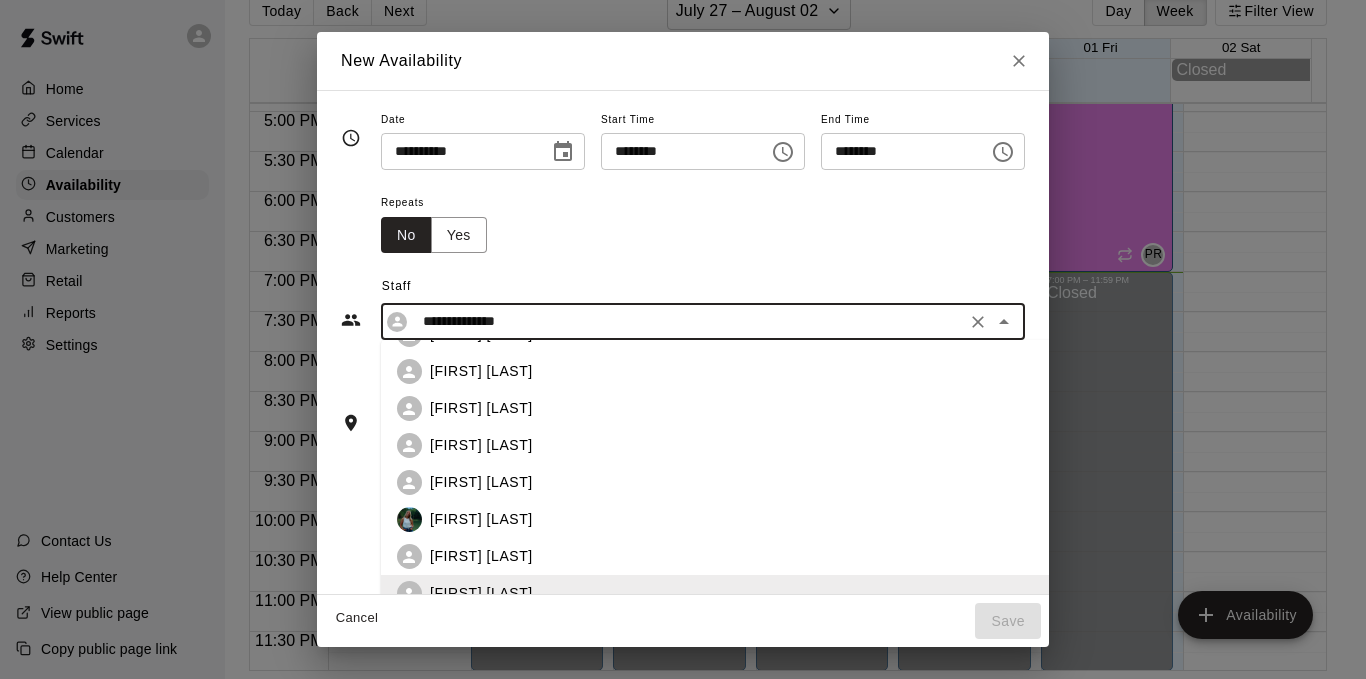 click on "[FIRST] [LAST]" at bounding box center [748, 371] 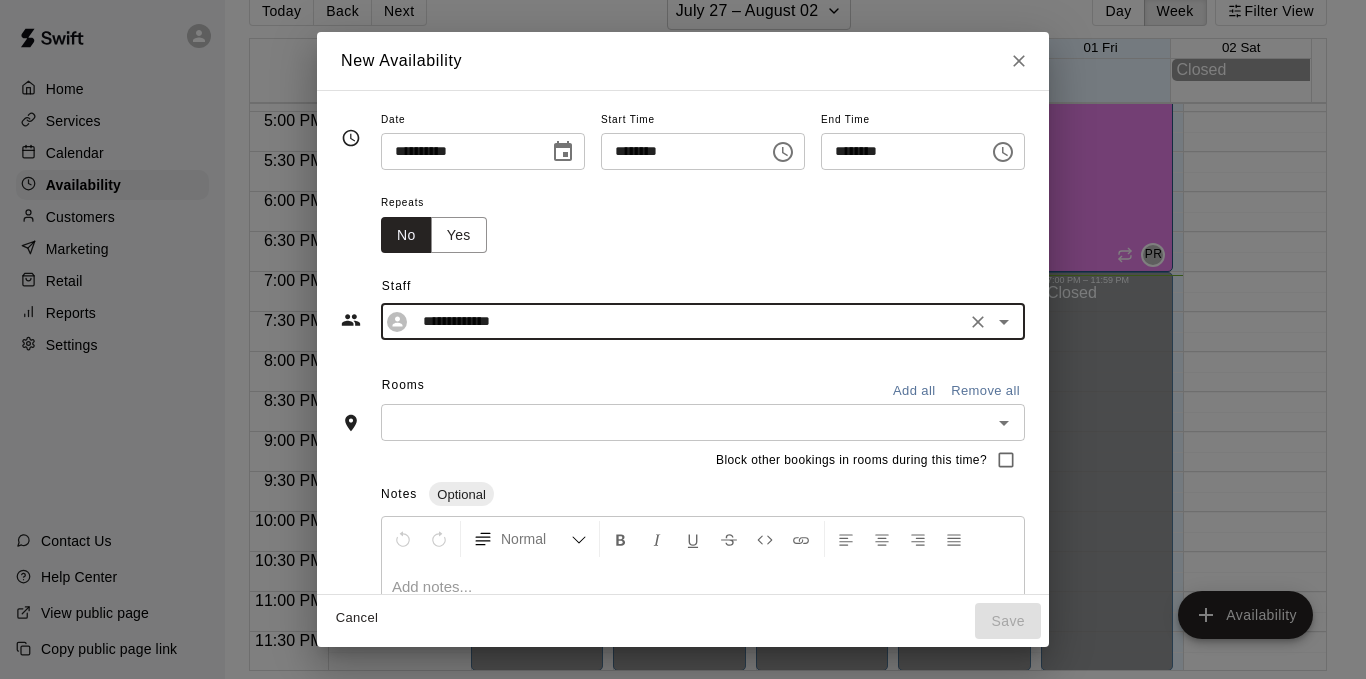 click on "**********" at bounding box center [683, 339] 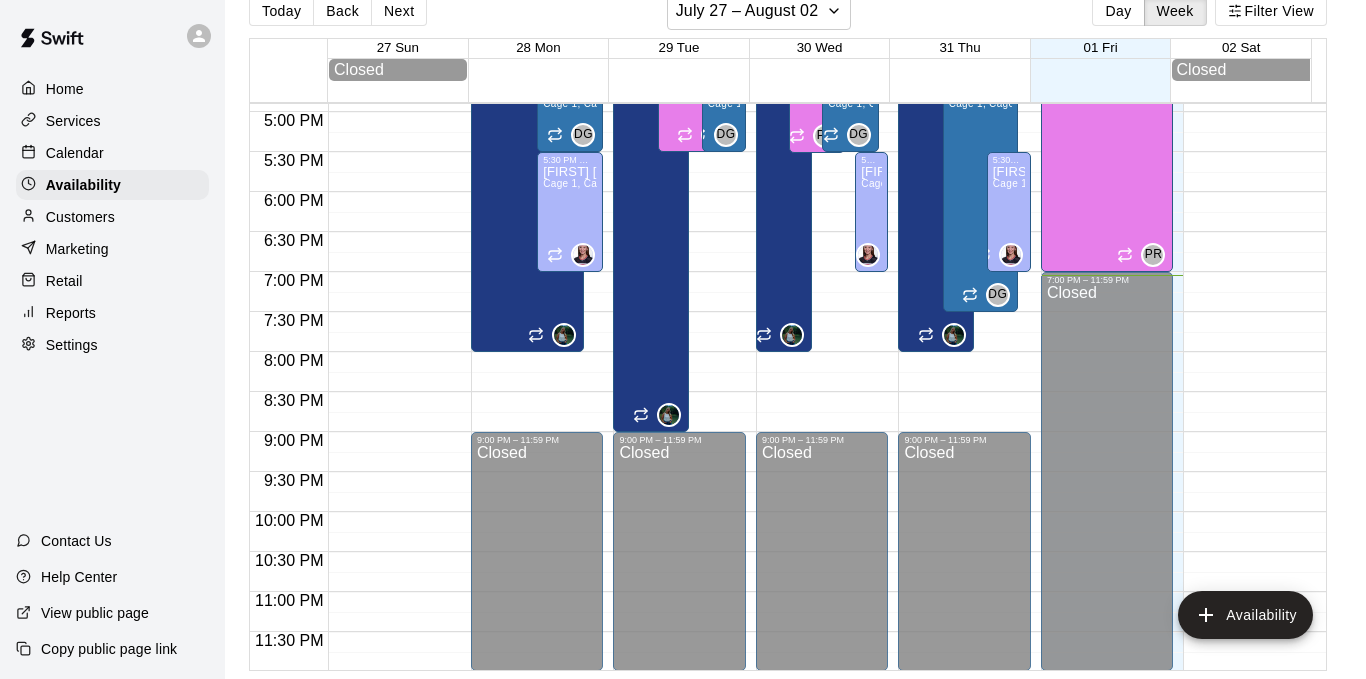type on "**********" 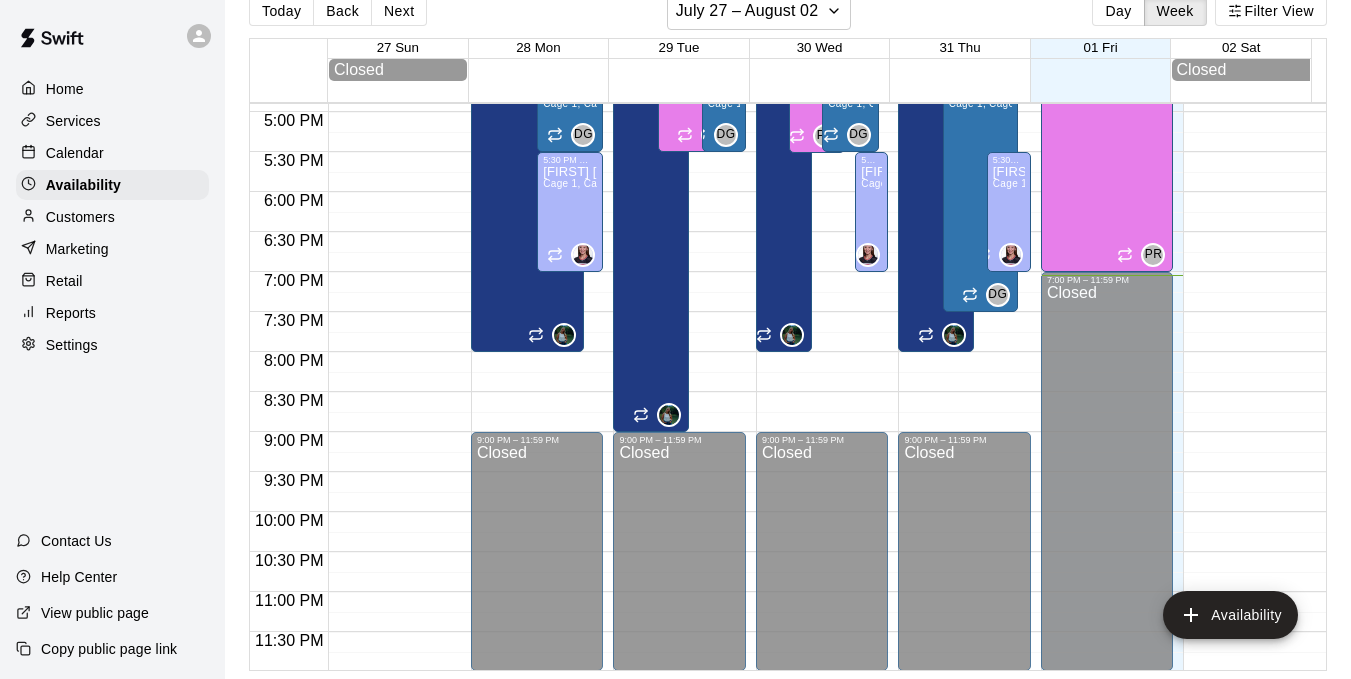 click on "Services" at bounding box center (73, 121) 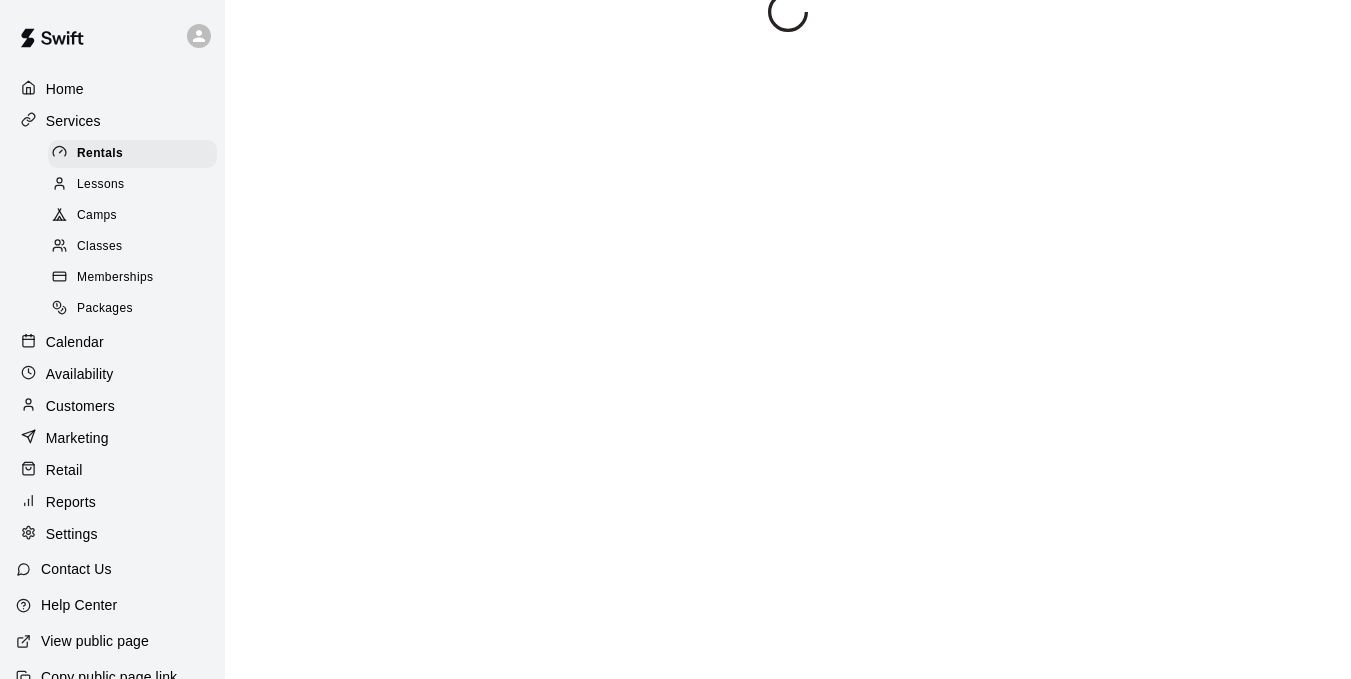 scroll, scrollTop: 0, scrollLeft: 0, axis: both 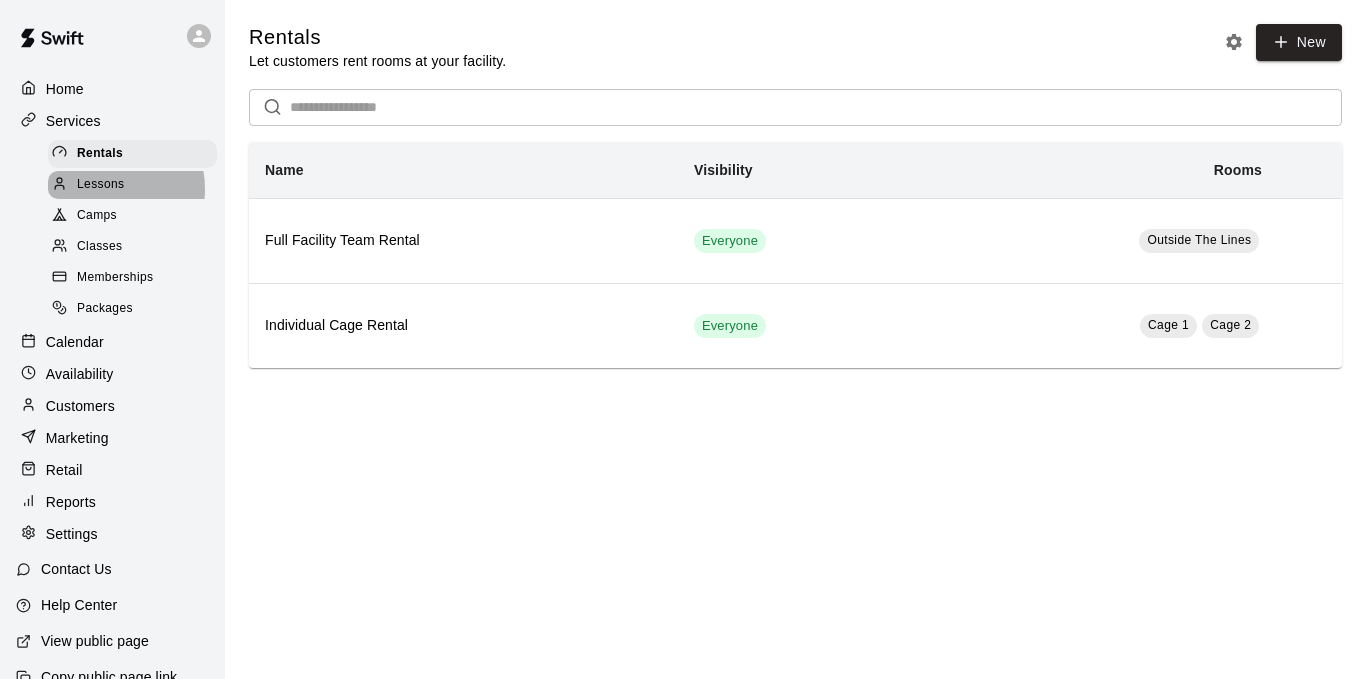 click on "Lessons" at bounding box center [101, 185] 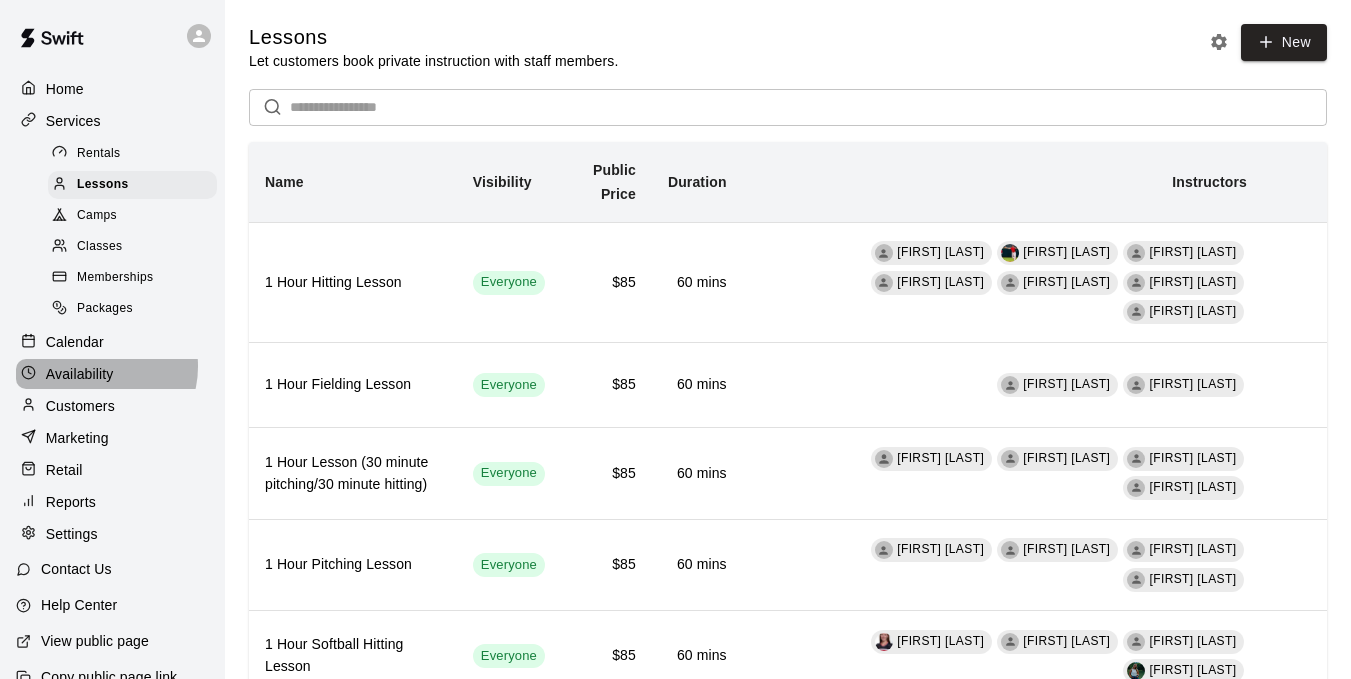 click on "Availability" at bounding box center [80, 374] 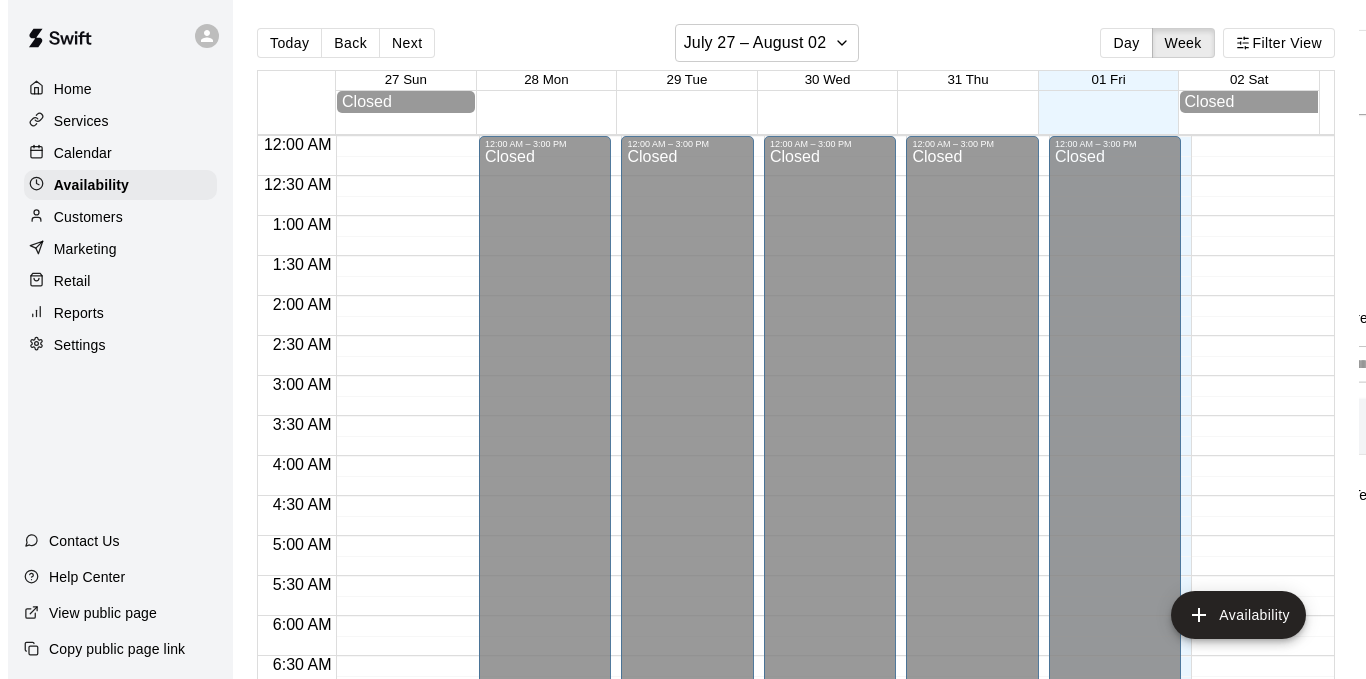 scroll, scrollTop: 1352, scrollLeft: 0, axis: vertical 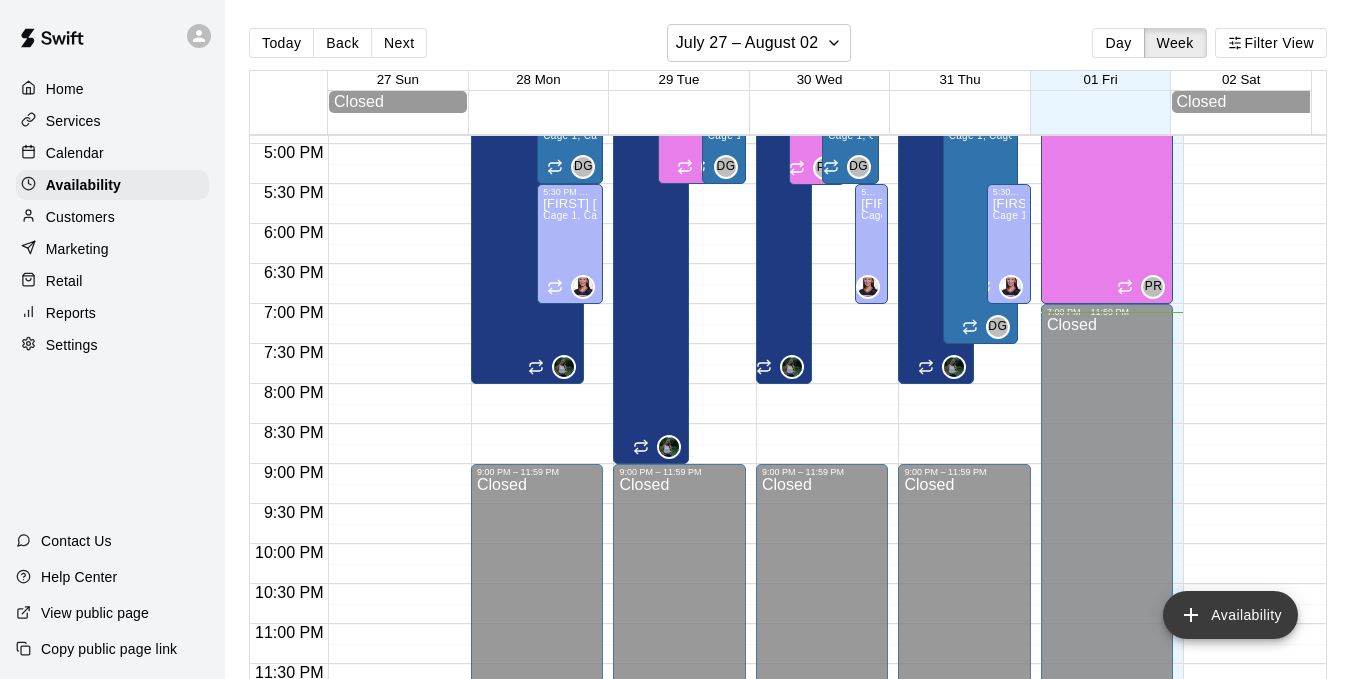 click on "Availability" at bounding box center (1230, 615) 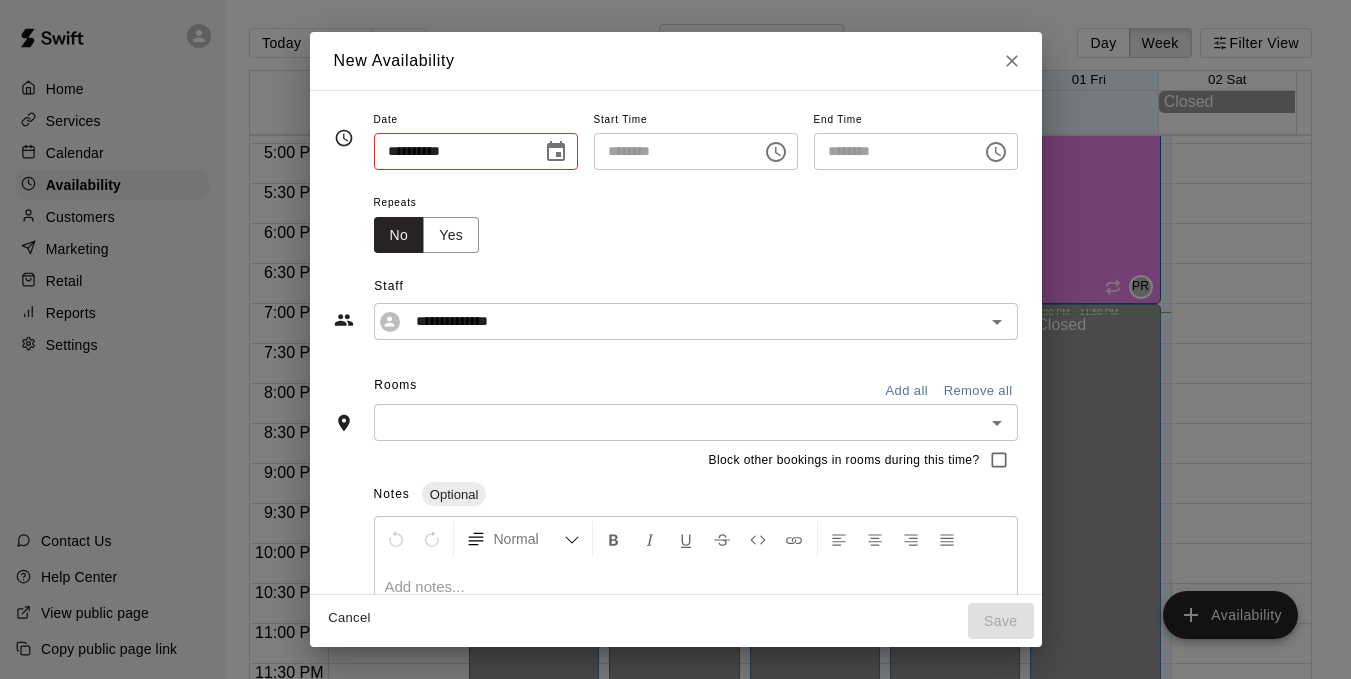 type on "**********" 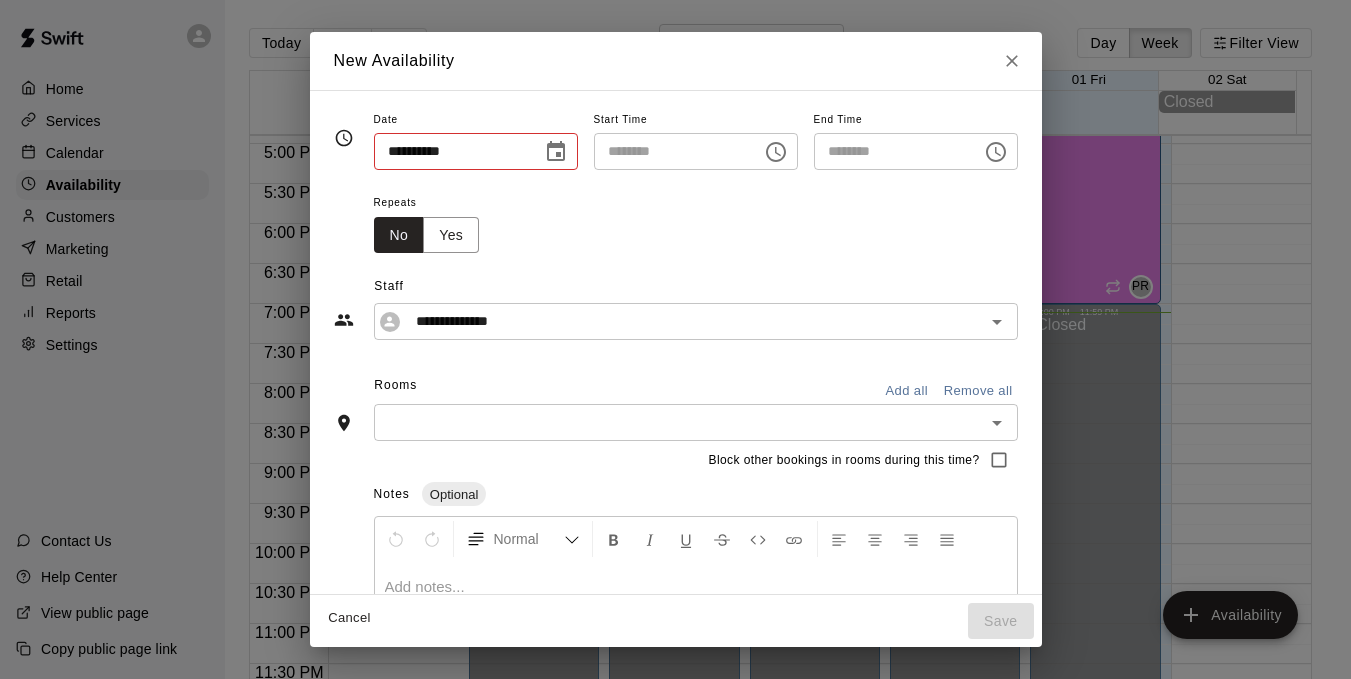 type on "********" 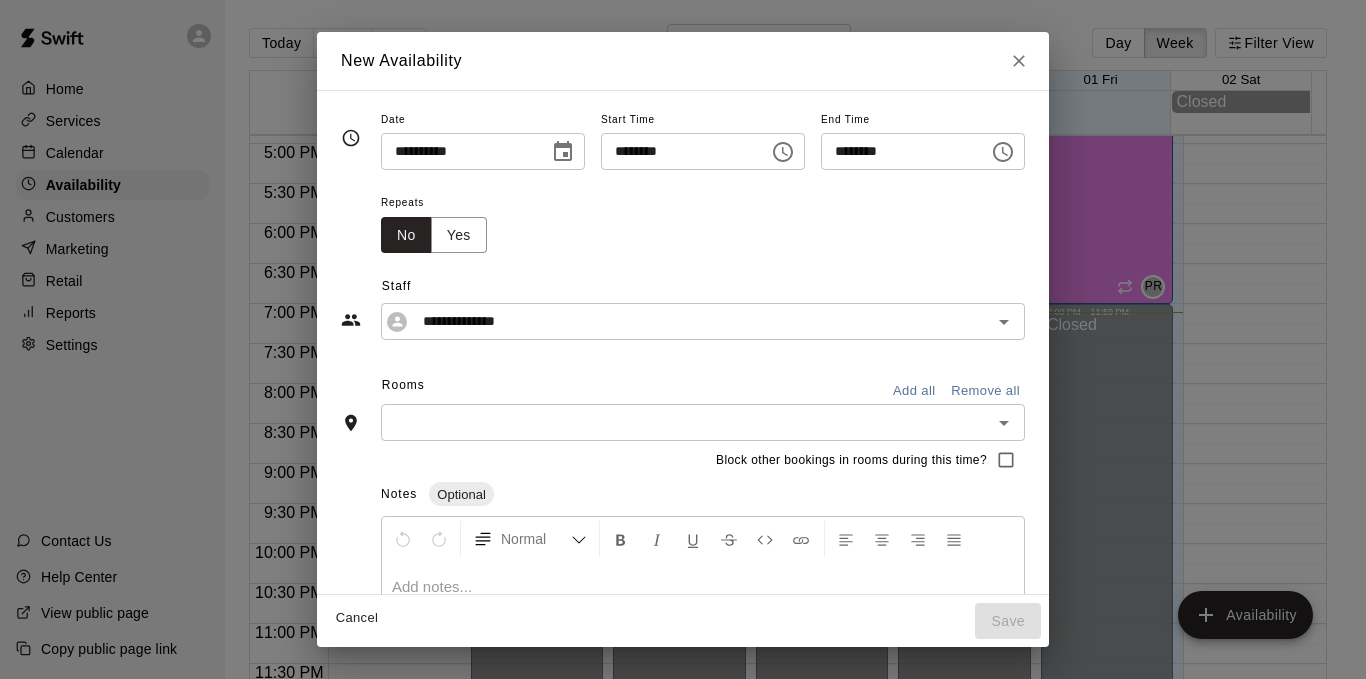 click on "**********" at bounding box center (458, 151) 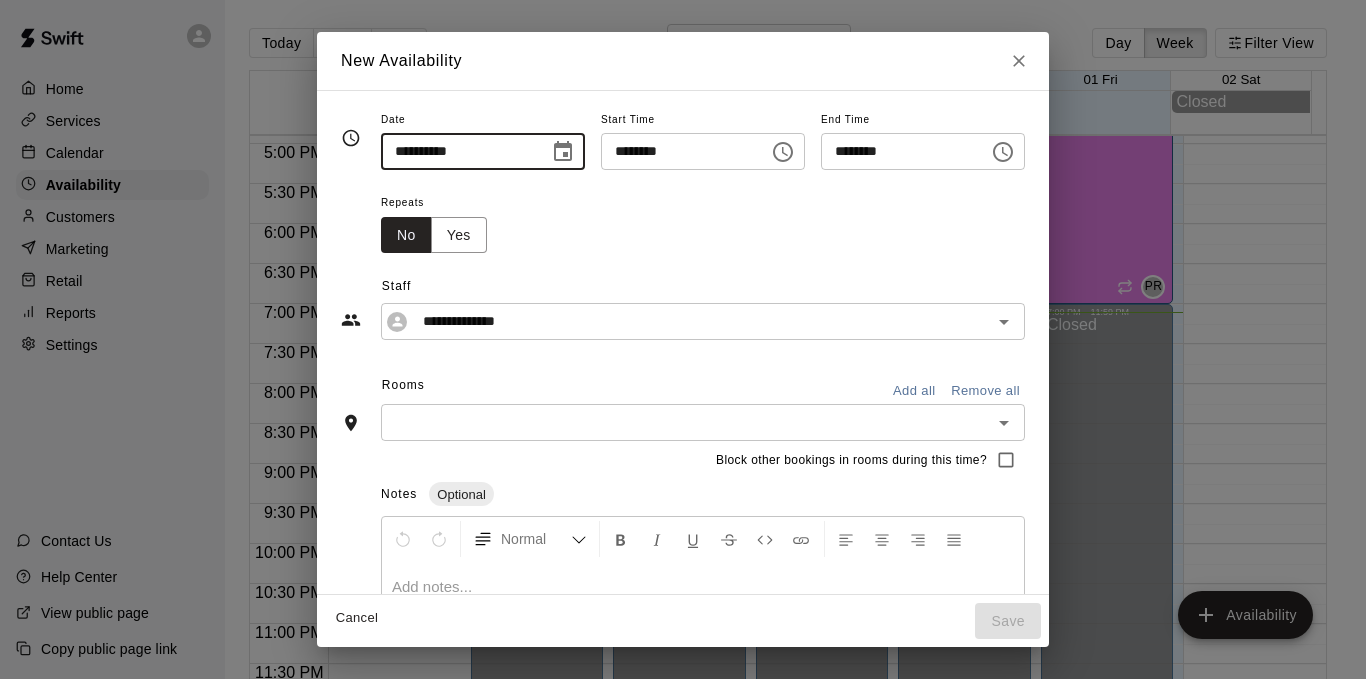 click 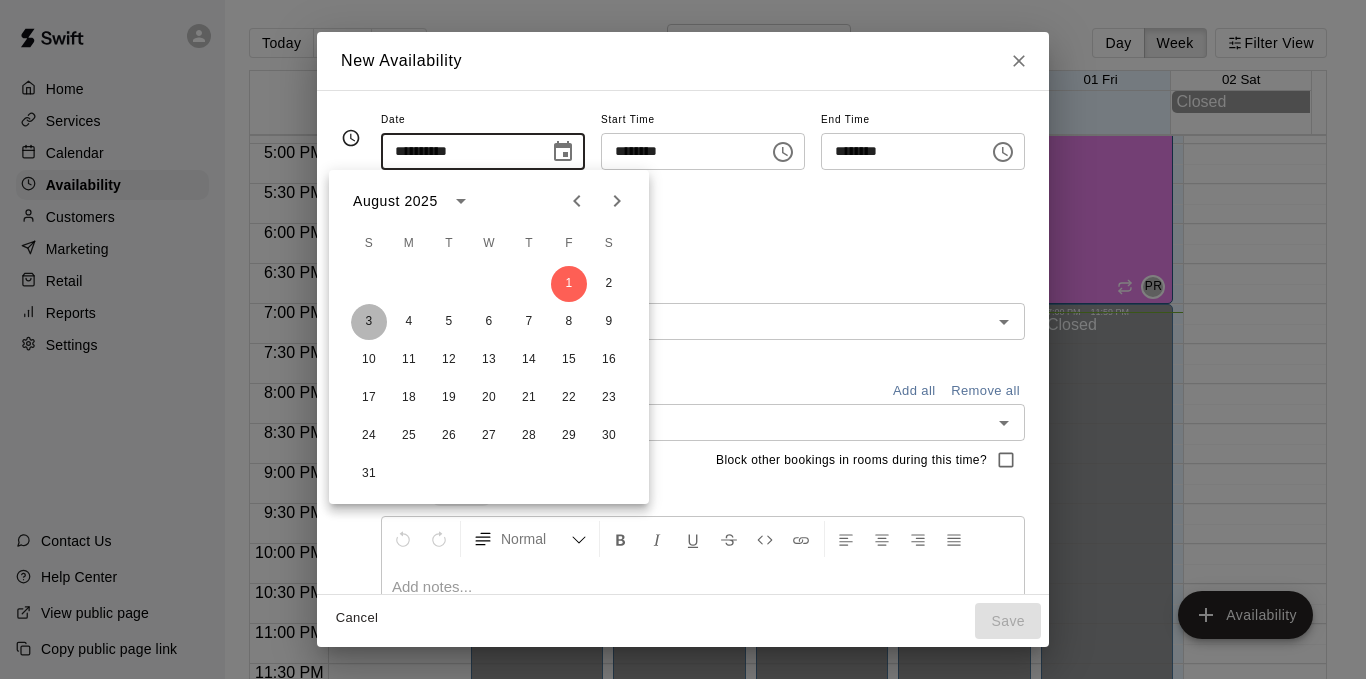 click on "3" at bounding box center (369, 322) 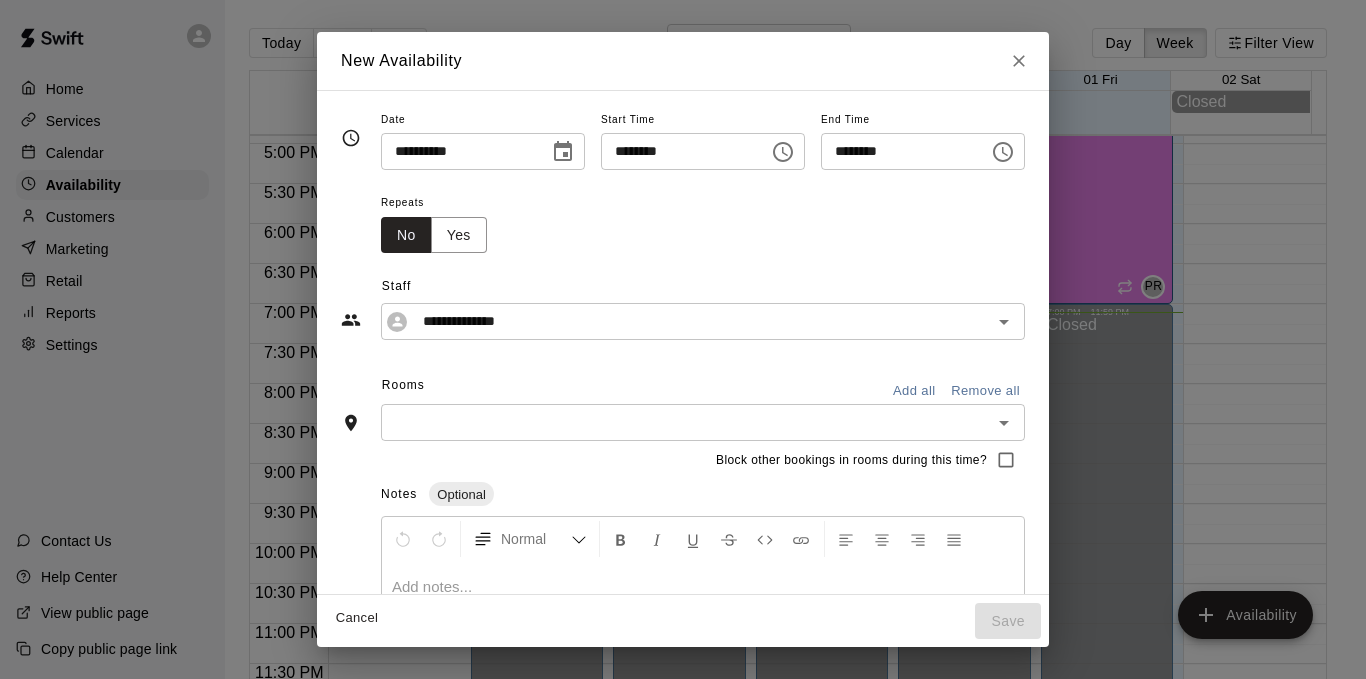 click on "********" at bounding box center (678, 151) 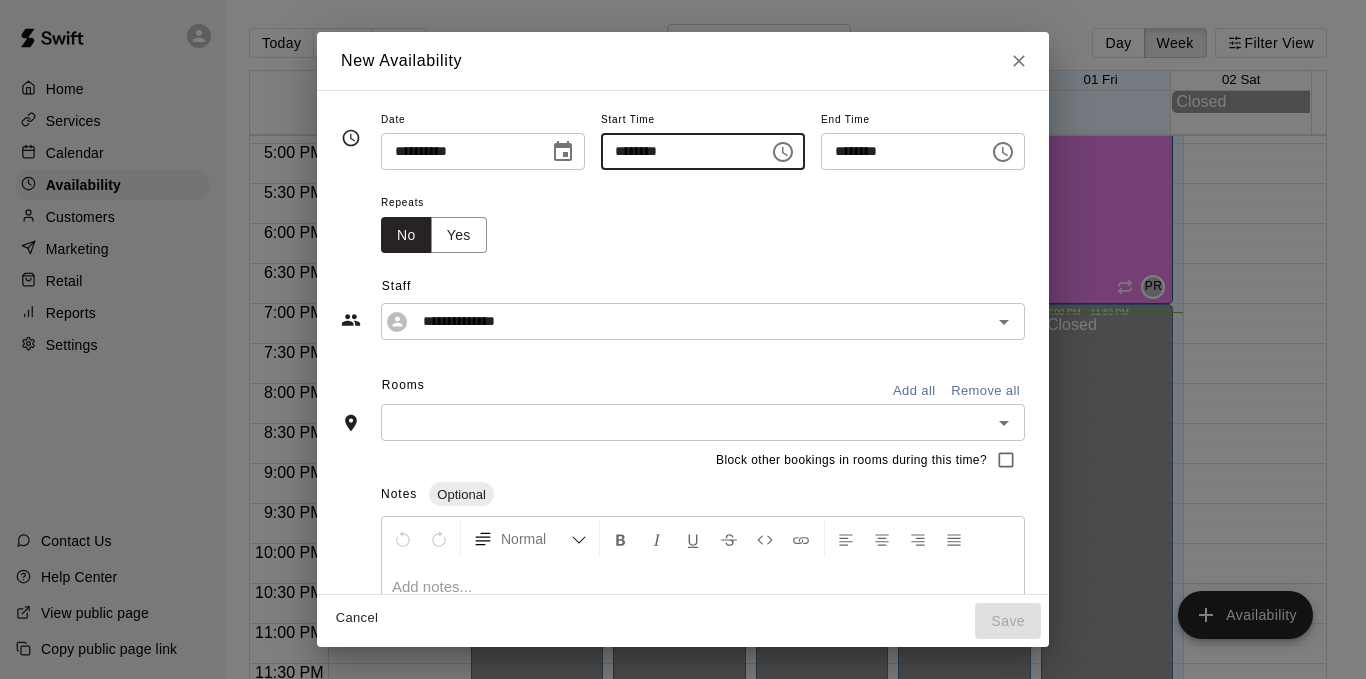 type on "********" 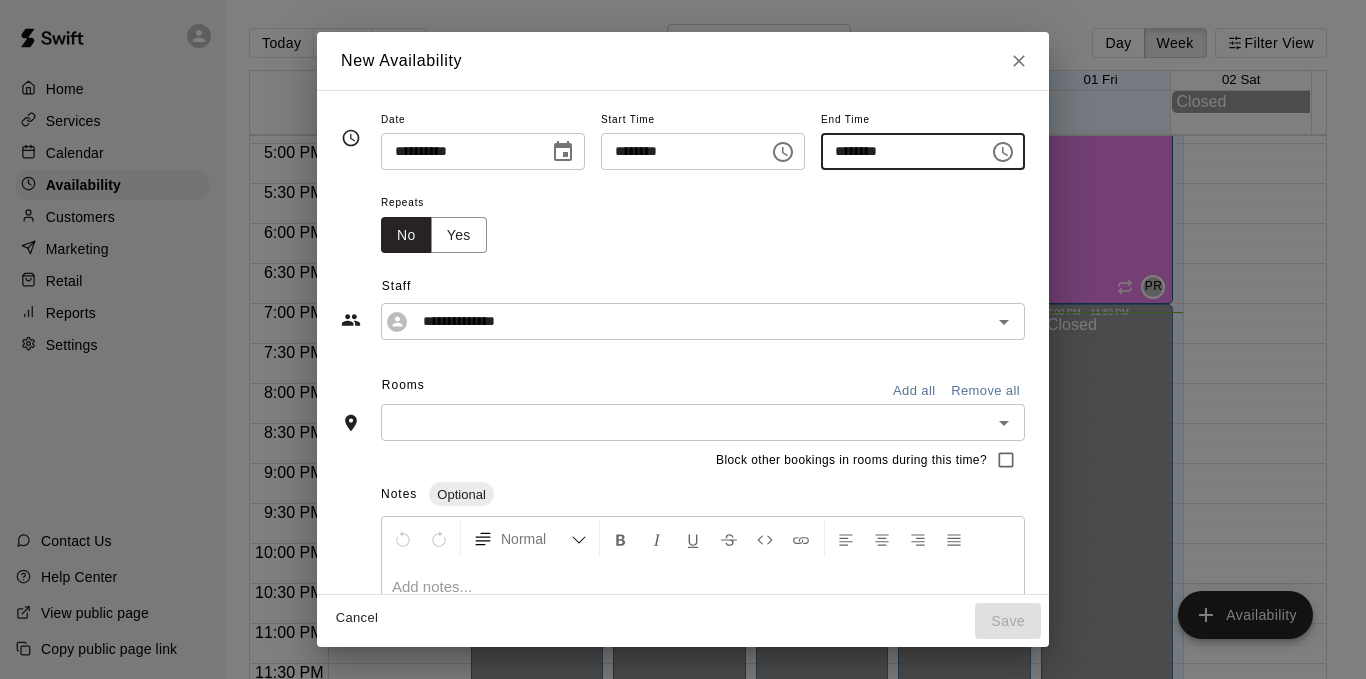 click on "********" at bounding box center [898, 151] 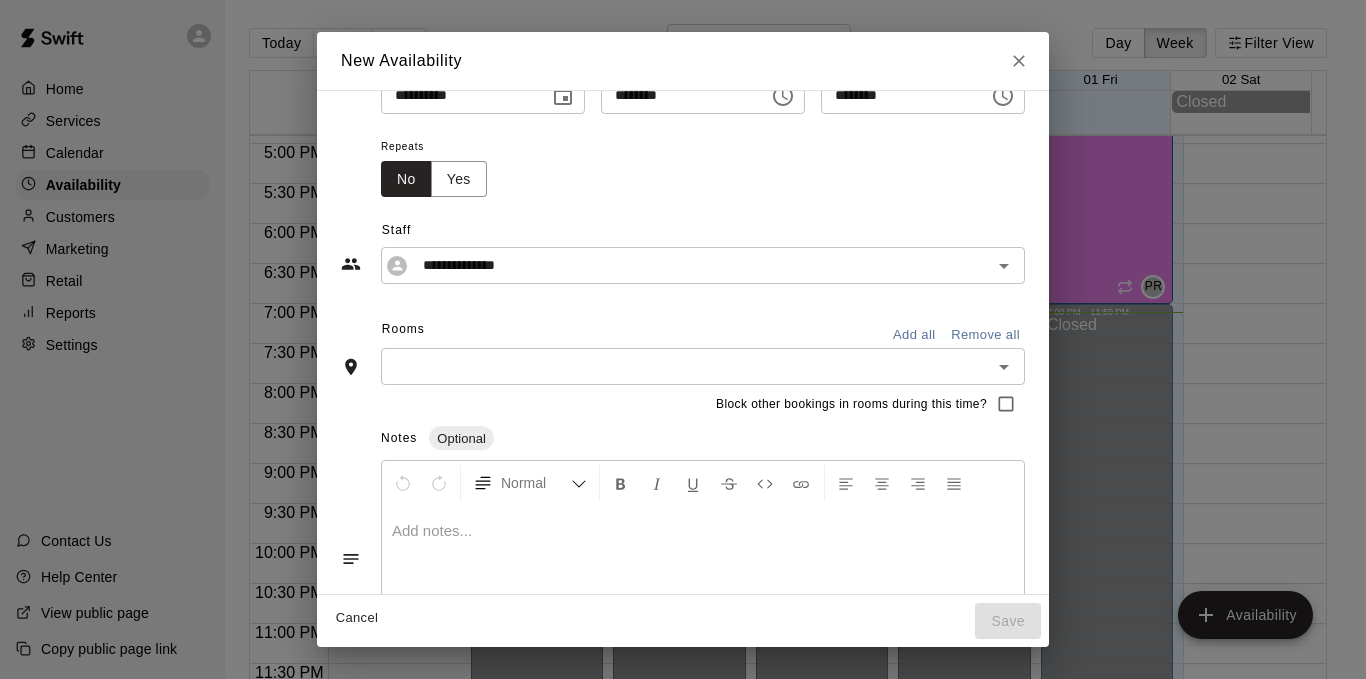 scroll, scrollTop: 100, scrollLeft: 0, axis: vertical 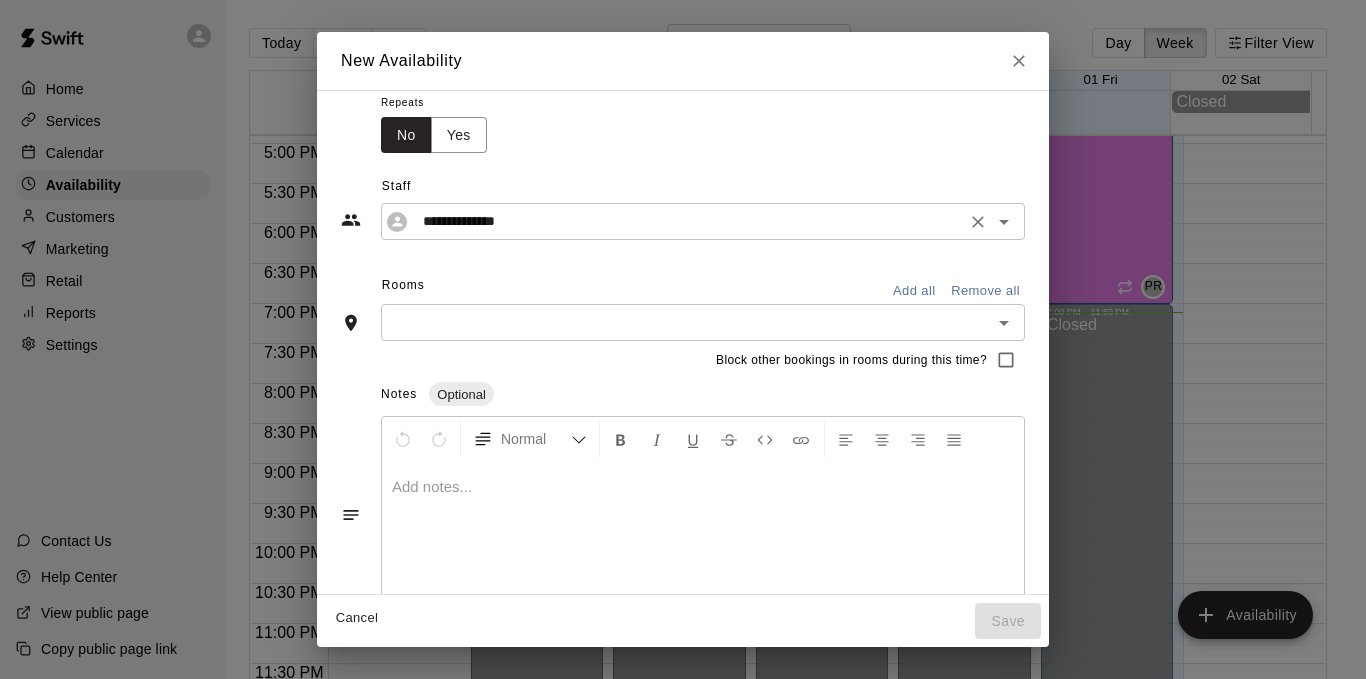 click on "**********" at bounding box center (703, 221) 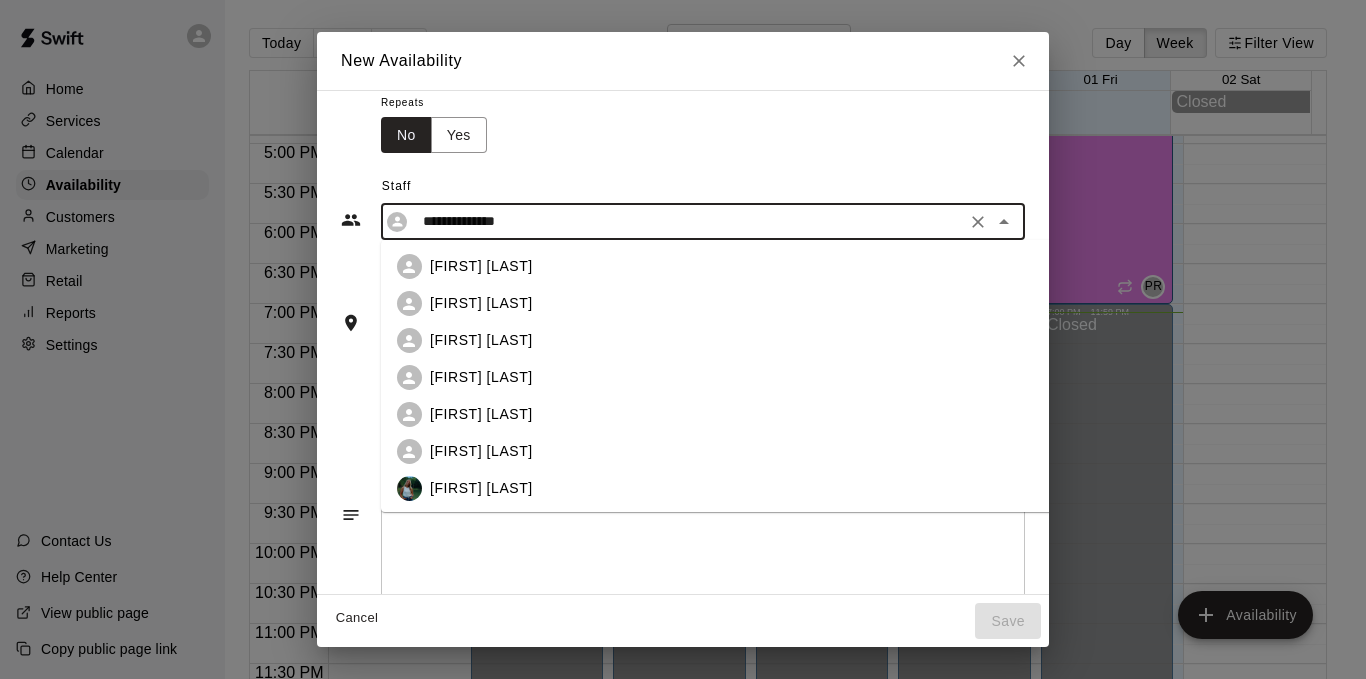 scroll, scrollTop: 69, scrollLeft: 0, axis: vertical 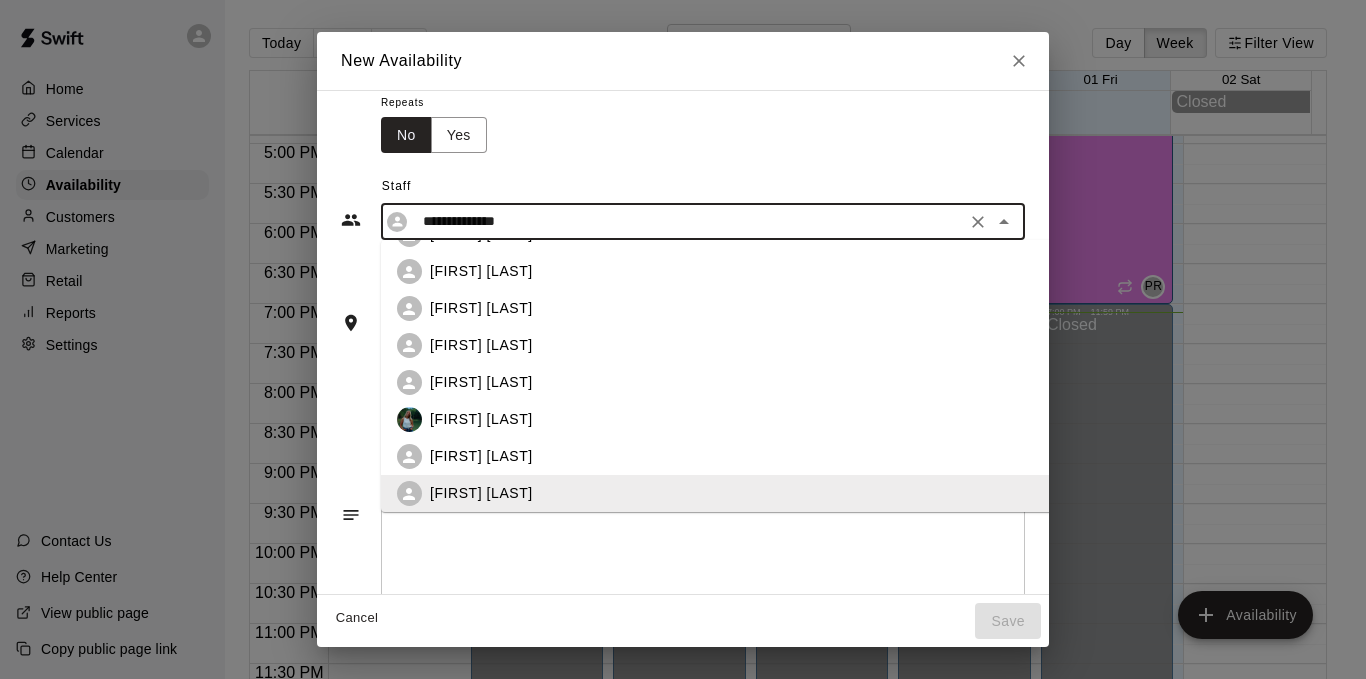 click on "[FIRST] [LAST]" at bounding box center [764, 271] 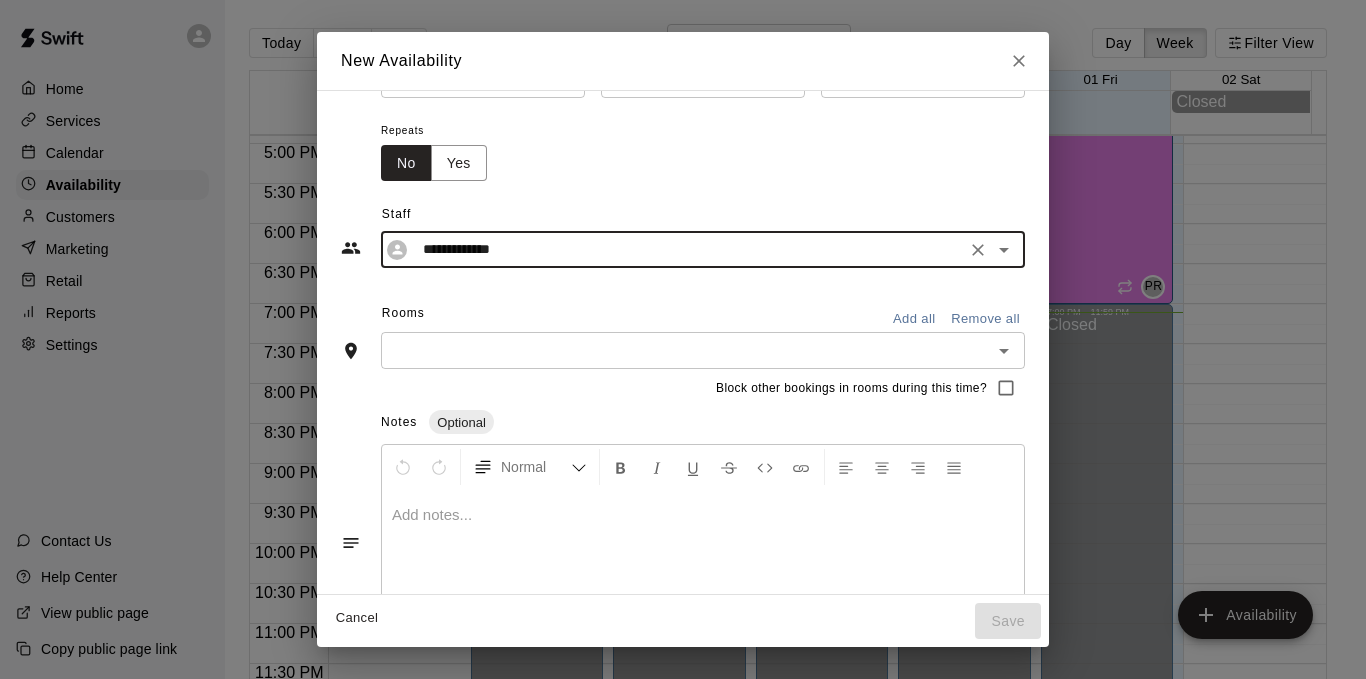 scroll, scrollTop: 0, scrollLeft: 0, axis: both 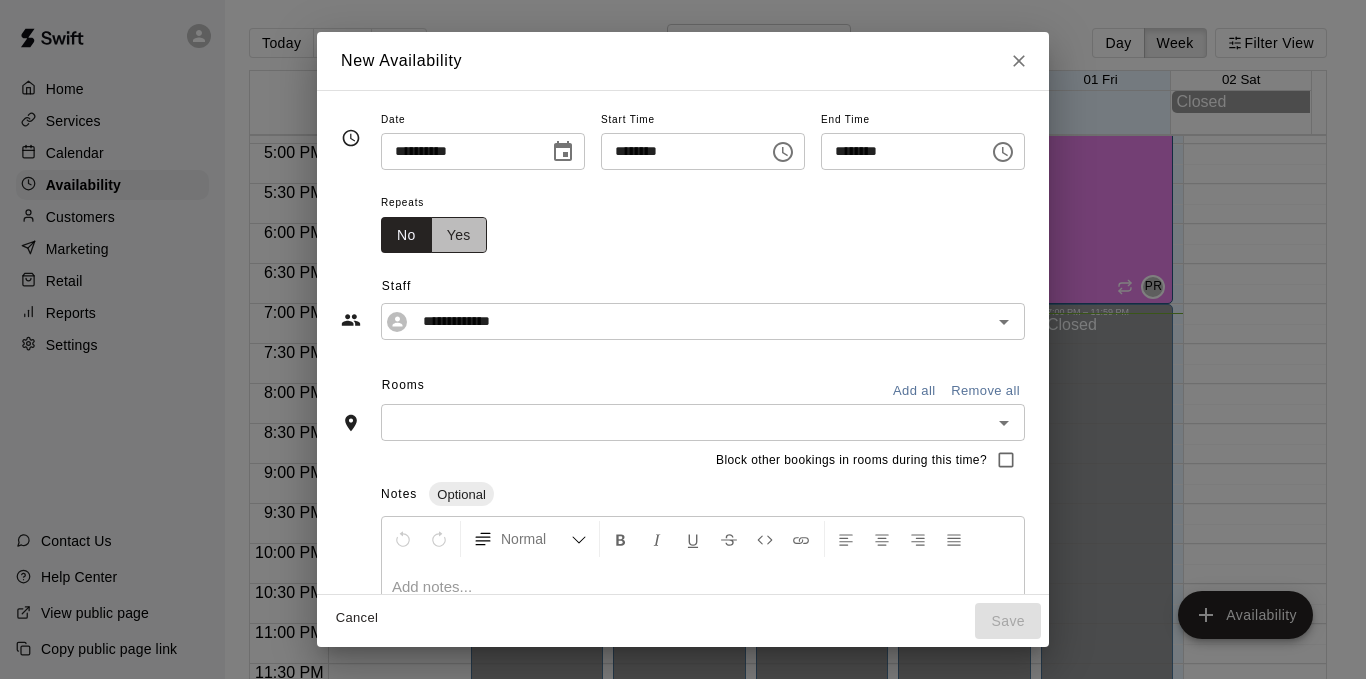 click on "Yes" at bounding box center (459, 235) 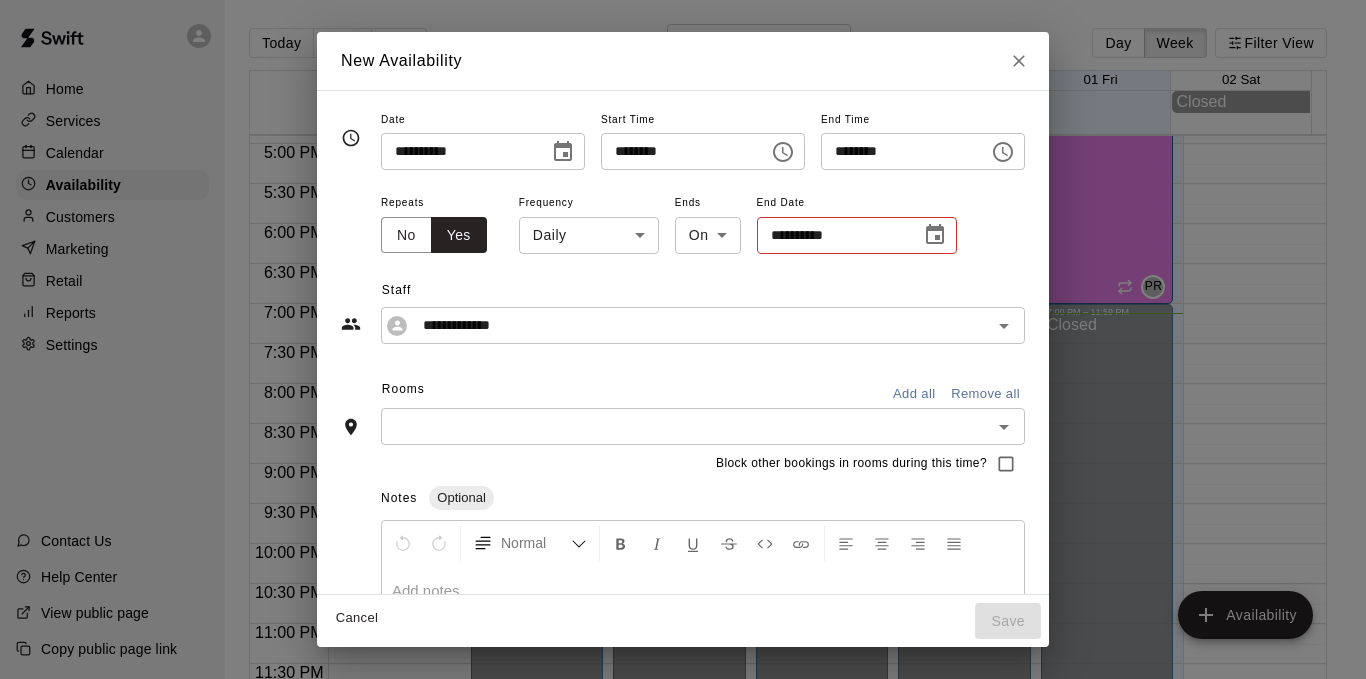click on "12:00 AM – 3:00 PM Closed 4:00 PM – 8:00 PM [FIRST] [LAST] Cage 1, Cage 2 9:00 PM – 11:59 PM Closed 4:30 PM – 5:30 PM [FIRST] [LAST] Cage 1, Cage 2 [STATE] 5:30 PM – 7:00 PM [FIRST] [LAST] Cage 1, Cage 2 12:00 AM – 3:00 PM Closed 3:00 PM – 9:00 PM [FIRST] [LAST] Cage 1, Cage 2 9:00 PM – 11:59 PM Closed 4:00 PM – 5:30 PM [FIRST] [LAST] Cage 1, Cage 2 [STATE]" at bounding box center [683, 355] 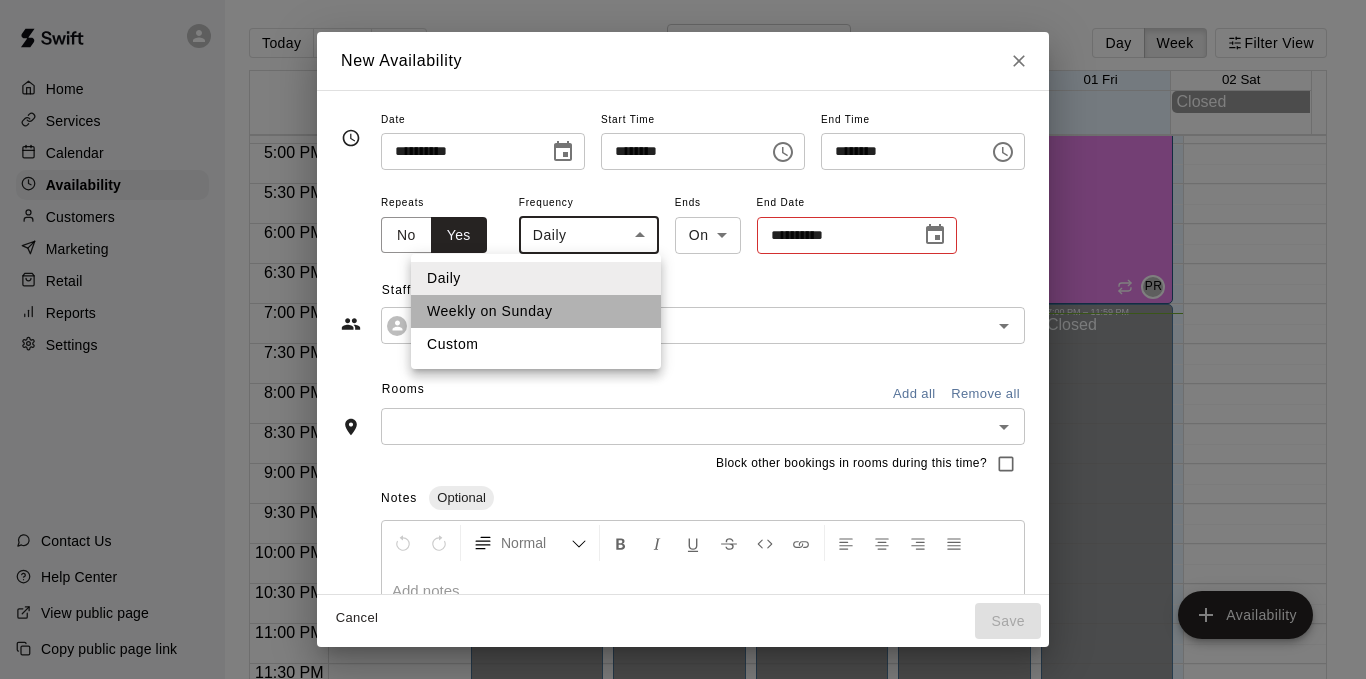 drag, startPoint x: 557, startPoint y: 305, endPoint x: 555, endPoint y: 317, distance: 12.165525 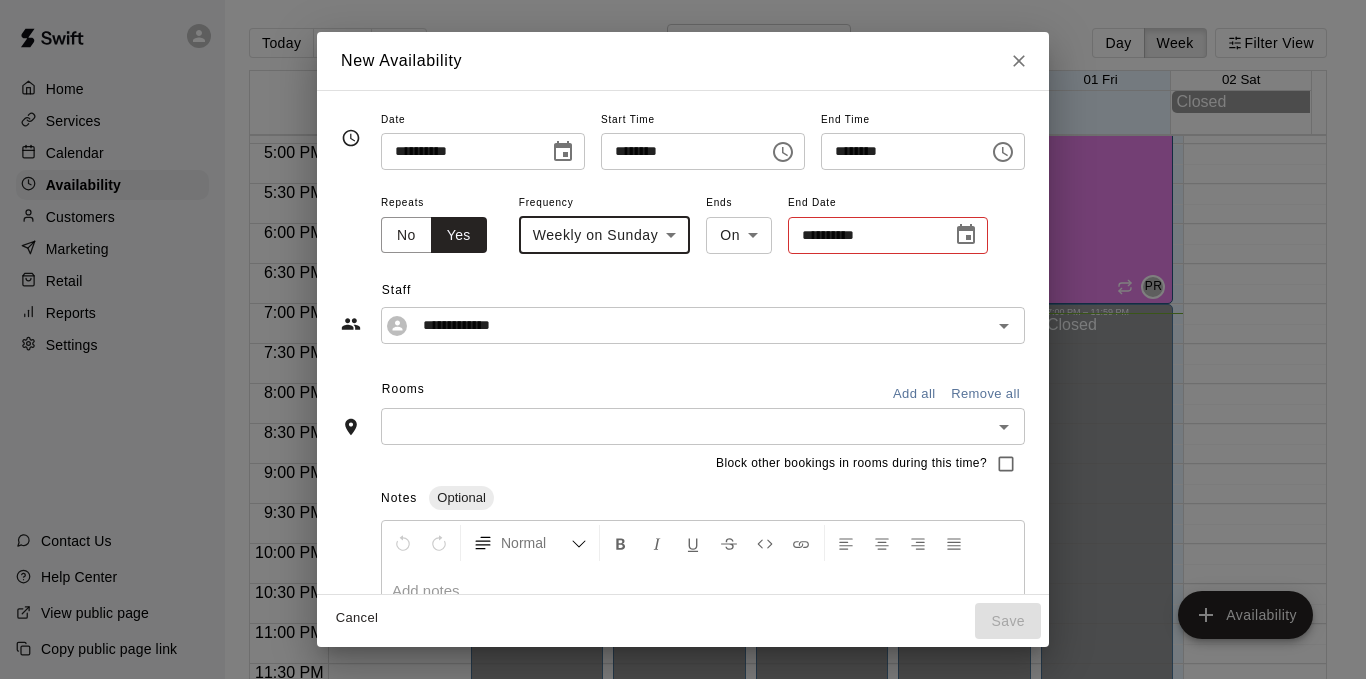 click on "**********" at bounding box center (703, 223) 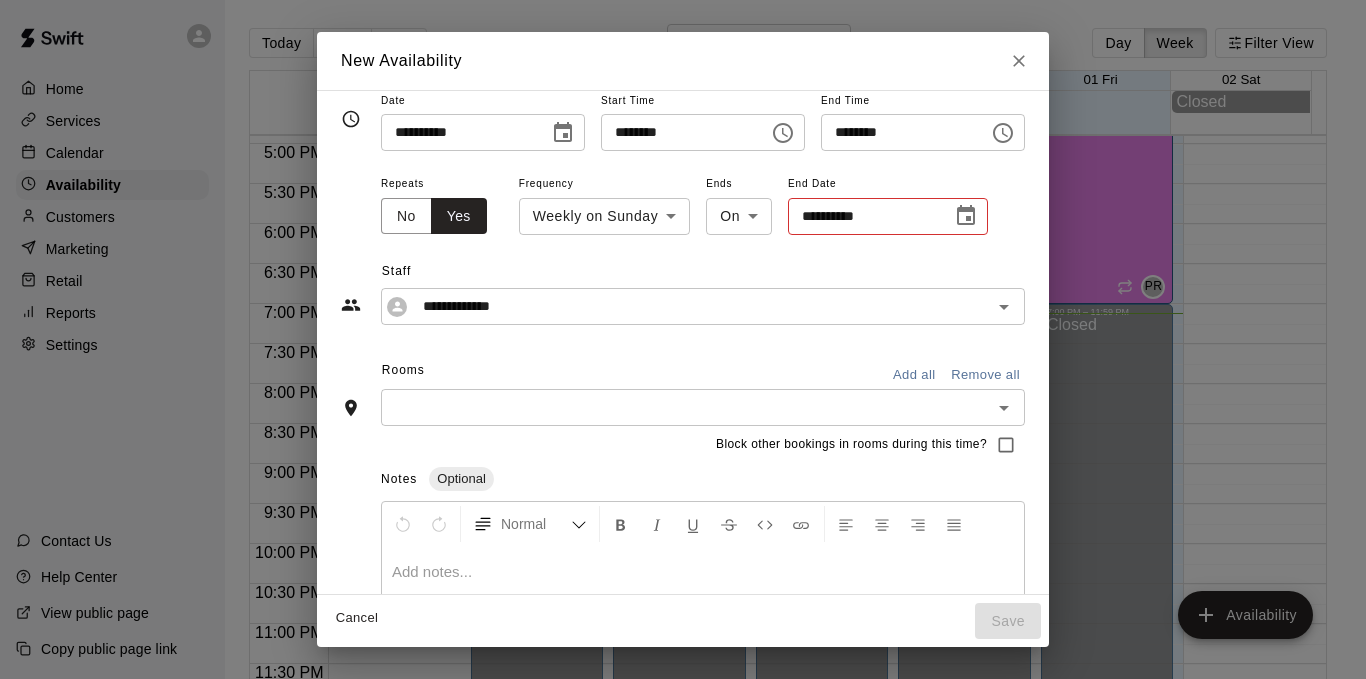 scroll, scrollTop: 0, scrollLeft: 0, axis: both 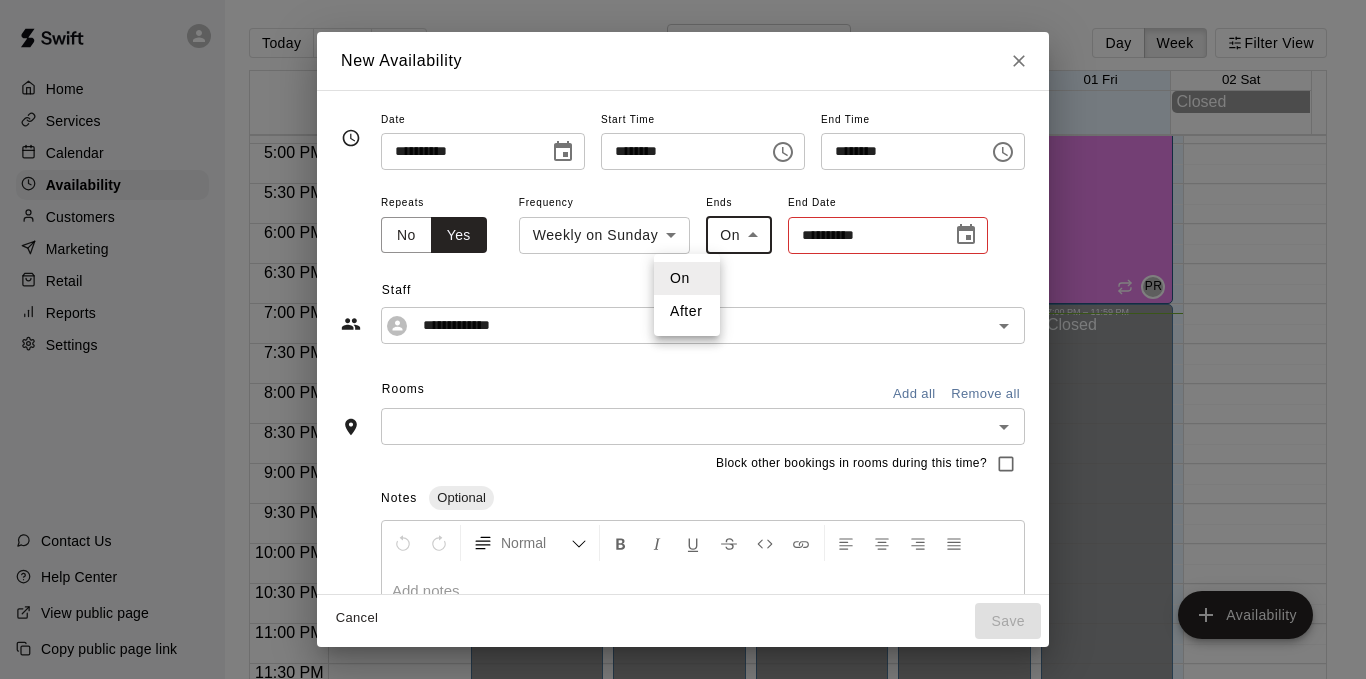 click on "12:00 AM – 3:00 PM Closed 4:00 PM – 8:00 PM [FIRST] [LAST] Cage 1, Cage 2 9:00 PM – 11:59 PM Closed 4:30 PM – 5:30 PM [FIRST] [LAST] Cage 1, Cage 2 [STATE] 5:30 PM – 7:00 PM [FIRST] [LAST] Cage 1, Cage 2 12:00 AM – 3:00 PM Closed 3:00 PM – 9:00 PM [FIRST] [LAST] Cage 1, Cage 2 9:00 PM – 11:59 PM Closed 4:00 PM – 5:30 PM [FIRST] [LAST] Cage 1, Cage 2 [STATE]" at bounding box center (683, 355) 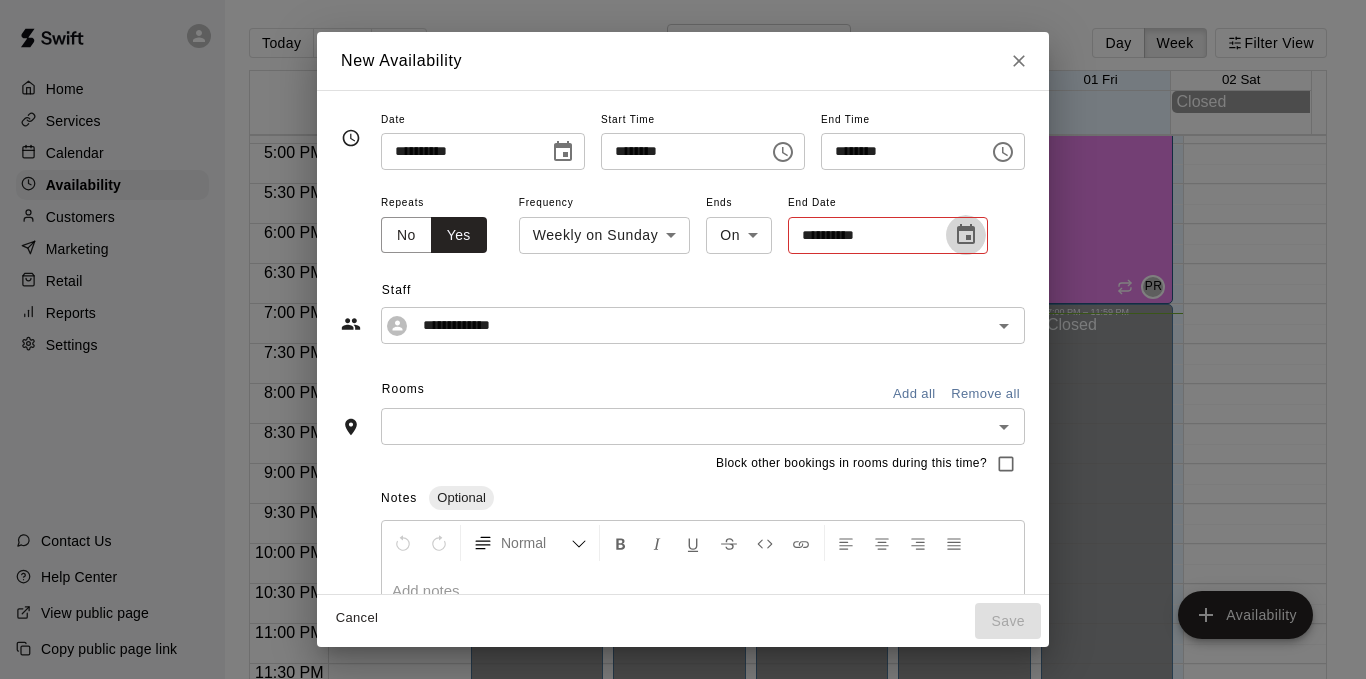 click 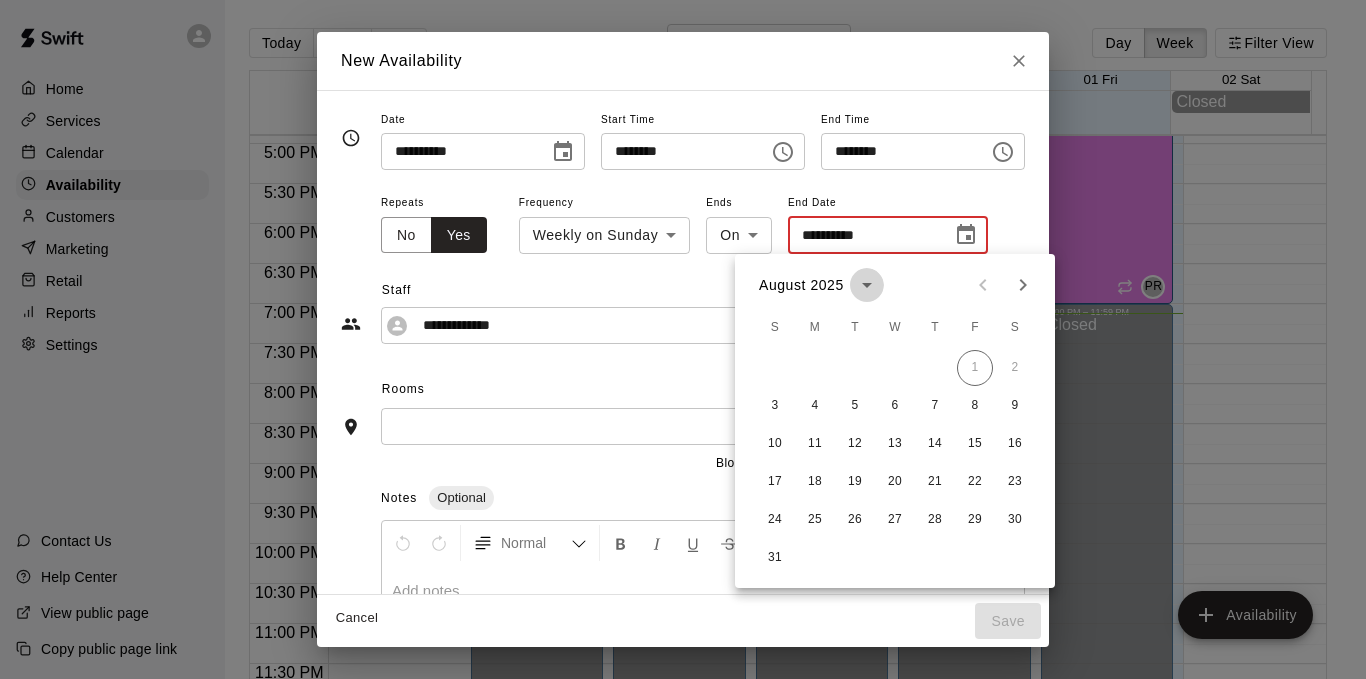 click 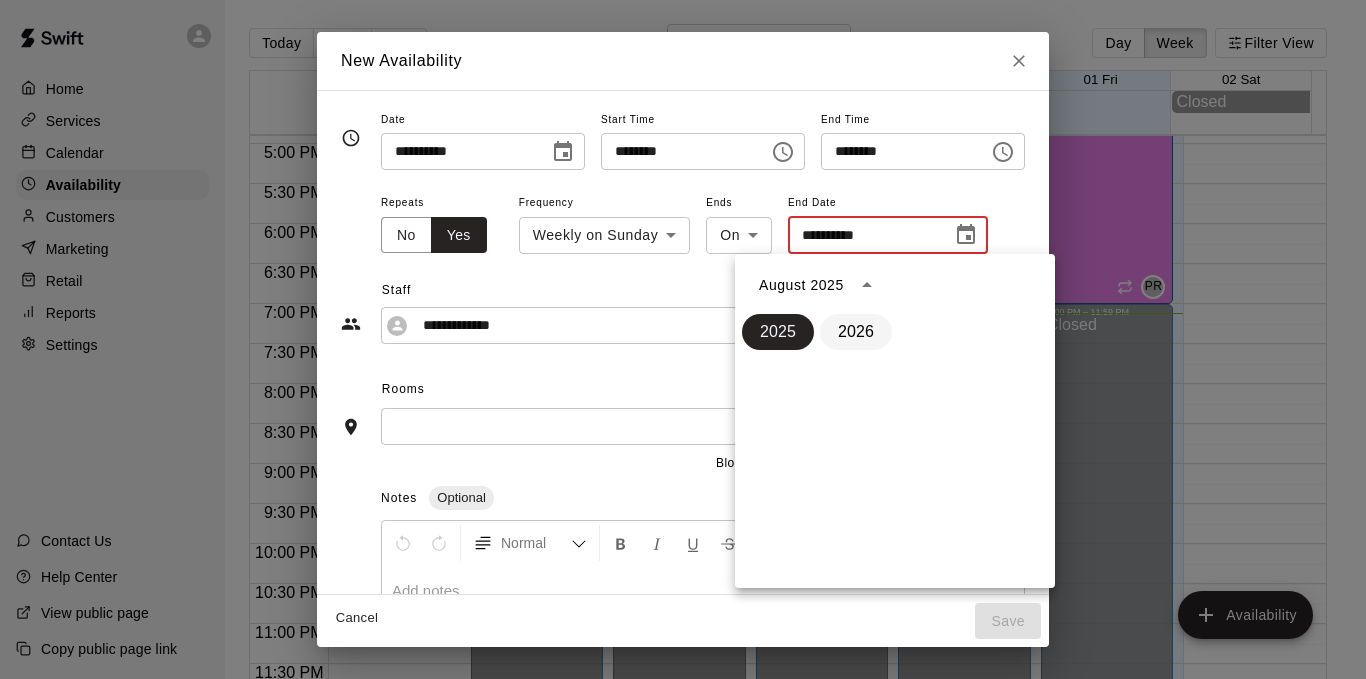 click on "2026" at bounding box center [856, 332] 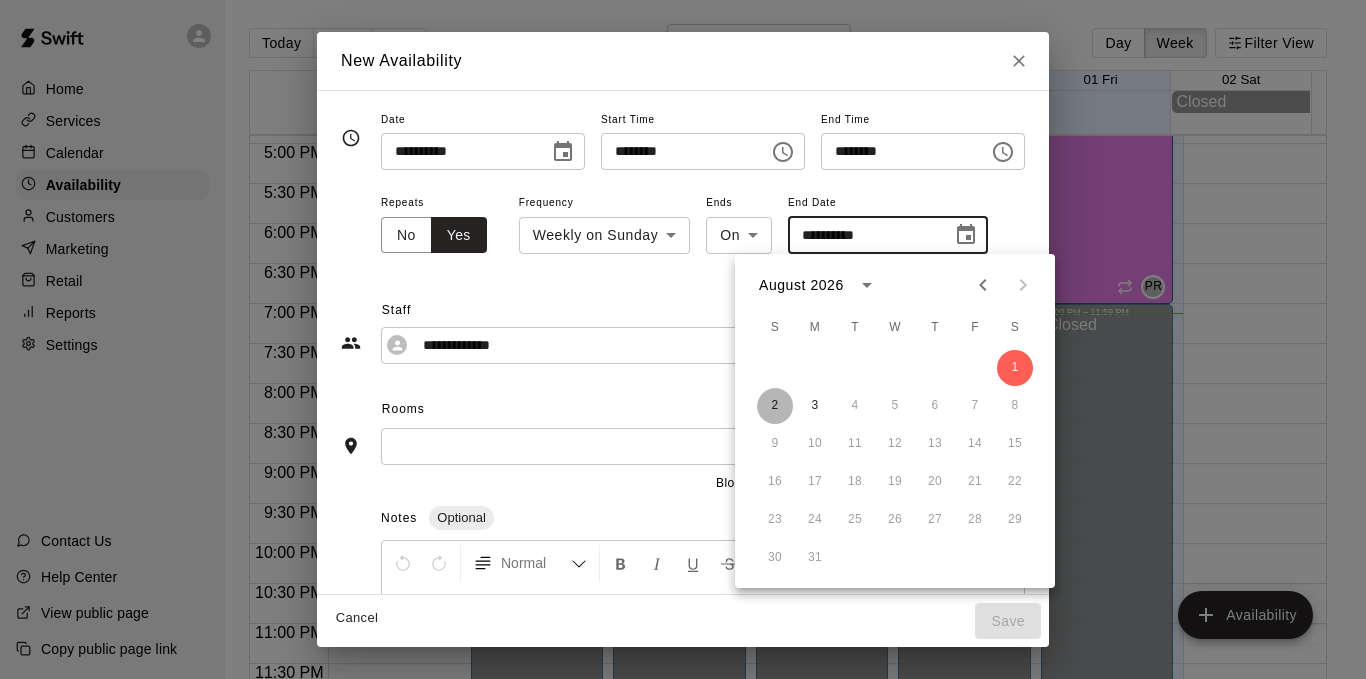 click on "2" at bounding box center [775, 406] 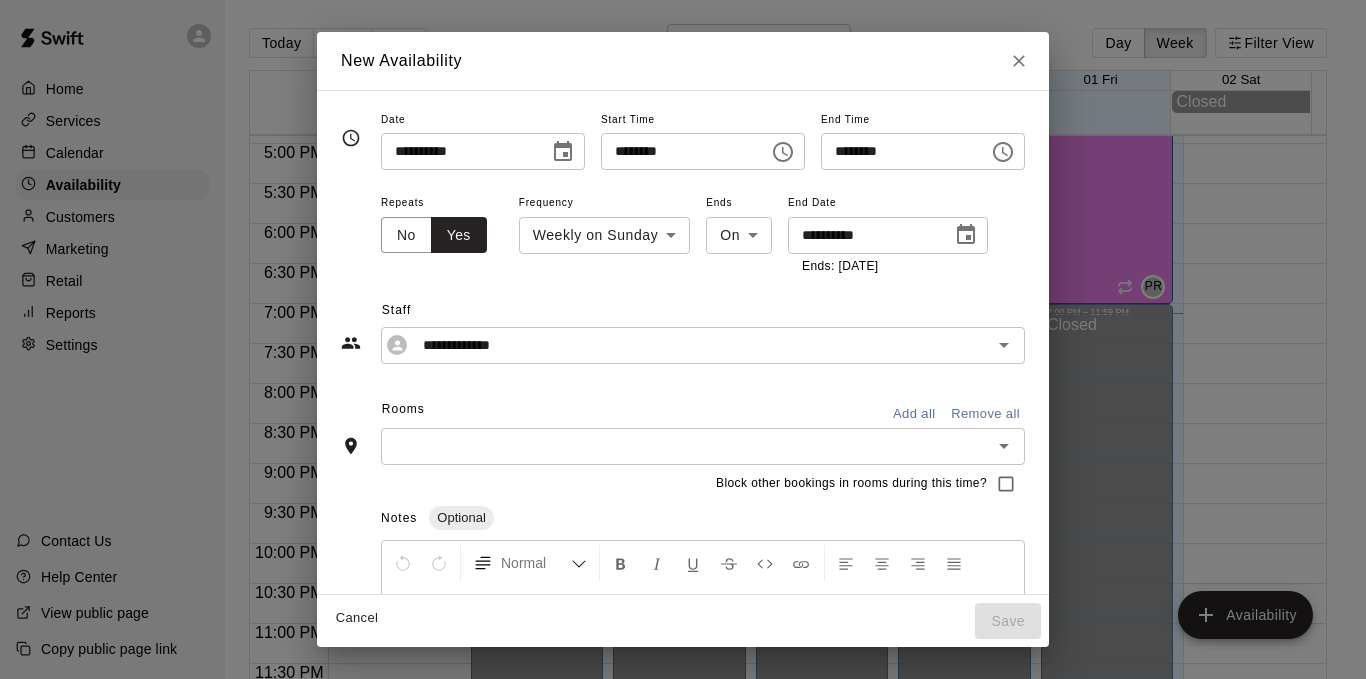 click on "**********" at bounding box center (703, 233) 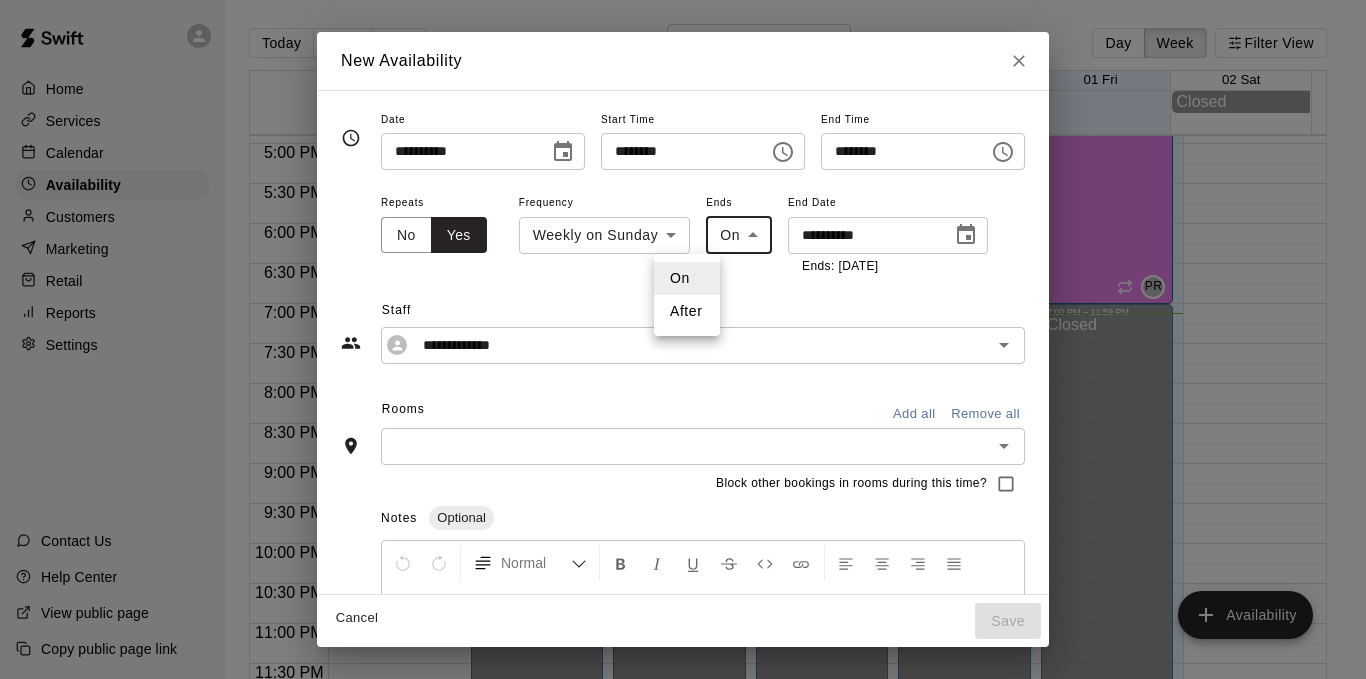 click on "12:00 AM – 3:00 PM Closed 4:00 PM – 8:00 PM [FIRST] [LAST] Cage 1, Cage 2 9:00 PM – 11:59 PM Closed 4:30 PM – 5:30 PM [FIRST] [LAST] Cage 1, Cage 2 [STATE] 5:30 PM – 7:00 PM [FIRST] [LAST] Cage 1, Cage 2 12:00 AM – 3:00 PM Closed 3:00 PM – 9:00 PM [FIRST] [LAST] Cage 1, Cage 2 9:00 PM – 11:59 PM Closed 4:00 PM – 5:30 PM [FIRST] [LAST] Cage 1, Cage 2 [STATE]" at bounding box center (683, 355) 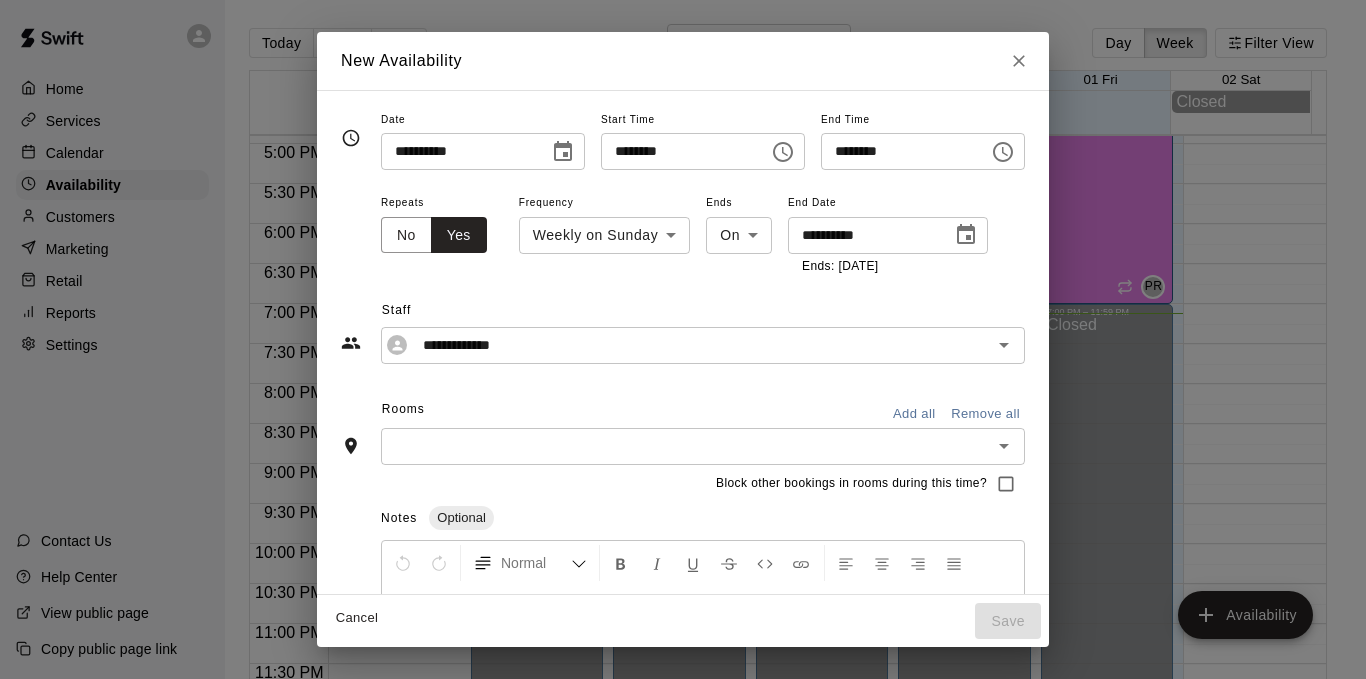 click on "**********" at bounding box center [683, 342] 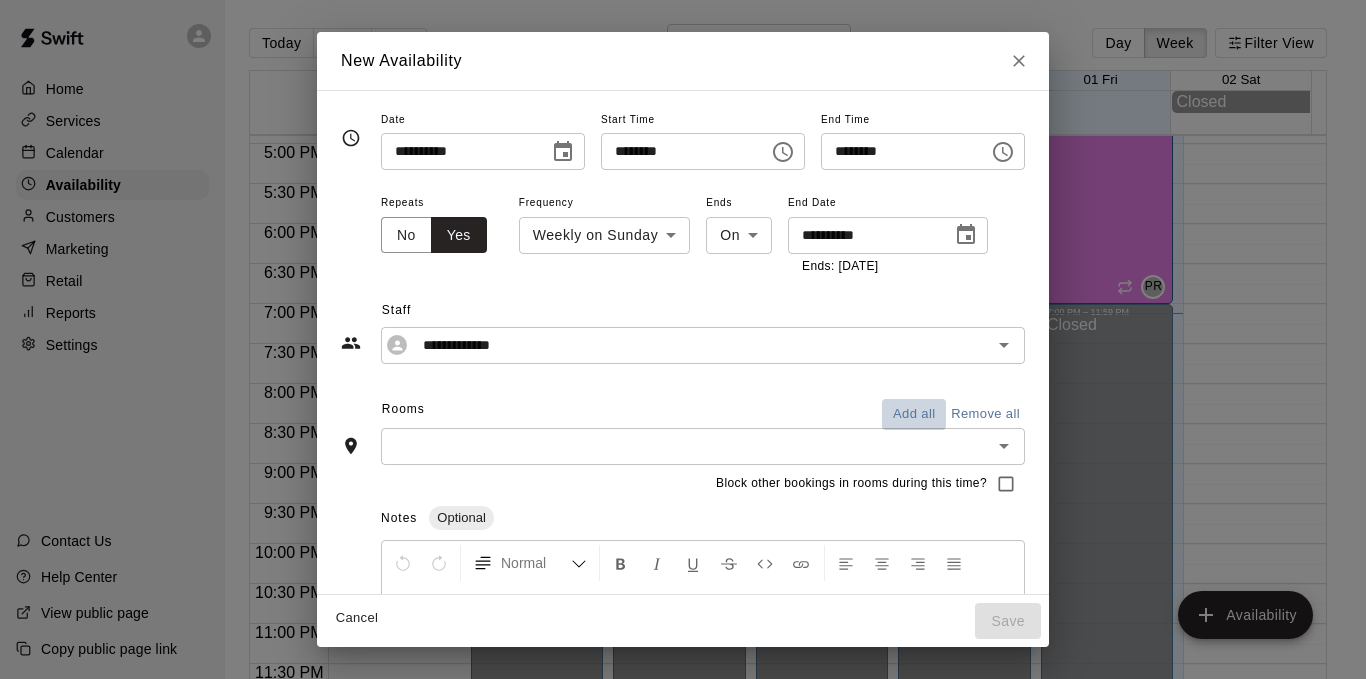 click on "Add all" at bounding box center (914, 414) 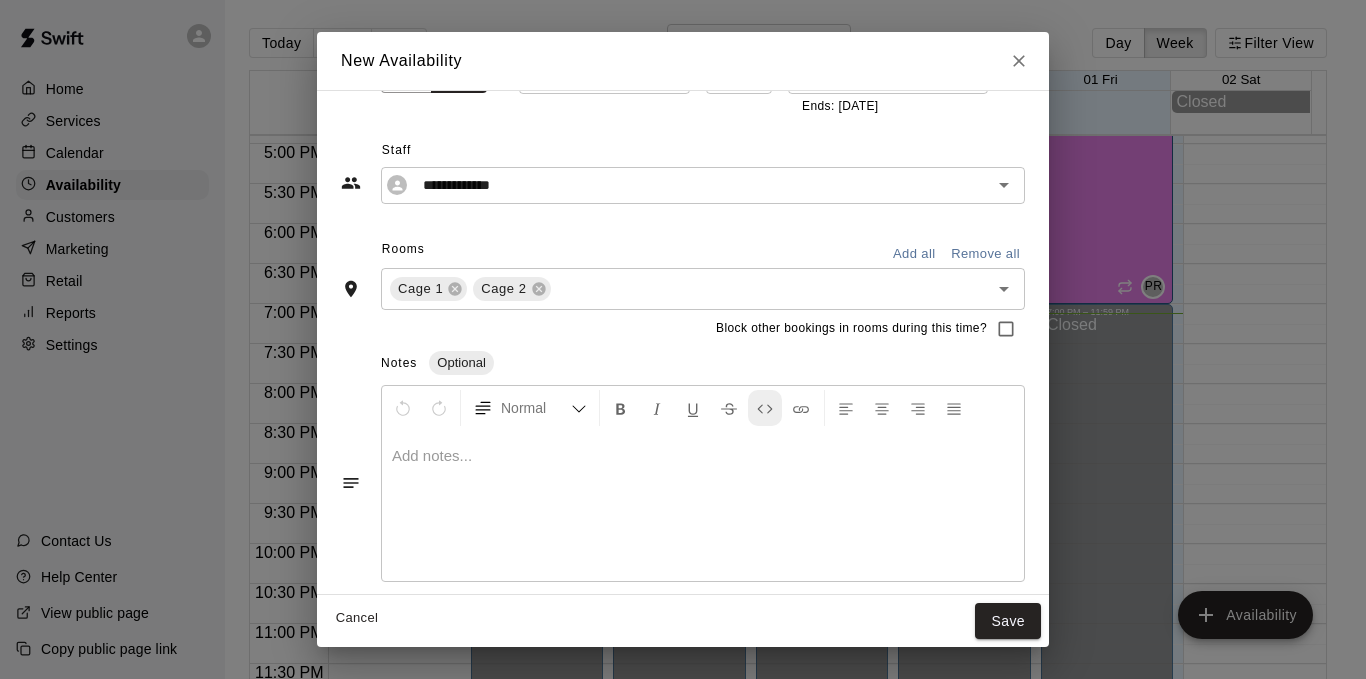 scroll, scrollTop: 169, scrollLeft: 0, axis: vertical 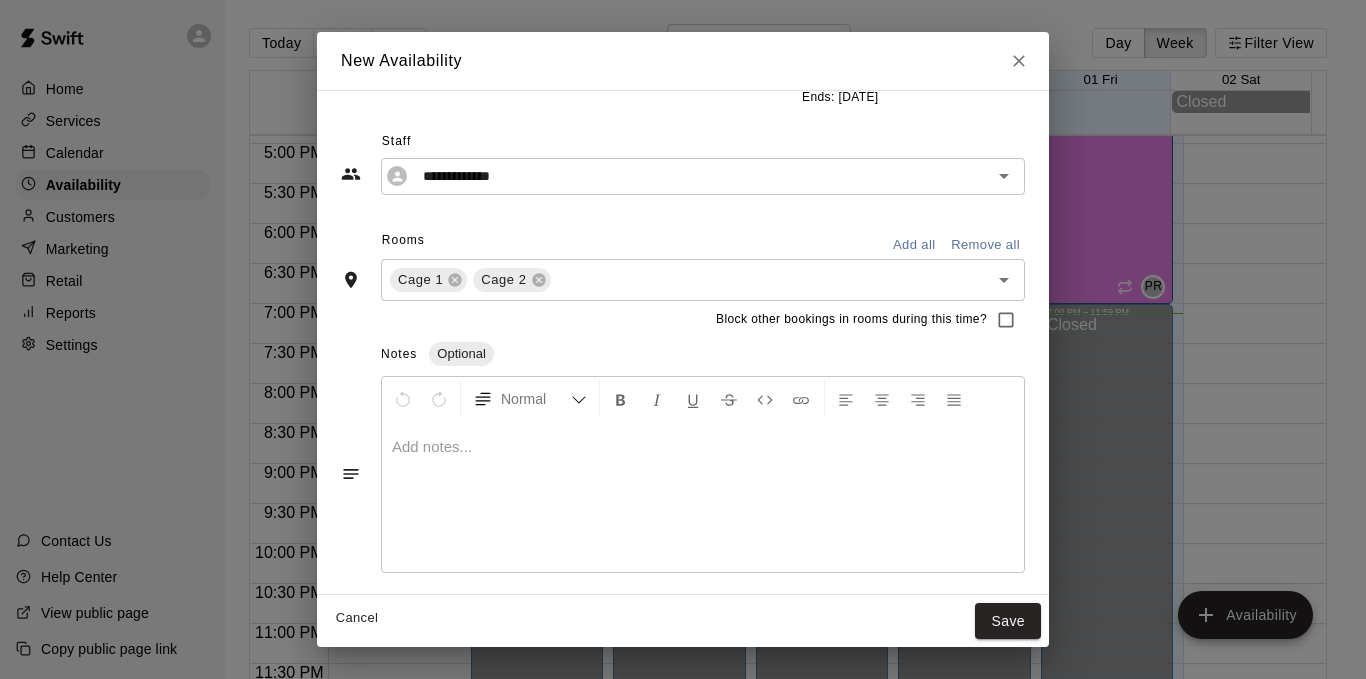 click on "Remove all" at bounding box center (985, 245) 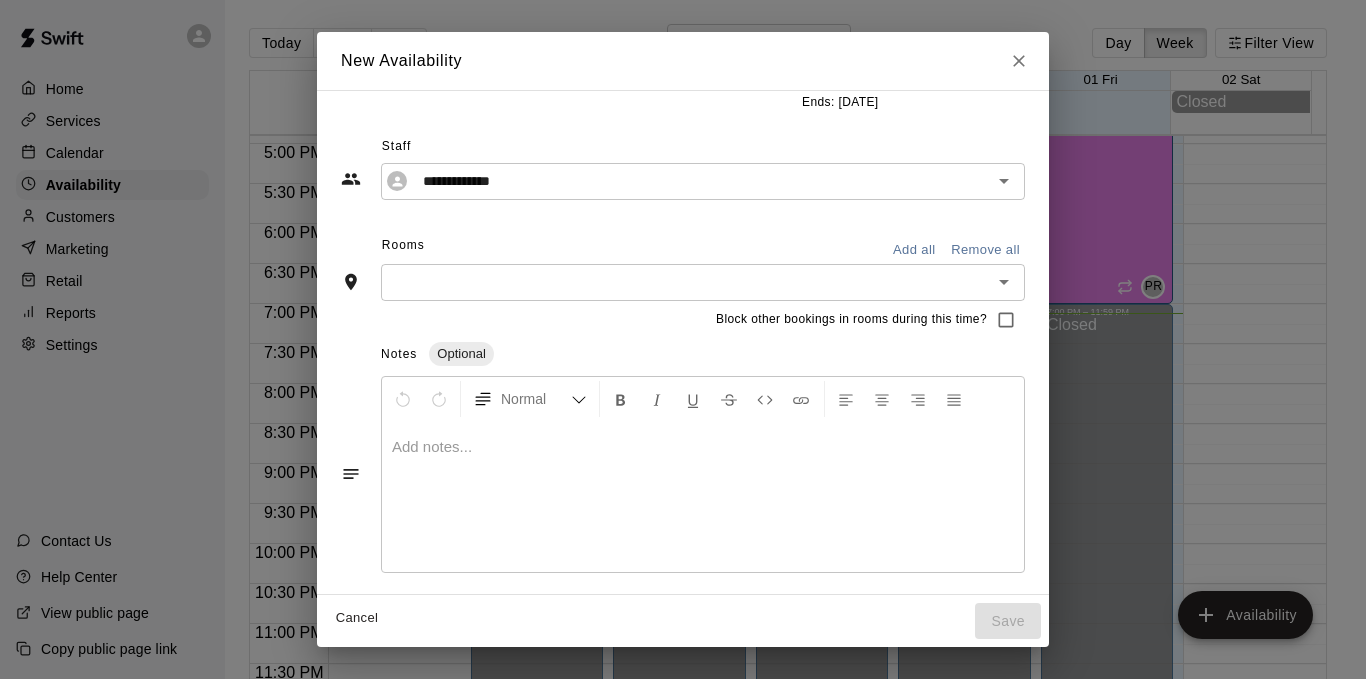 scroll, scrollTop: 164, scrollLeft: 0, axis: vertical 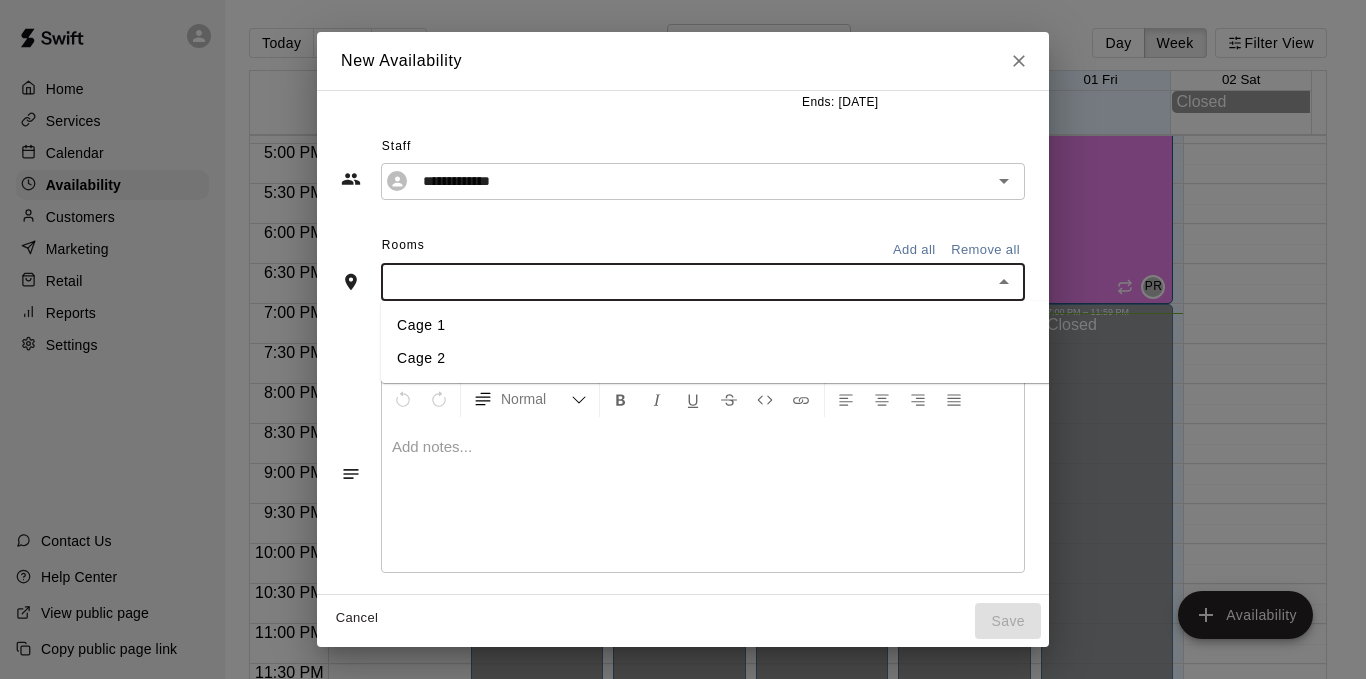 click on "Cage 1" at bounding box center (748, 325) 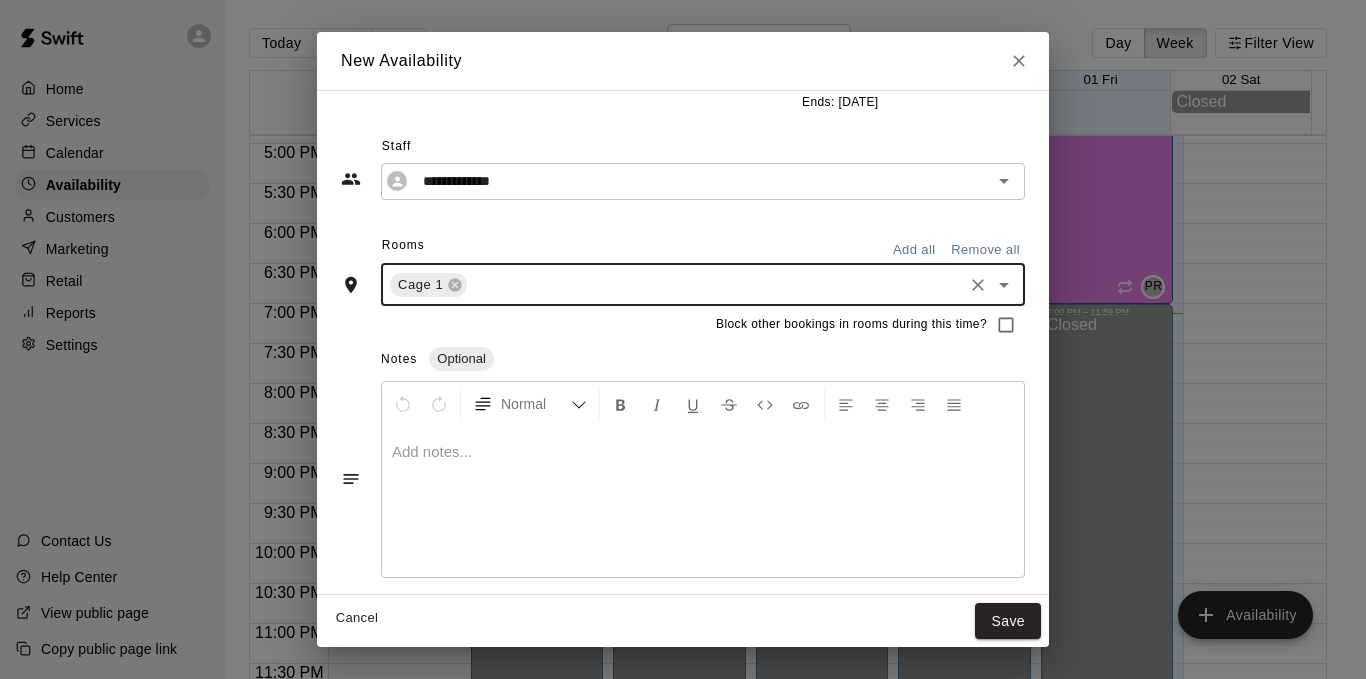 click on "Rooms Add all Remove all" at bounding box center [683, 247] 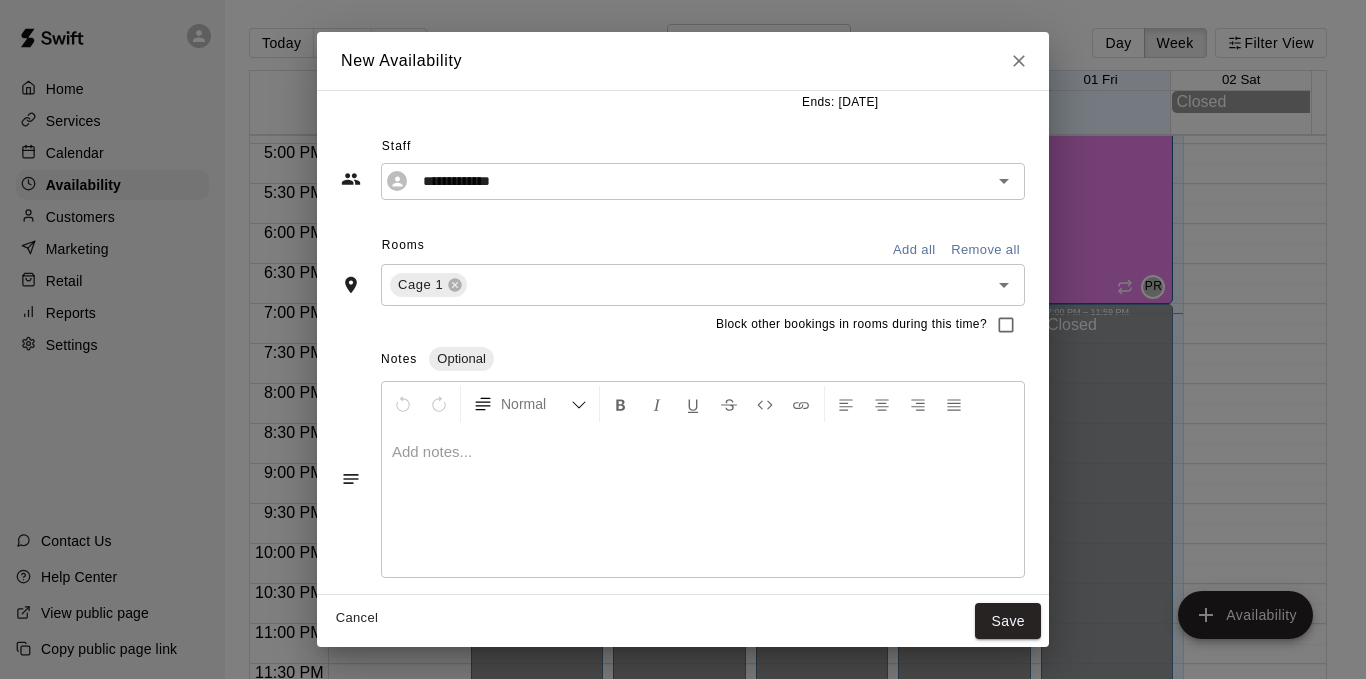click on "Remove all" at bounding box center [985, 250] 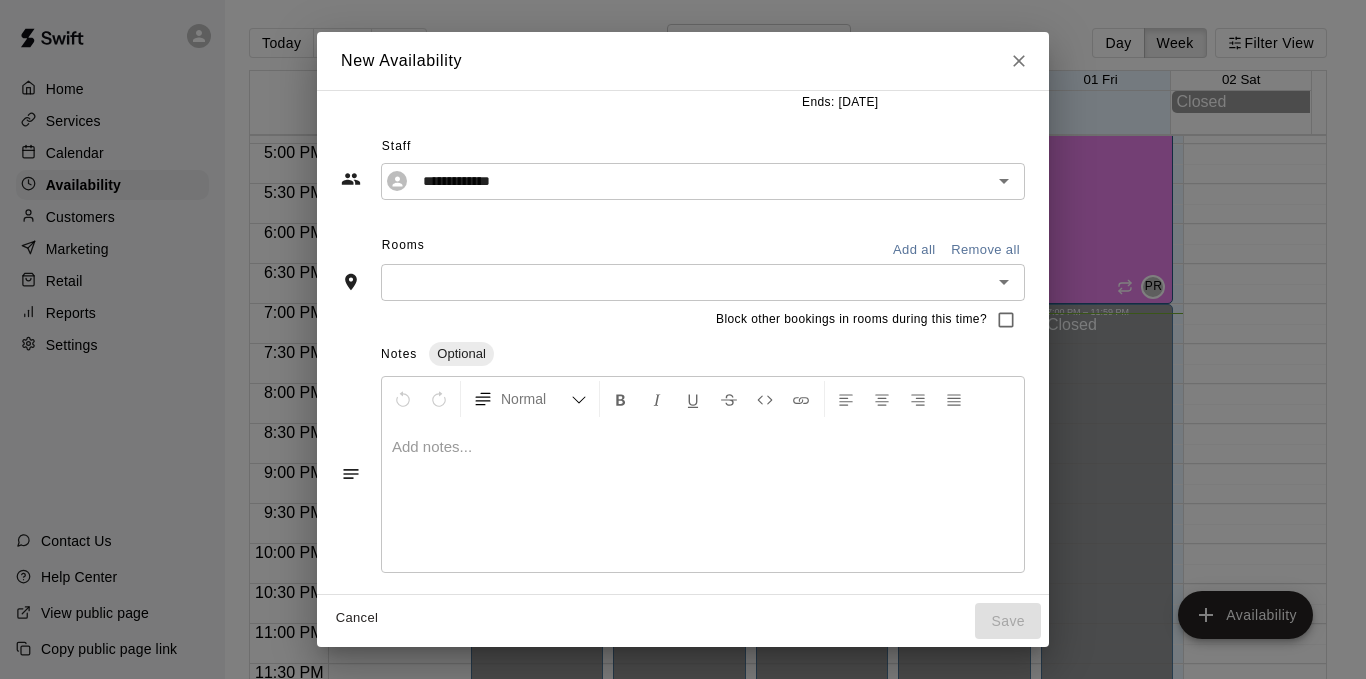 click on "Add all" at bounding box center [914, 250] 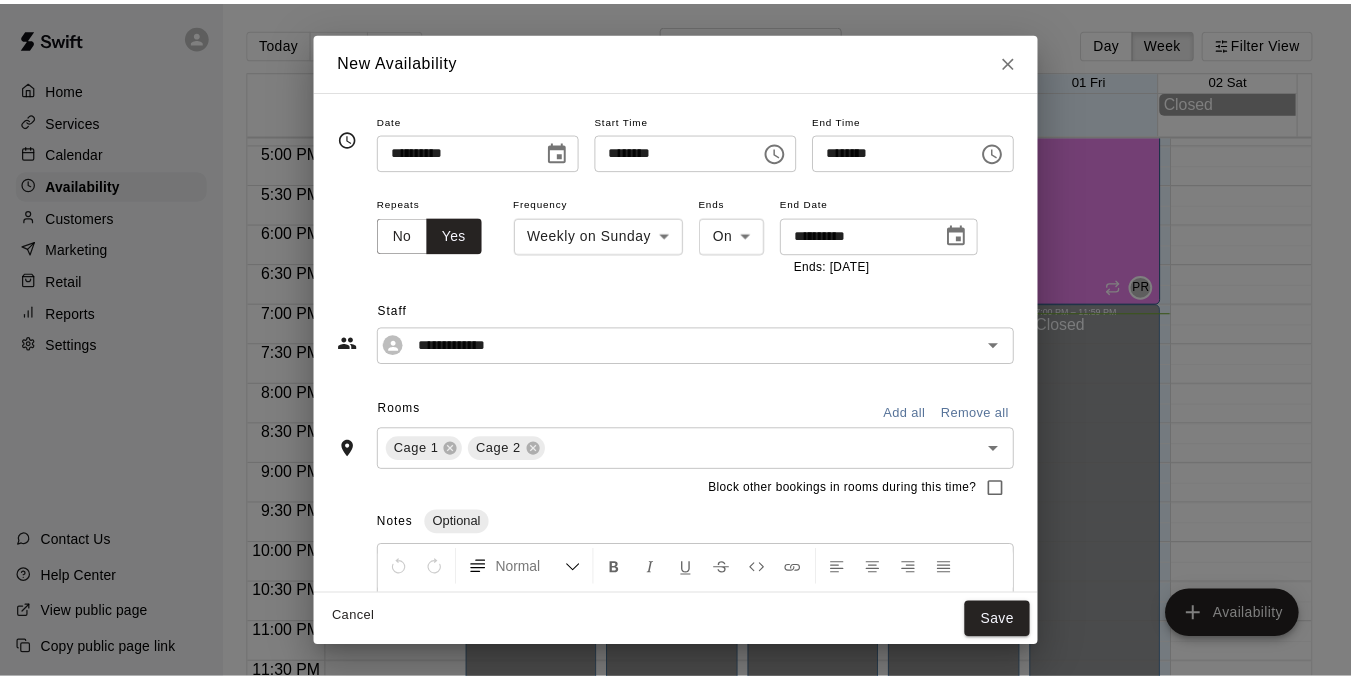 scroll, scrollTop: 169, scrollLeft: 0, axis: vertical 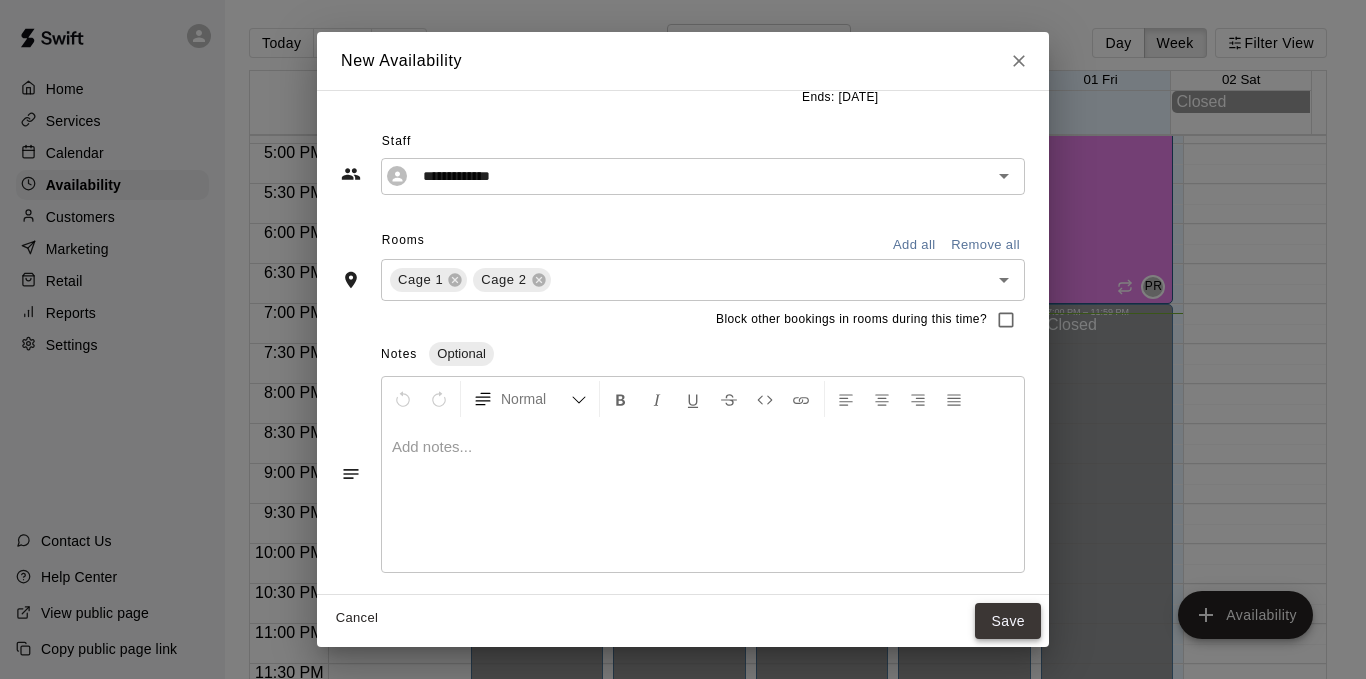 click on "Save" at bounding box center (1008, 621) 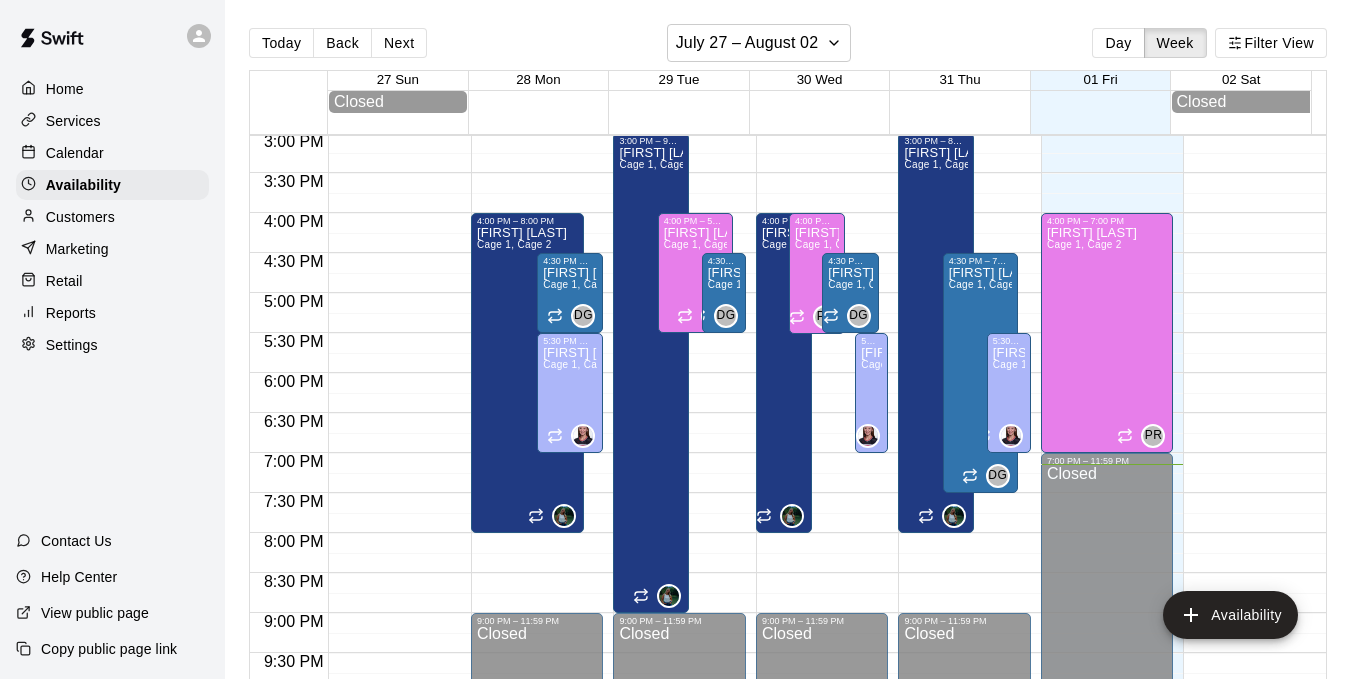 scroll, scrollTop: 1052, scrollLeft: 0, axis: vertical 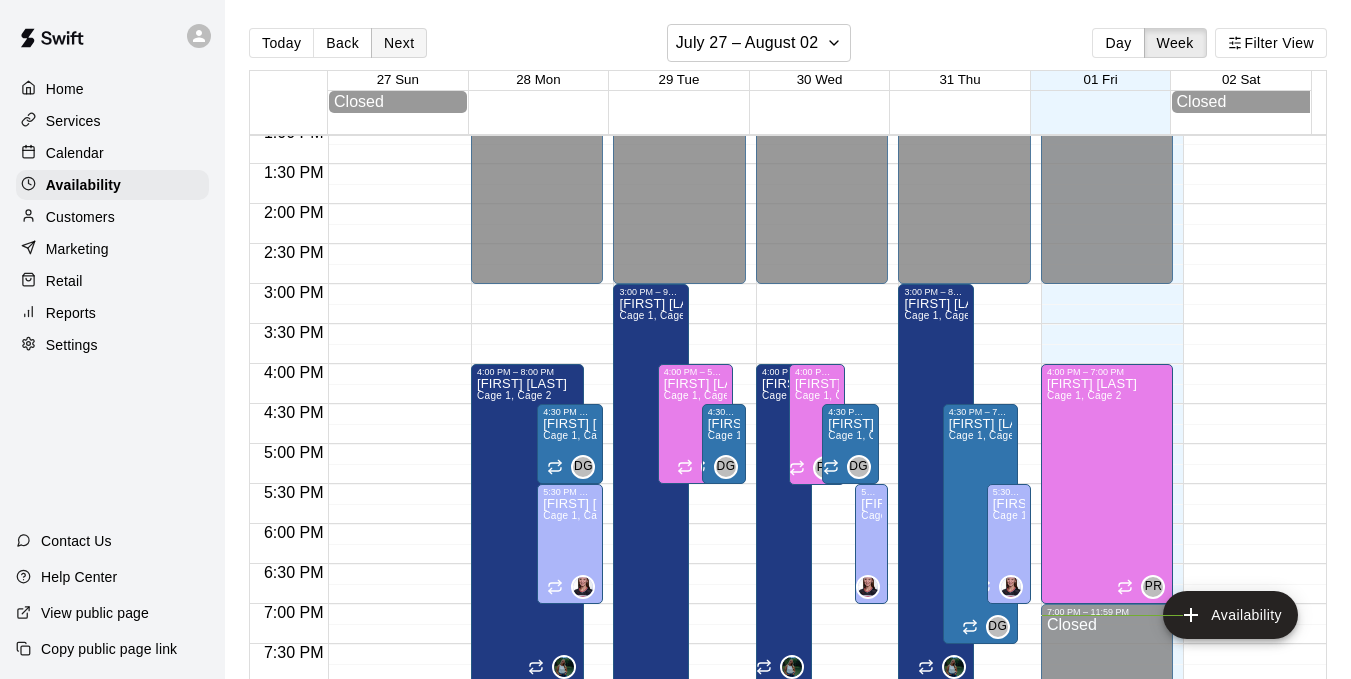 click on "Next" at bounding box center (399, 43) 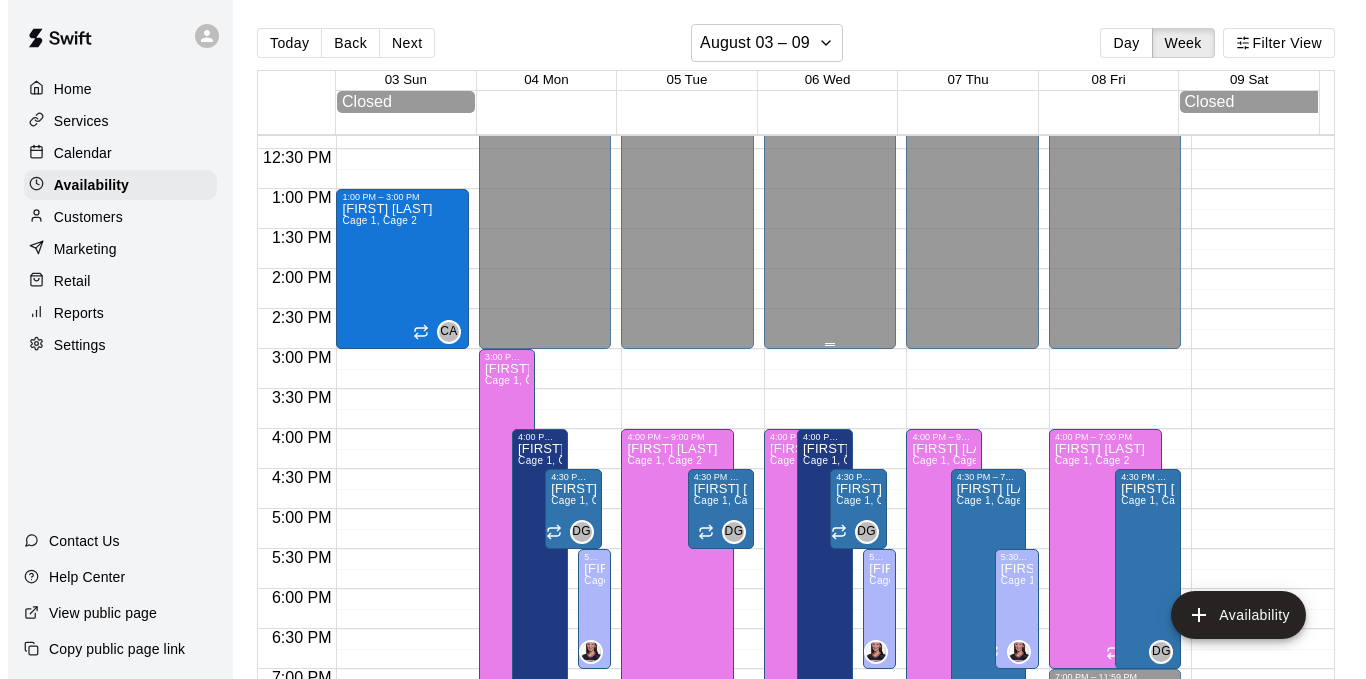 scroll, scrollTop: 952, scrollLeft: 0, axis: vertical 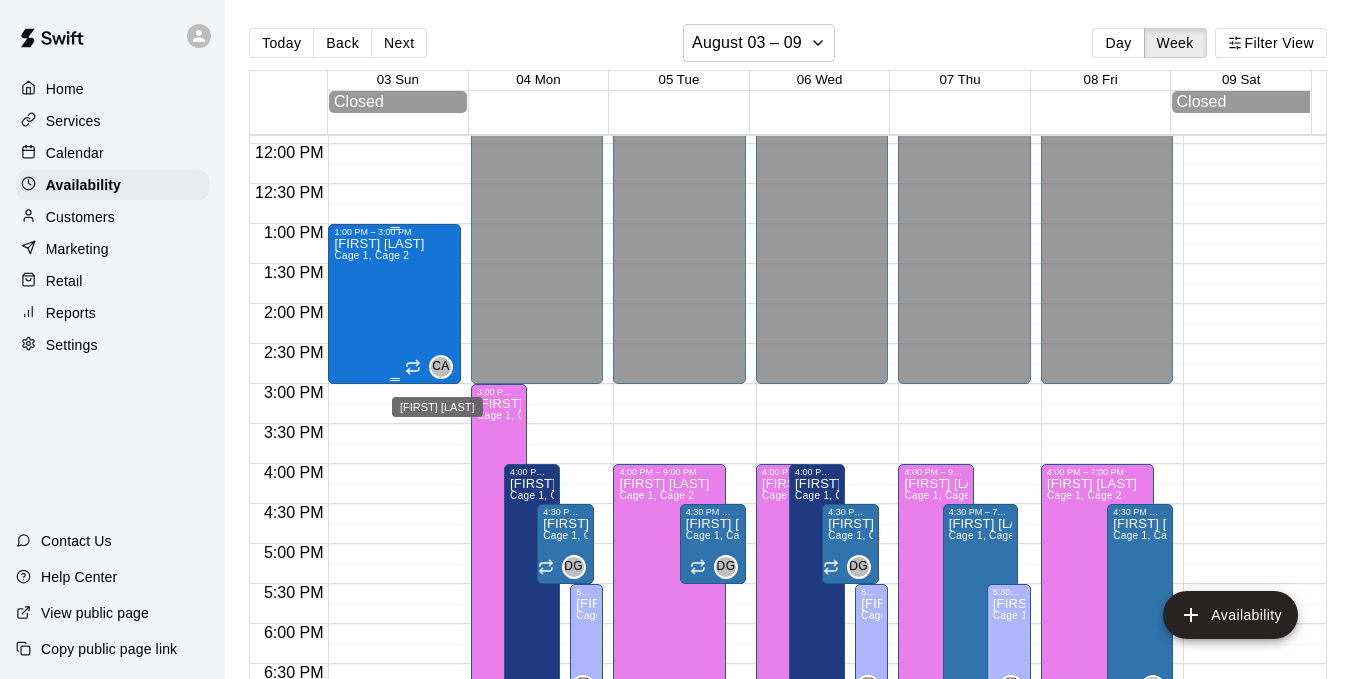 click on "CA" at bounding box center (440, 367) 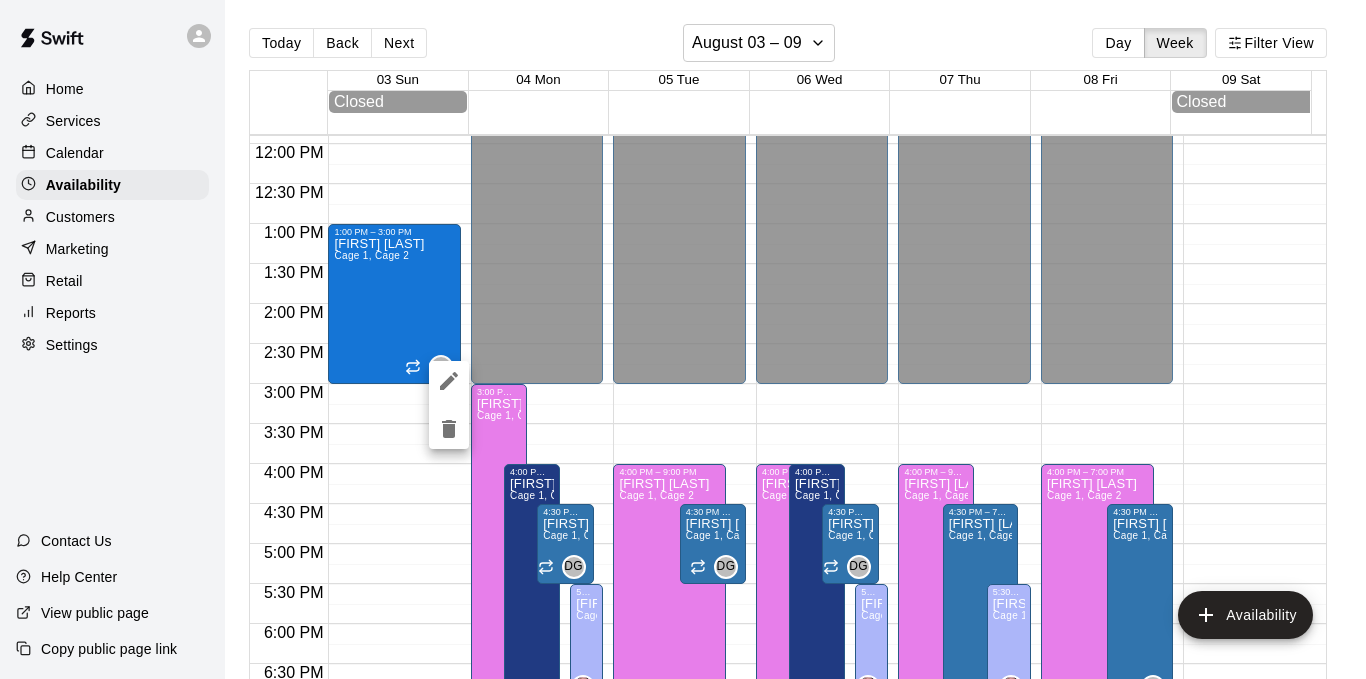 click at bounding box center (683, 339) 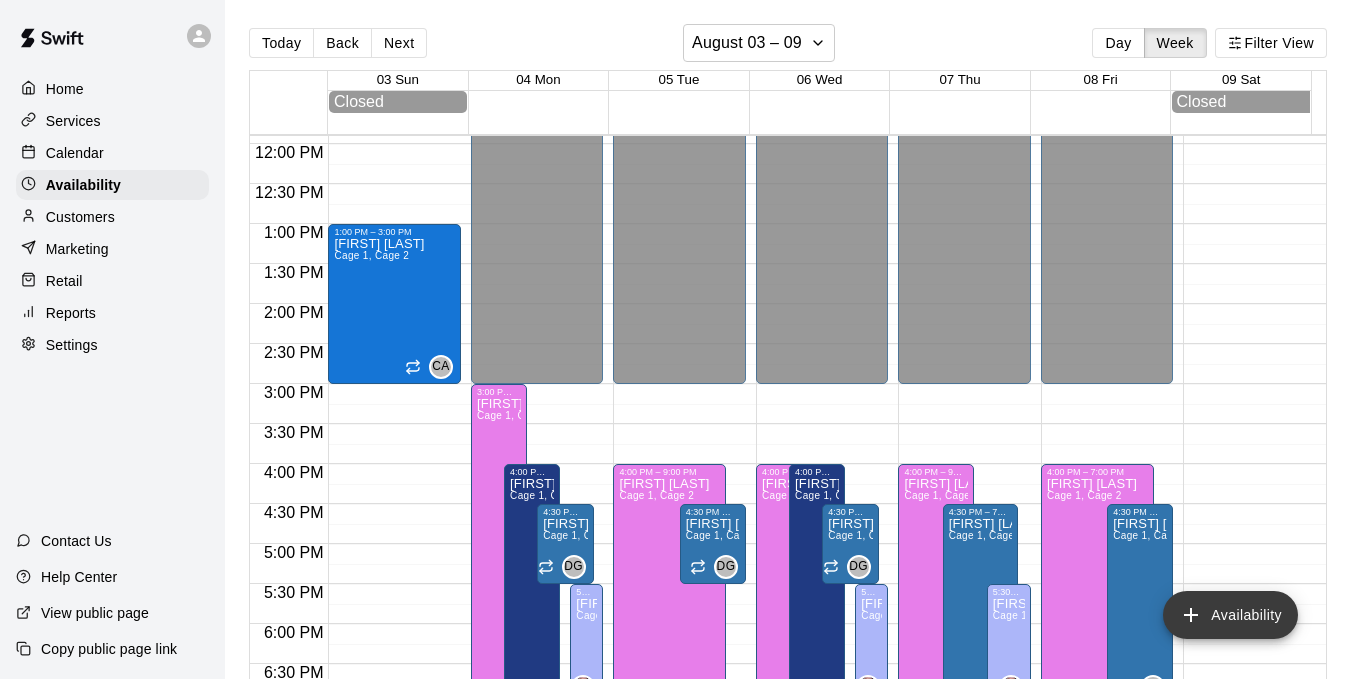 click on "Availability" at bounding box center [1230, 615] 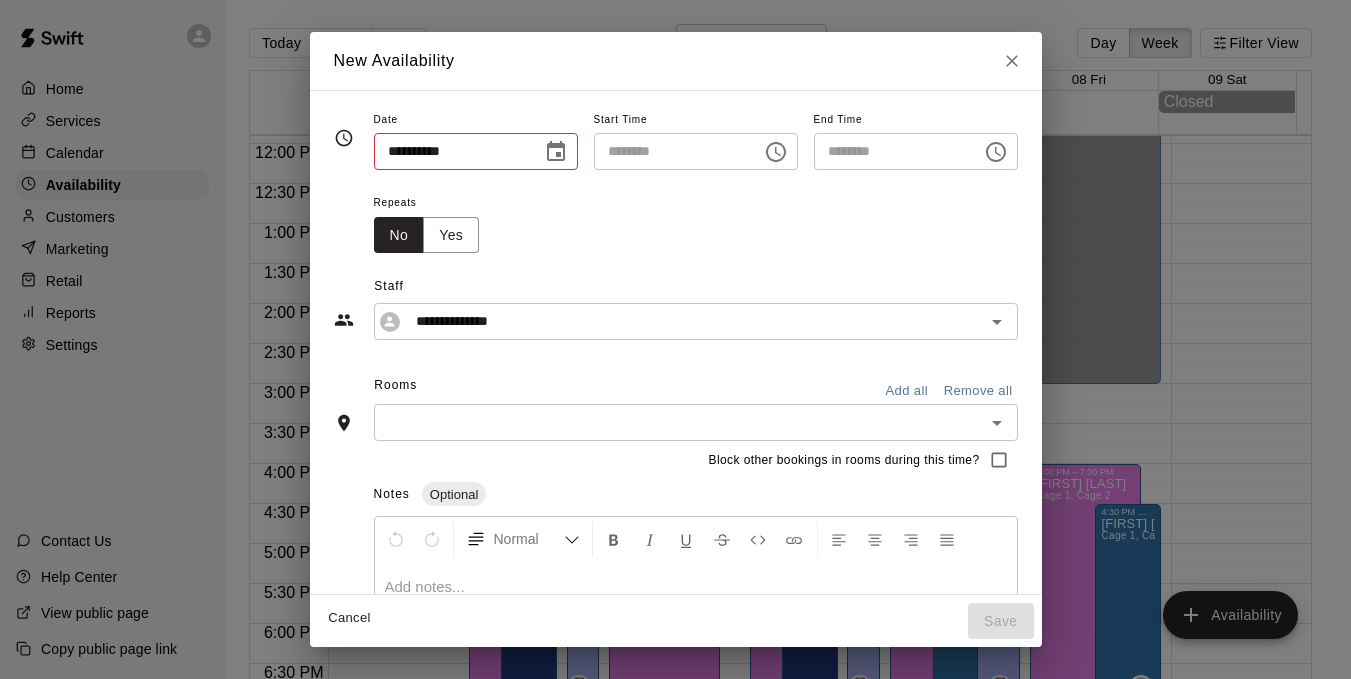 type on "**********" 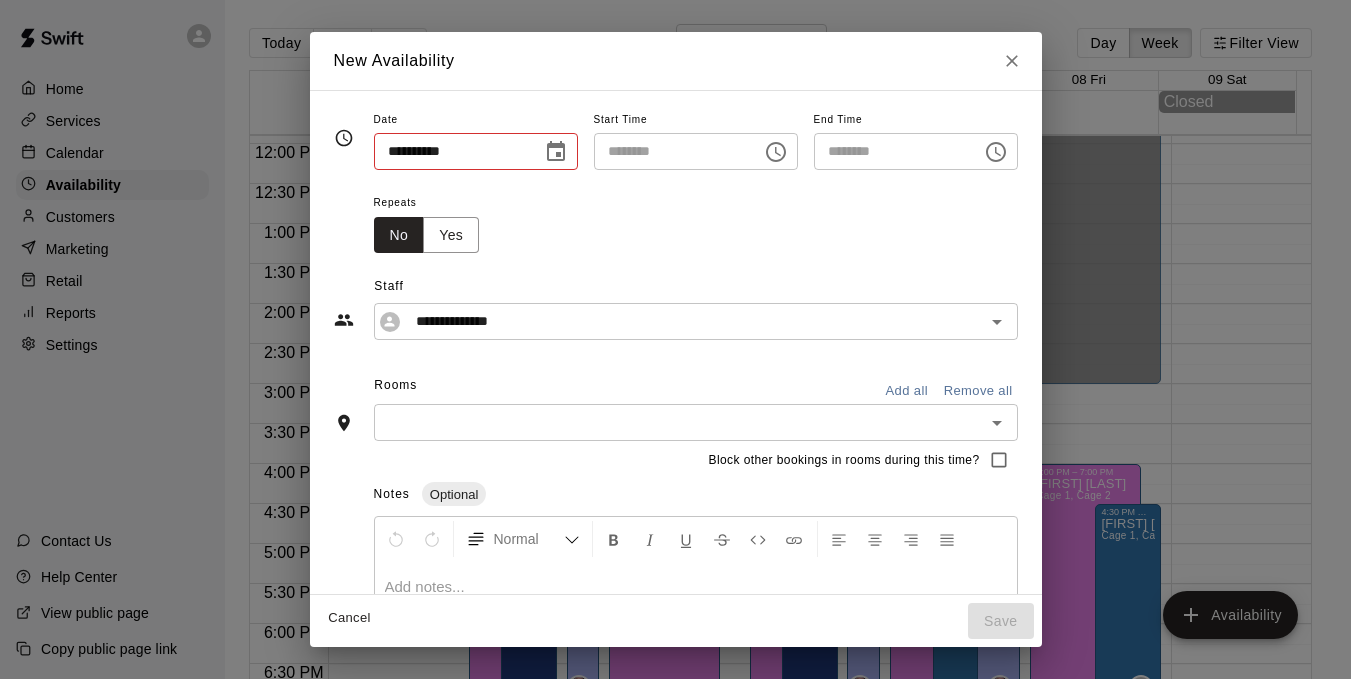 type on "********" 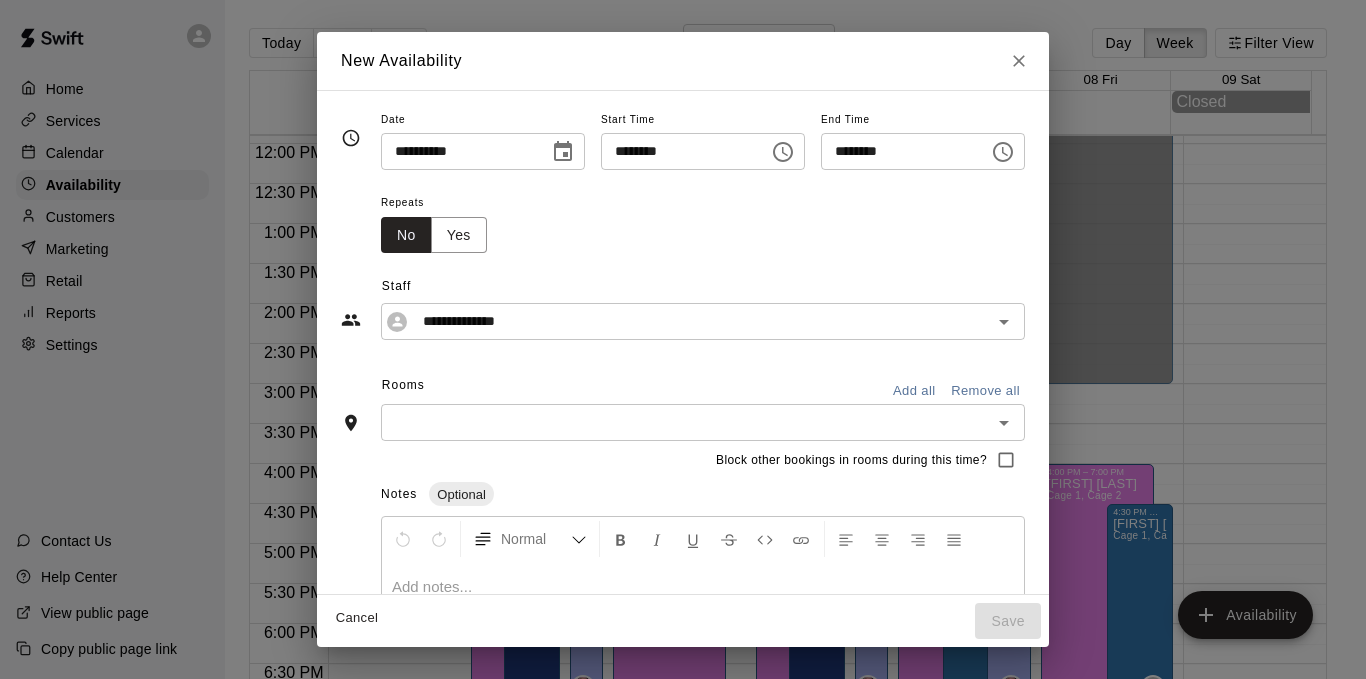 click on "**********" at bounding box center (458, 151) 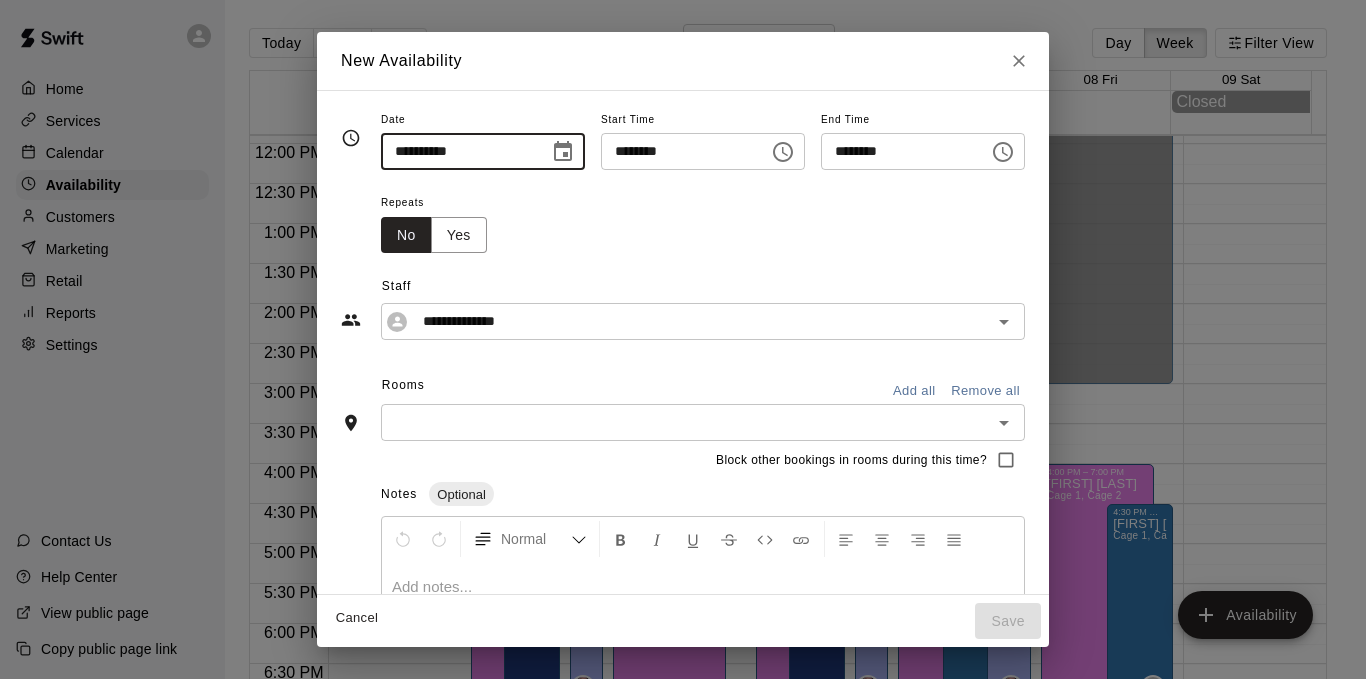 click 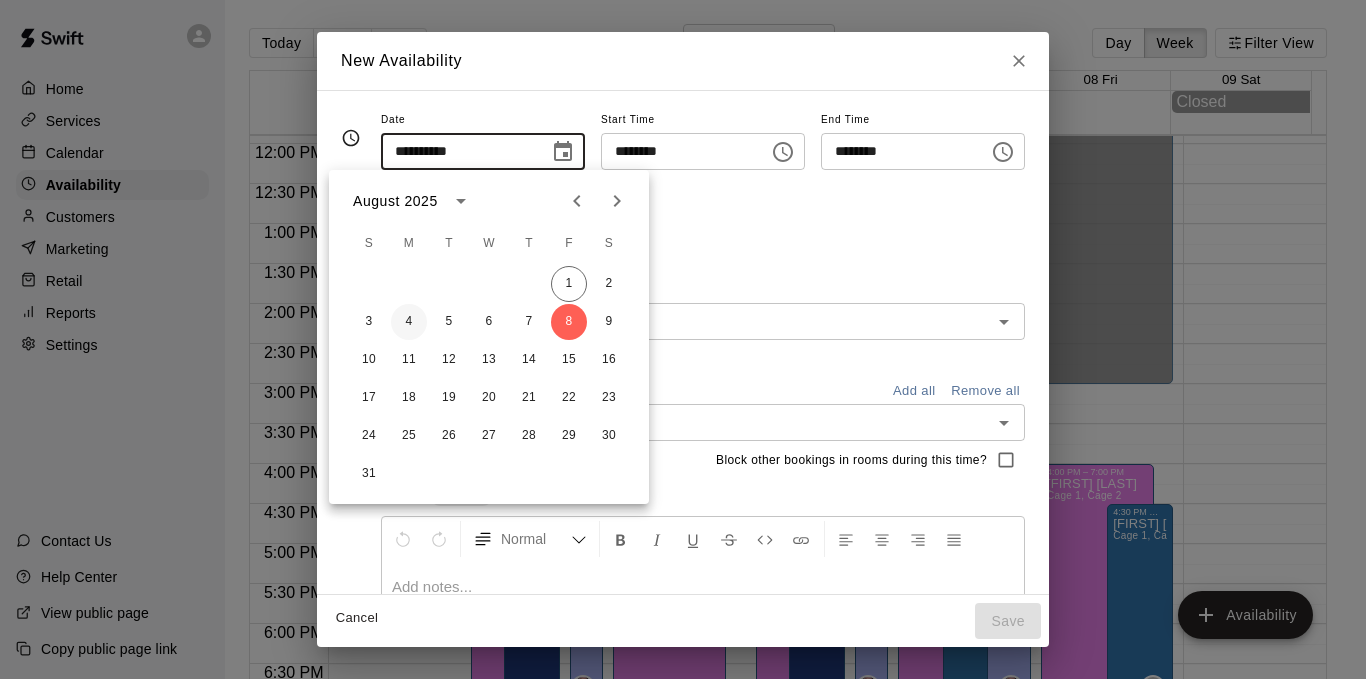 click on "4" at bounding box center (409, 322) 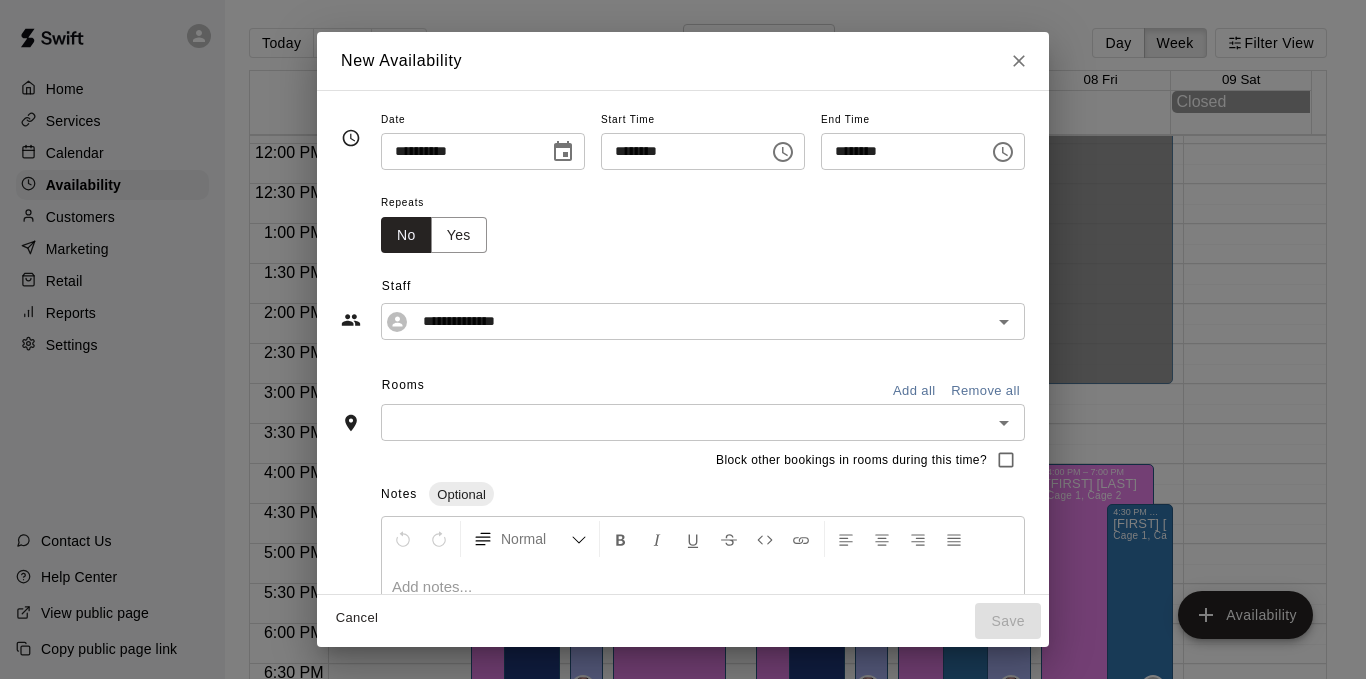 click on "********" at bounding box center [678, 151] 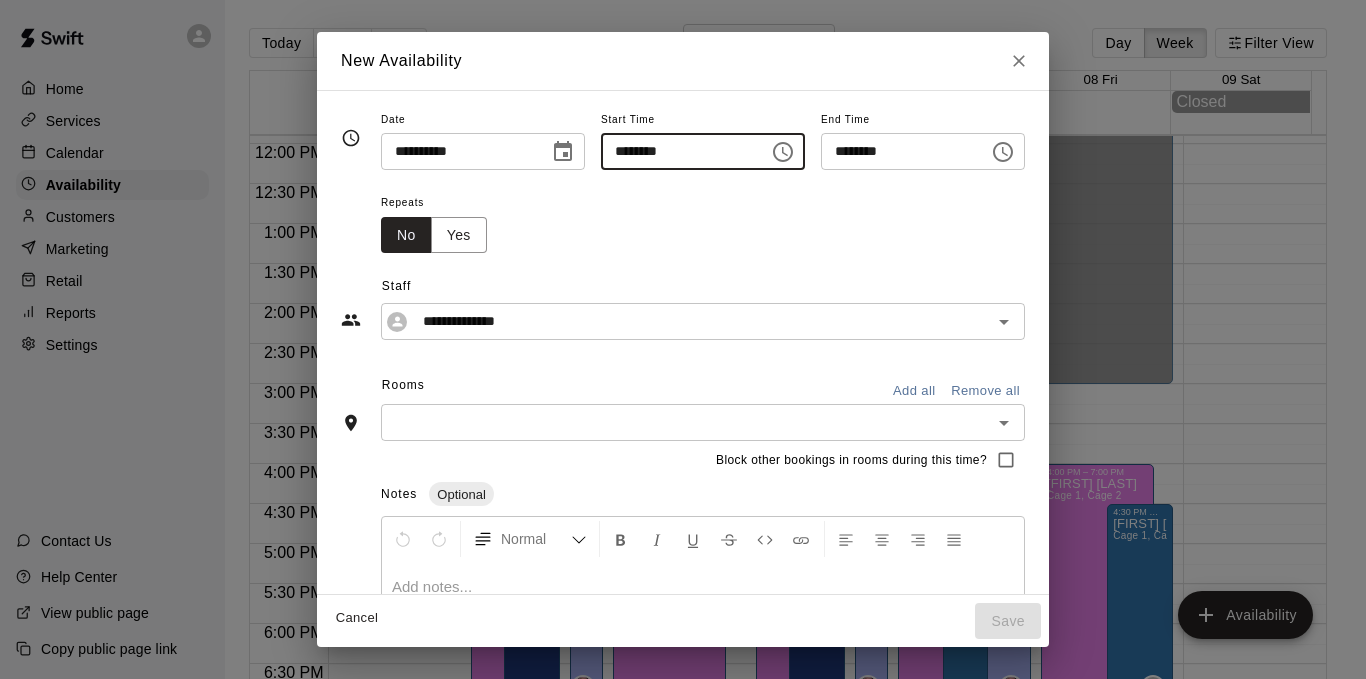 type on "********" 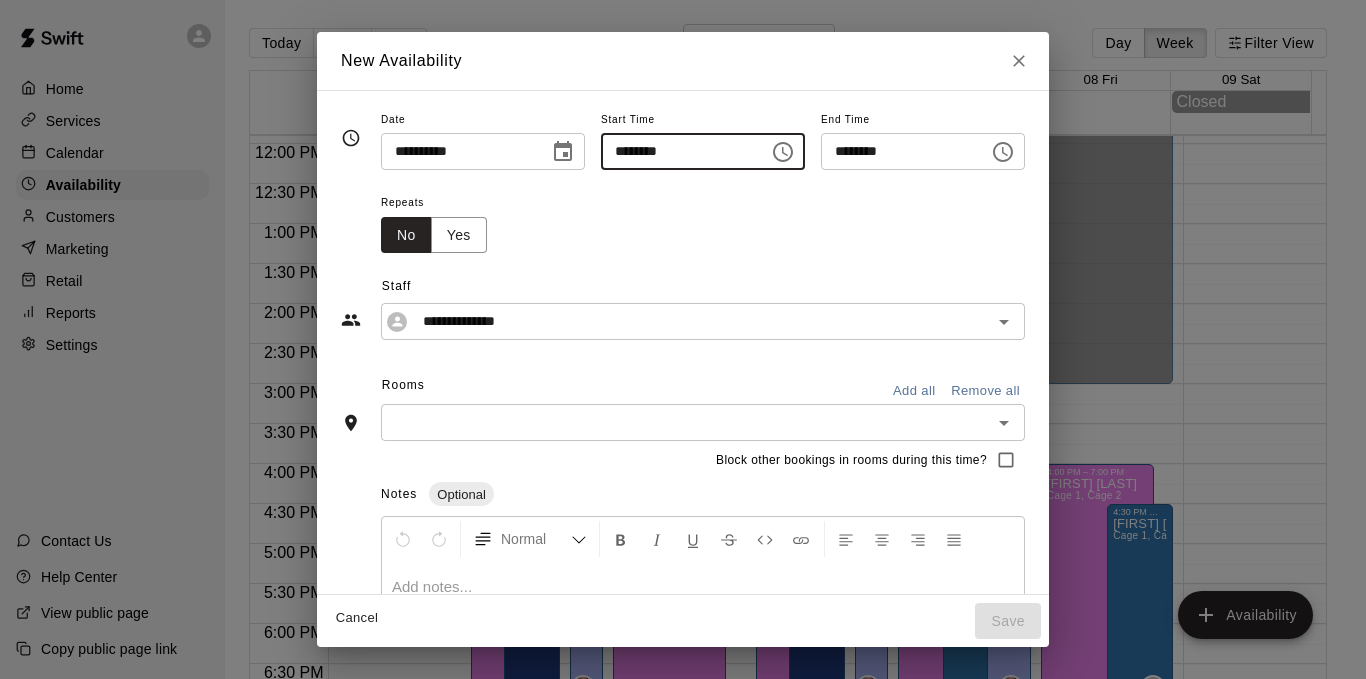 click on "********" at bounding box center [898, 151] 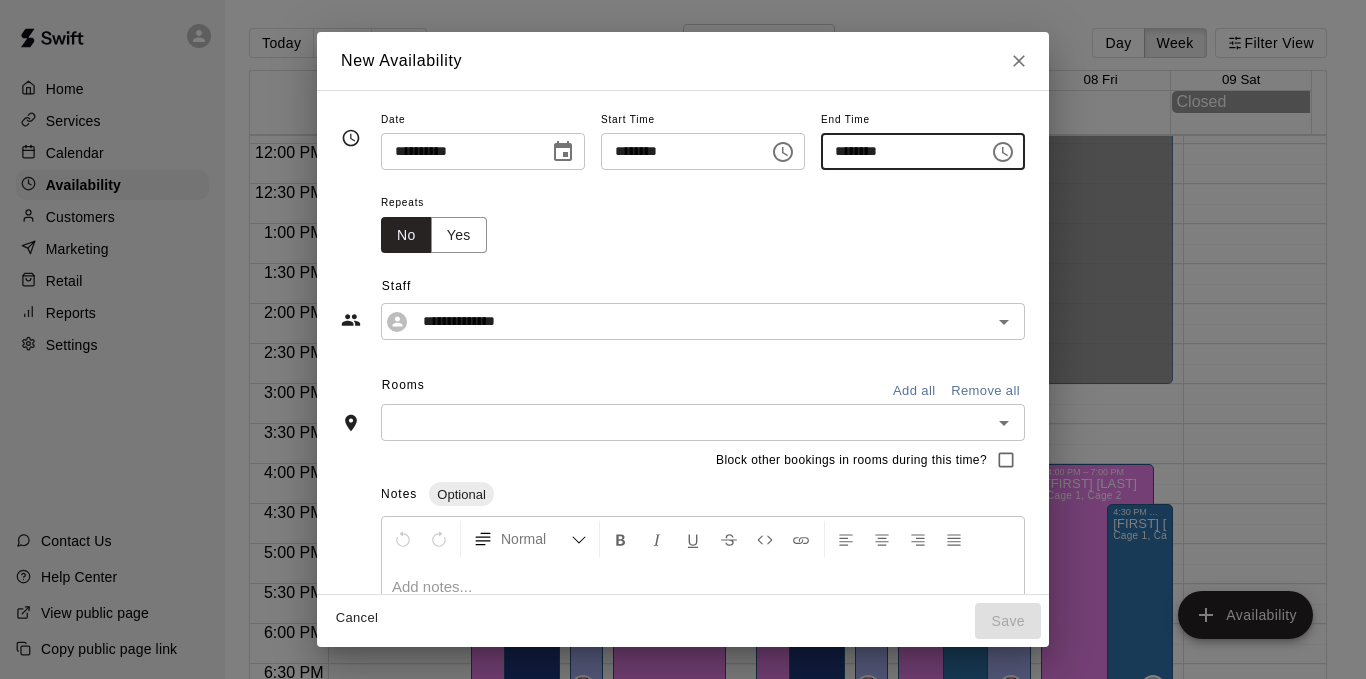type on "********" 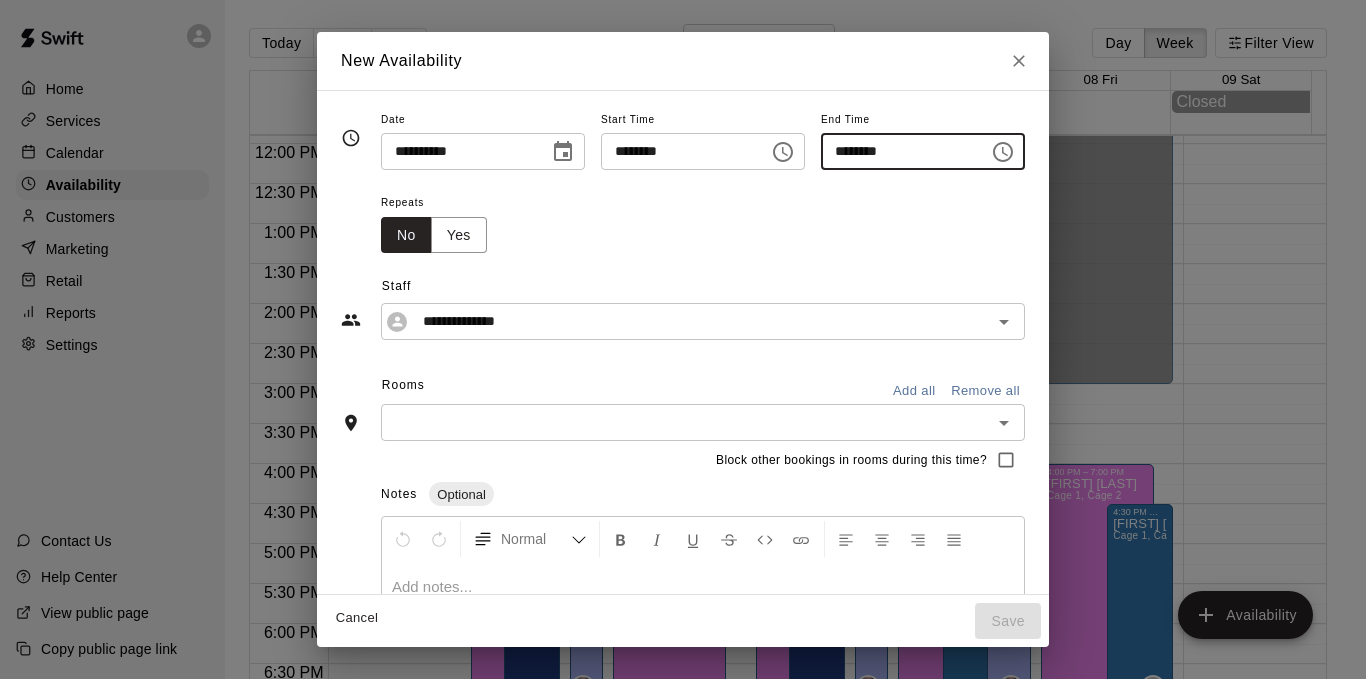click on "Repeats No Yes" at bounding box center (703, 221) 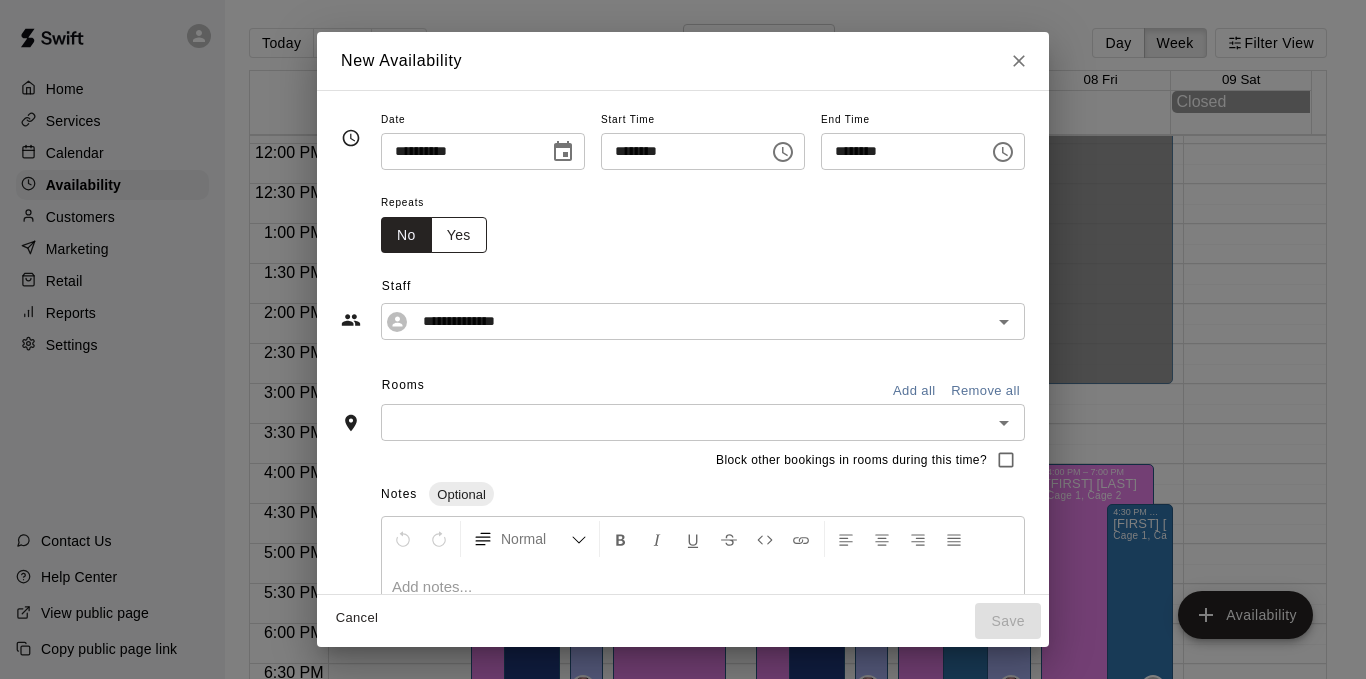 click on "Yes" at bounding box center (459, 235) 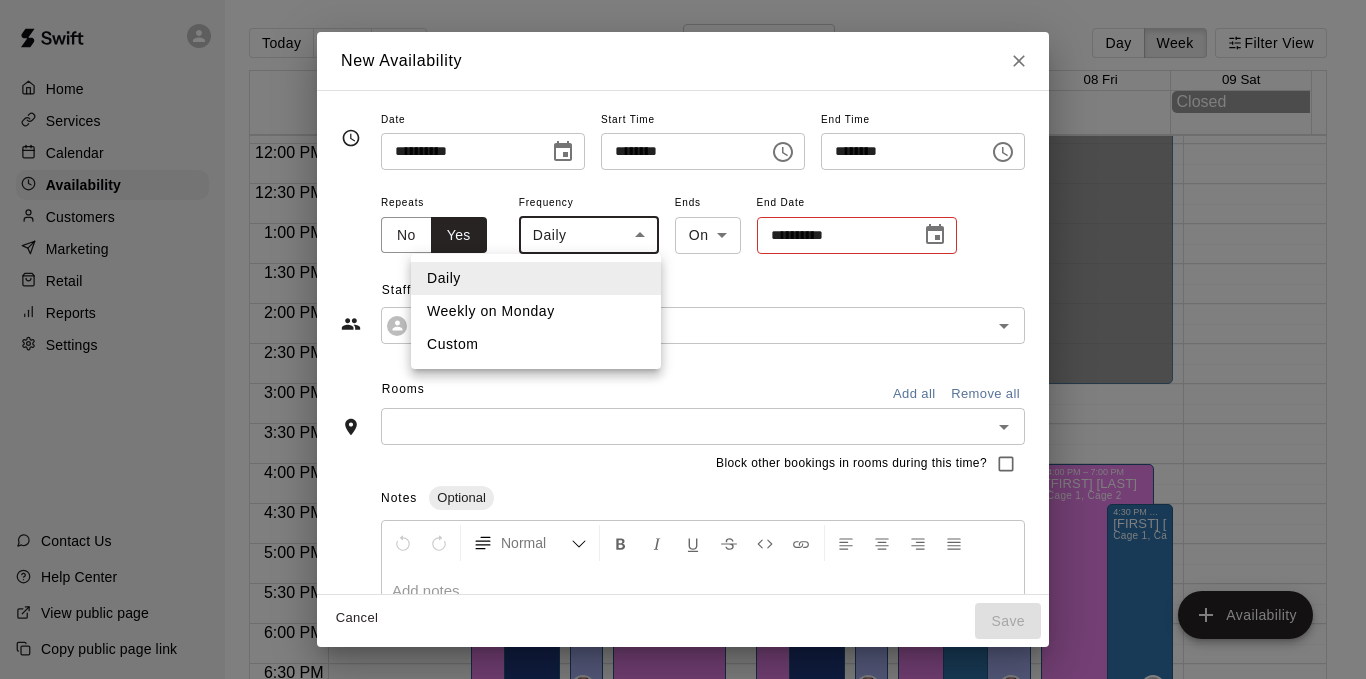 click on "1:00 PM – 3:00 PM [FIRST] [LAST] Cage 1, Cage 2 [STATE] 12:00 AM – 3:00 PM Closed 3:00 PM – 9:00 PM [FIRST] [LAST] Cage 1, Cage 2 [STATE] 9:00 PM – 11:59 PM Closed 4:00 PM – 8:00 PM [FIRST] [LAST] Cage 1, Cage 2 4:30 PM – 5:30 PM [FIRST] [LAST] Cage 1, Cage 2 [STATE] 5:30 PM – 7:00 PM [FIRST] [LAST] Cage 1, Cage 2 12:00 AM – 3:00 PM Closed 4:00 PM – 9:00 PM [STATE] Closed" at bounding box center (683, 355) 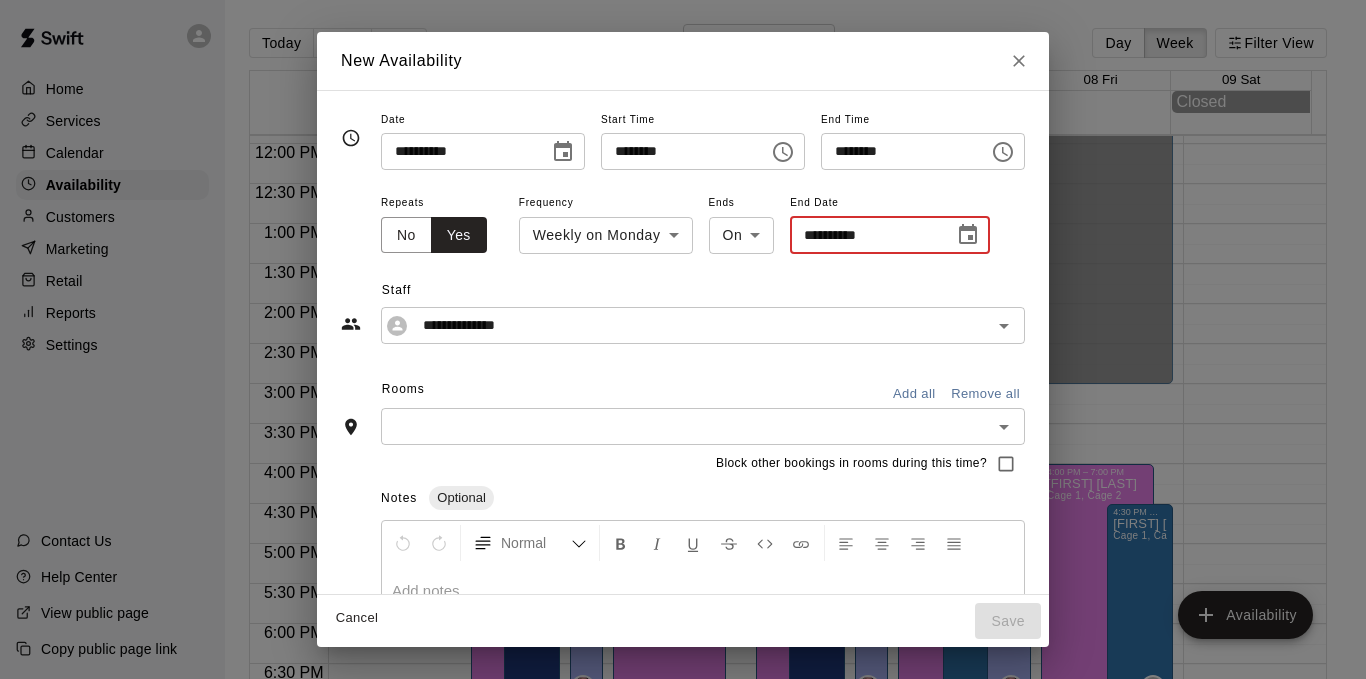 click on "**********" at bounding box center (865, 235) 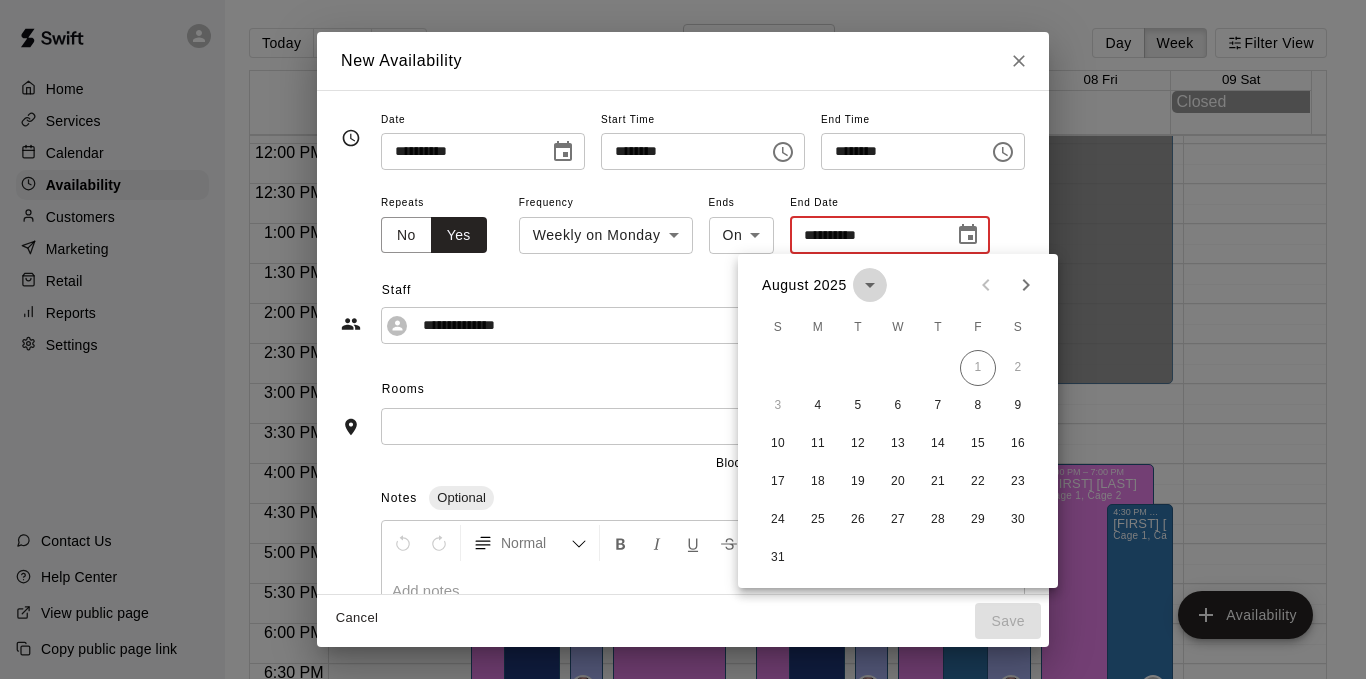 click 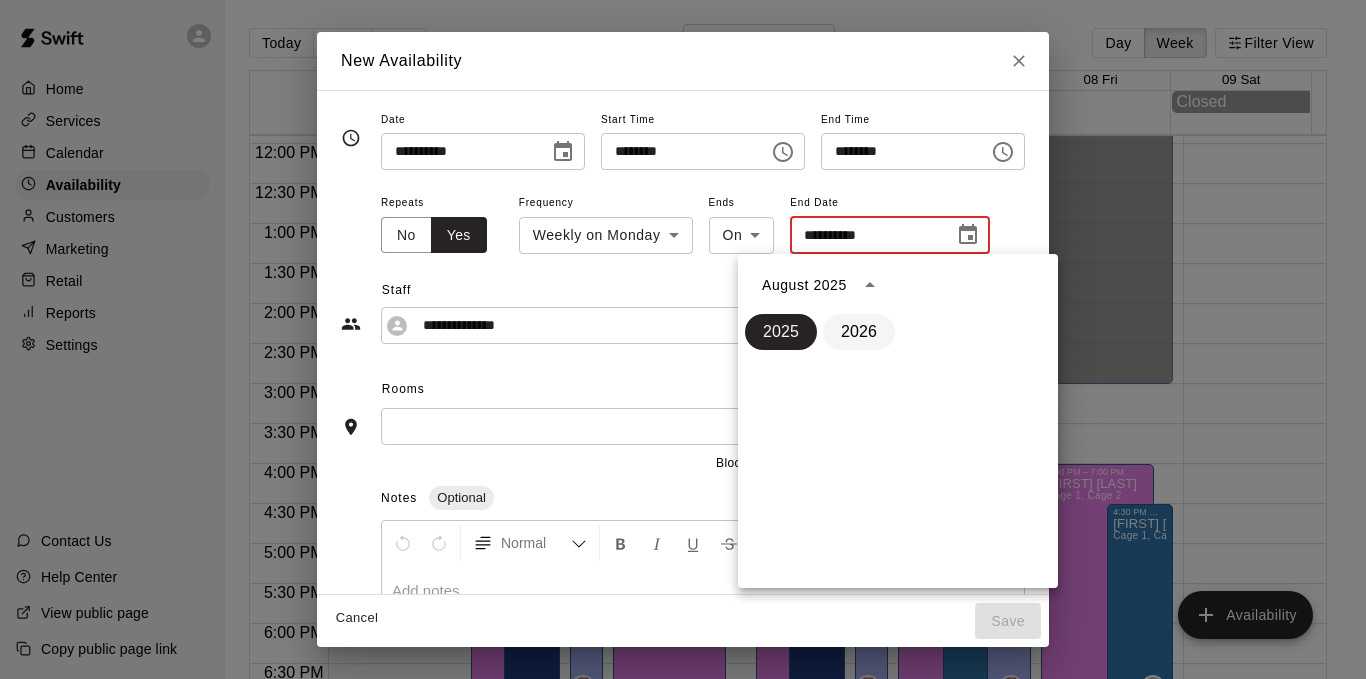 click on "2026" at bounding box center [859, 332] 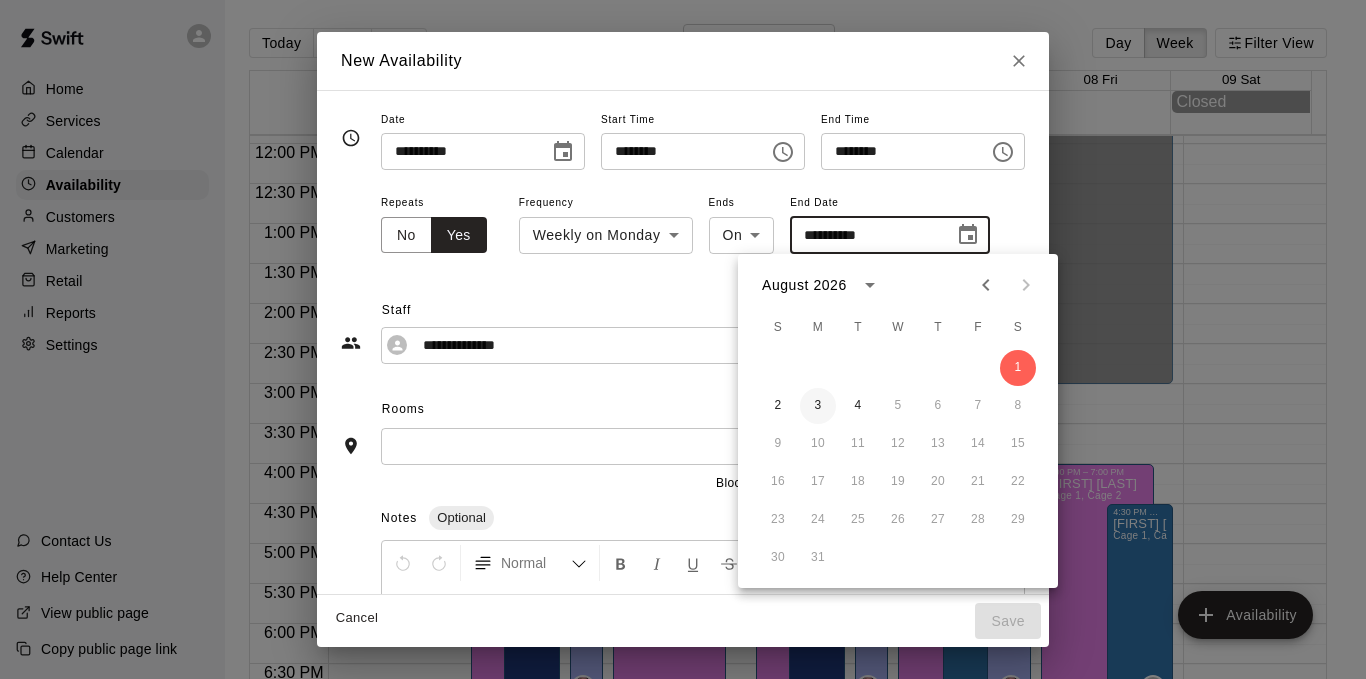 click on "3" at bounding box center [818, 406] 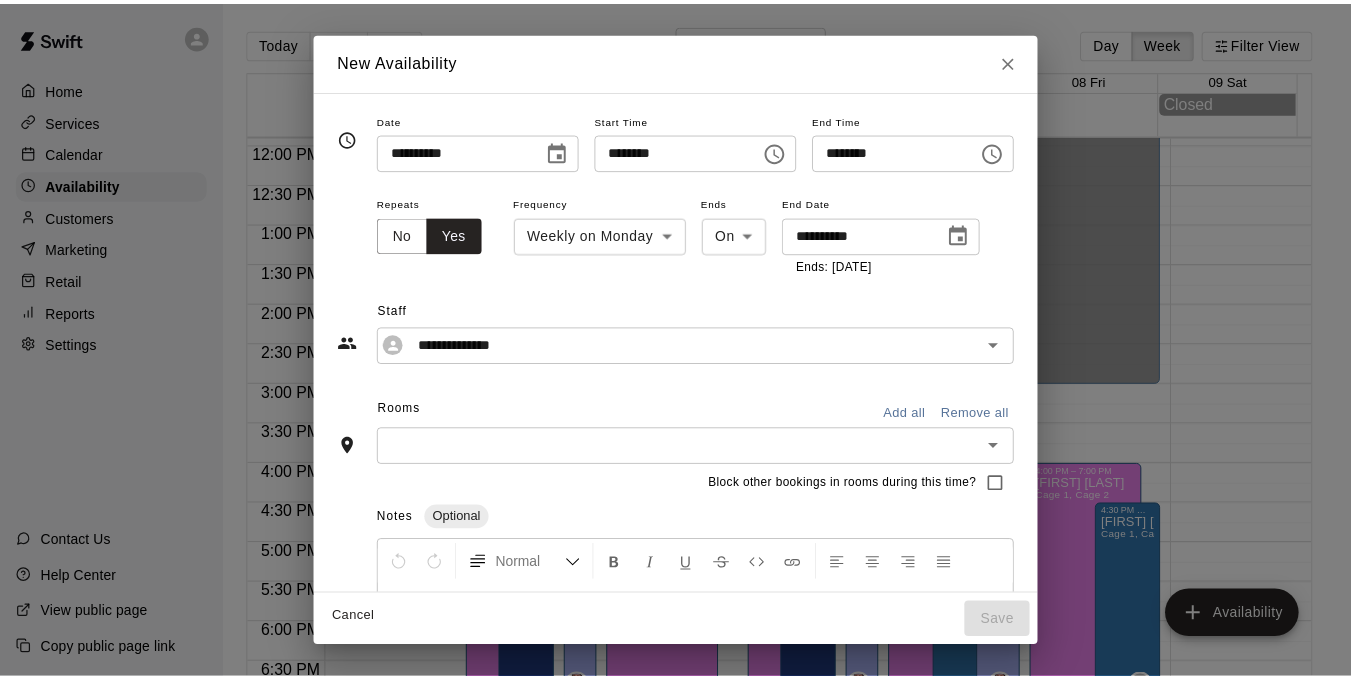scroll, scrollTop: 100, scrollLeft: 0, axis: vertical 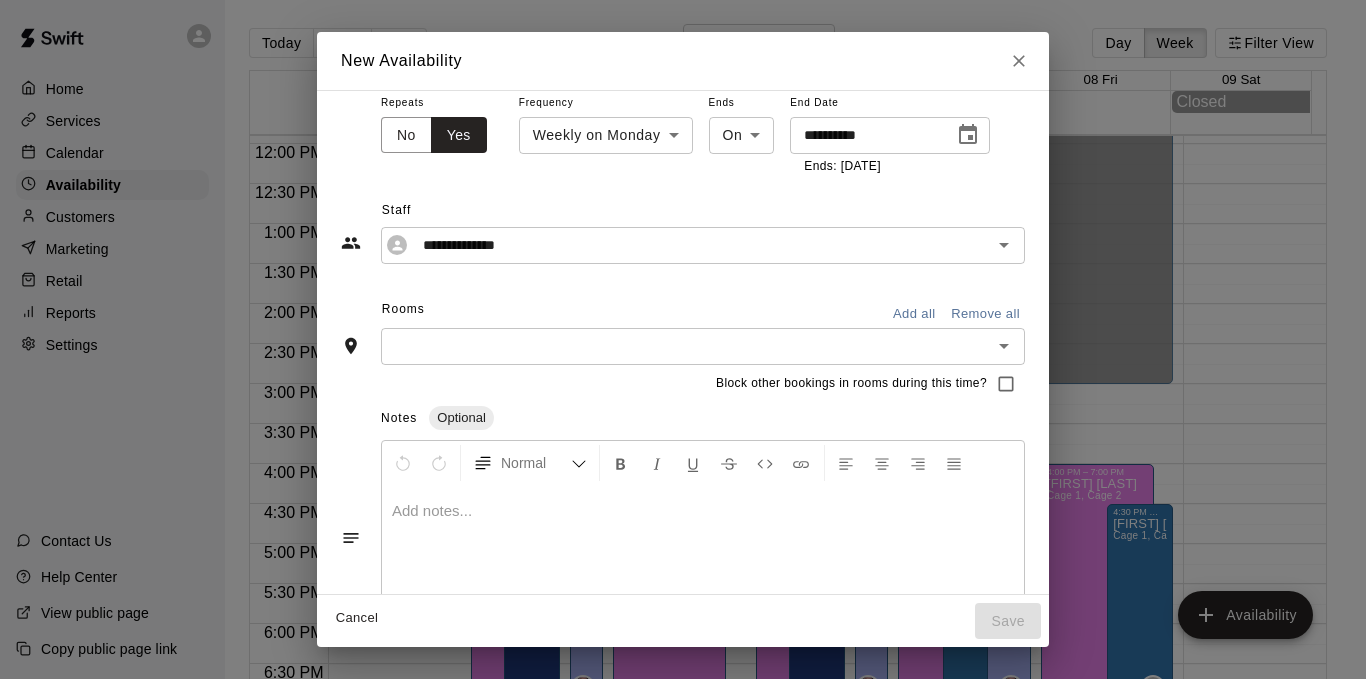 click on "Add all" at bounding box center (914, 314) 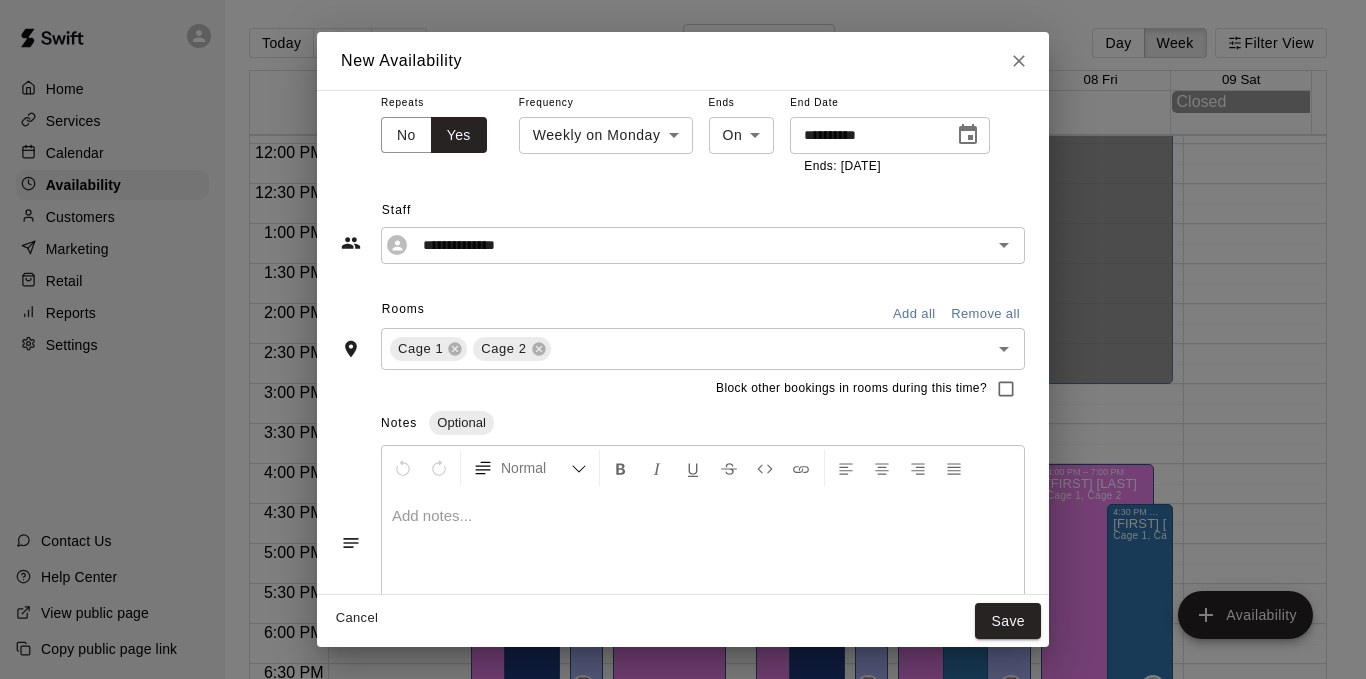 click on "Save" at bounding box center (1008, 621) 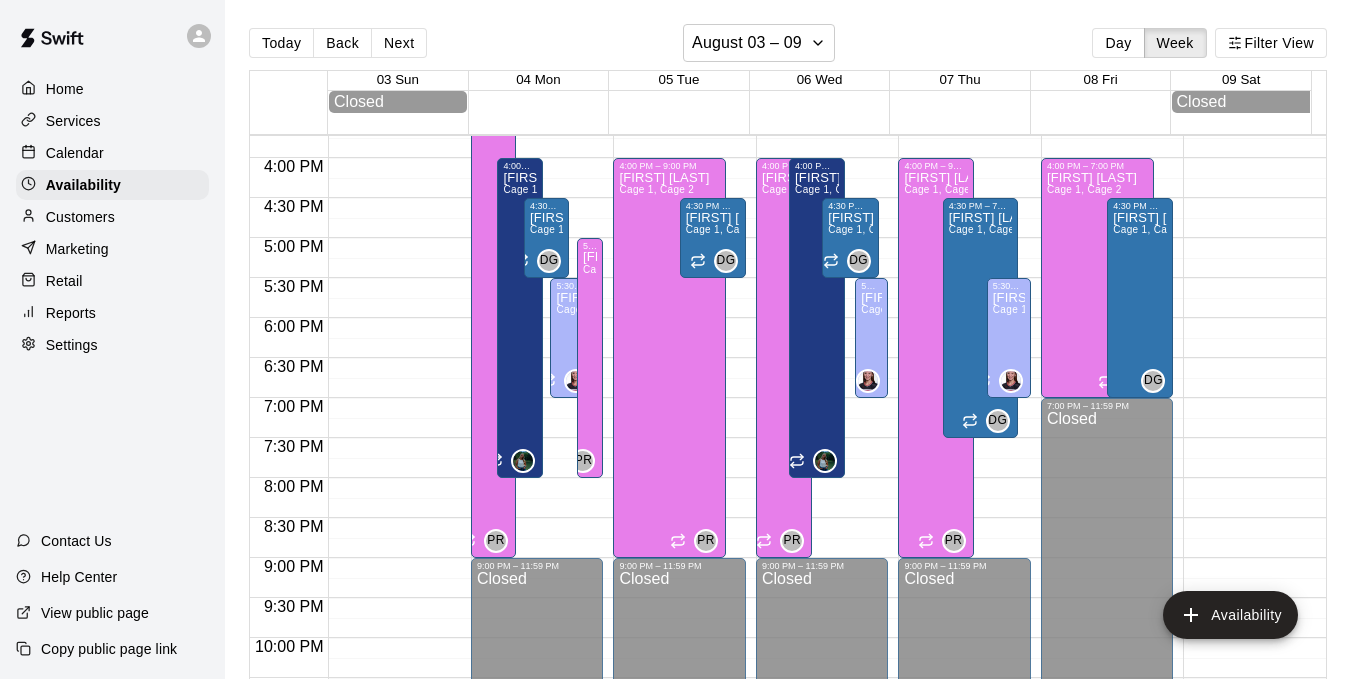 scroll, scrollTop: 1358, scrollLeft: 0, axis: vertical 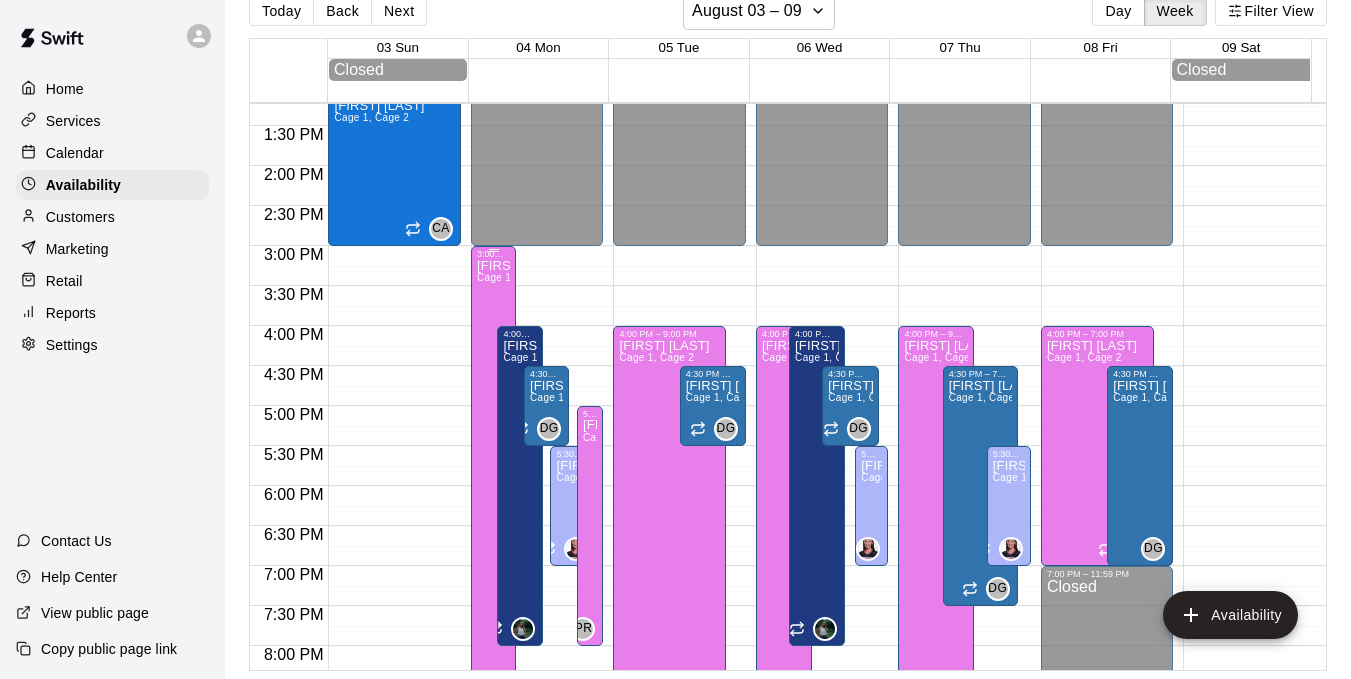 click on "[FIRST] [LAST] Cage 1, Cage 2" at bounding box center [493, 598] 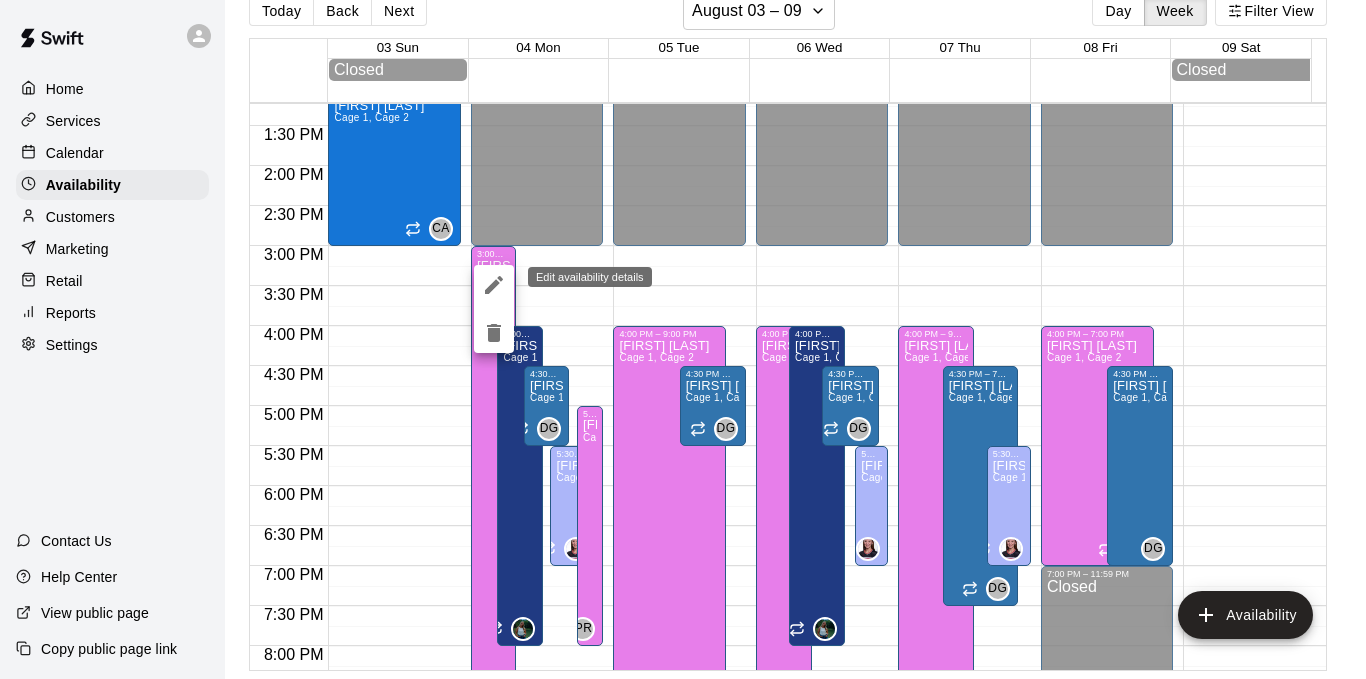 click 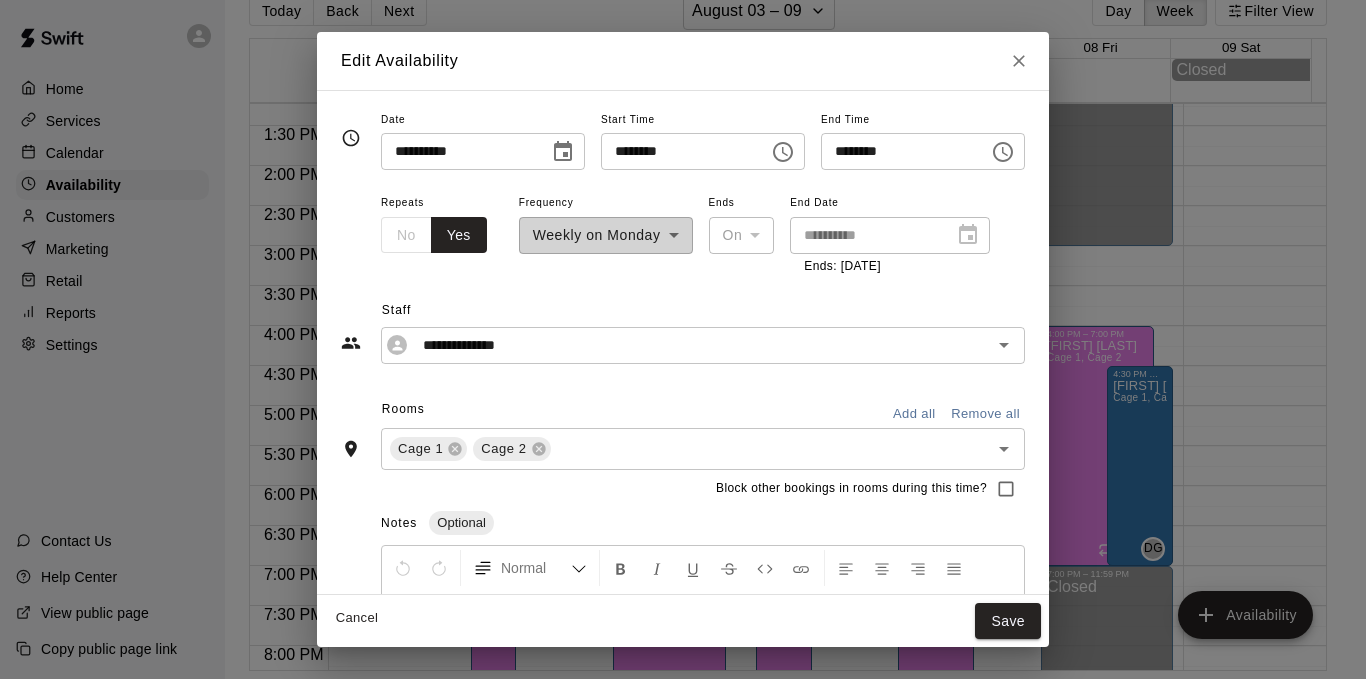 click on "********" at bounding box center [678, 151] 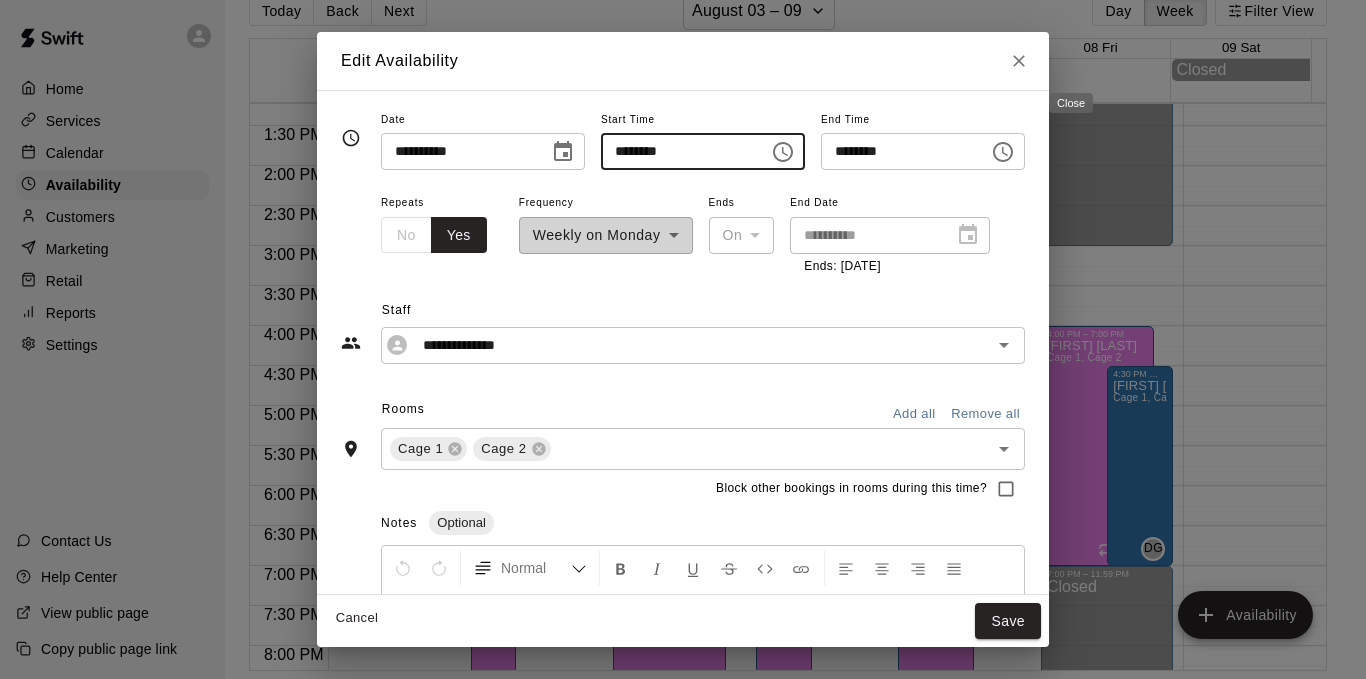 type on "********" 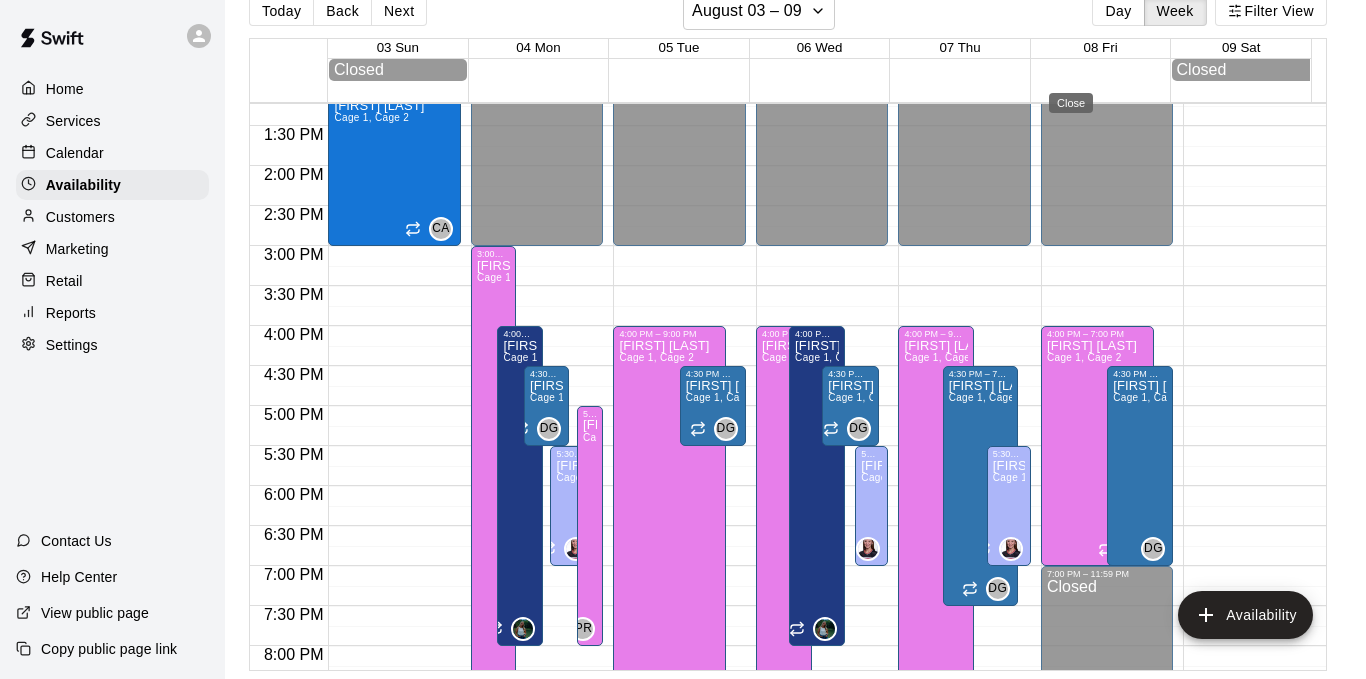 type on "**********" 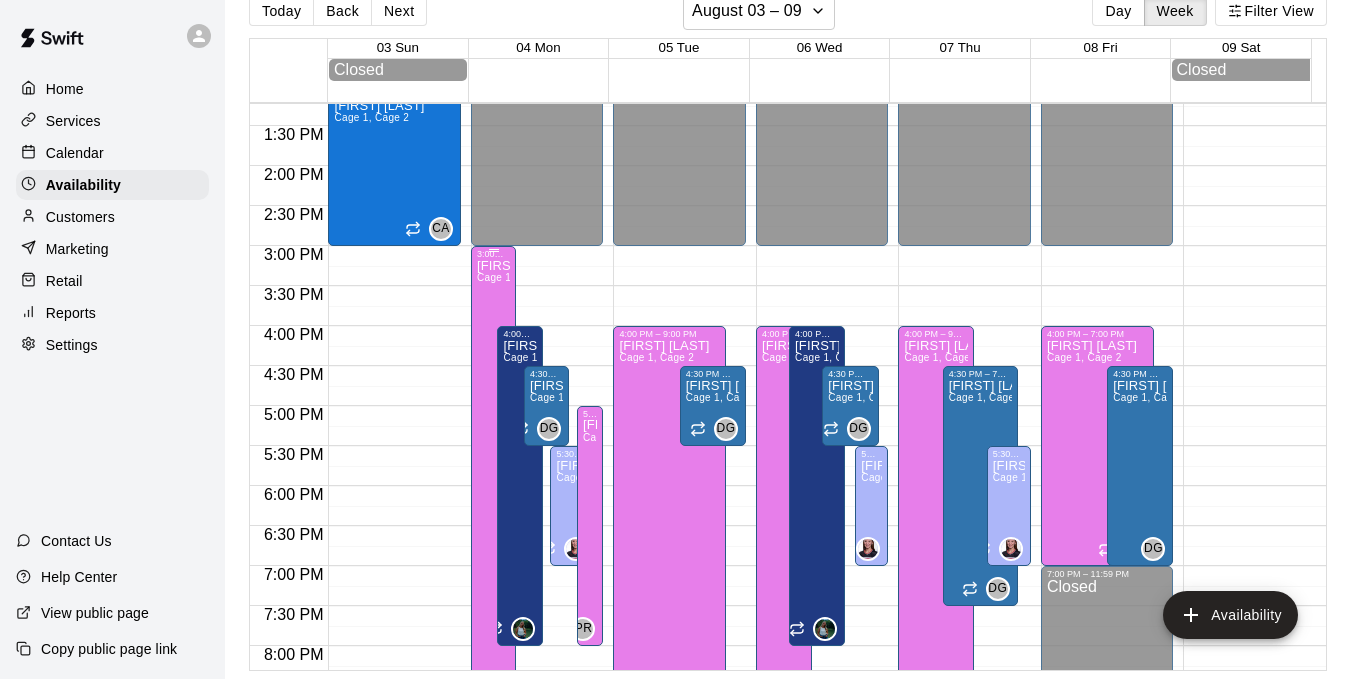 click on "Cage 1, Cage 2" at bounding box center (514, 277) 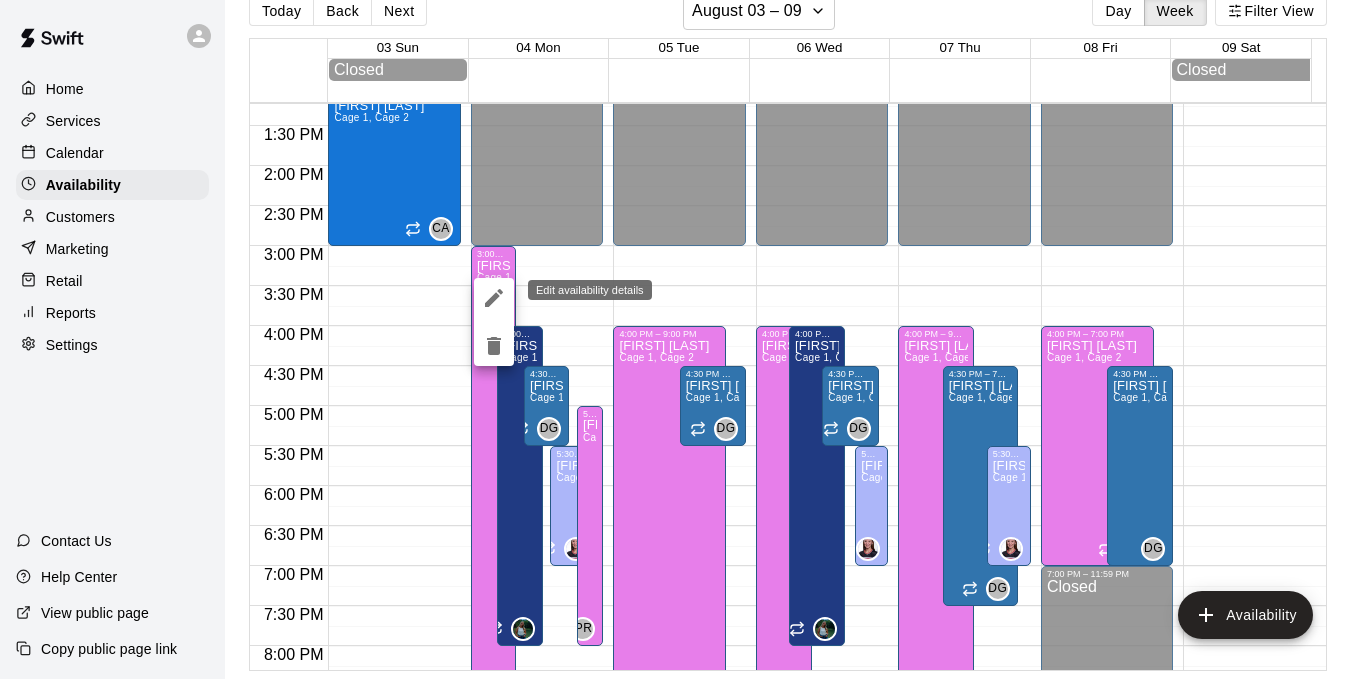 click 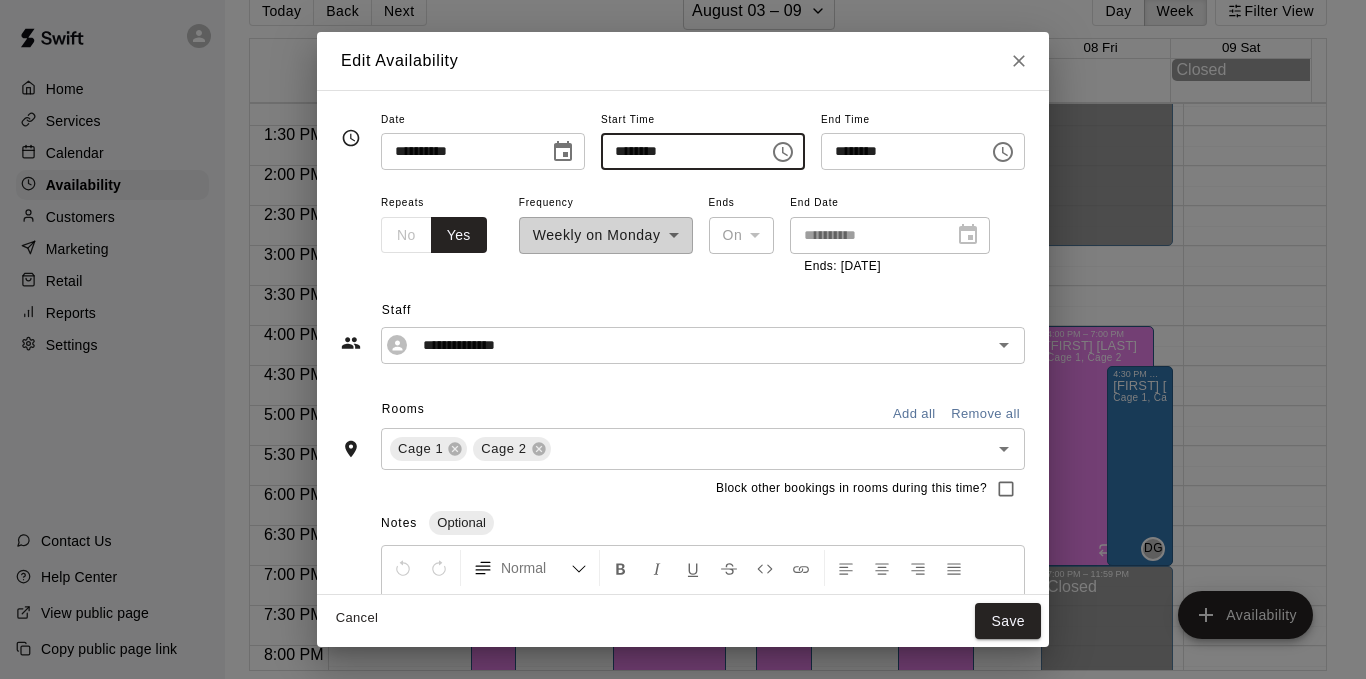 click on "********" at bounding box center [678, 151] 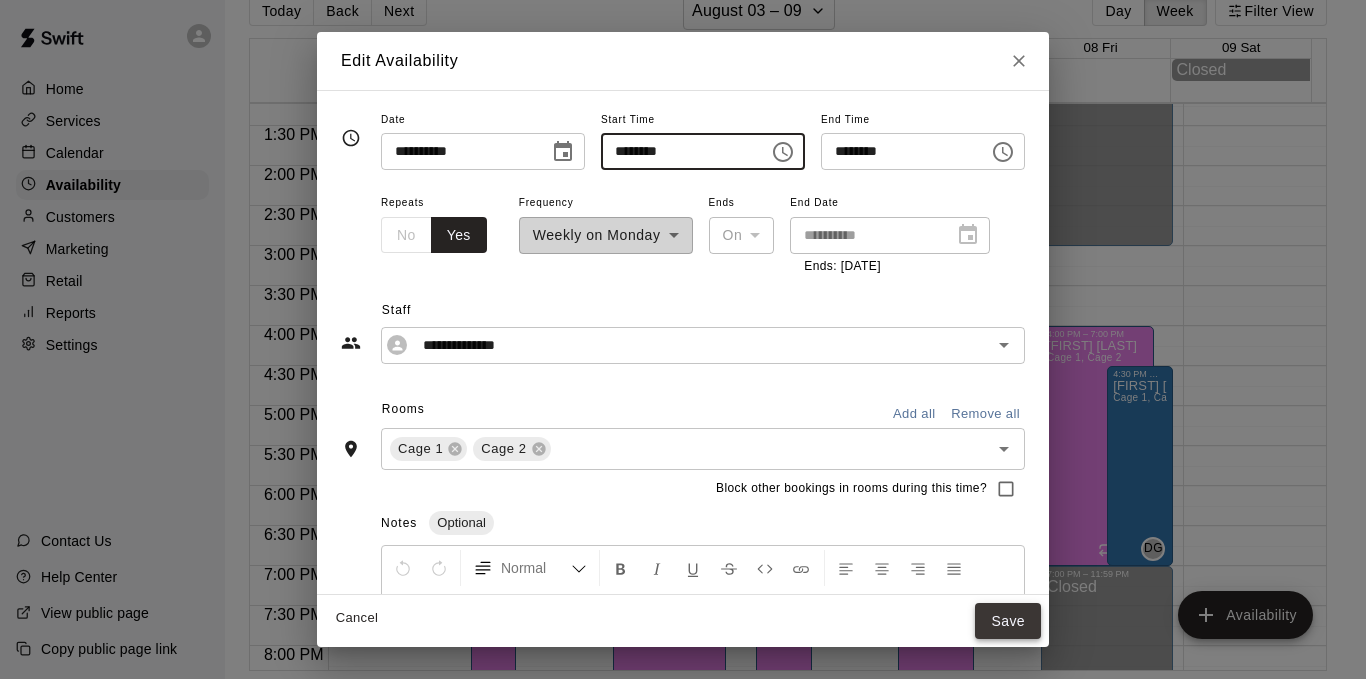 type on "********" 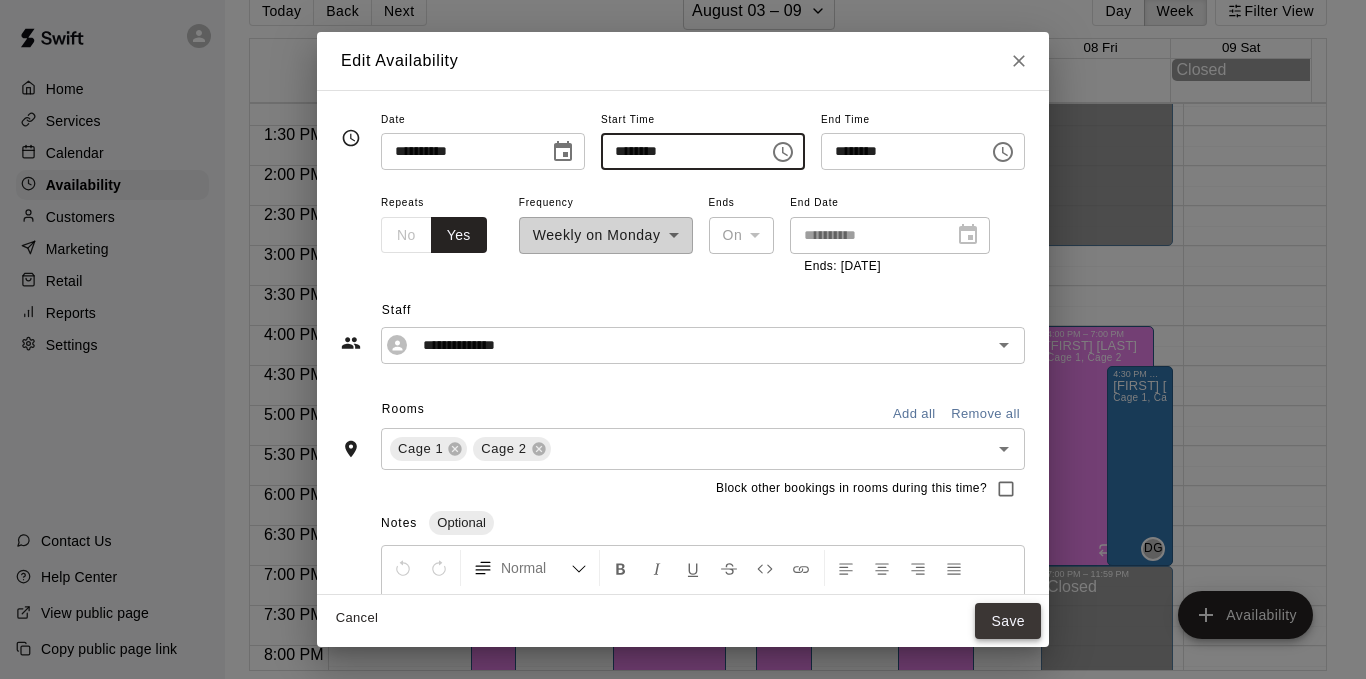 click on "Save" at bounding box center [1008, 621] 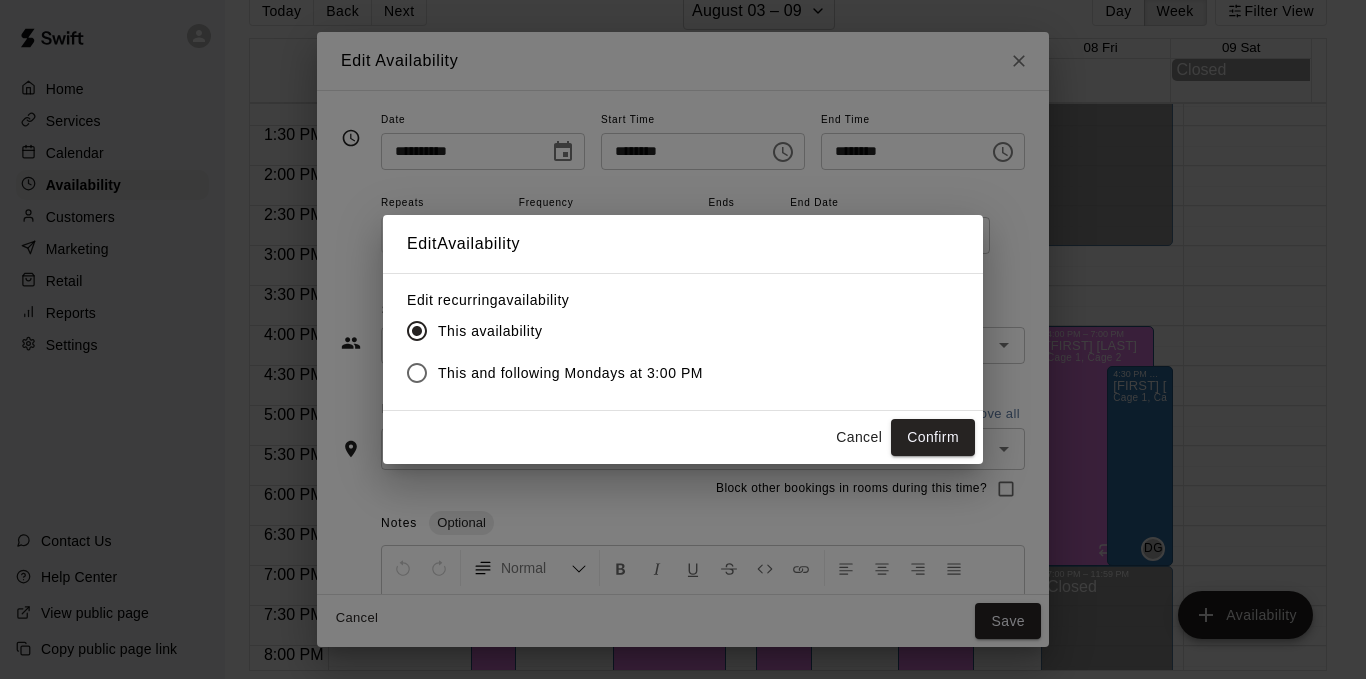 click on "Cancel" at bounding box center [859, 437] 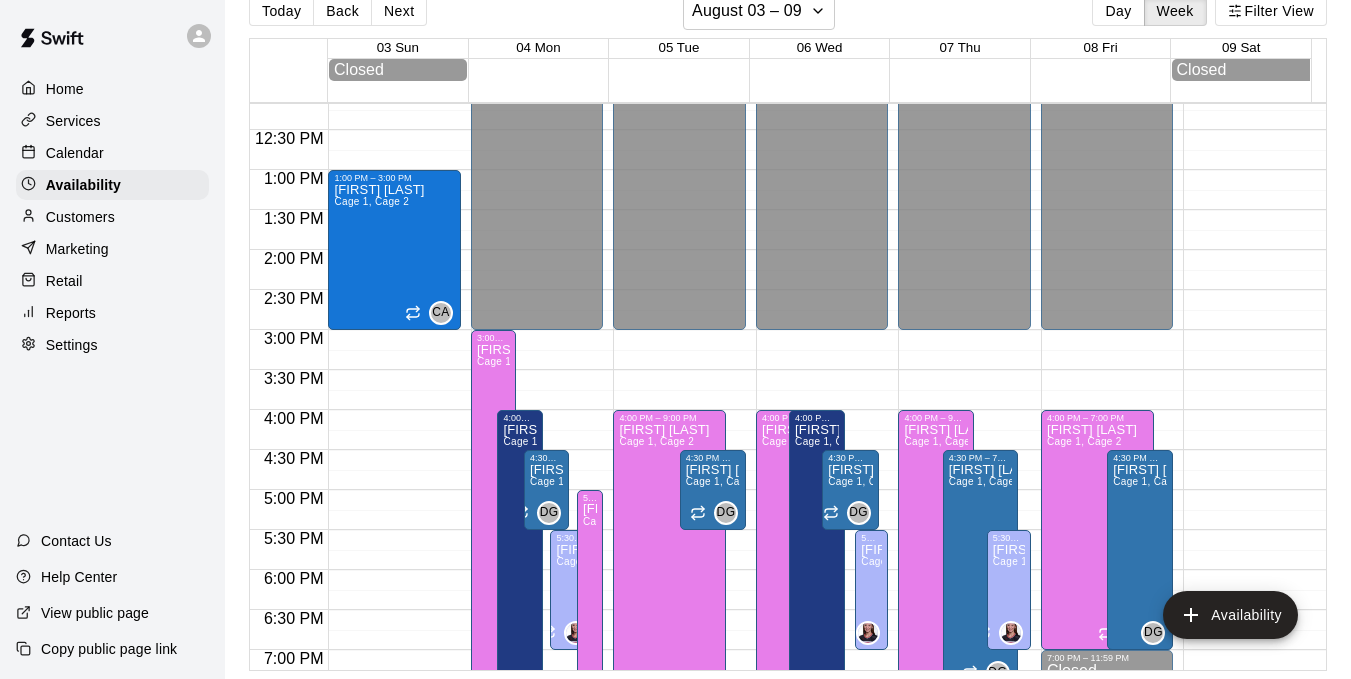 scroll, scrollTop: 858, scrollLeft: 0, axis: vertical 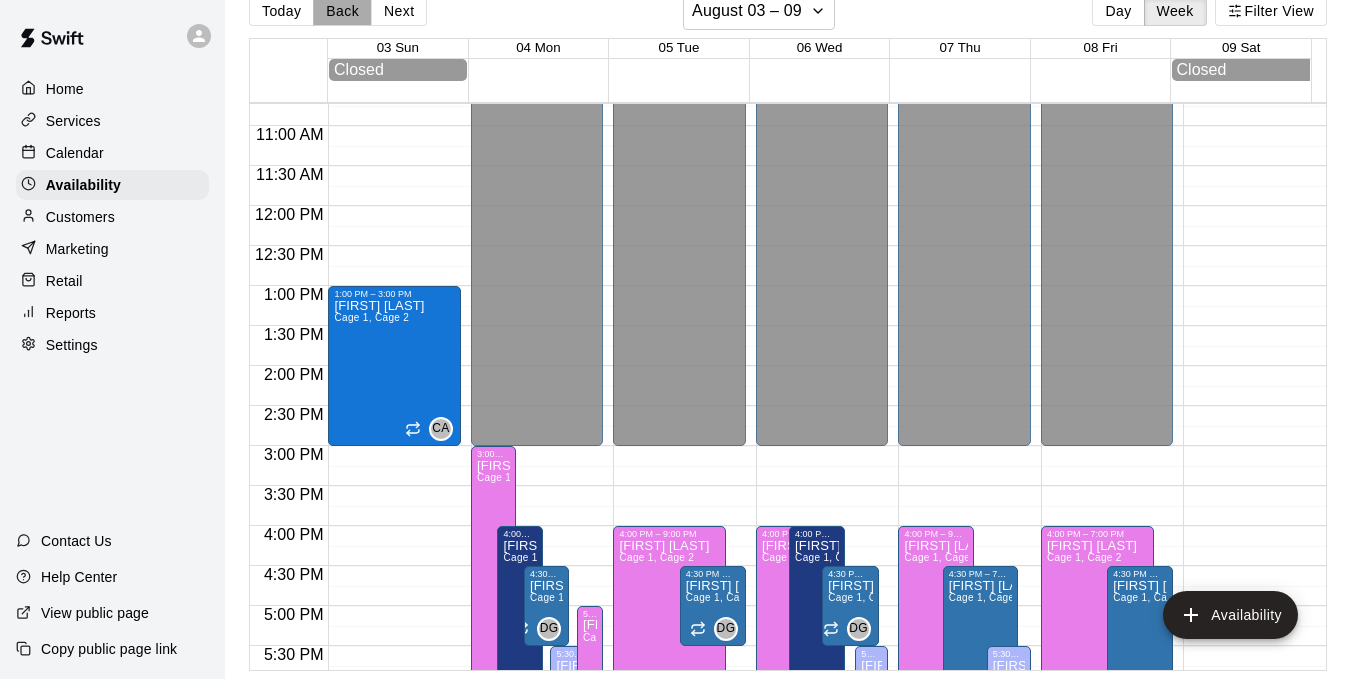 click on "Back" at bounding box center [342, 11] 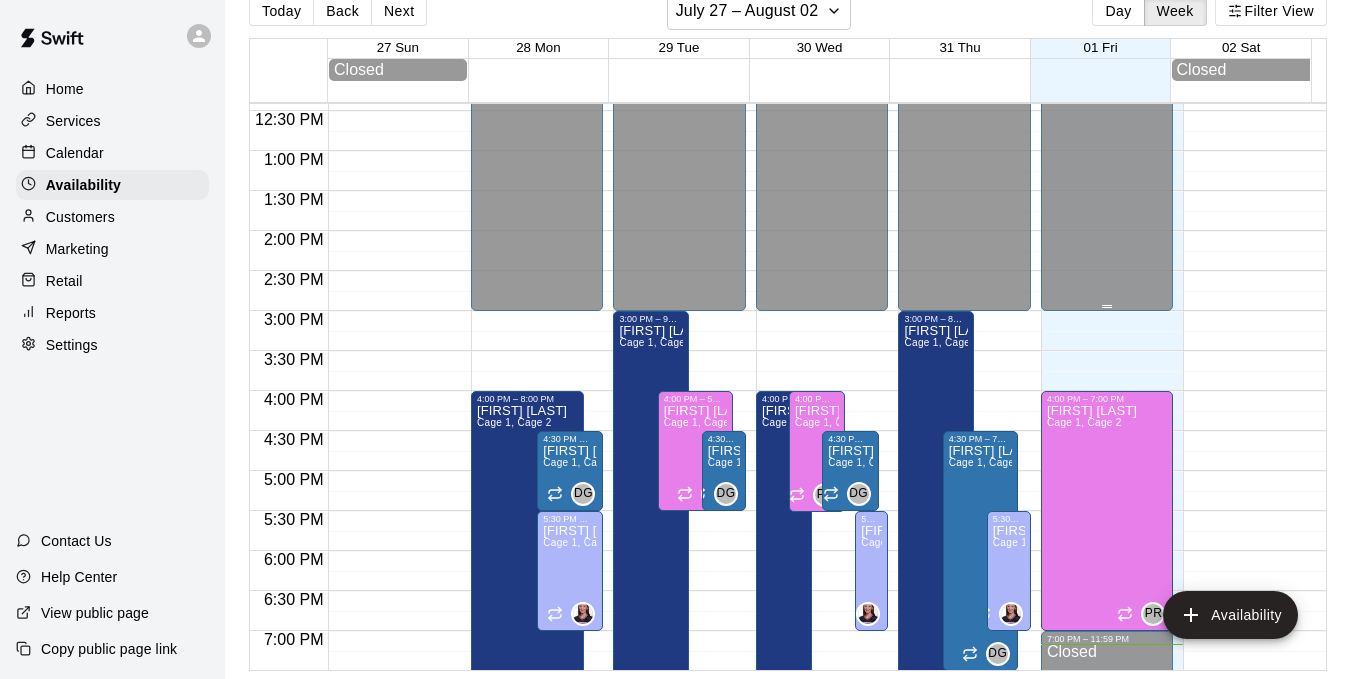 scroll, scrollTop: 958, scrollLeft: 0, axis: vertical 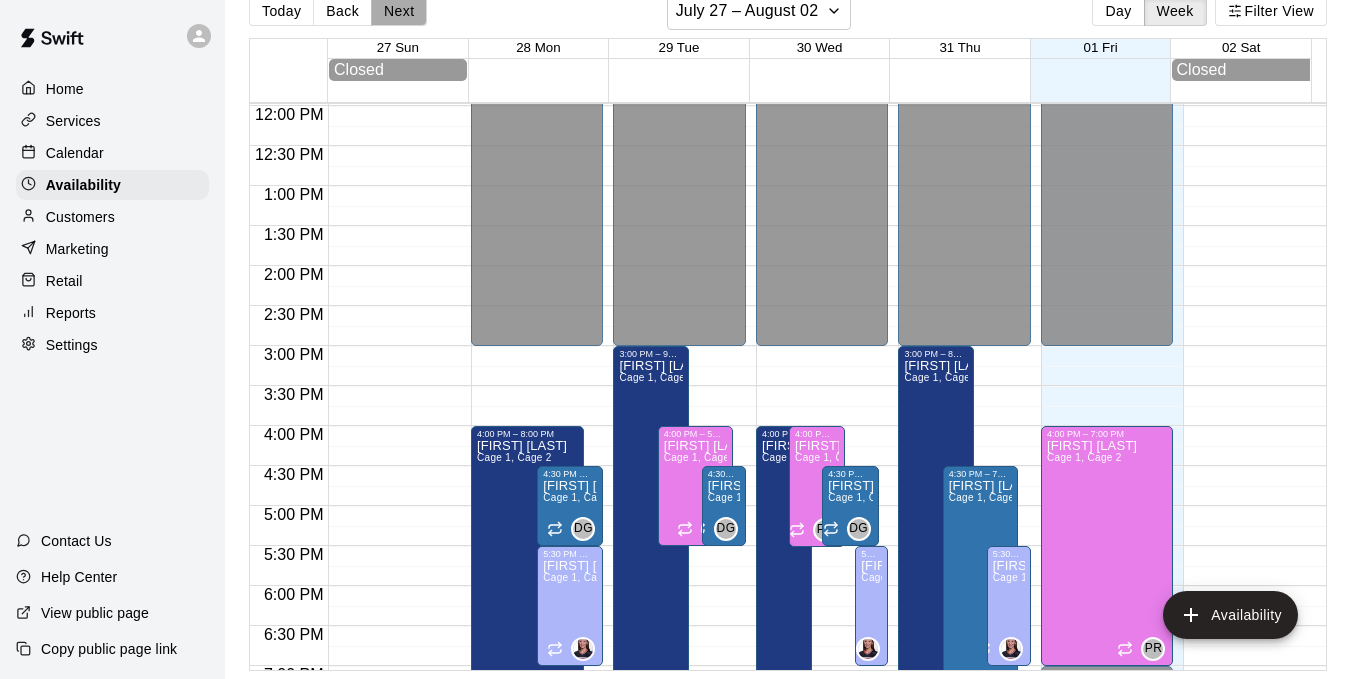 click on "Next" at bounding box center [399, 11] 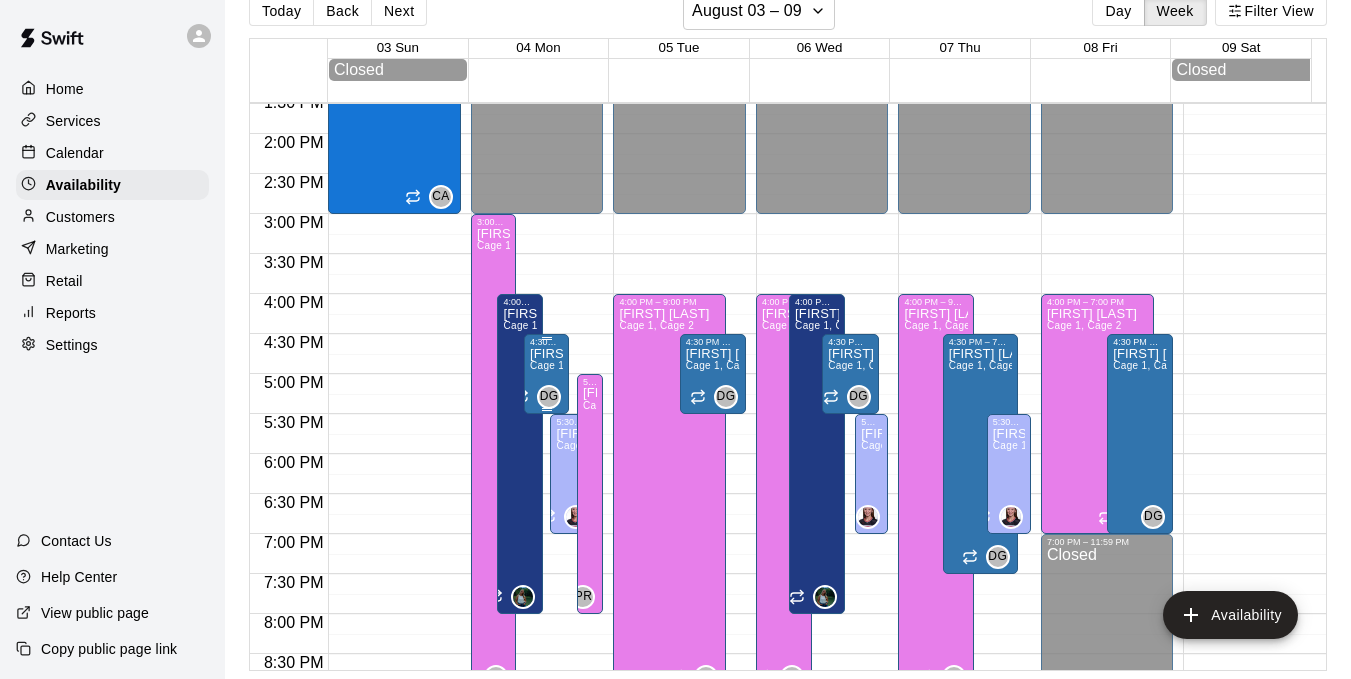 scroll, scrollTop: 1158, scrollLeft: 0, axis: vertical 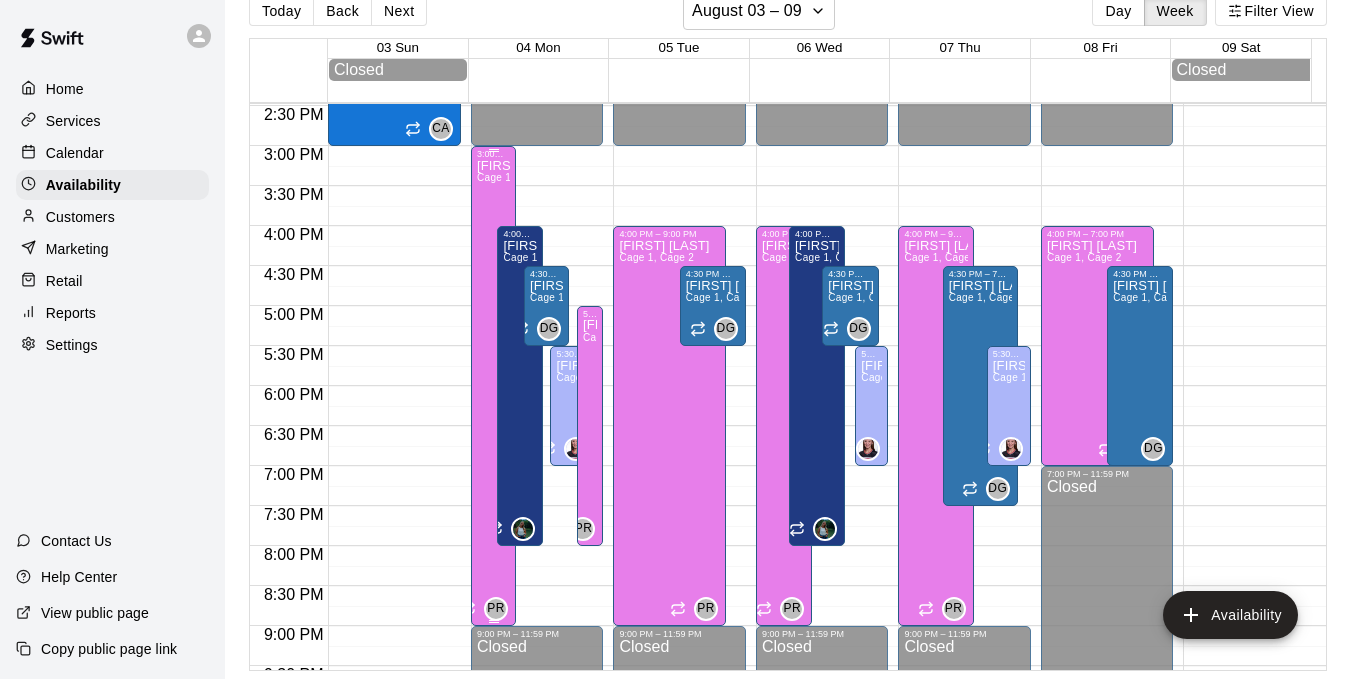 click on "[FIRST] [LAST] Cage 1, Cage 2" at bounding box center [493, 498] 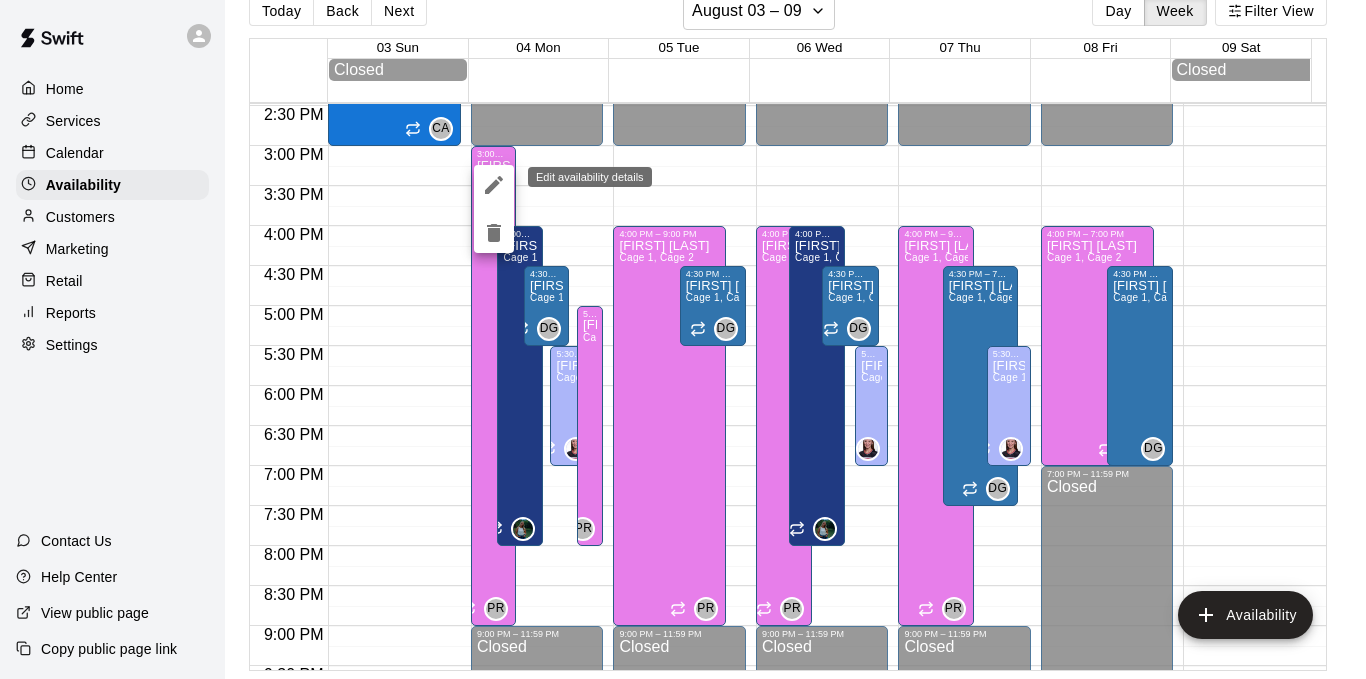 click 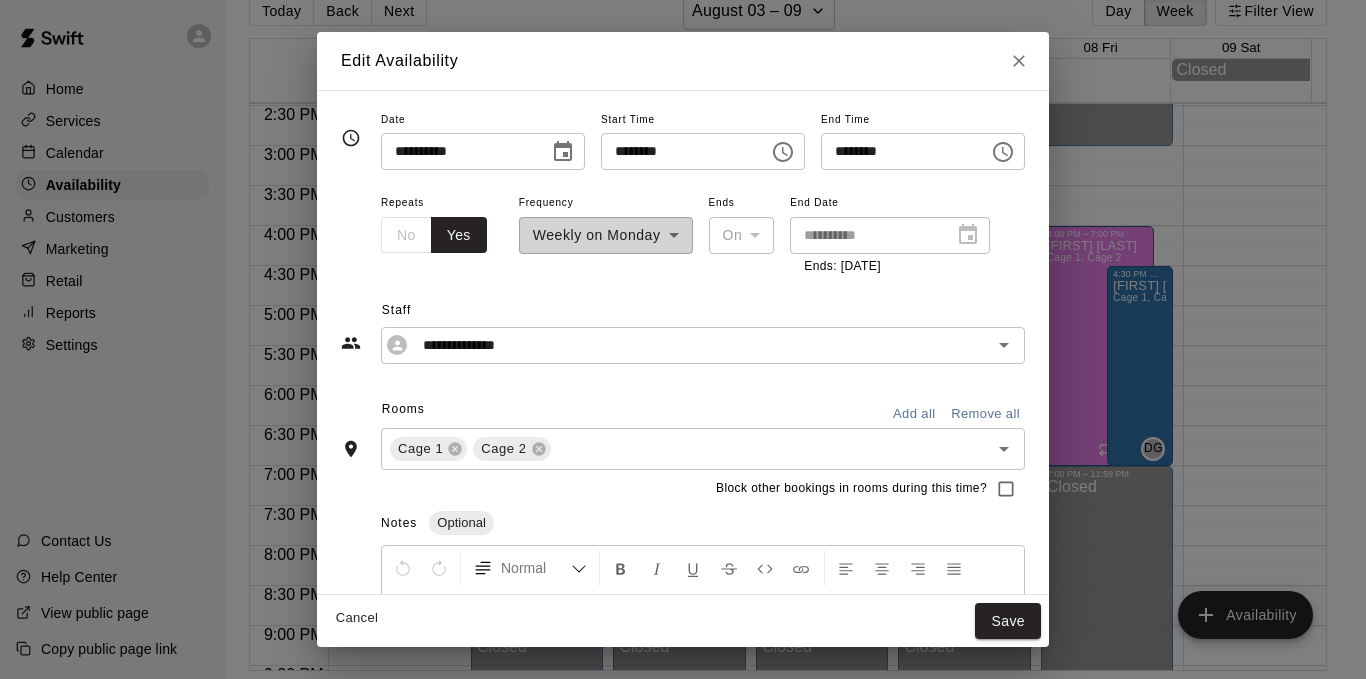 click on "********" at bounding box center (678, 151) 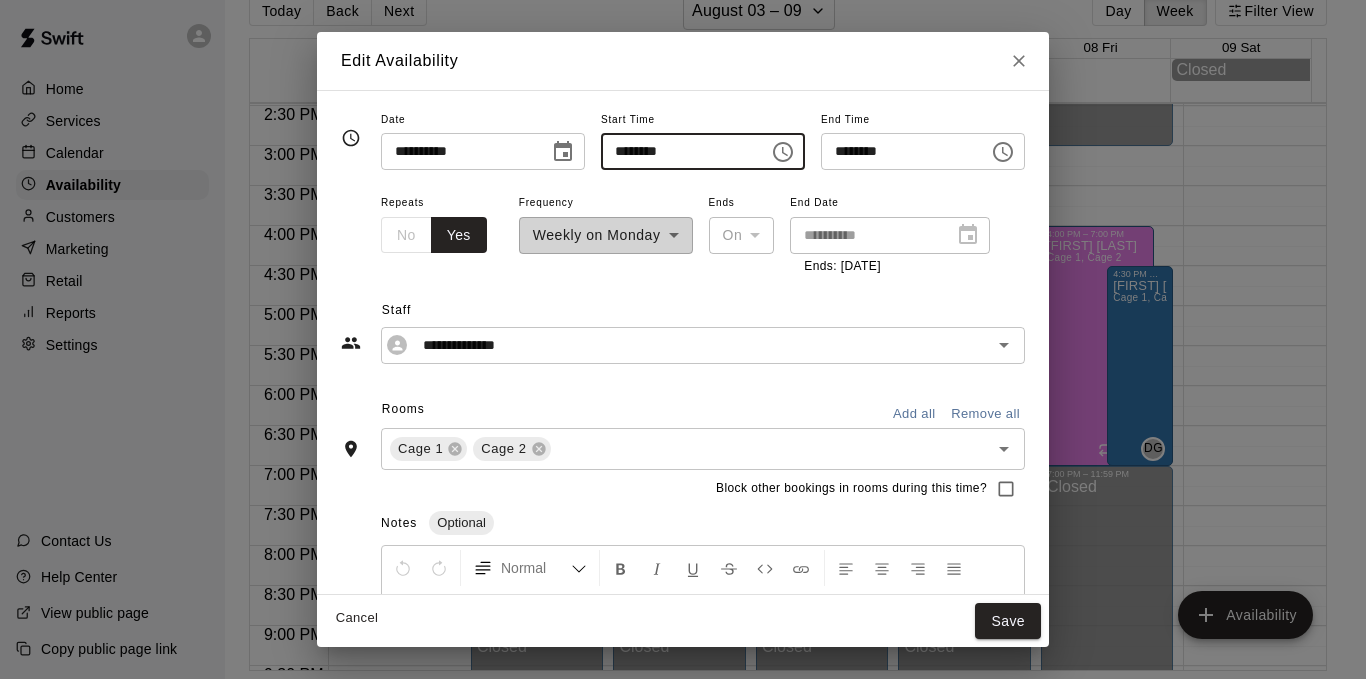 click on "********" at bounding box center [678, 151] 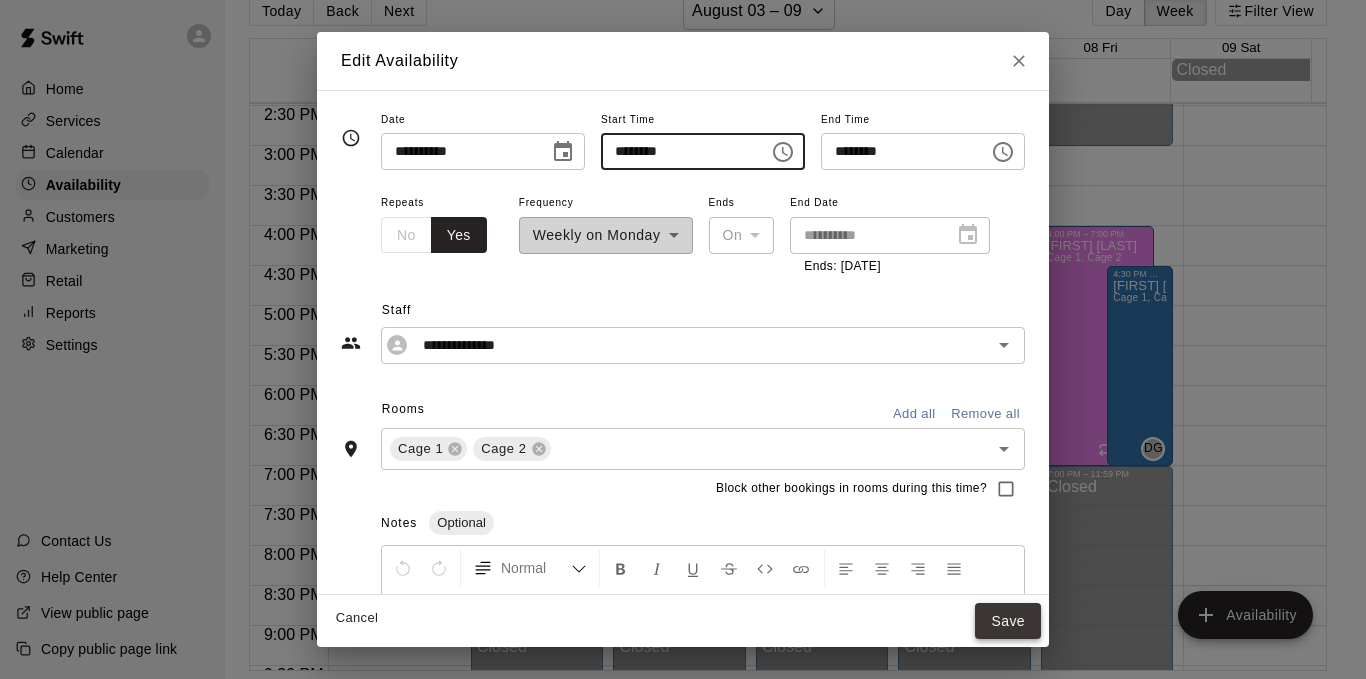 type on "********" 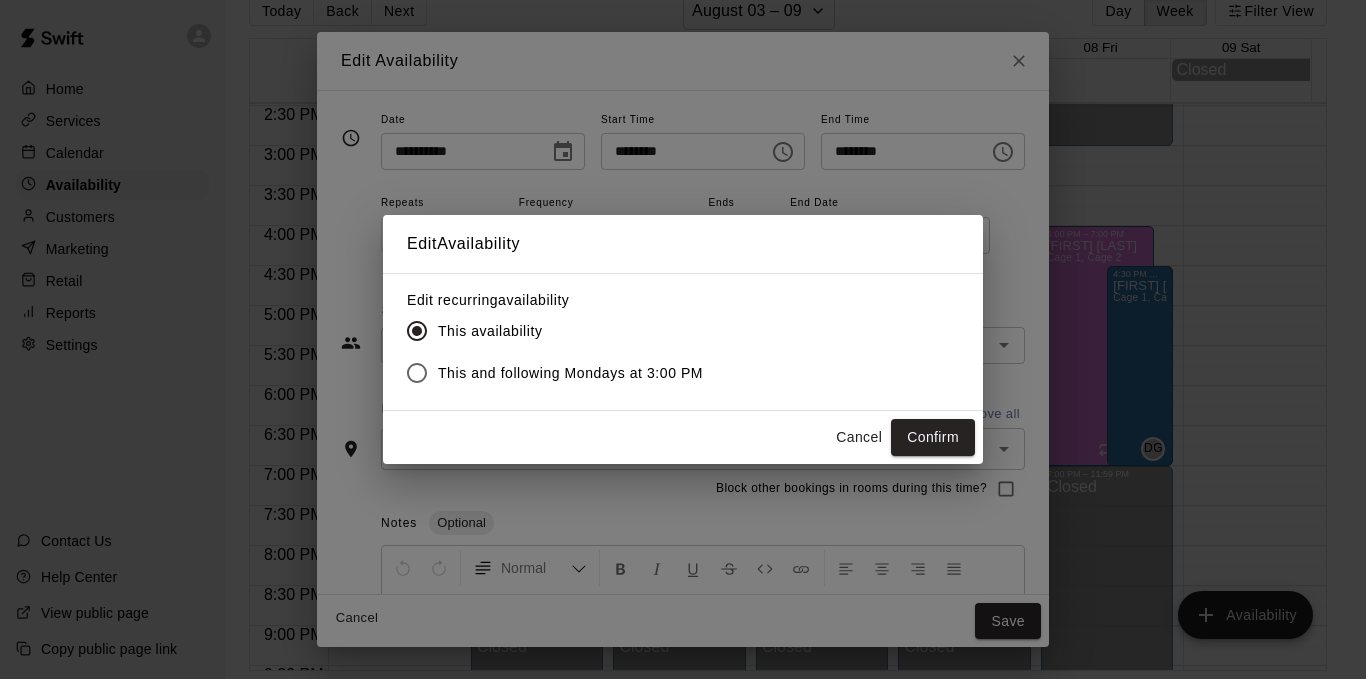 drag, startPoint x: 603, startPoint y: 372, endPoint x: 621, endPoint y: 370, distance: 18.110771 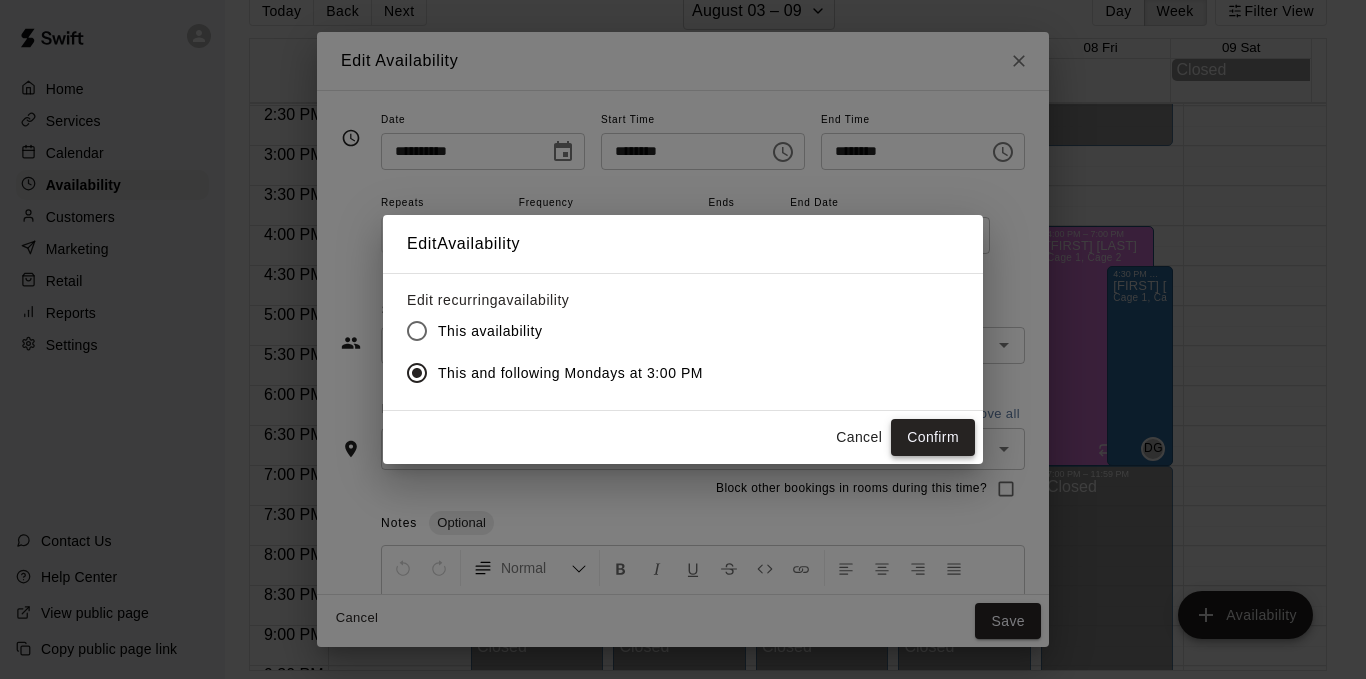 click on "Confirm" at bounding box center (933, 437) 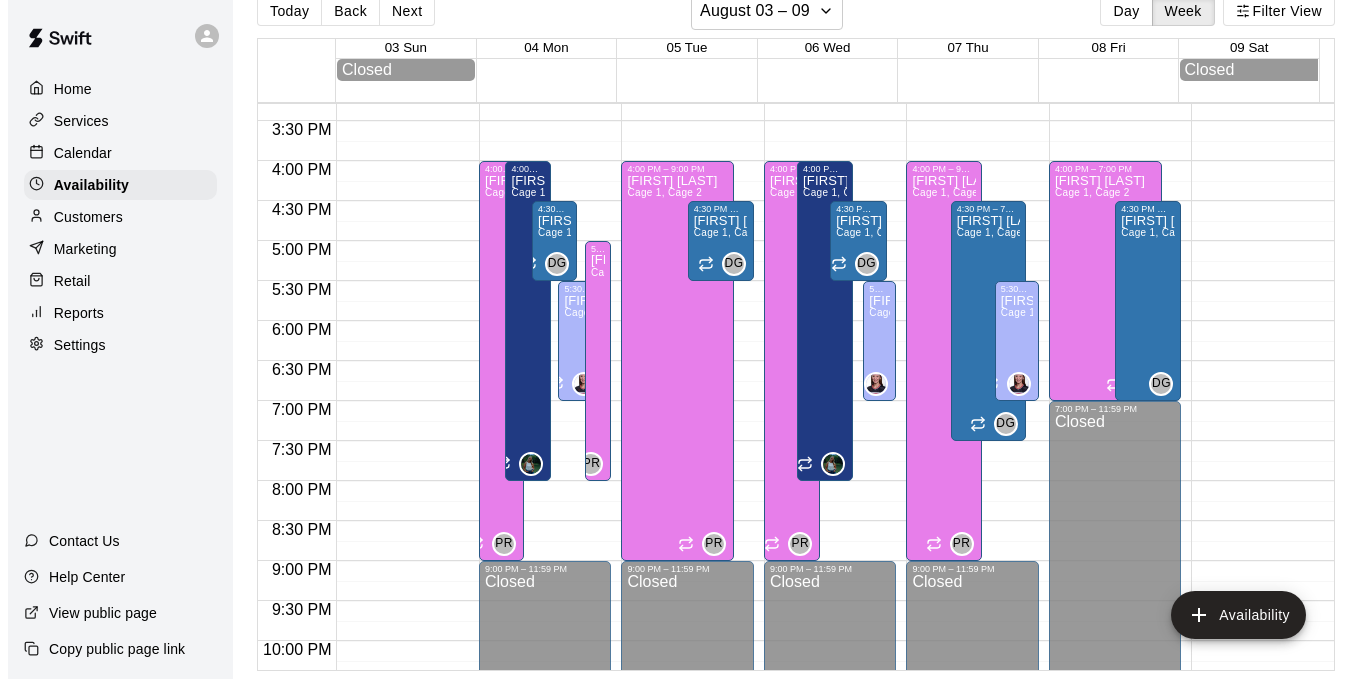 scroll, scrollTop: 1258, scrollLeft: 0, axis: vertical 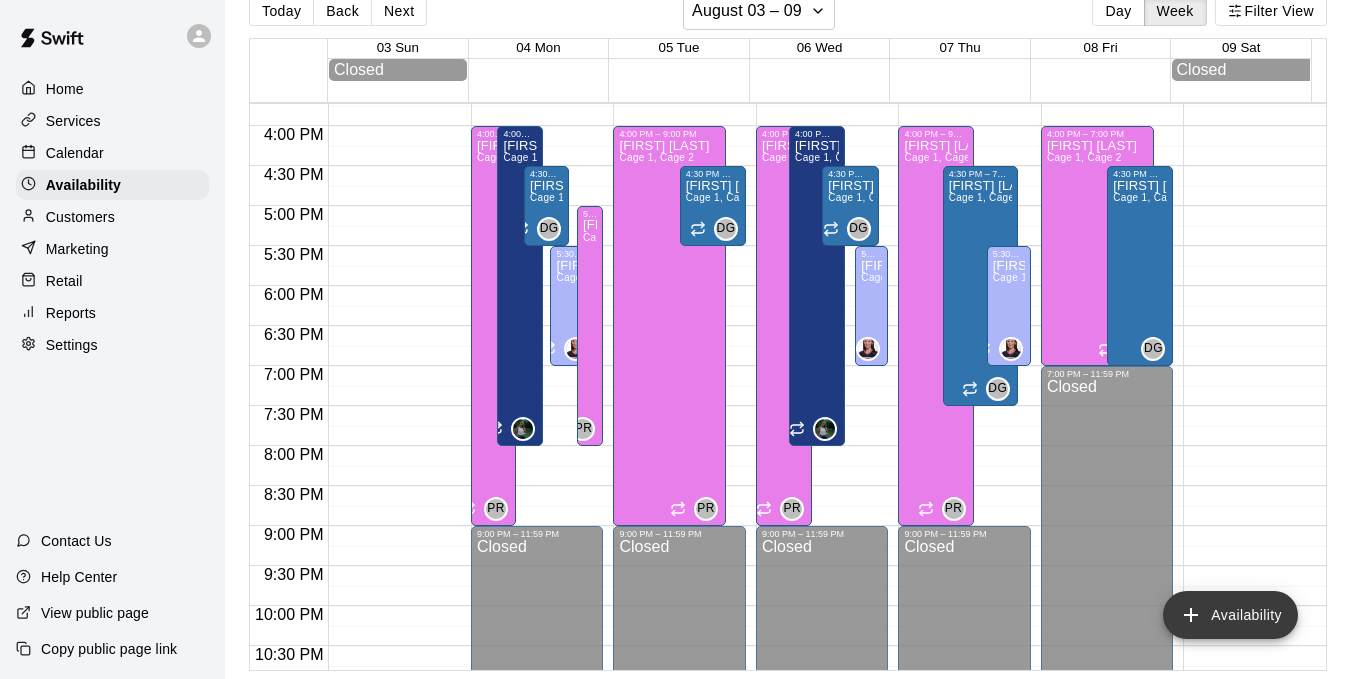 click on "Availability" at bounding box center [1230, 615] 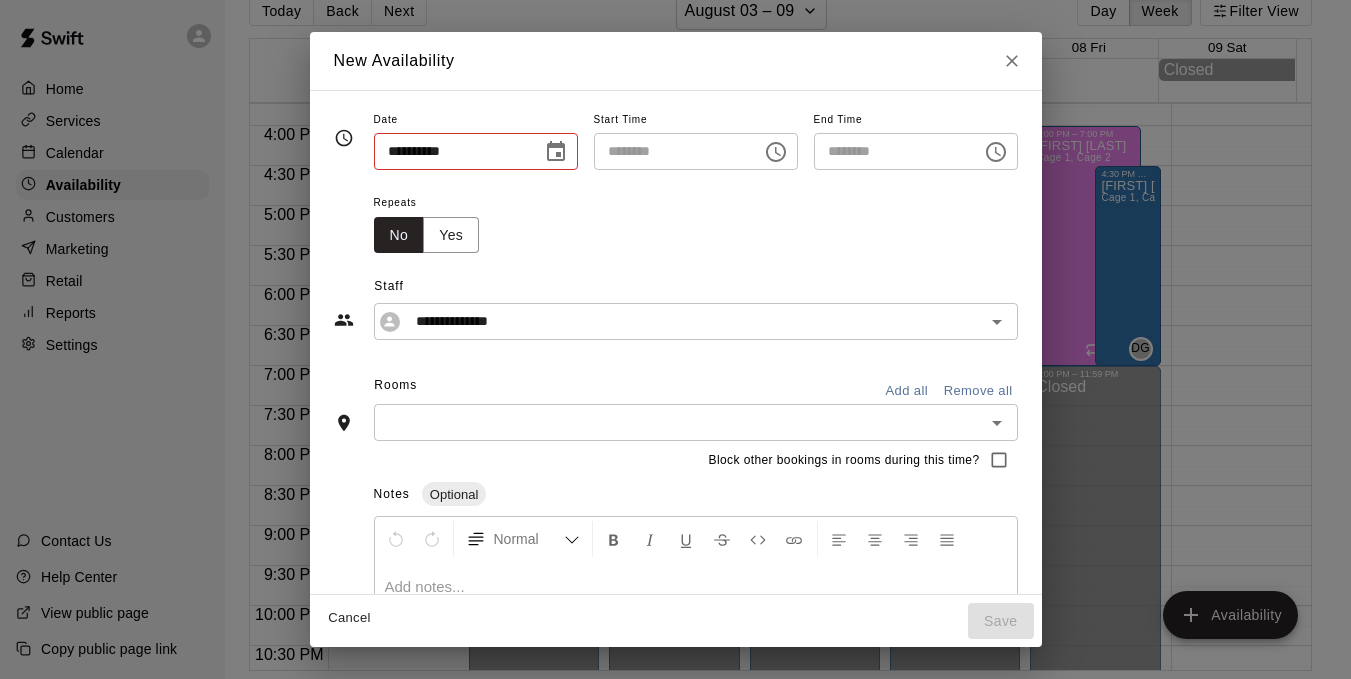 type on "**********" 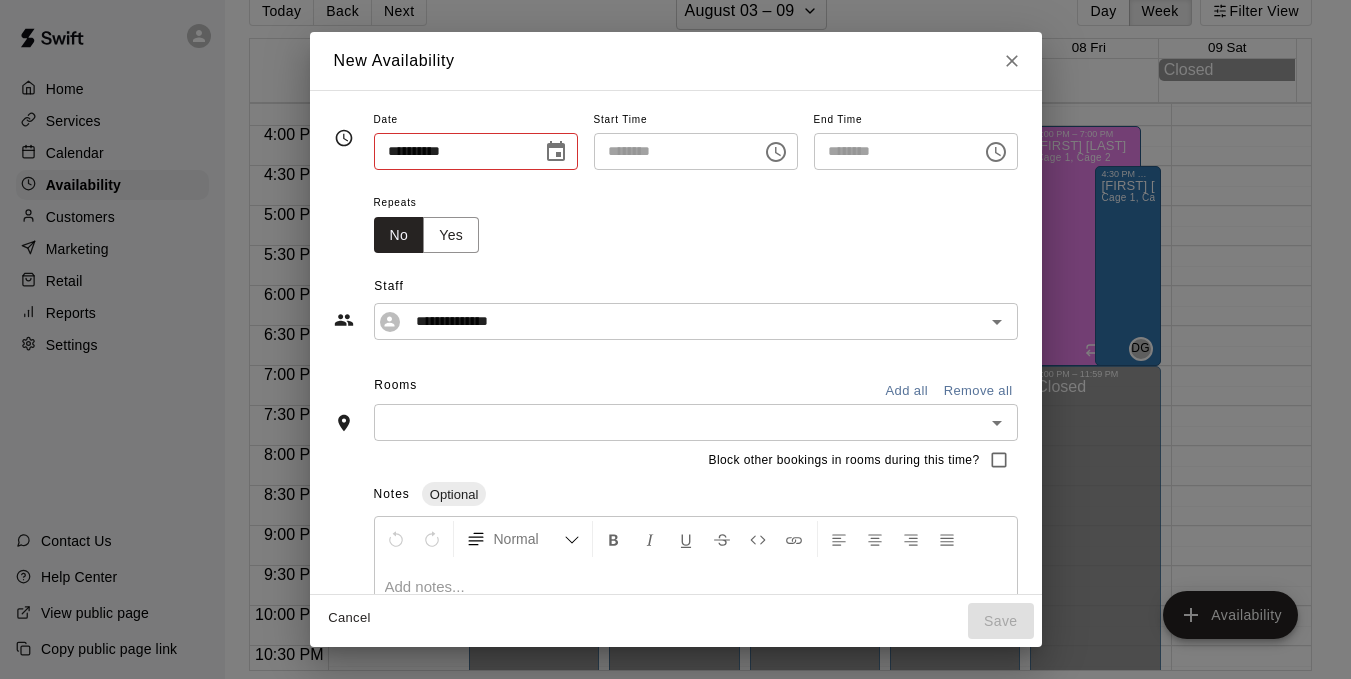 type on "********" 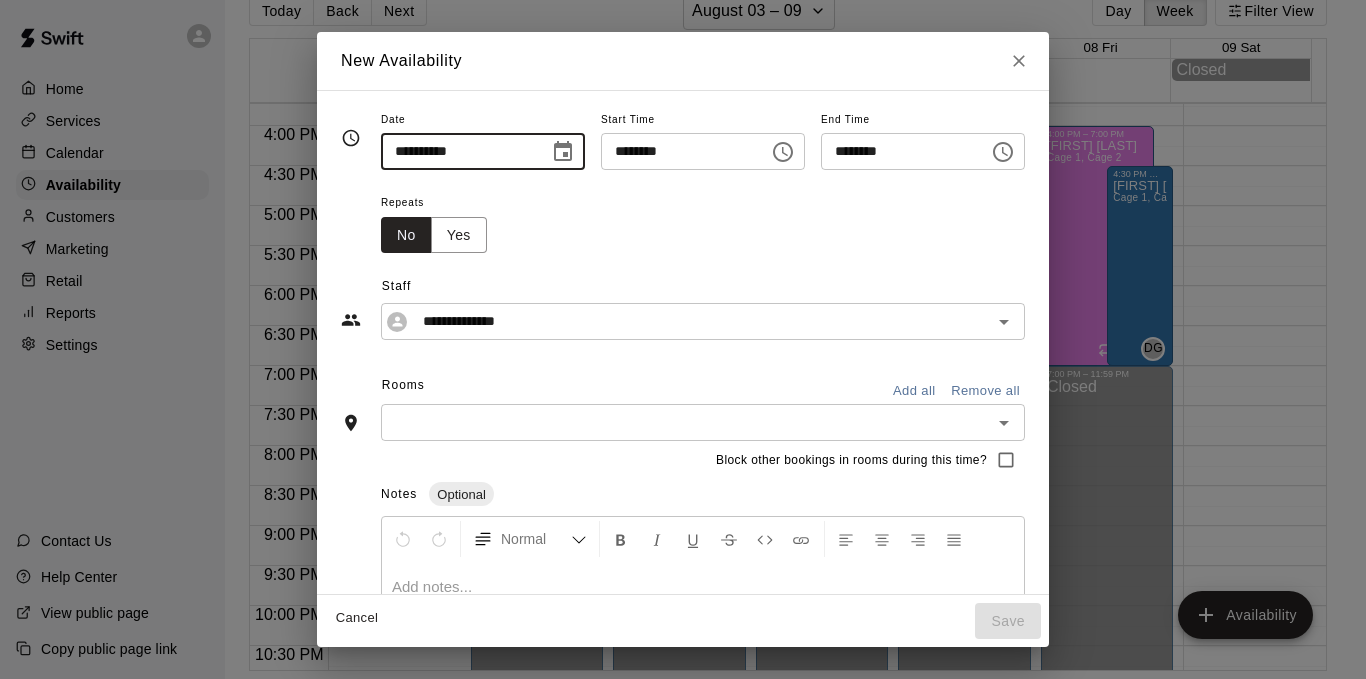 click on "**********" at bounding box center [458, 151] 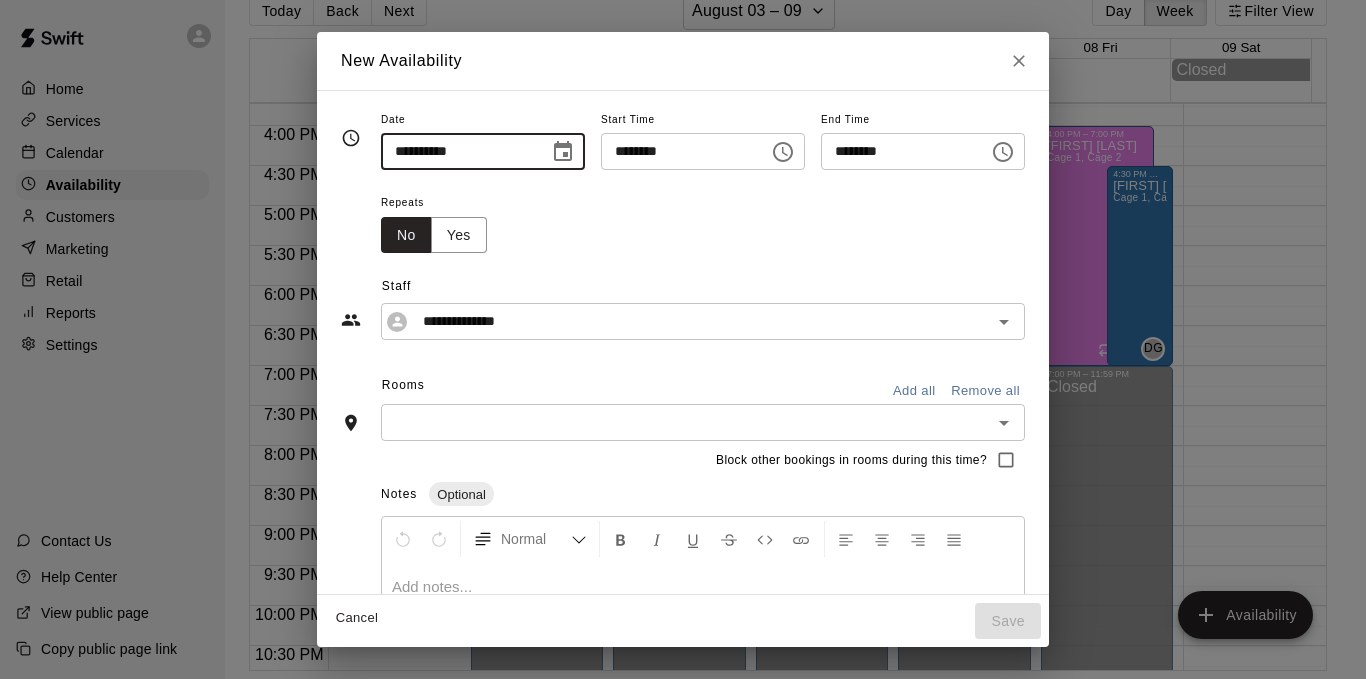 click 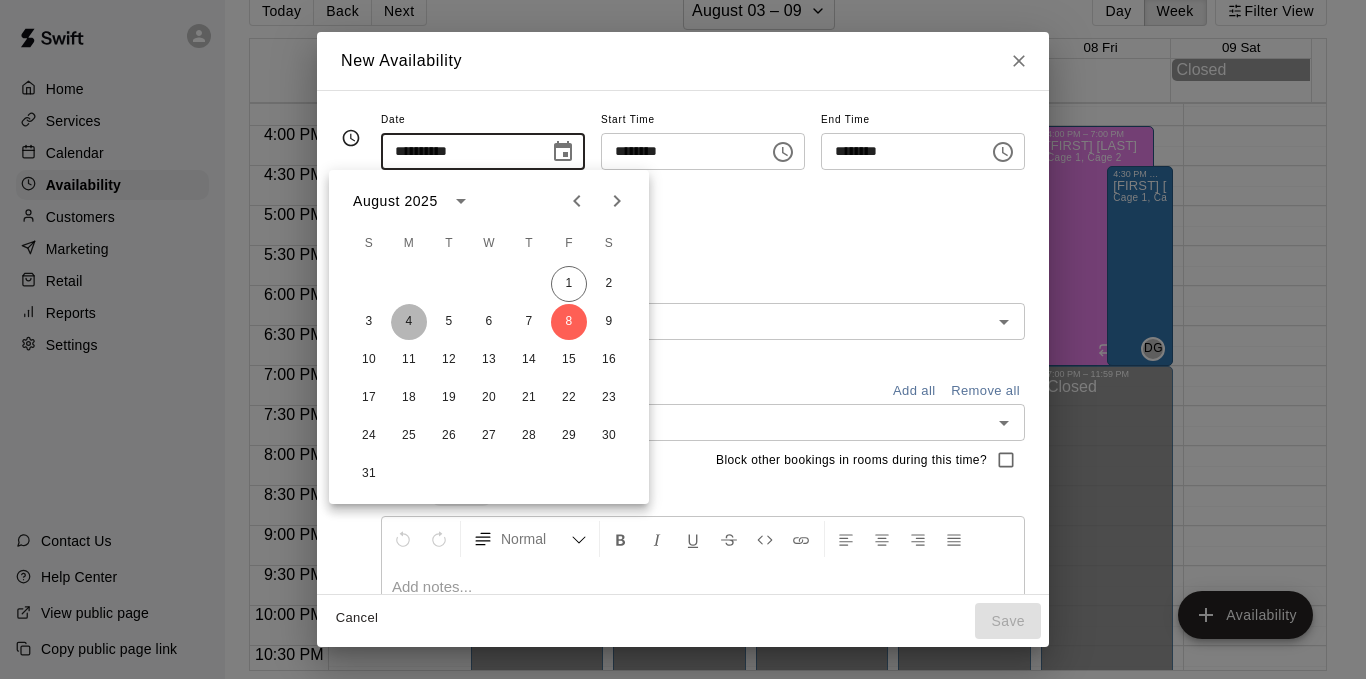 click on "4" at bounding box center [409, 322] 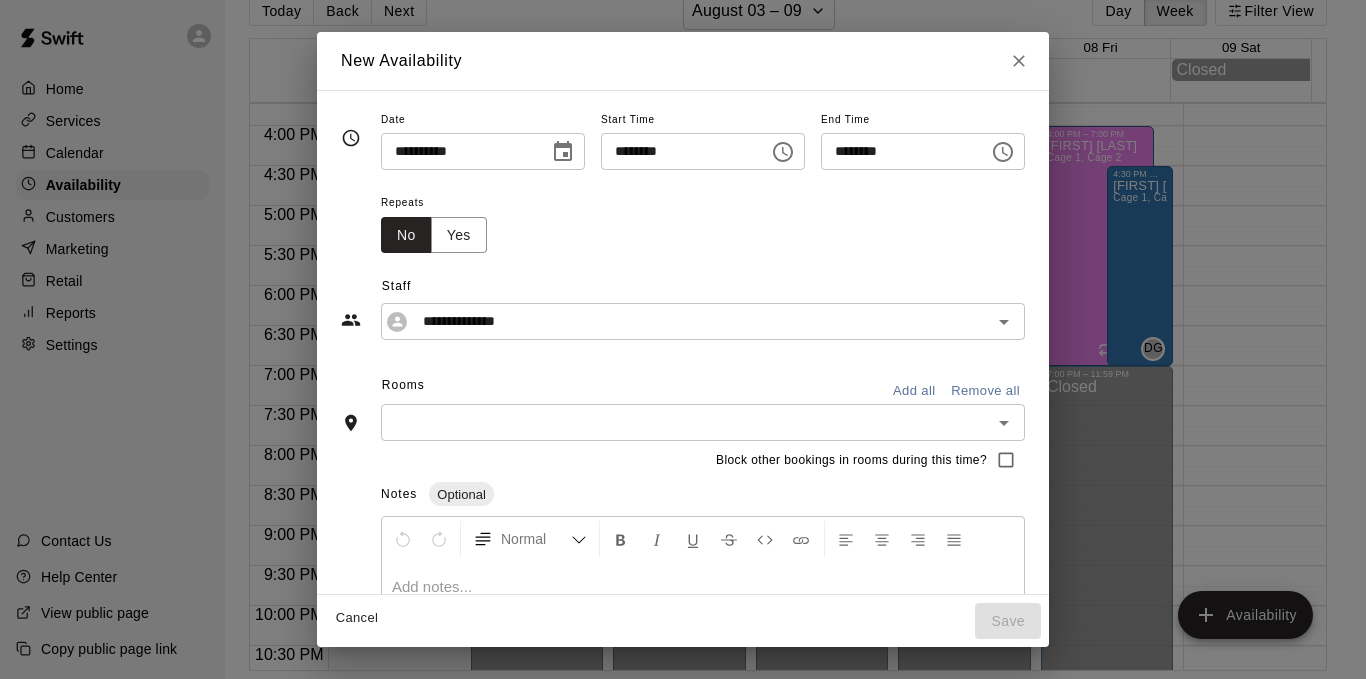 click on "********" at bounding box center (678, 151) 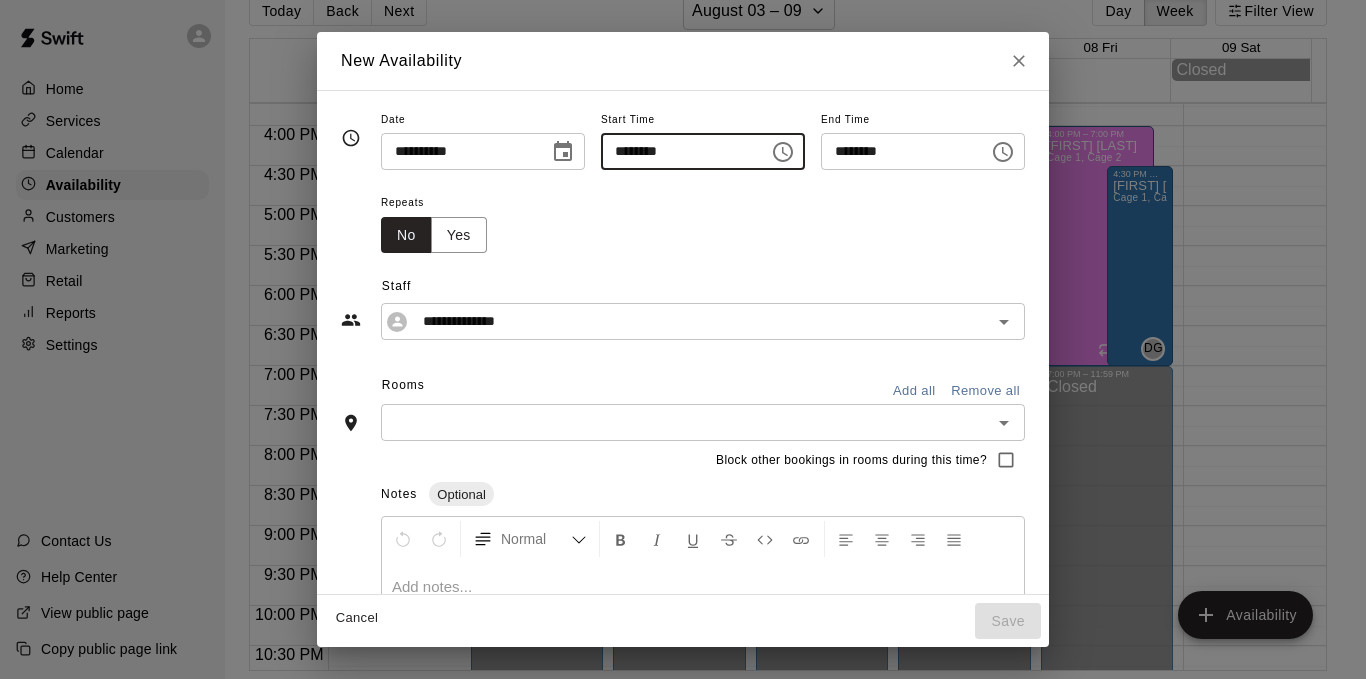 type on "********" 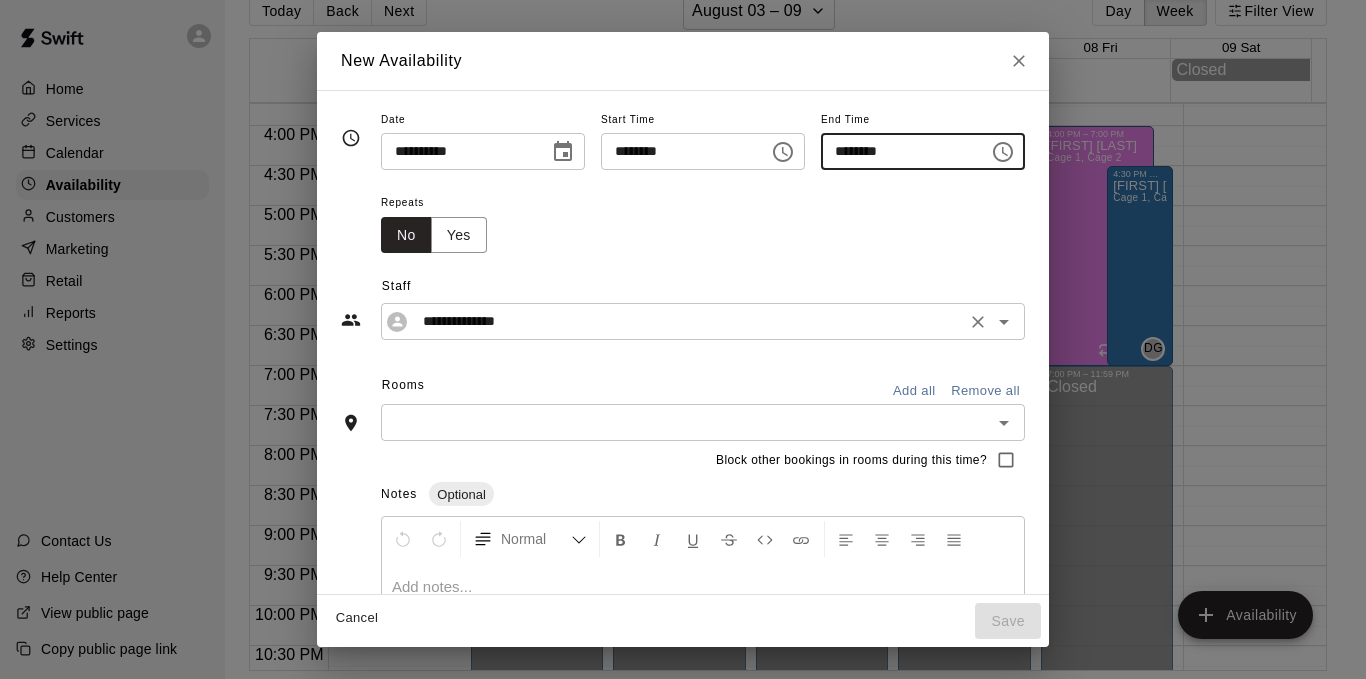 type on "********" 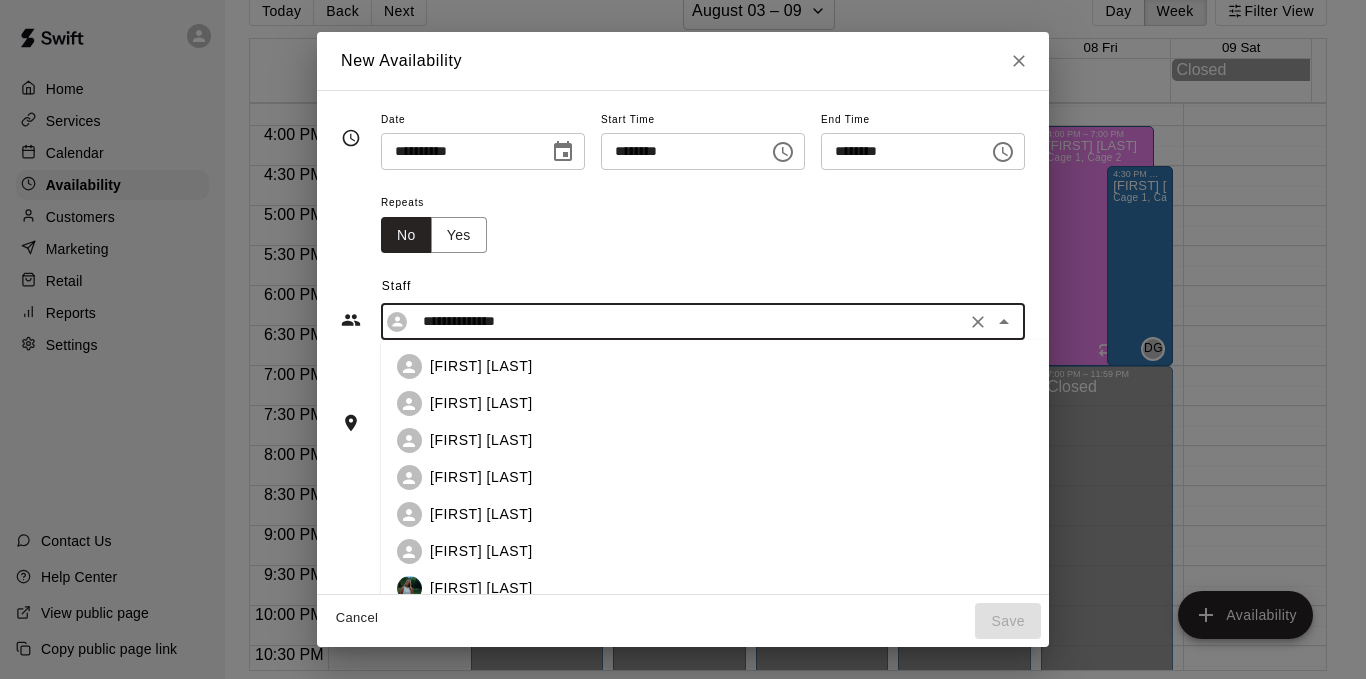click on "**********" at bounding box center (687, 321) 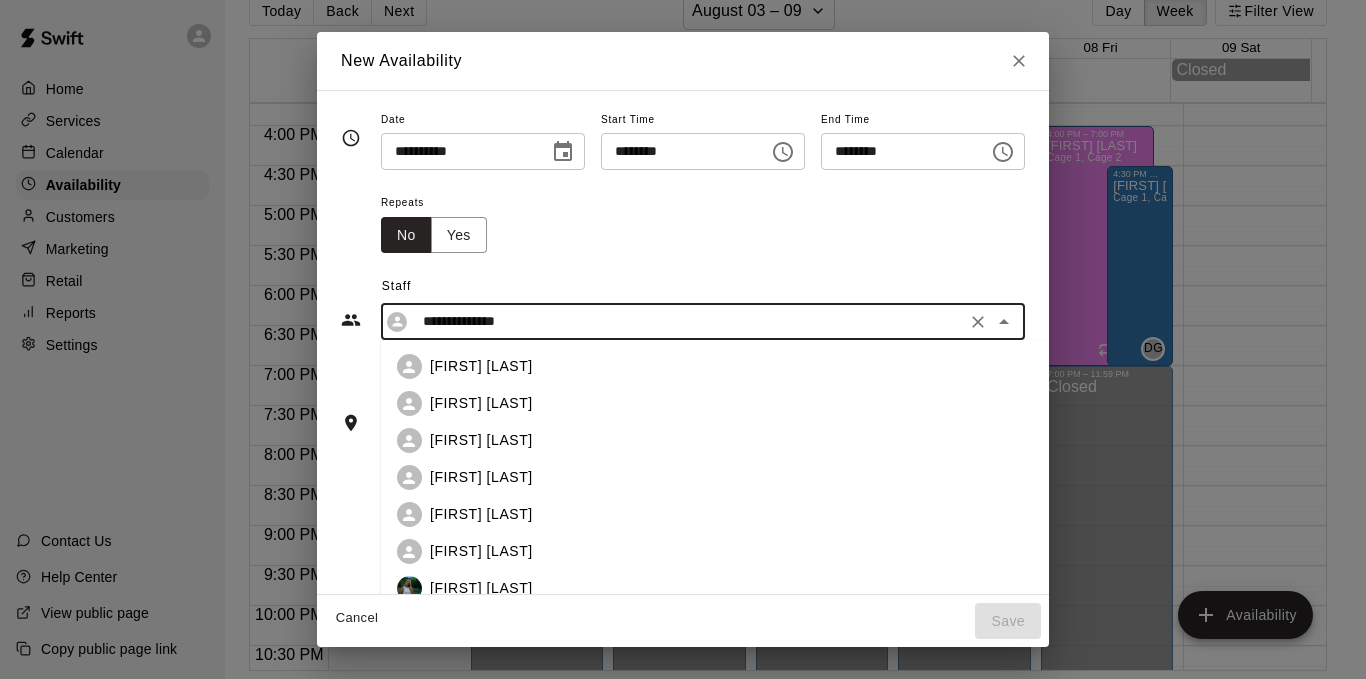 scroll, scrollTop: 69, scrollLeft: 0, axis: vertical 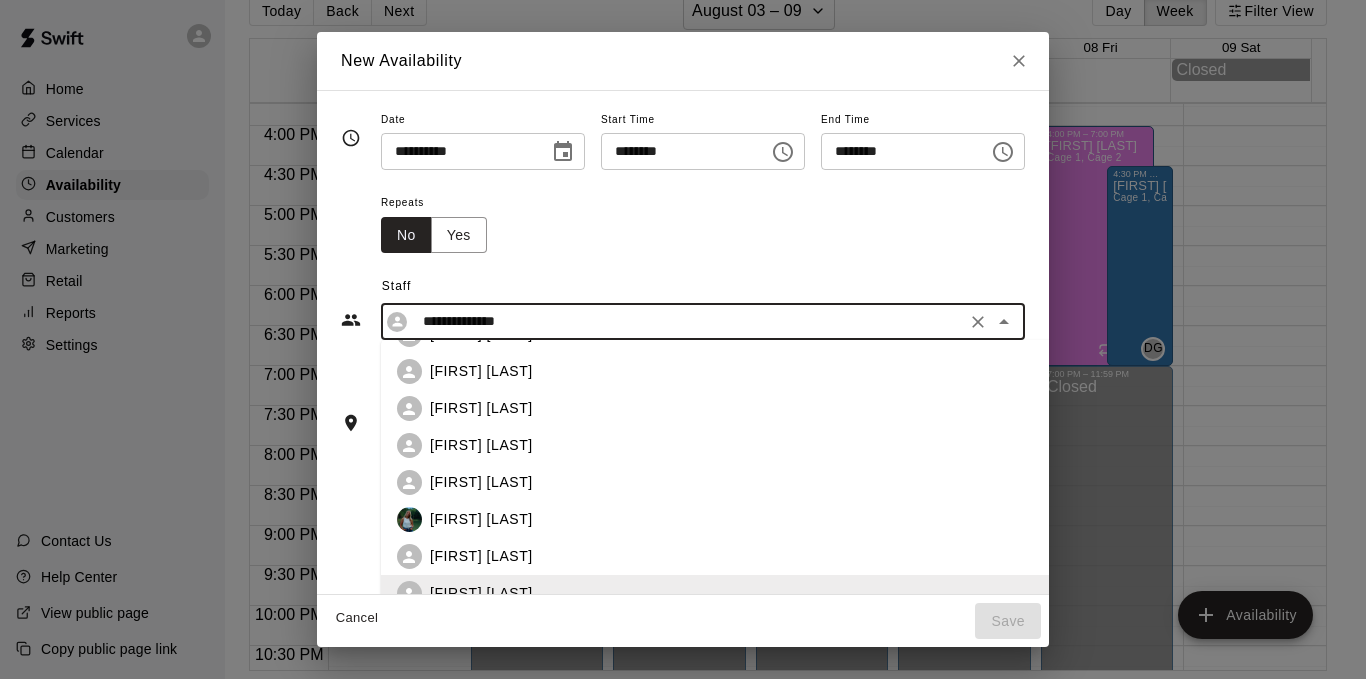 click on "[FIRST] [LAST]" at bounding box center (481, 371) 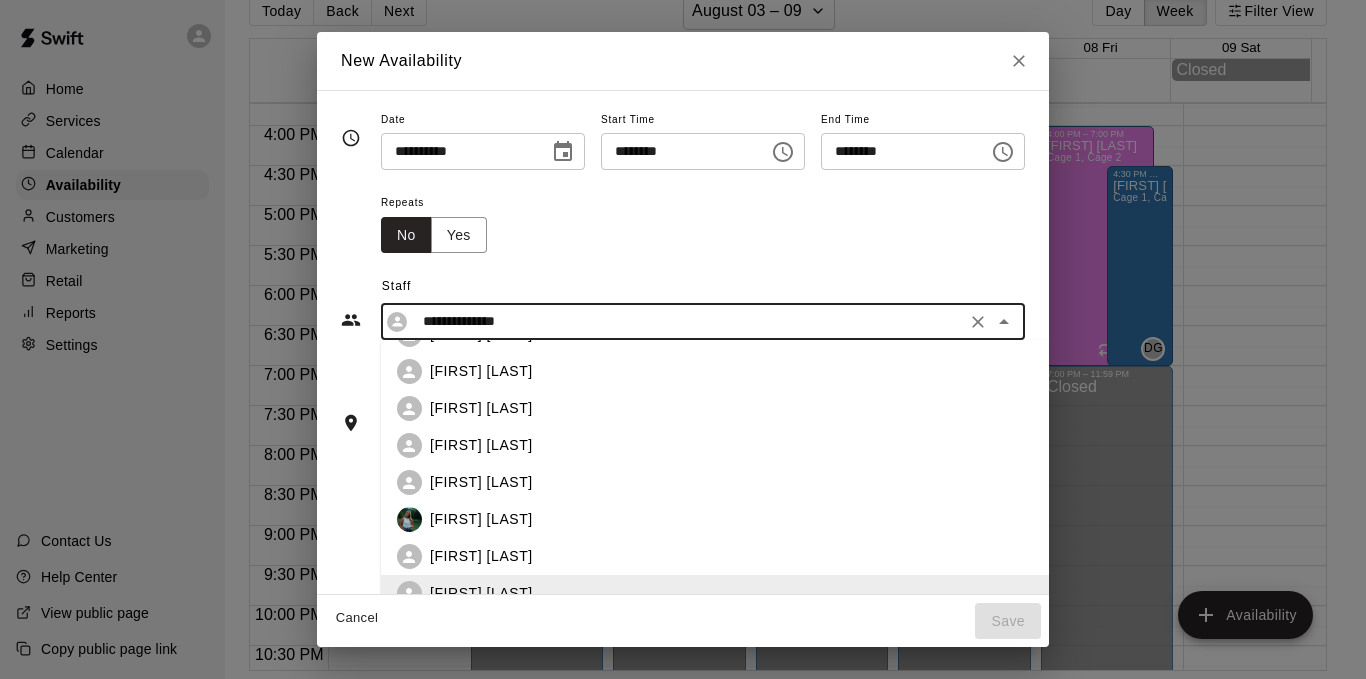 type on "**********" 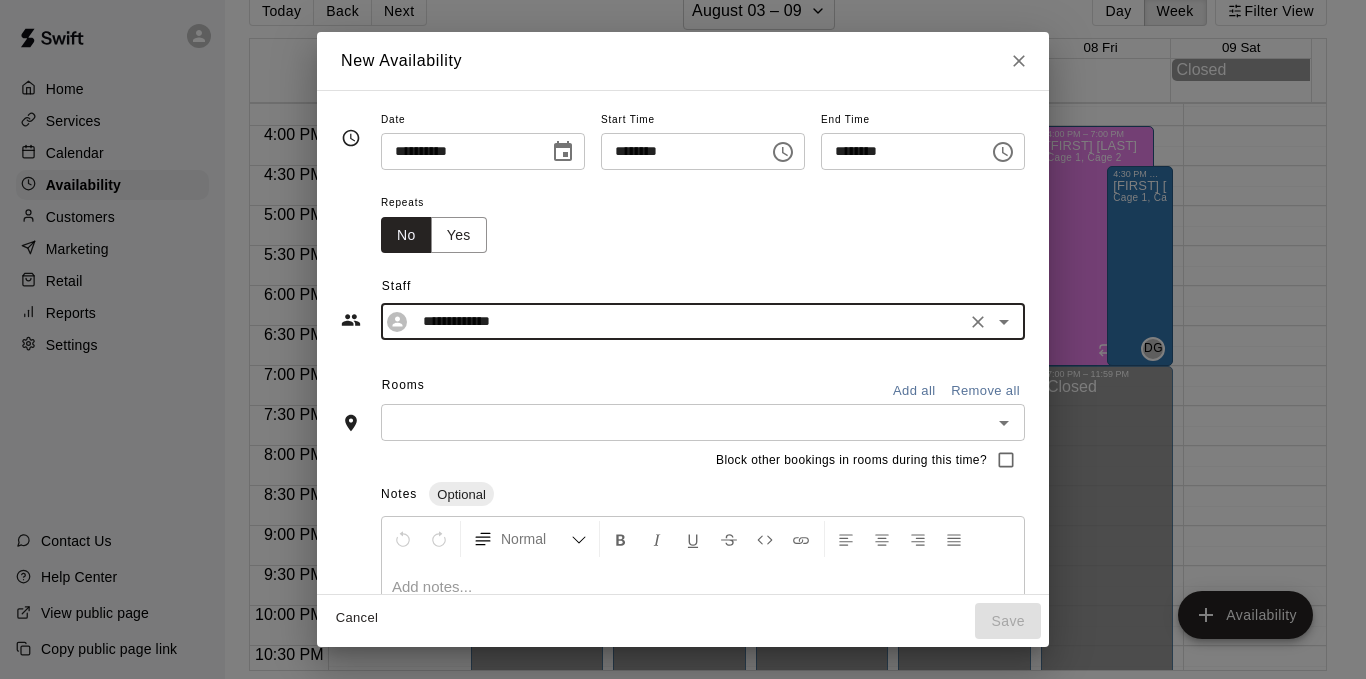 click on "Add all" at bounding box center (914, 391) 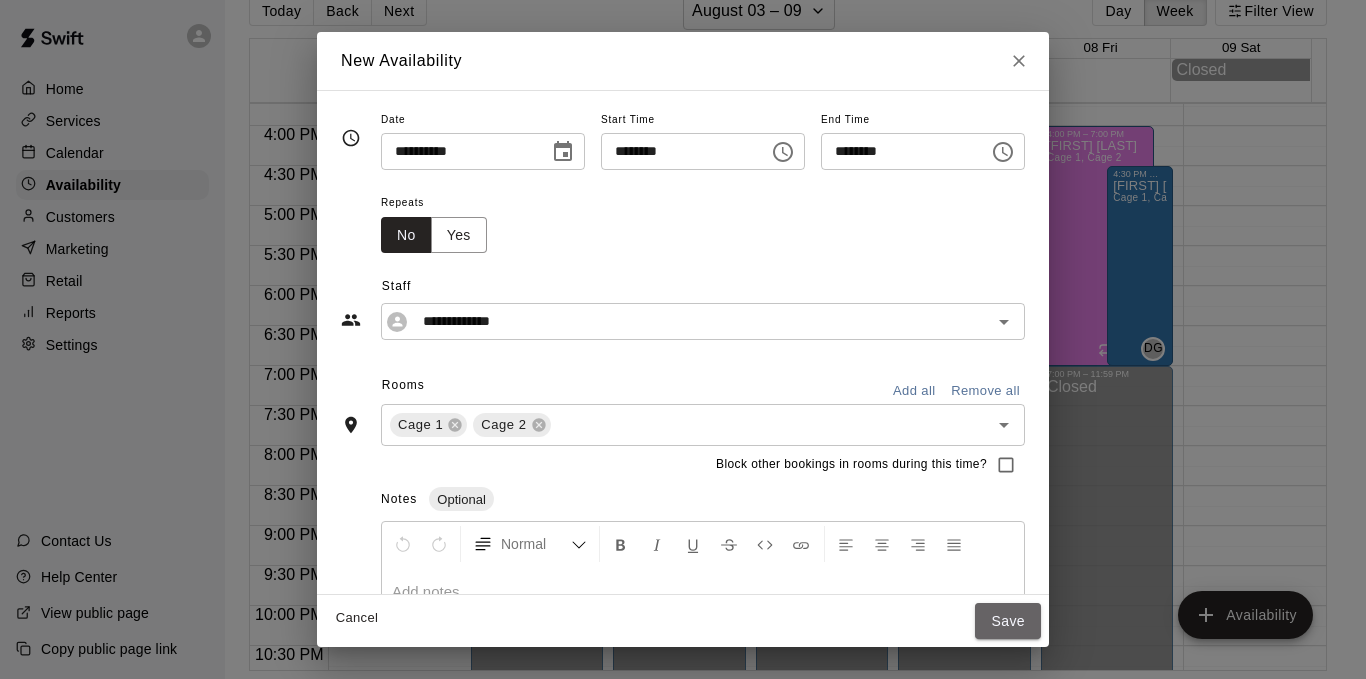 click on "Save" at bounding box center (1008, 621) 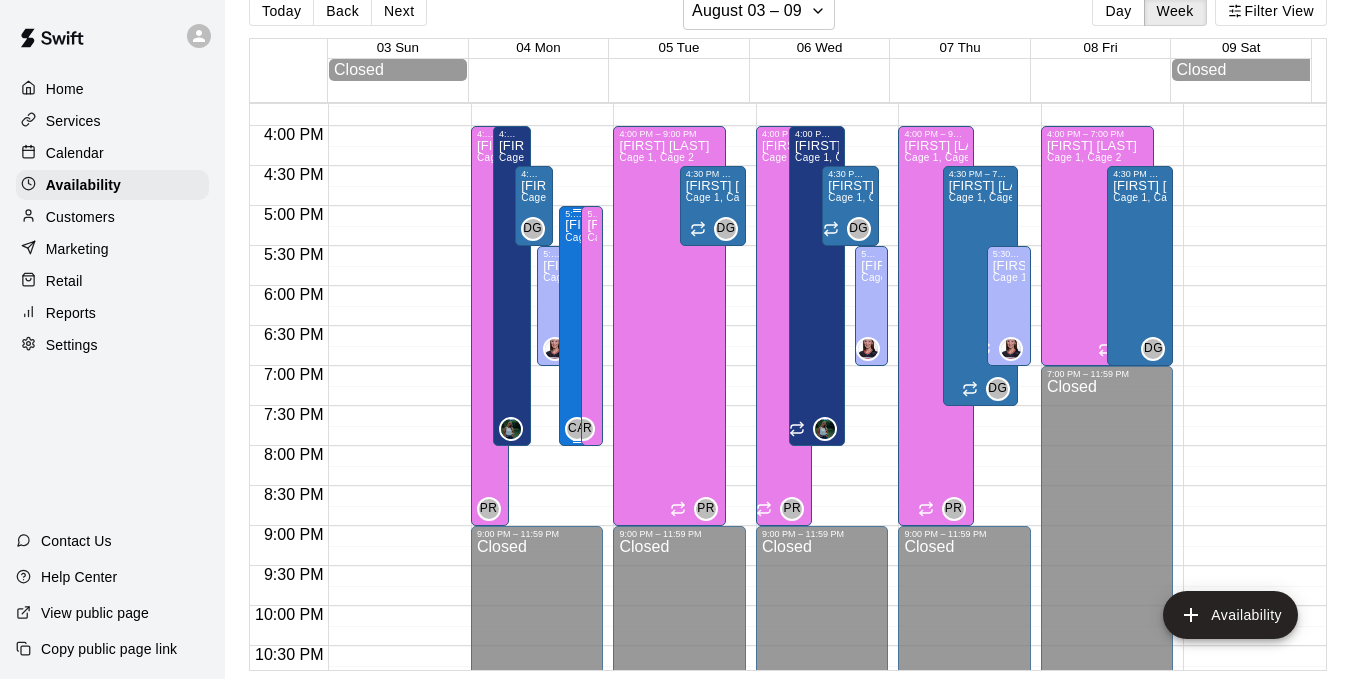 click on "[FIRST] [LAST] Cage 1, Cage 2" at bounding box center (578, 558) 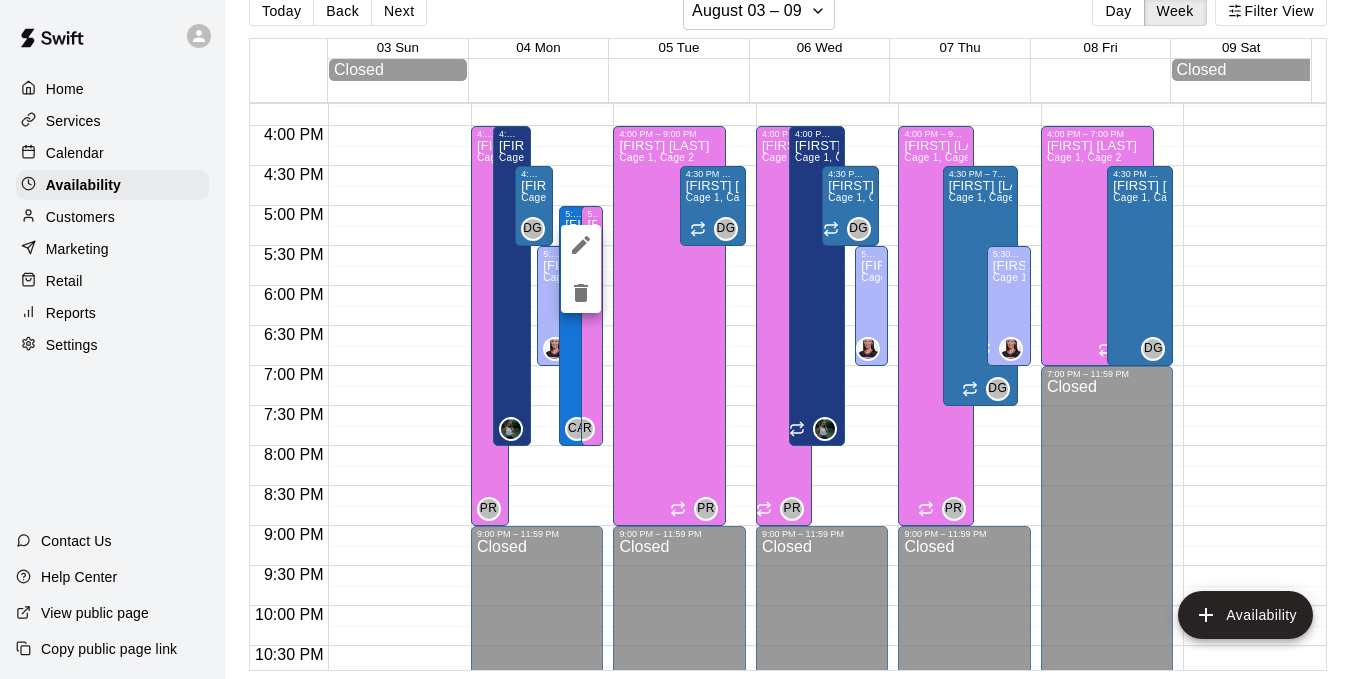 click at bounding box center [683, 339] 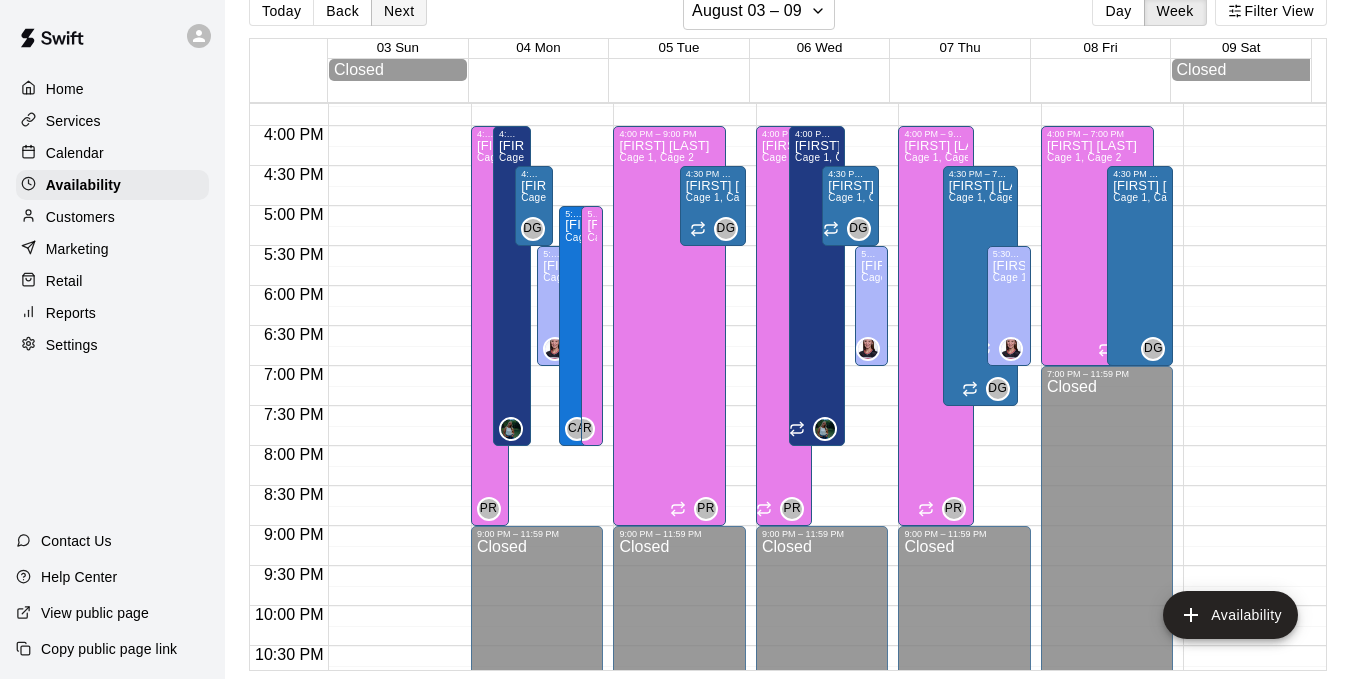 click on "Next" at bounding box center (399, 11) 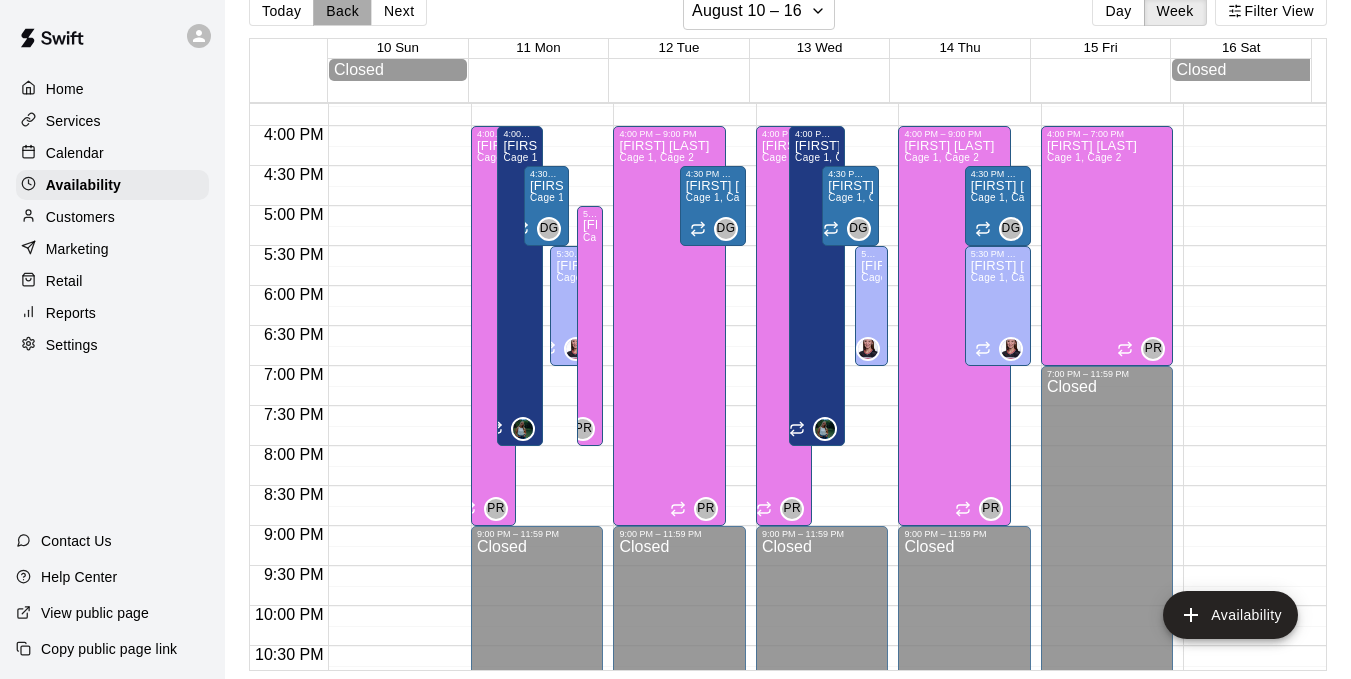 click on "Back" at bounding box center (342, 11) 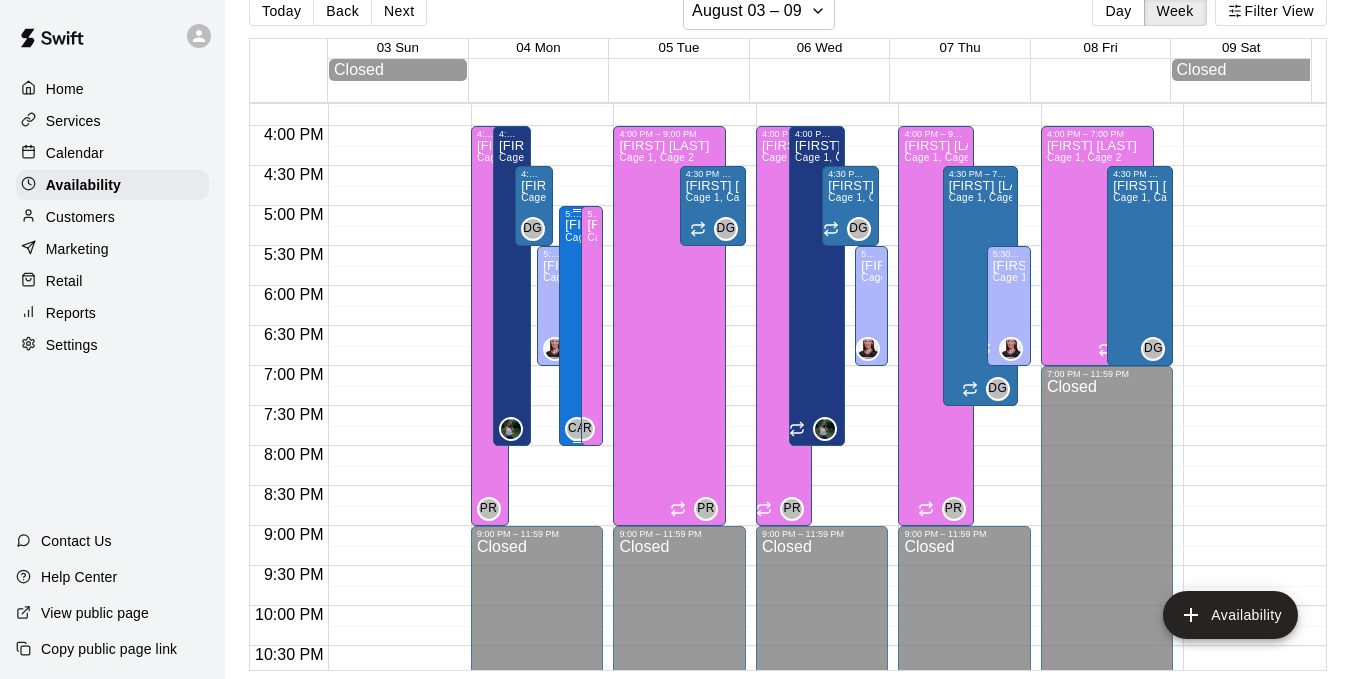click on "5:00 PM – 8:00 PM [FIRST] [LAST] Cage 1, Cage 2 [STATE]" at bounding box center [578, 326] 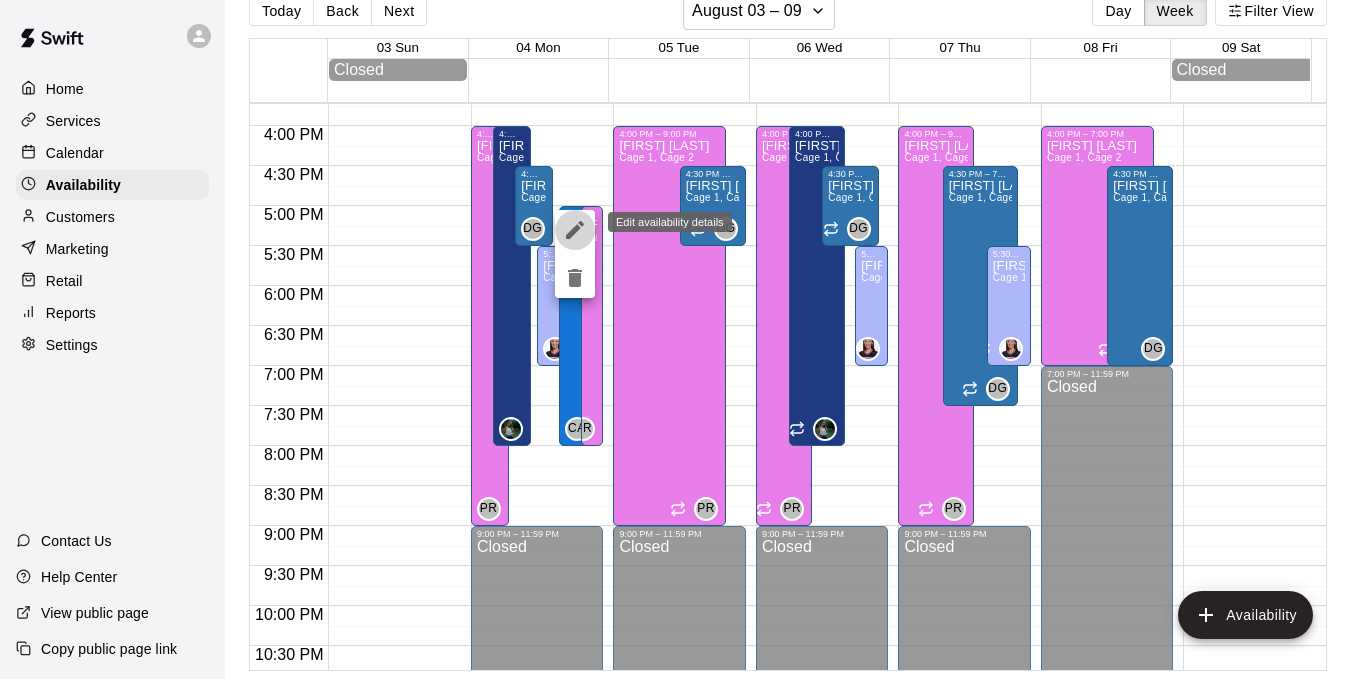 click 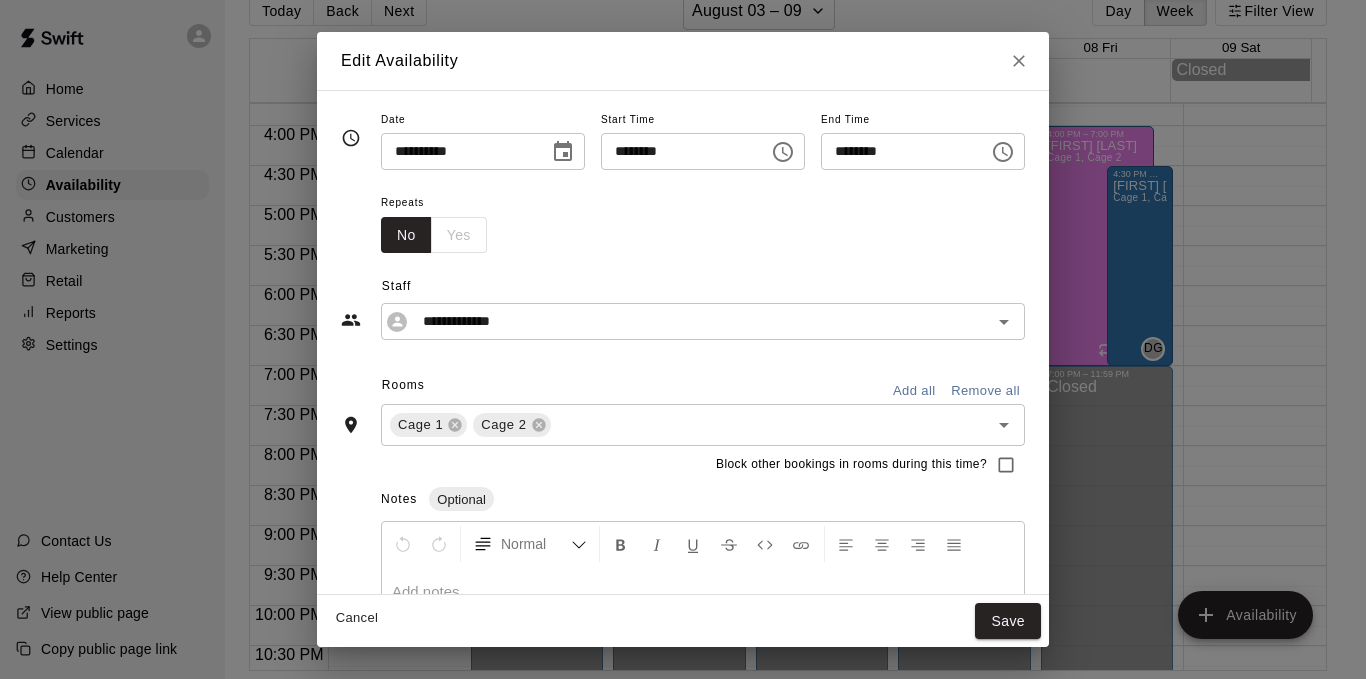 click on "No Yes" at bounding box center (434, 235) 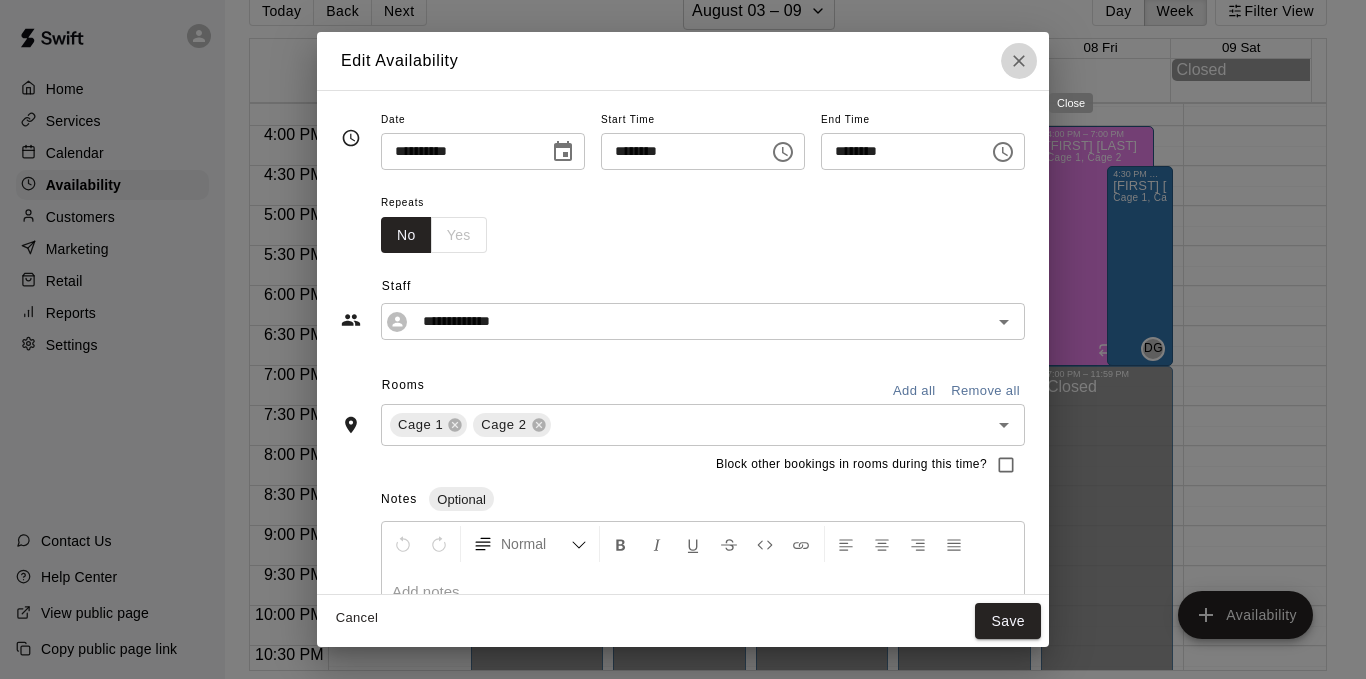 click 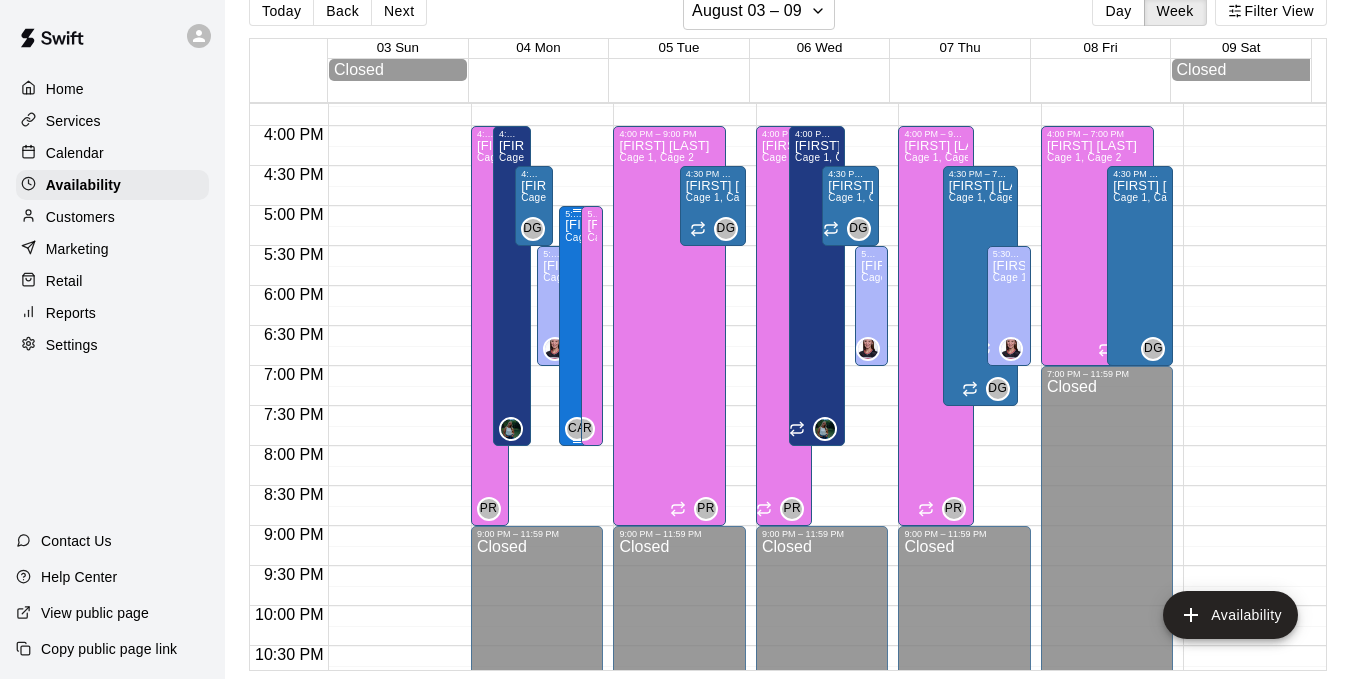 click on "[FIRST] [LAST]" at bounding box center [578, 225] 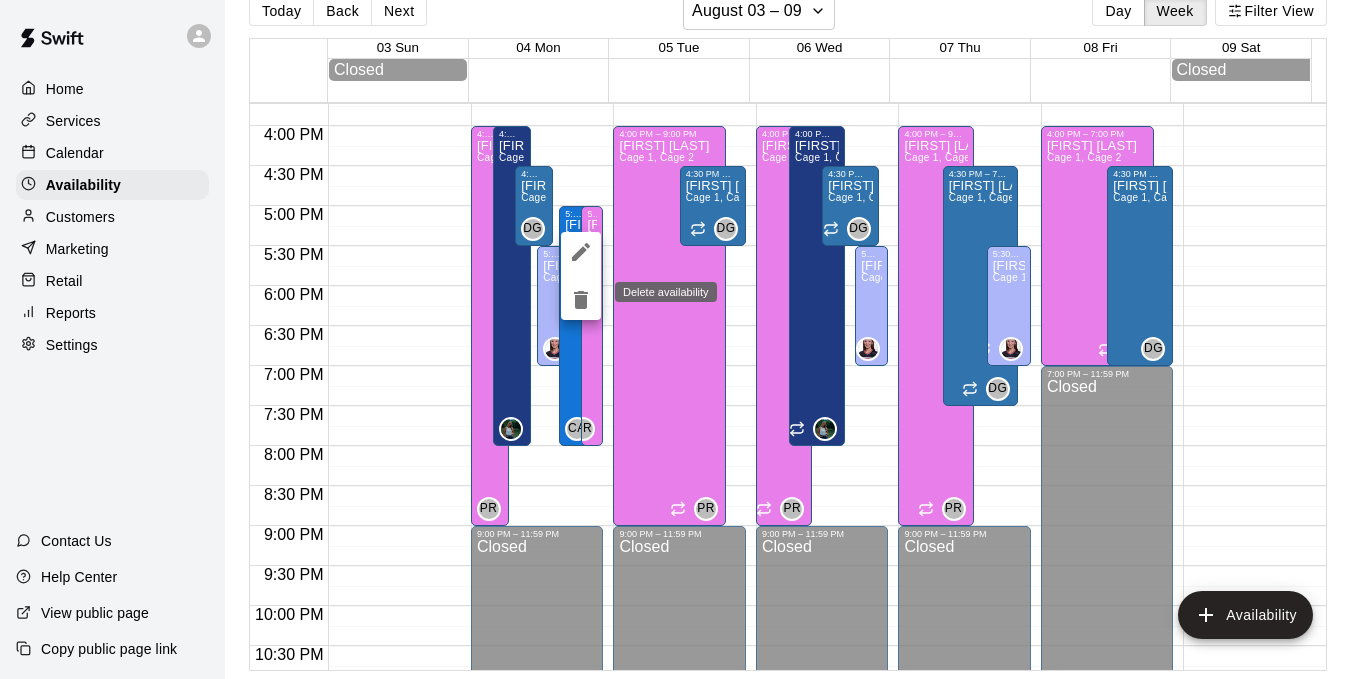 click 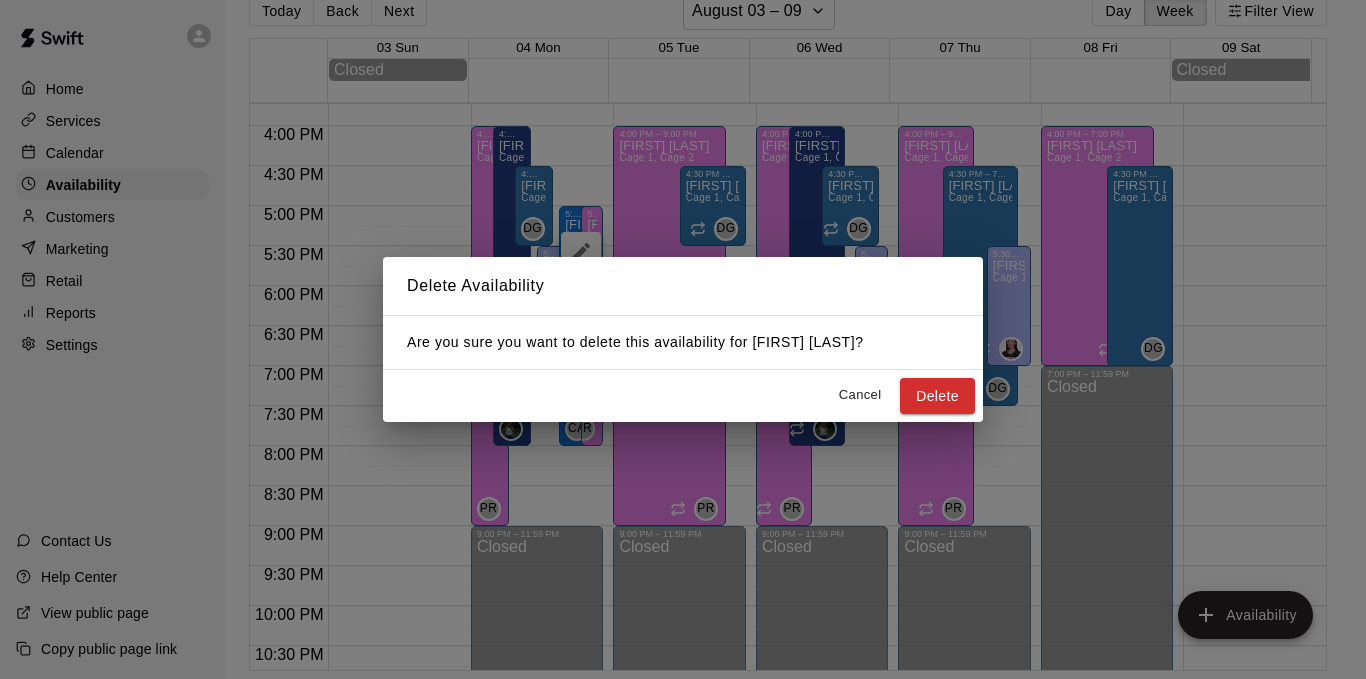 click on "Delete" at bounding box center [937, 396] 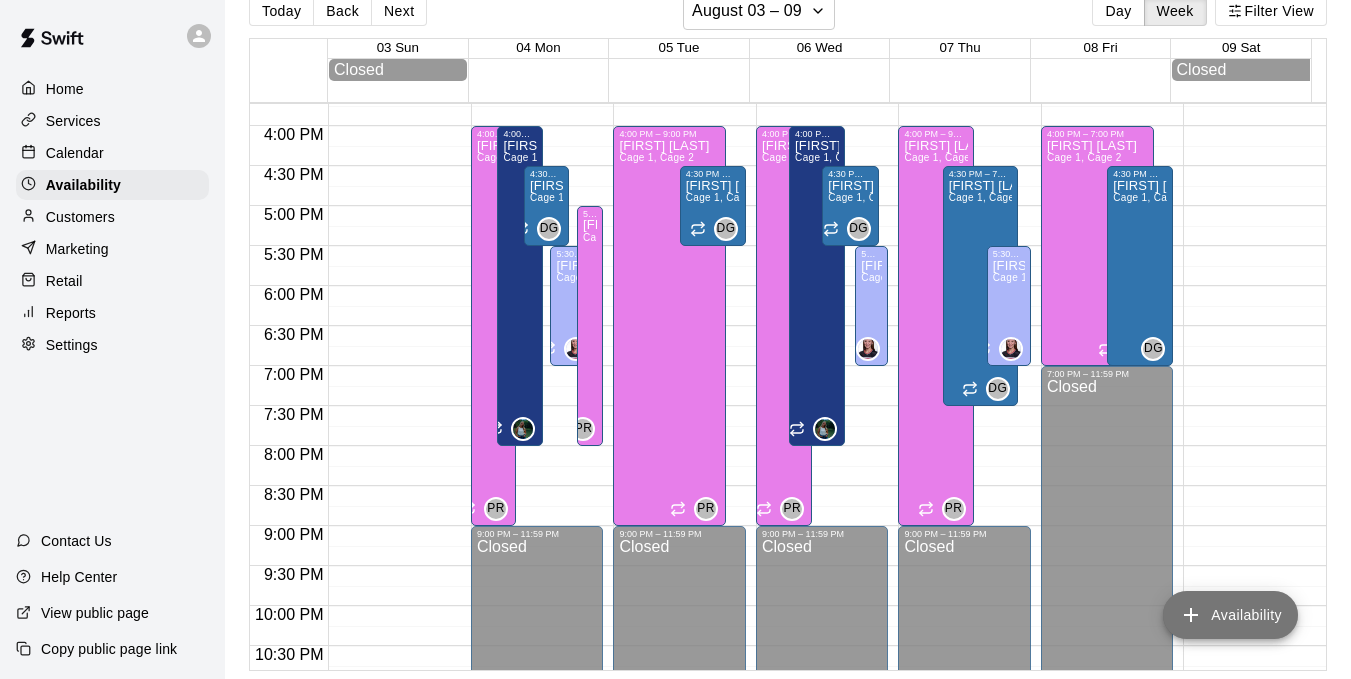 click on "Availability" at bounding box center [1230, 615] 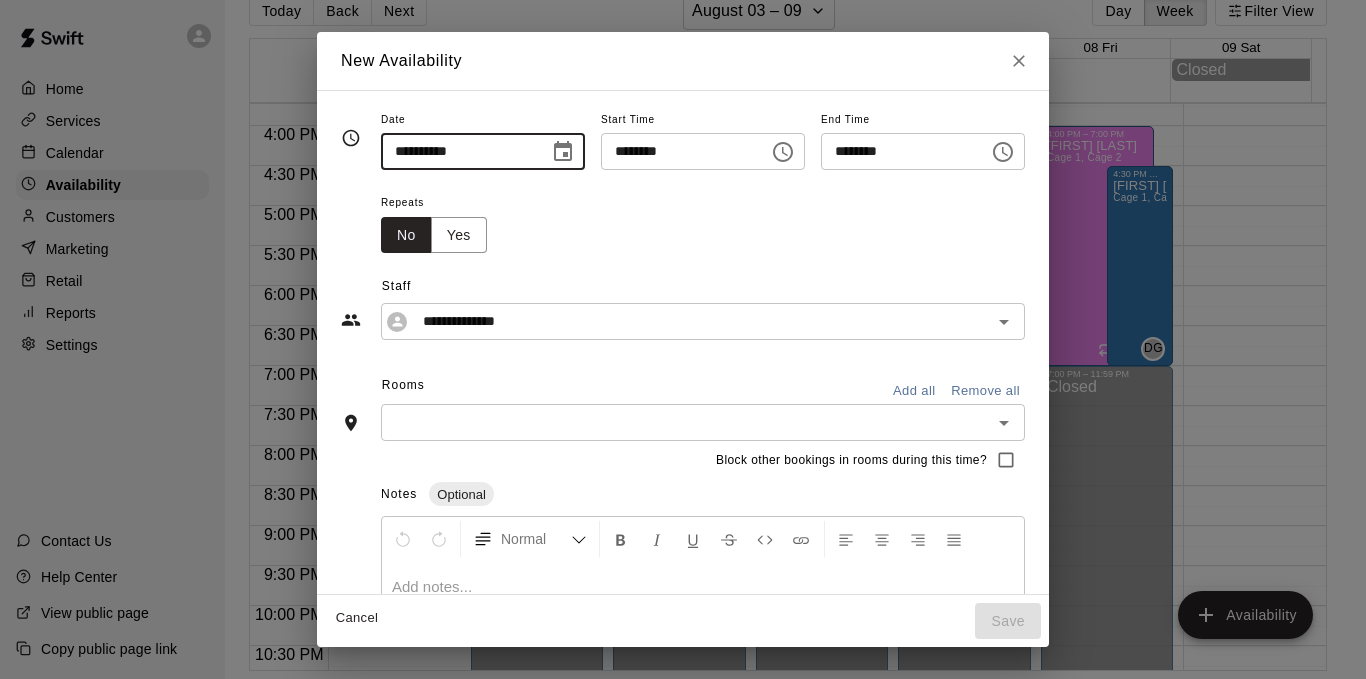 click on "**********" at bounding box center (458, 151) 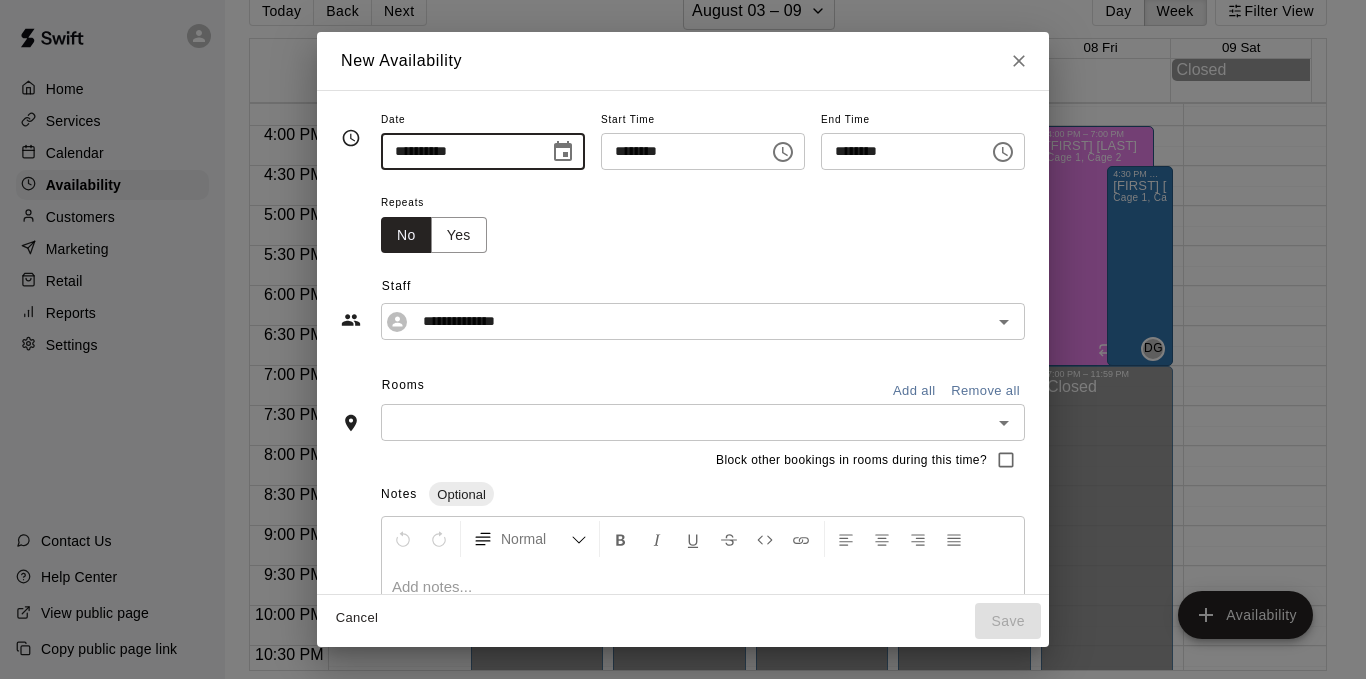 click 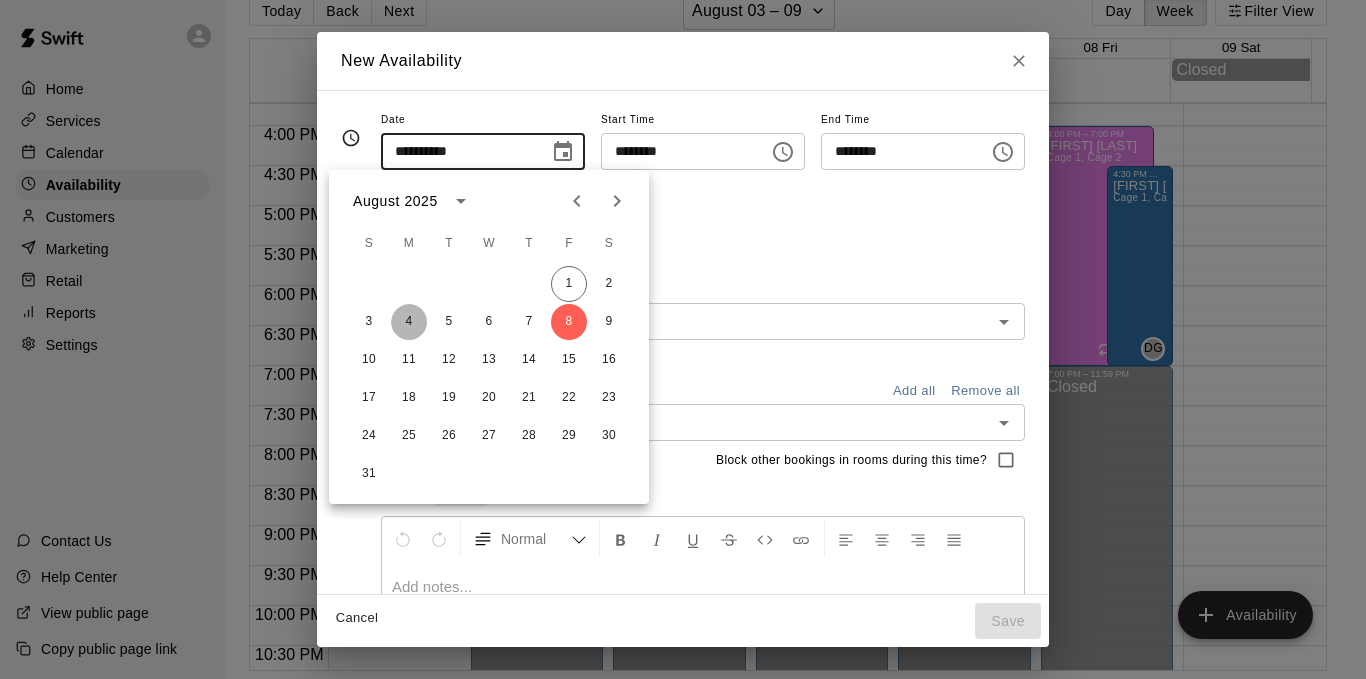 click on "4" at bounding box center [409, 322] 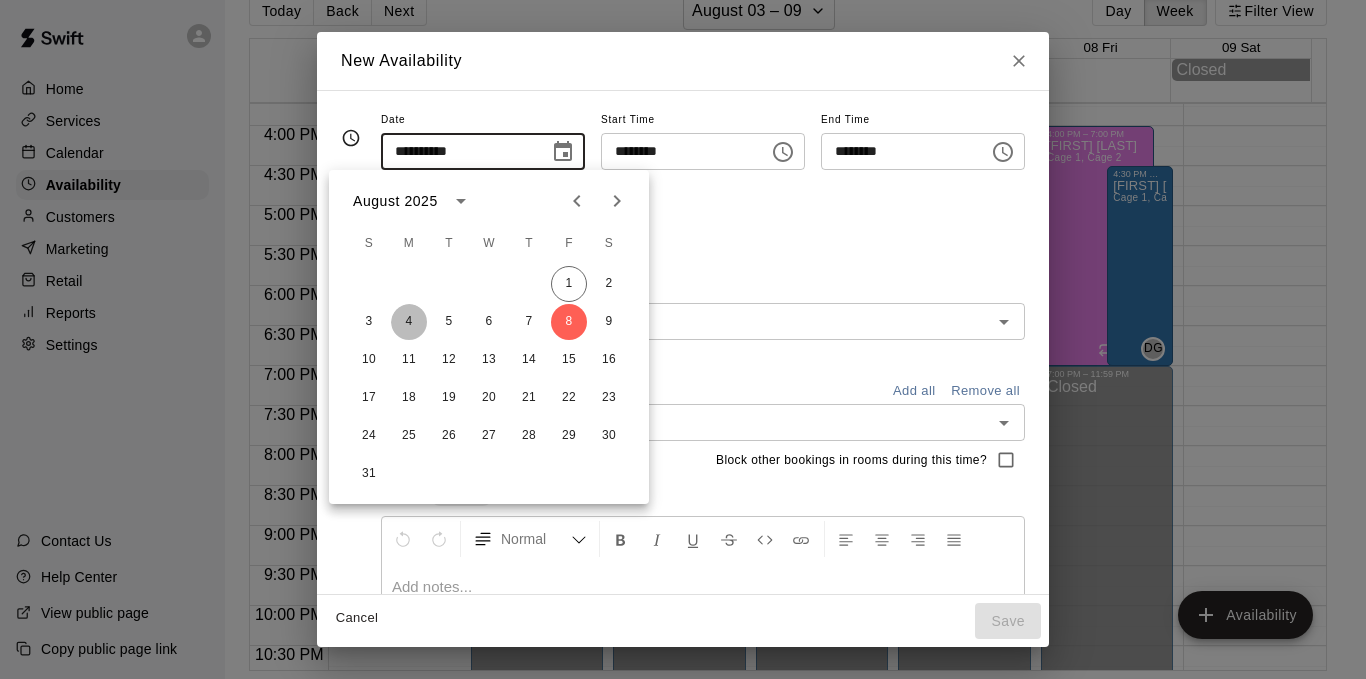 type on "**********" 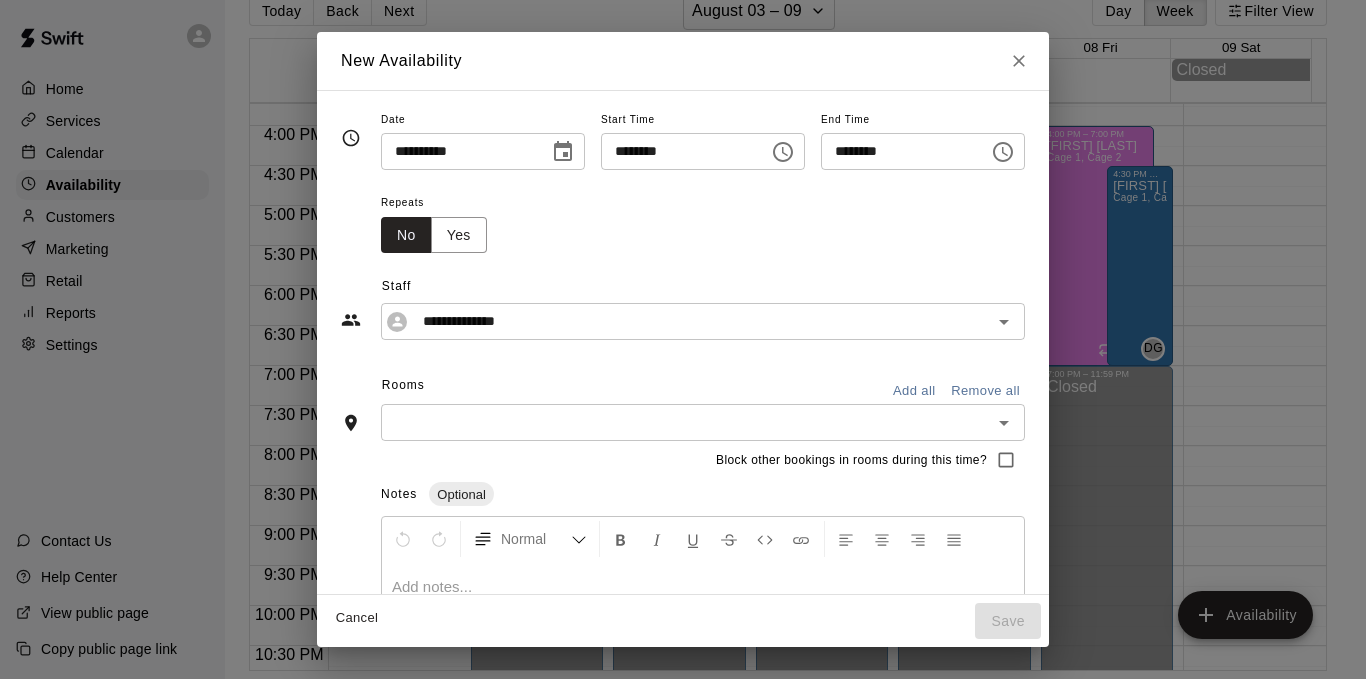 click on "********" at bounding box center [678, 151] 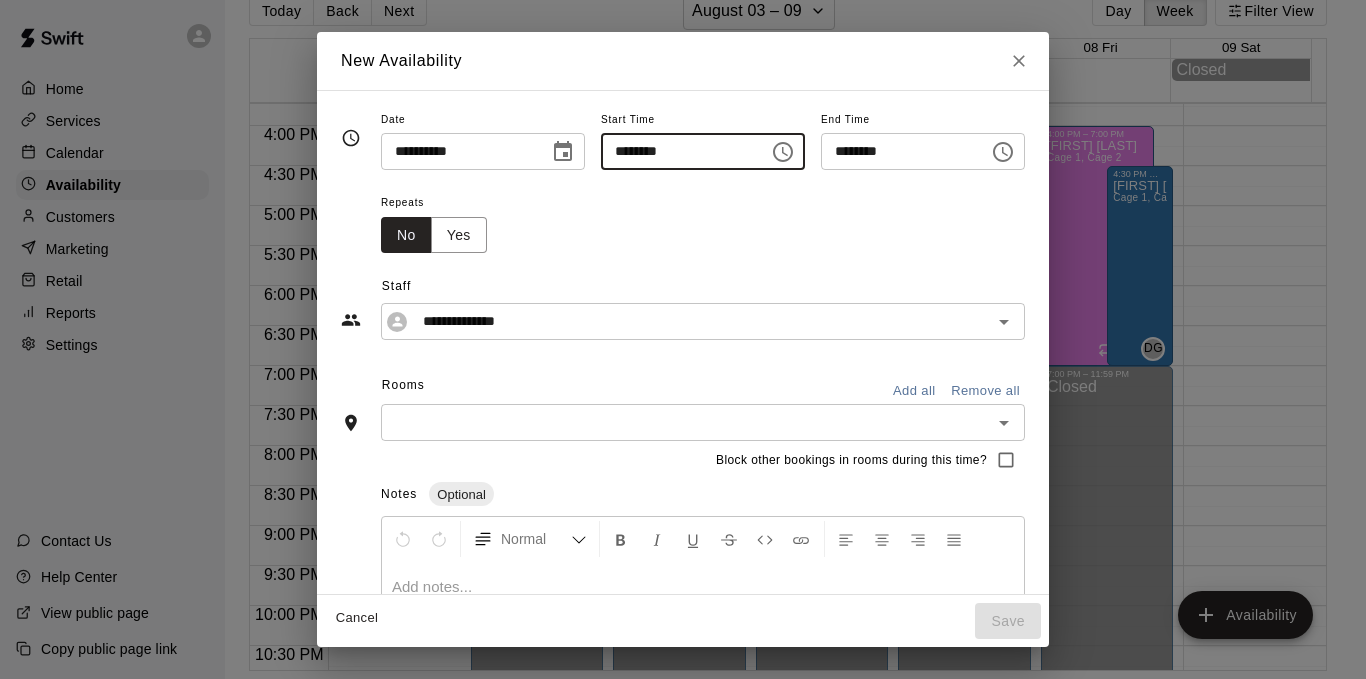 type on "********" 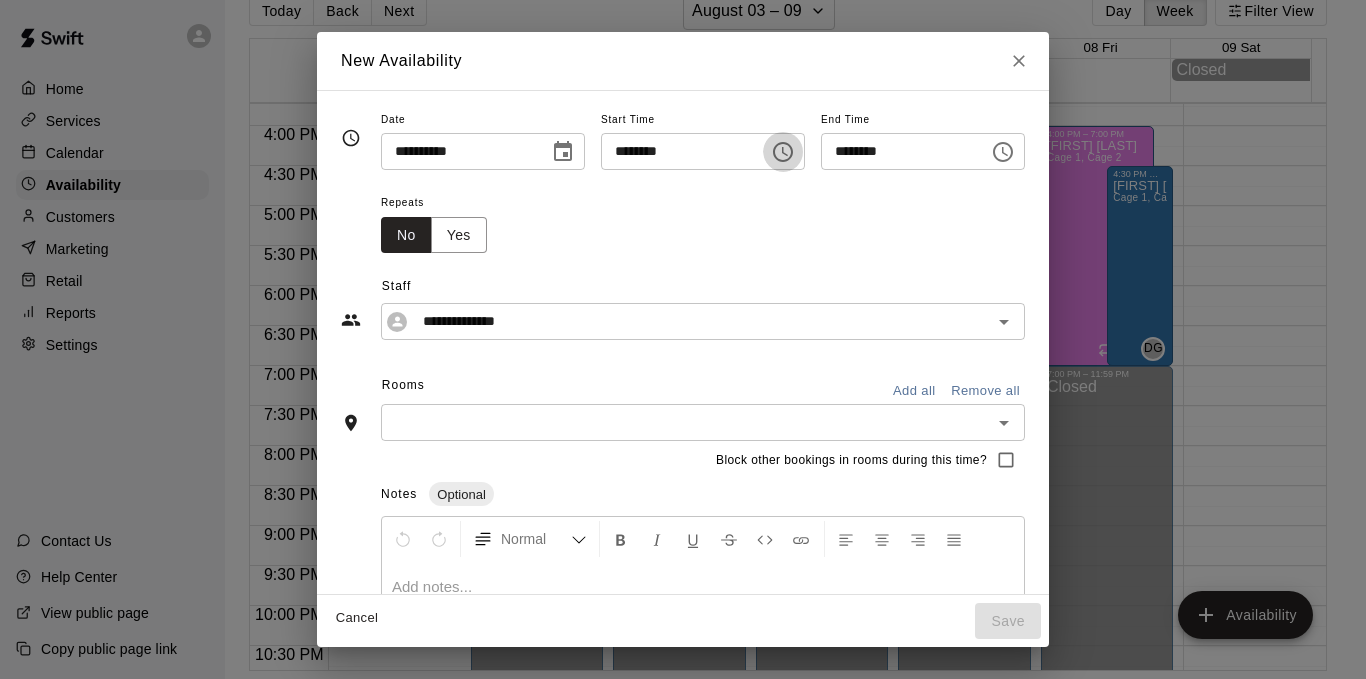 type 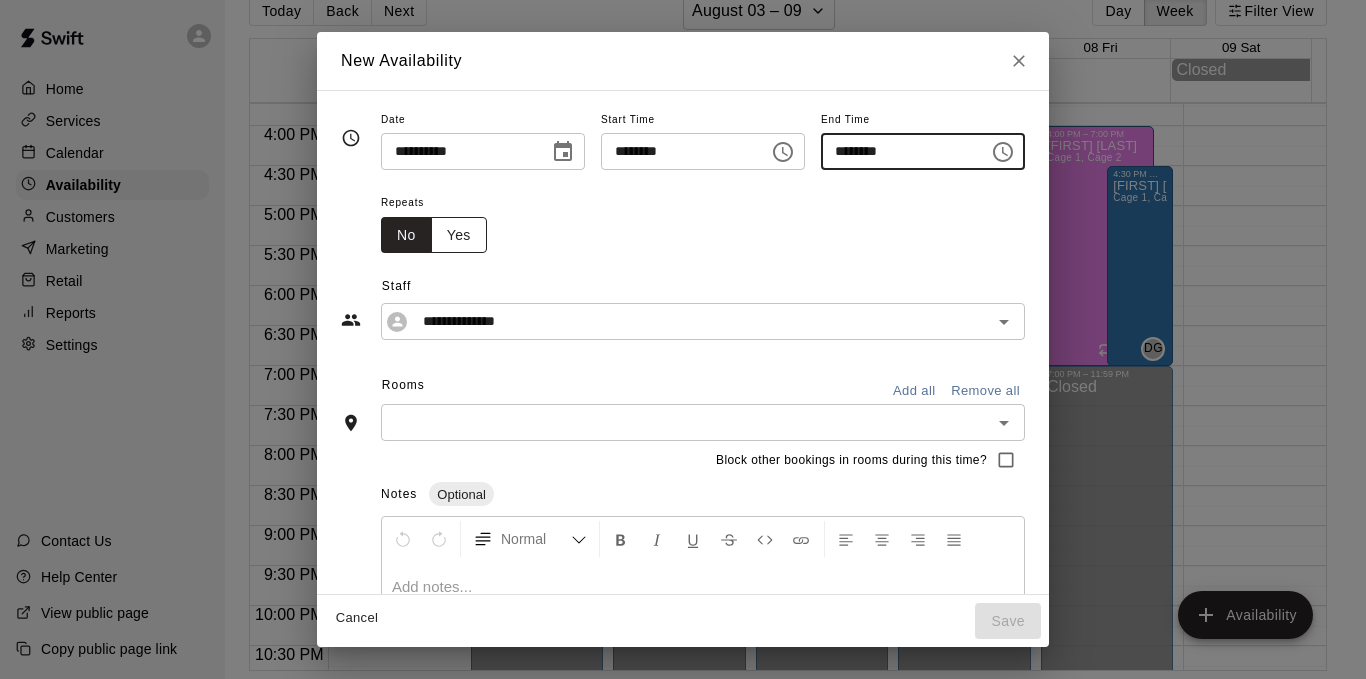 type on "********" 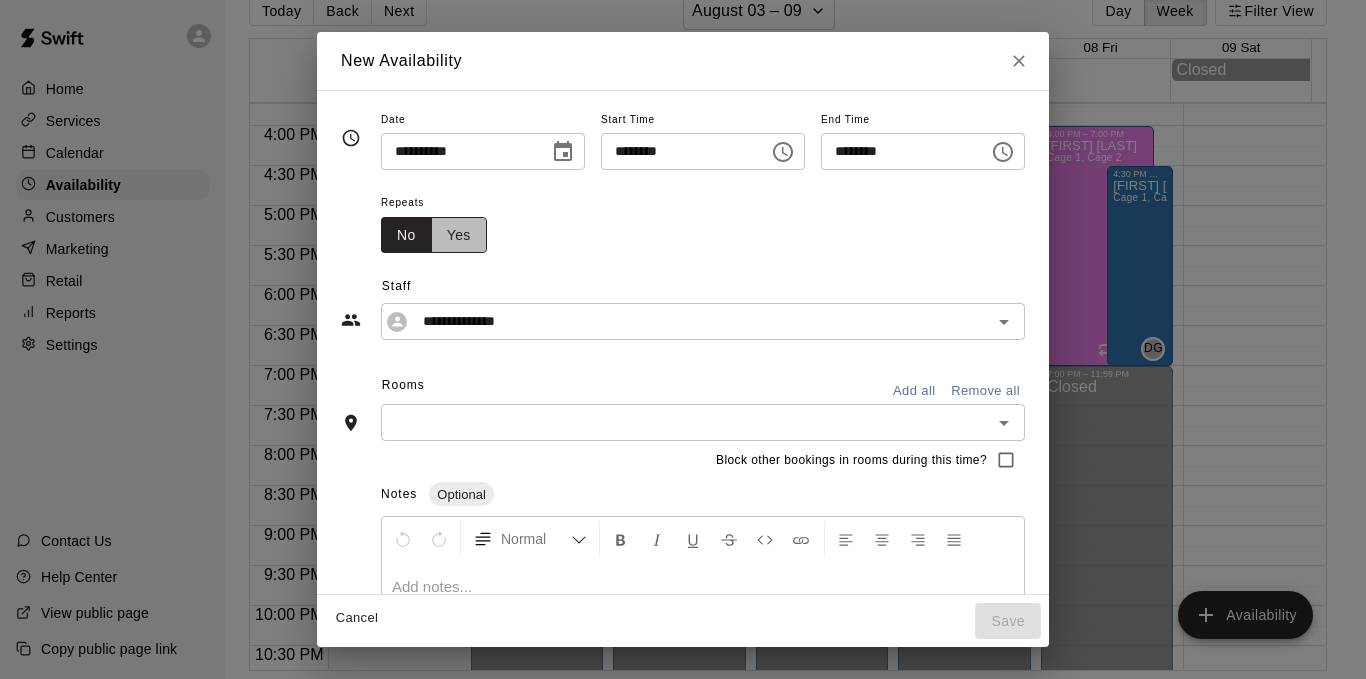 drag, startPoint x: 425, startPoint y: 227, endPoint x: 409, endPoint y: 230, distance: 16.27882 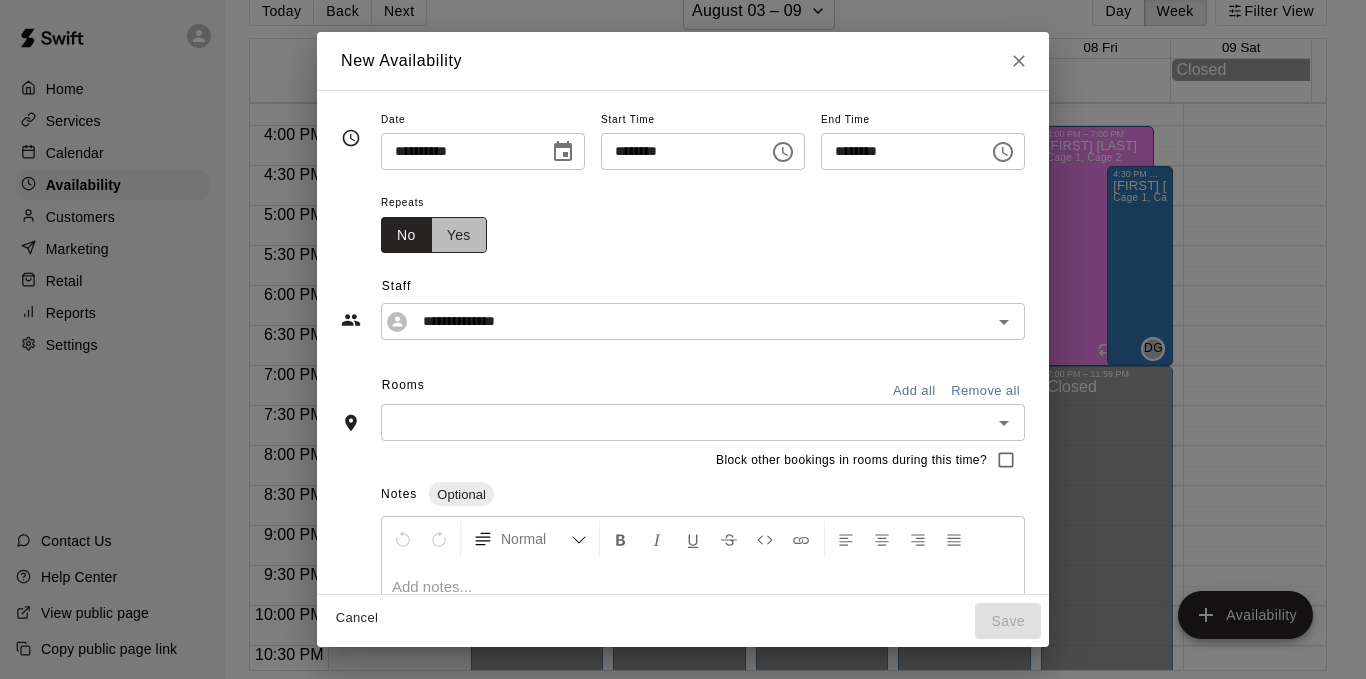 click on "Yes" at bounding box center (459, 235) 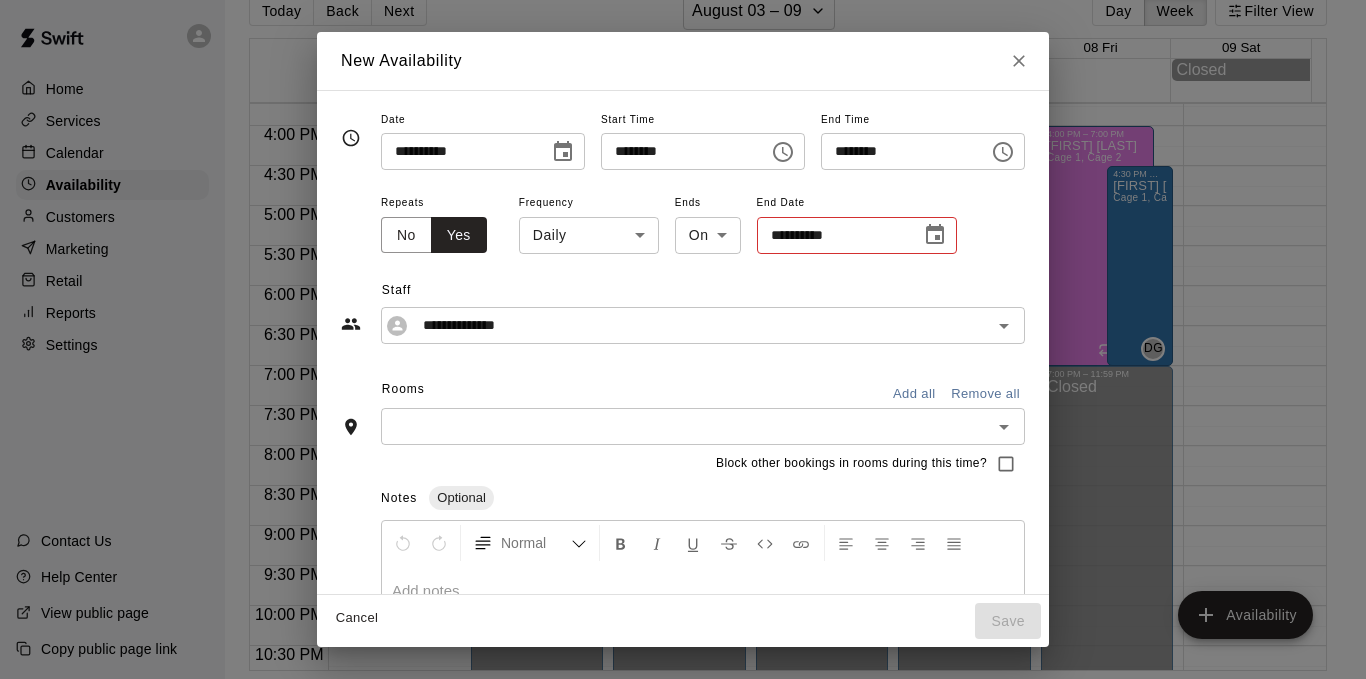 click on "1:00 PM – 3:00 PM [FIRST] [LAST] Cage 1, Cage 2 [STATE] 12:00 AM – 3:00 PM Closed 4:00 PM – 9:00 PM [FIRST] [LAST] Cage 1, Cage 2 [STATE] 9:00 PM – 11:59 PM Closed 4:00 PM – 8:00 PM [FIRST] [LAST] Cage 1, Cage 2 4:30 PM – 5:30 PM [FIRST] [LAST] Cage 1, Cage 2 [STATE] 5:30 PM – 7:00 PM [FIRST] [LAST] Cage 1, Cage 2 5:00 PM – 8:00 PM [FIRST] [LAST] Cage 1, Cage 2 [STATE] Closed" at bounding box center (683, 323) 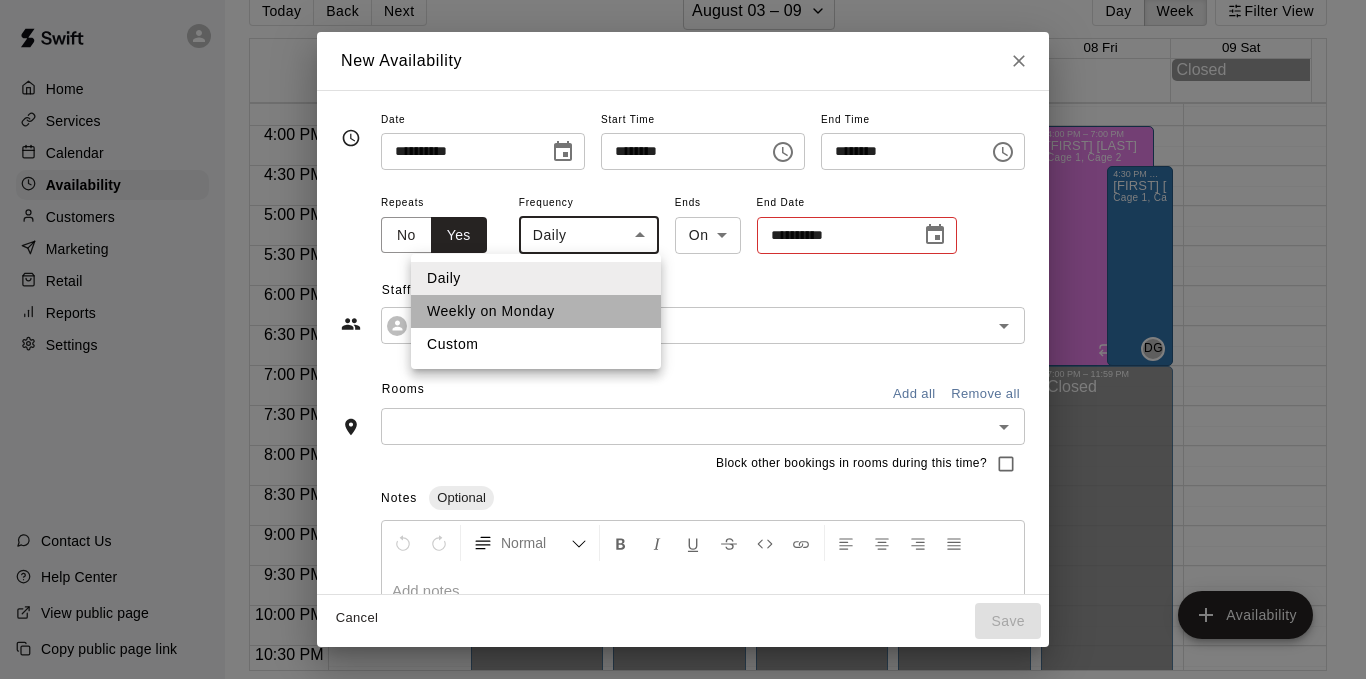 click on "Weekly on Monday" at bounding box center [536, 311] 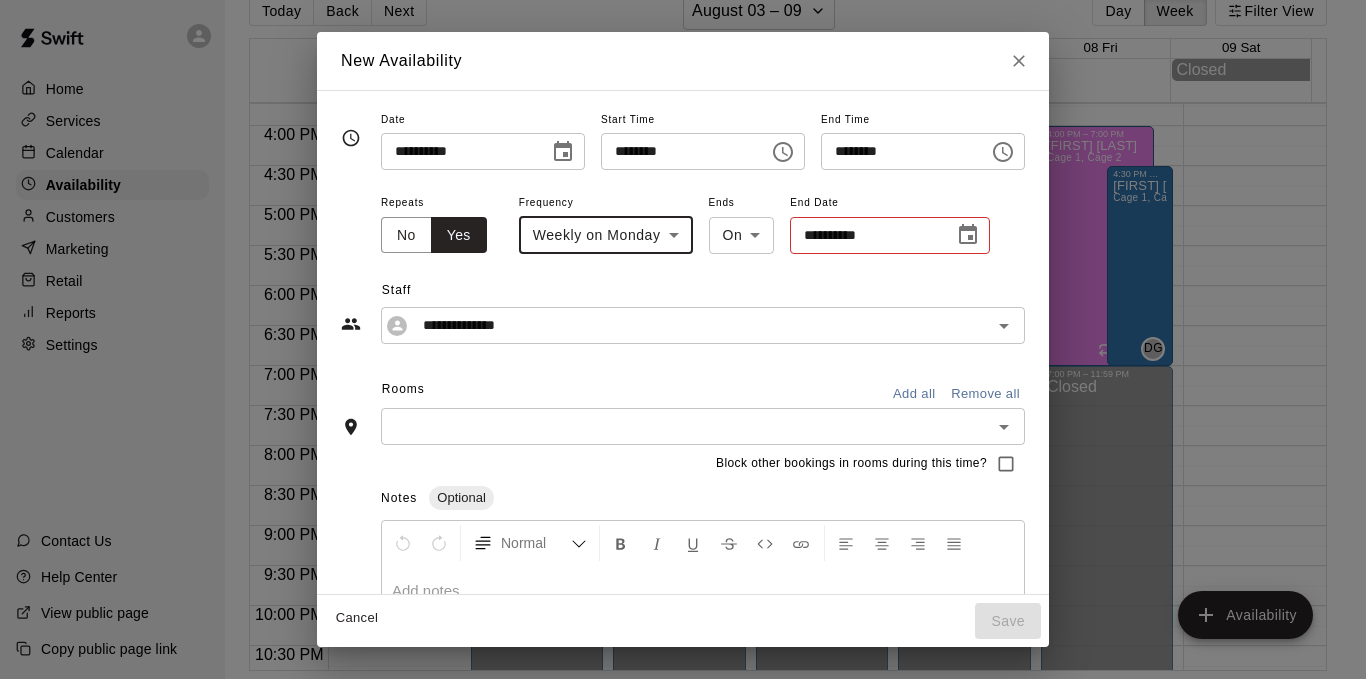 click 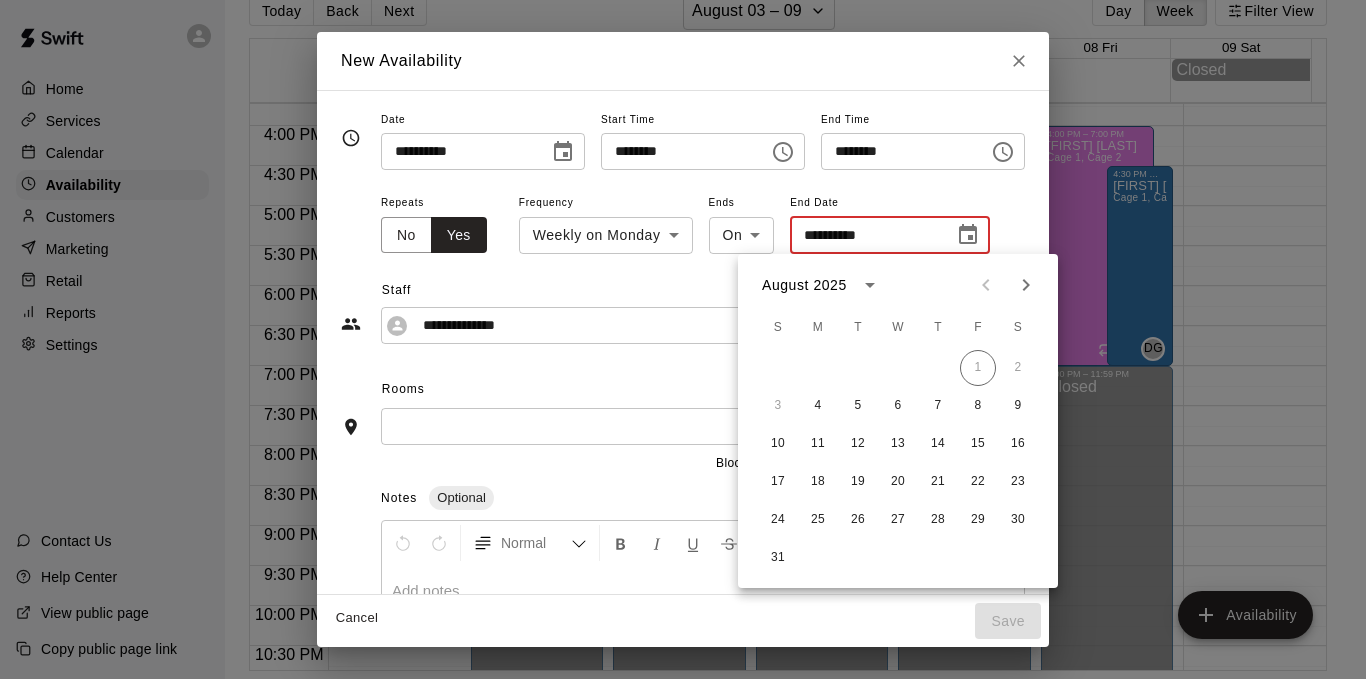 click at bounding box center [870, 285] 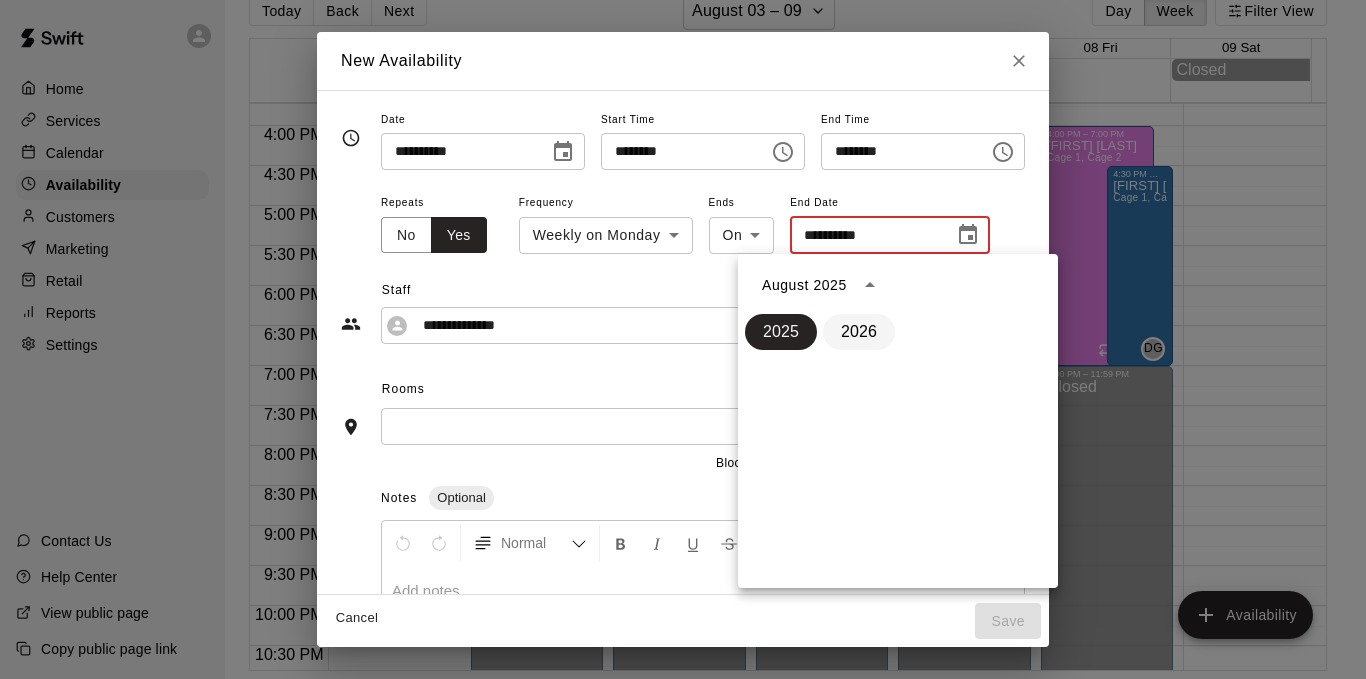 click on "2026" at bounding box center [859, 332] 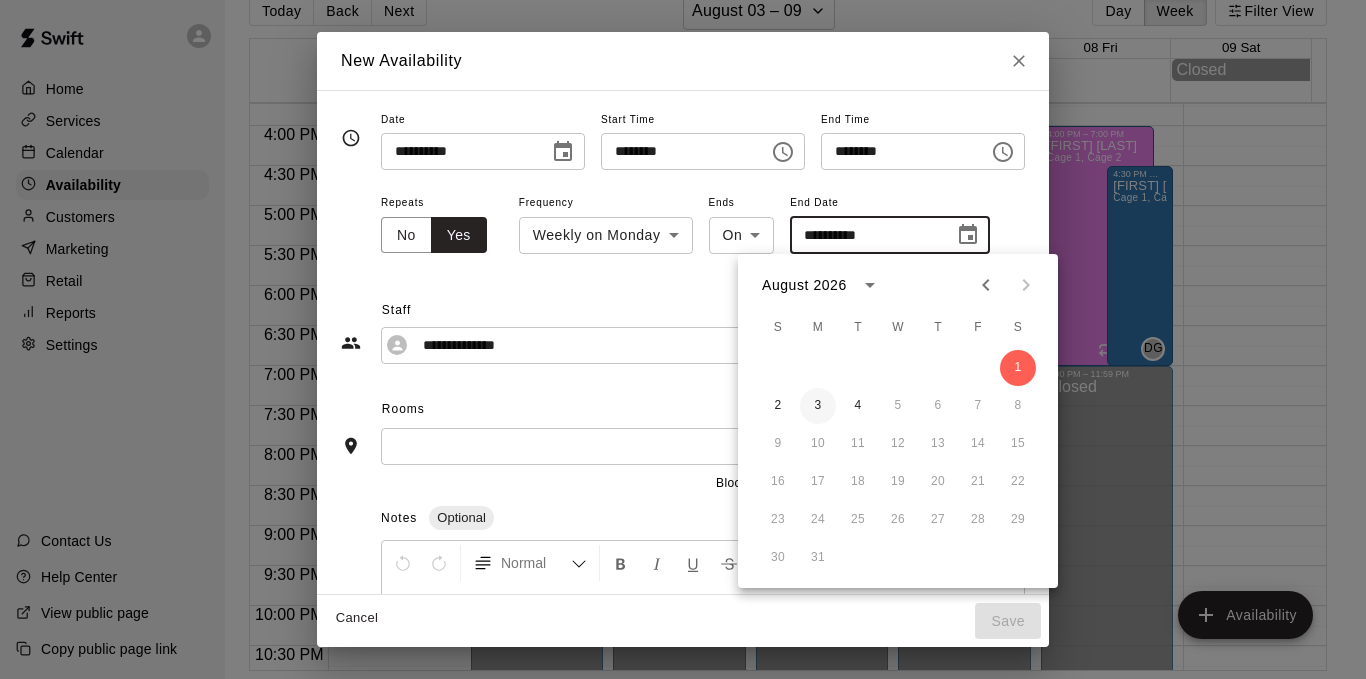click on "3" at bounding box center [818, 406] 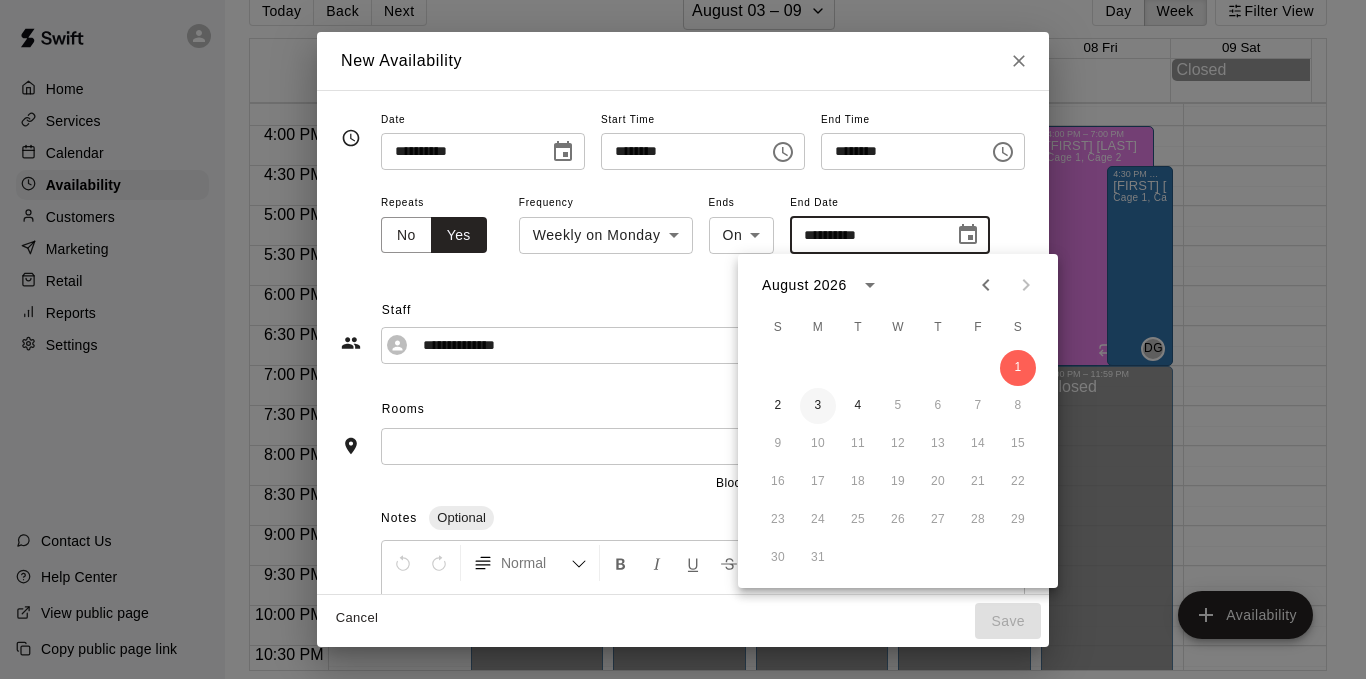 type on "**********" 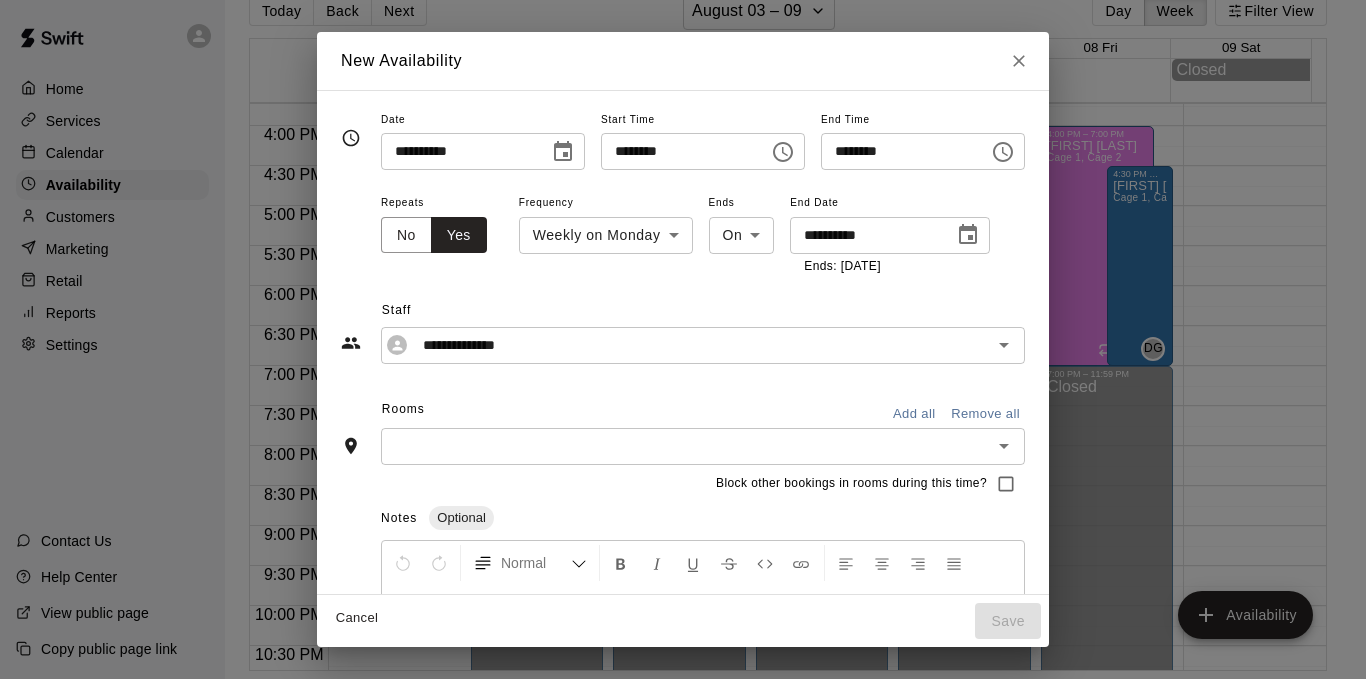 click on "Add all" at bounding box center (914, 414) 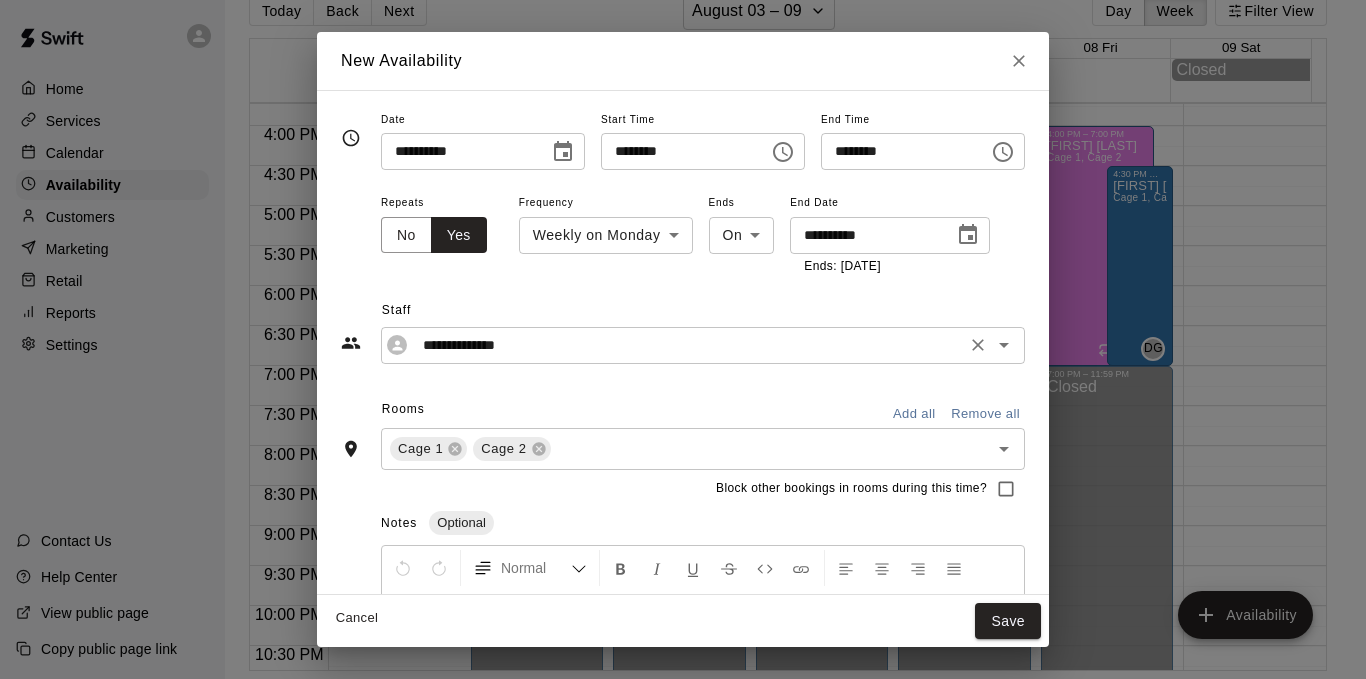 click on "**********" at bounding box center [703, 345] 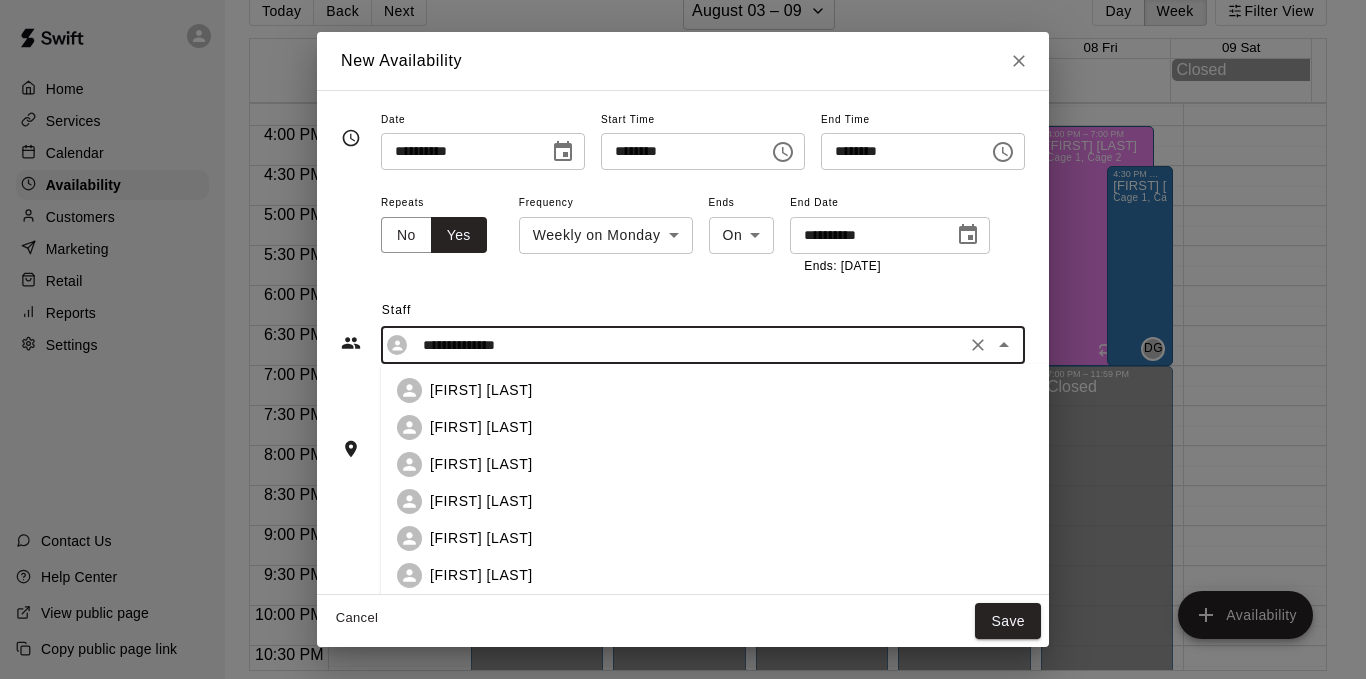 scroll, scrollTop: 69, scrollLeft: 0, axis: vertical 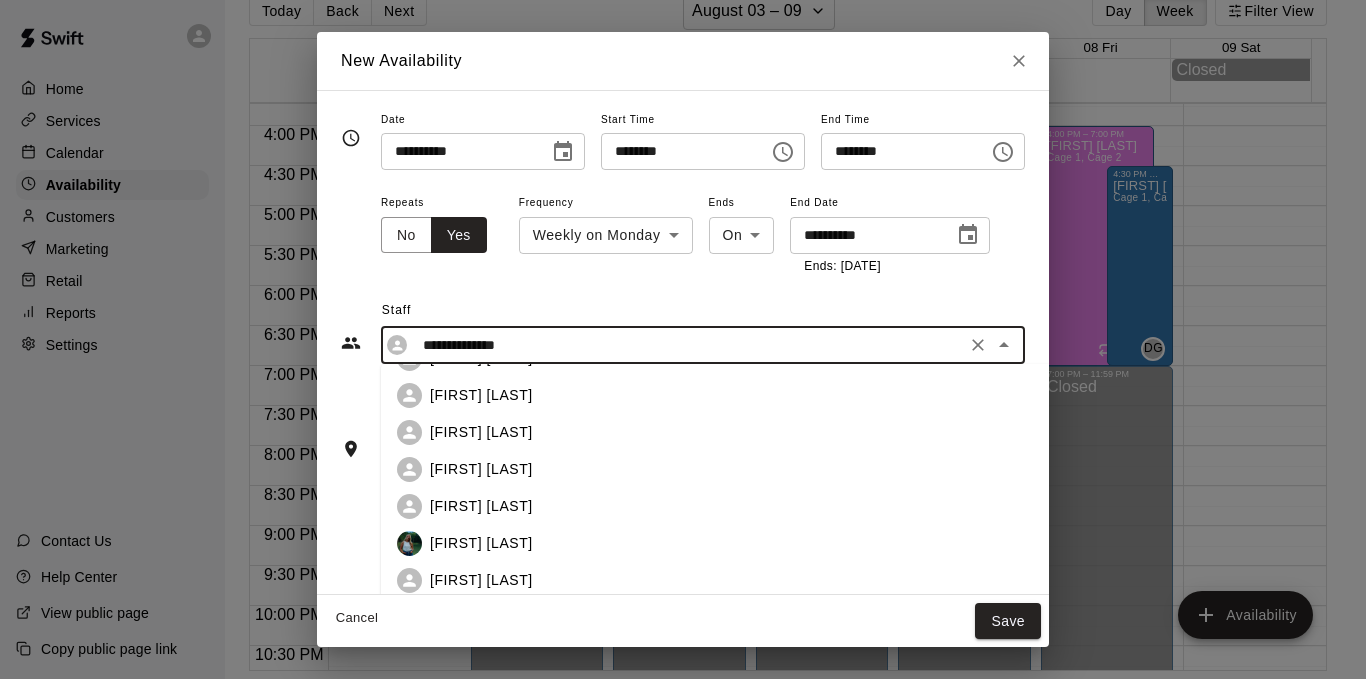 click on "[FIRST] [LAST]" at bounding box center [764, 395] 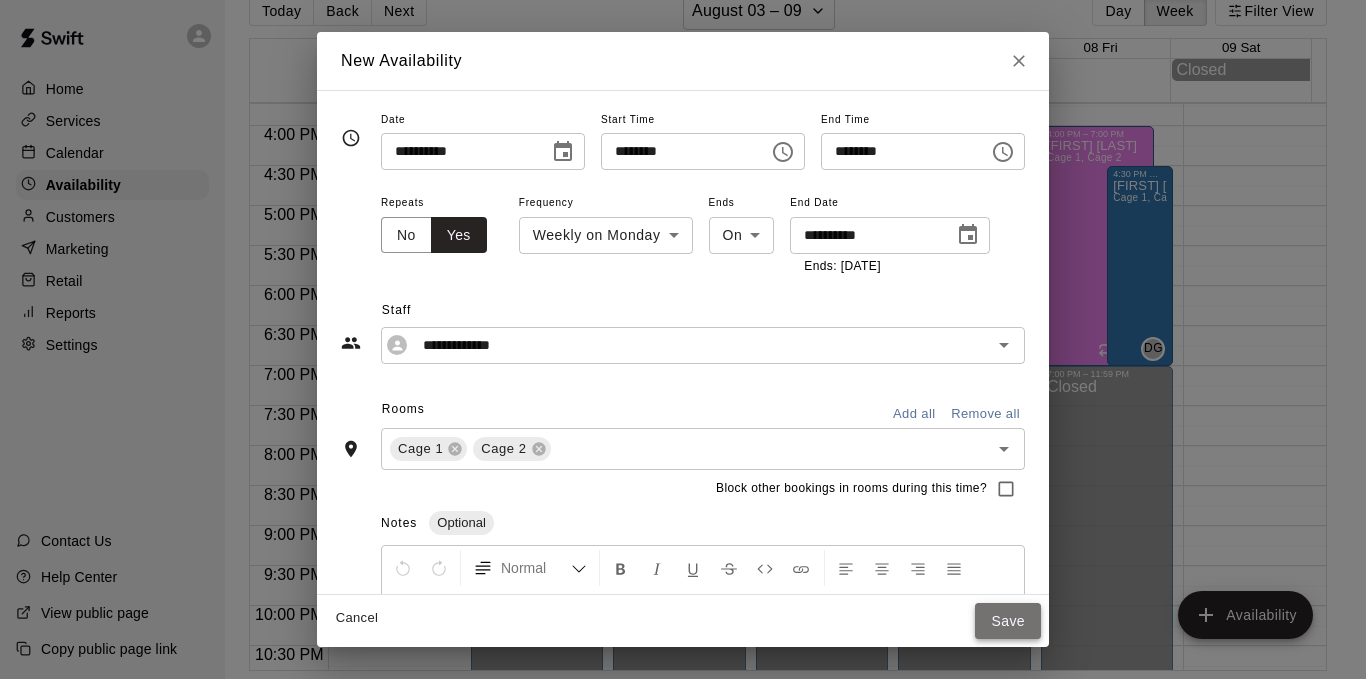 click on "Save" at bounding box center [1008, 621] 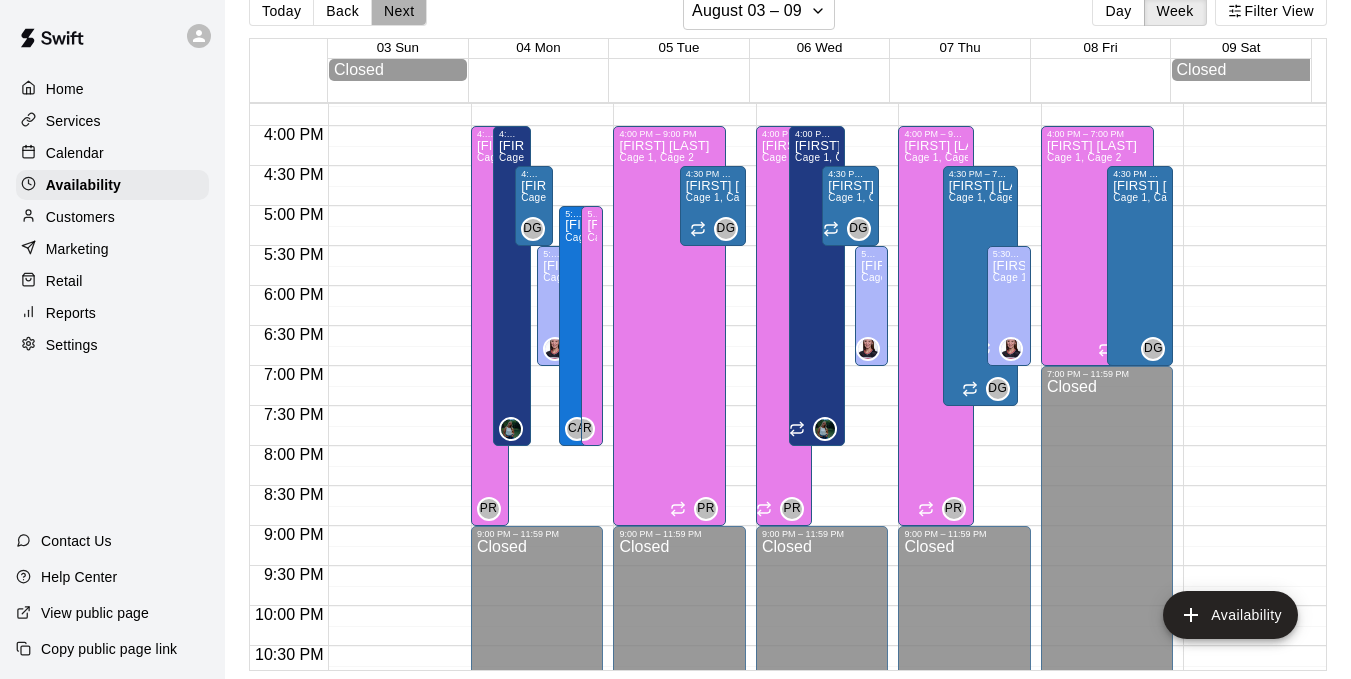 click on "Next" at bounding box center (399, 11) 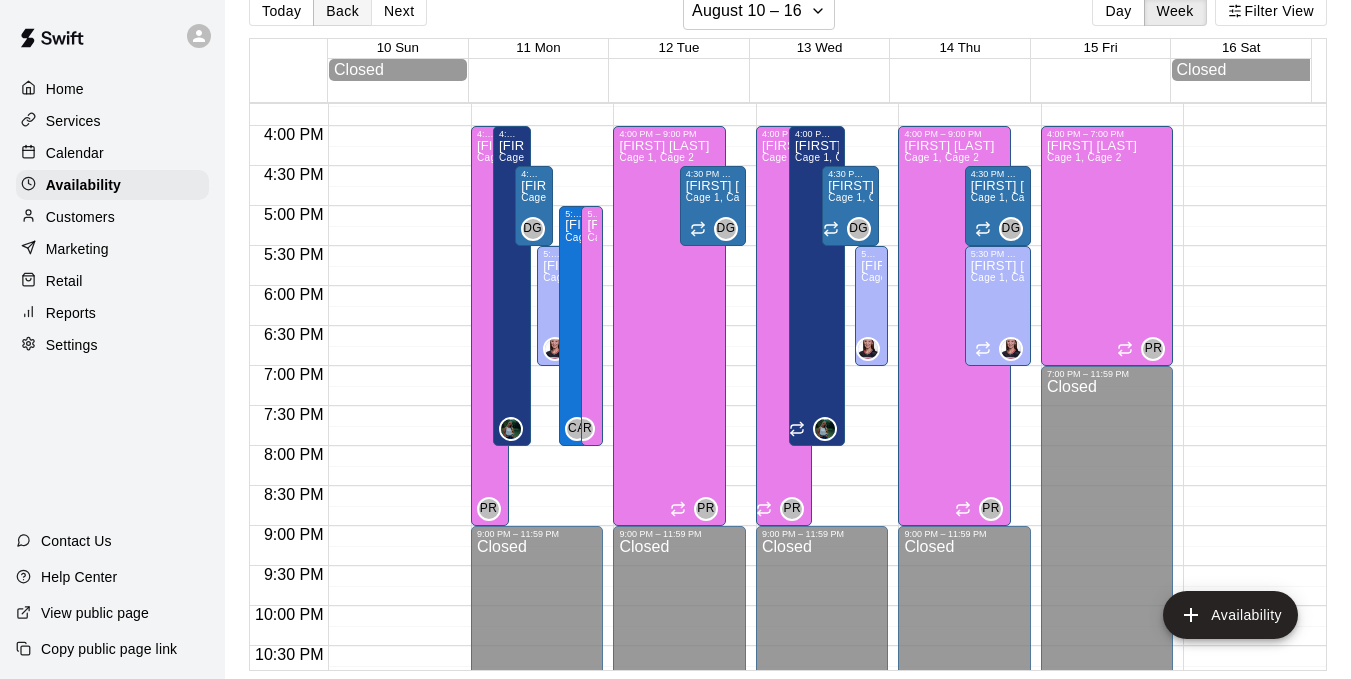 click on "Back" at bounding box center (342, 11) 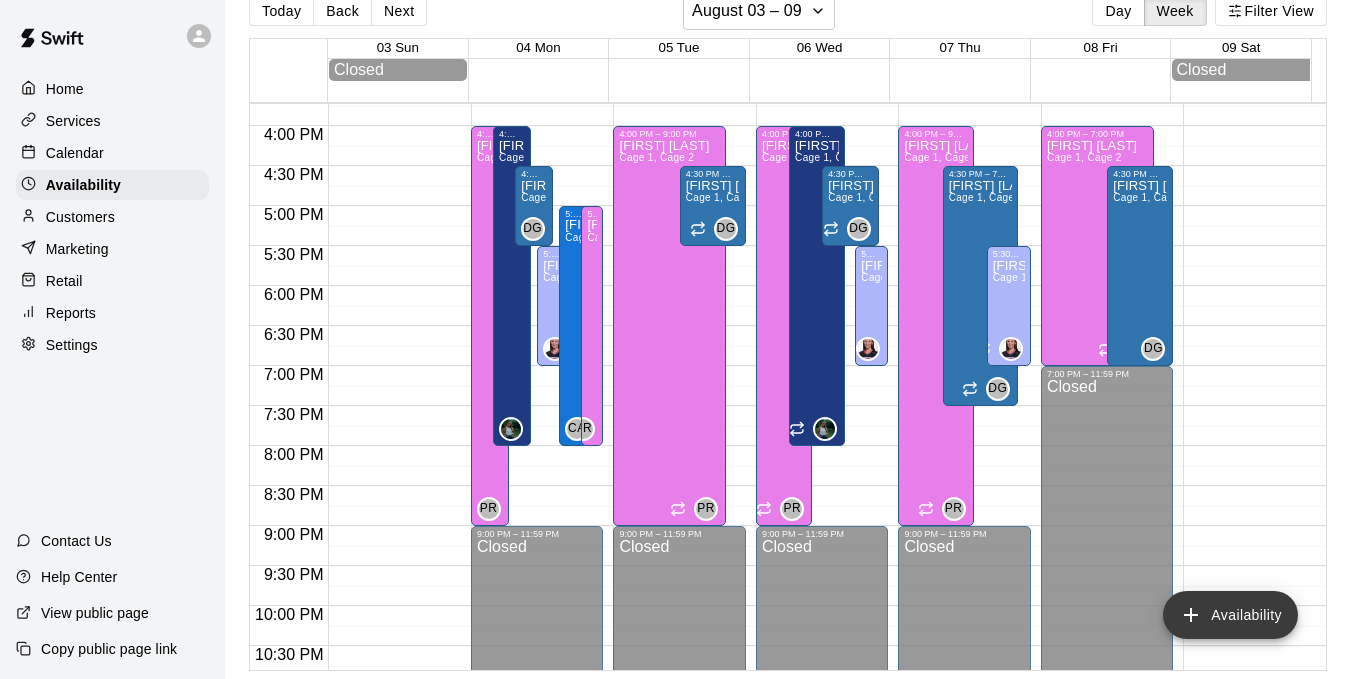 click on "Availability" at bounding box center (1230, 615) 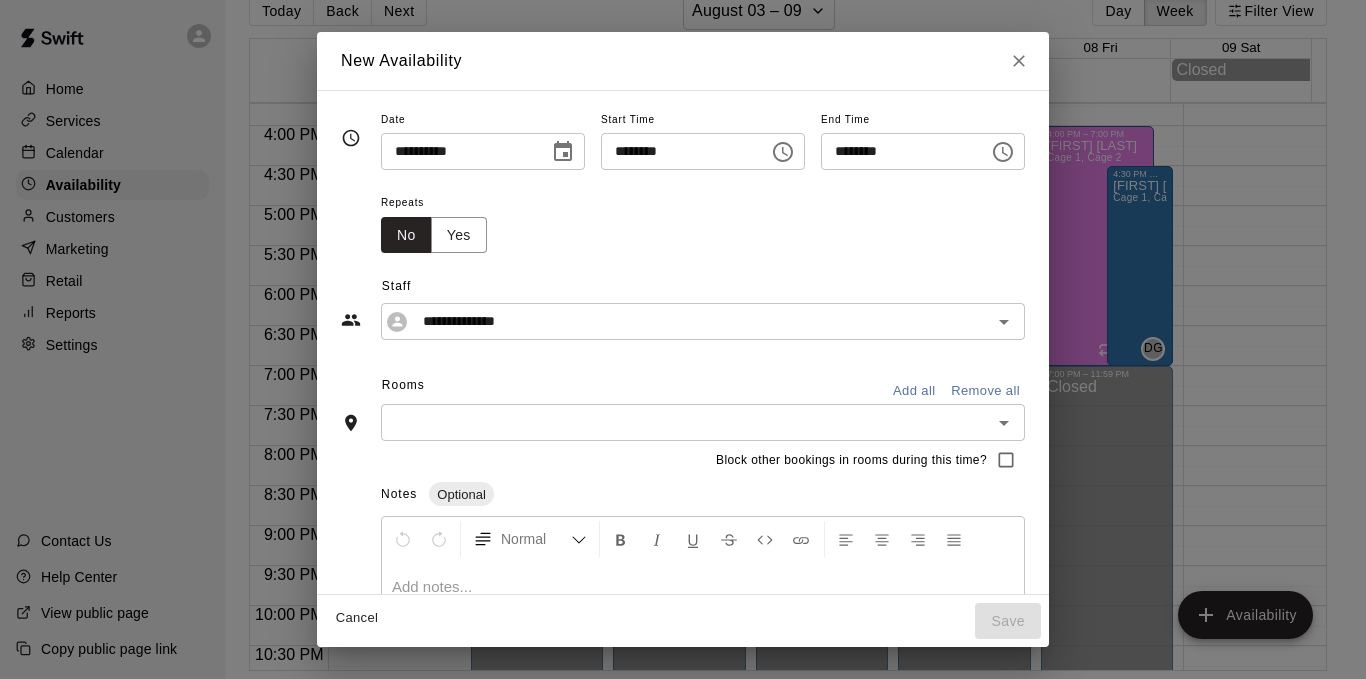 click on "Date" at bounding box center (483, 120) 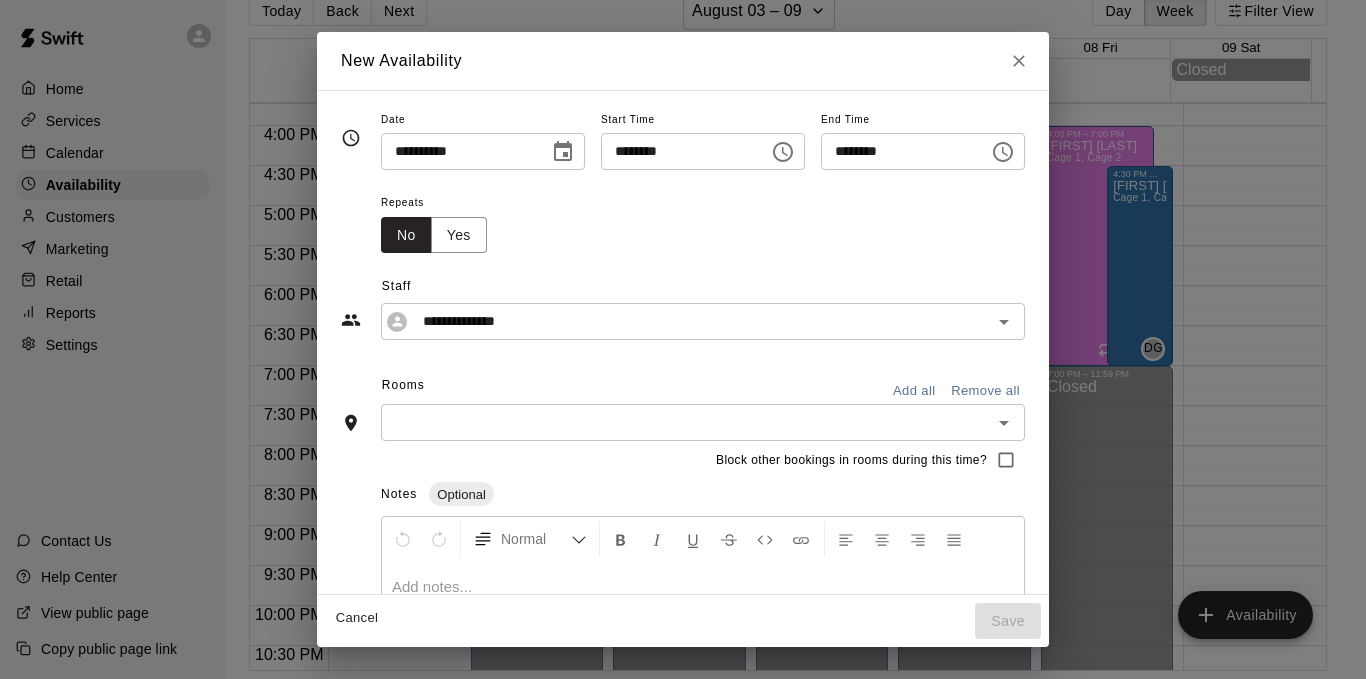 click 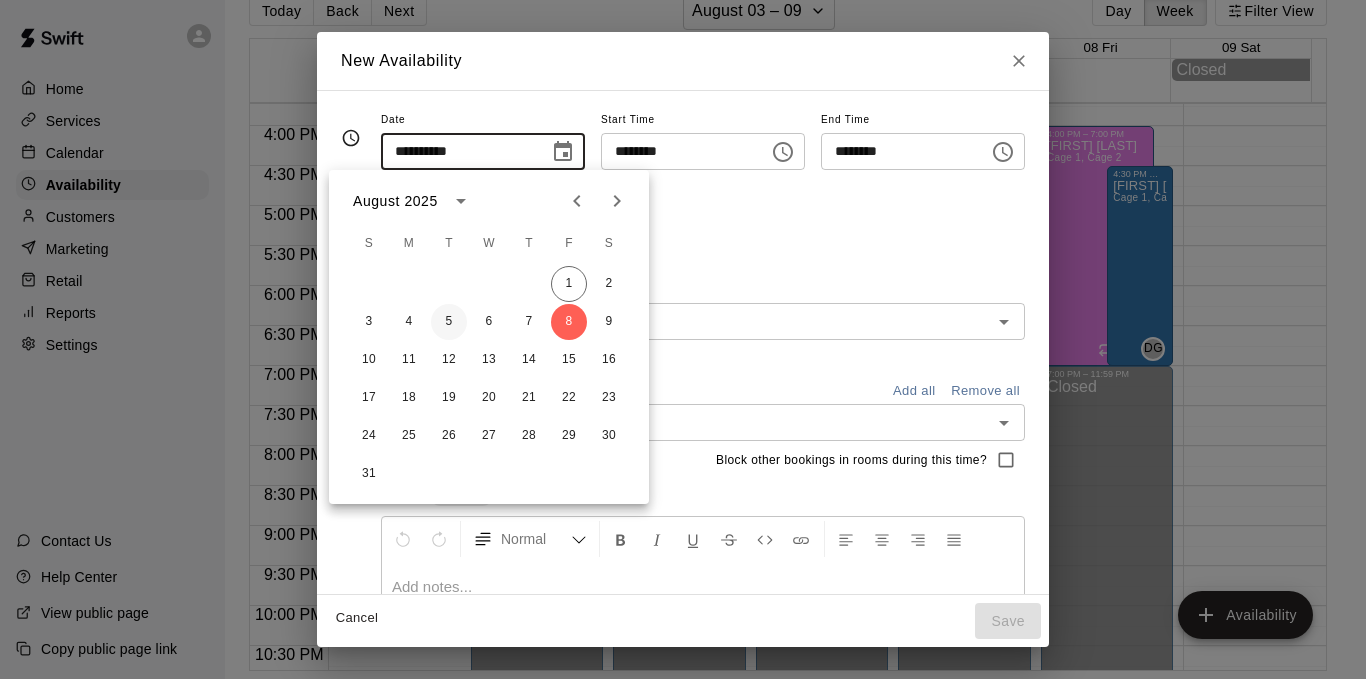 click on "5" at bounding box center (449, 322) 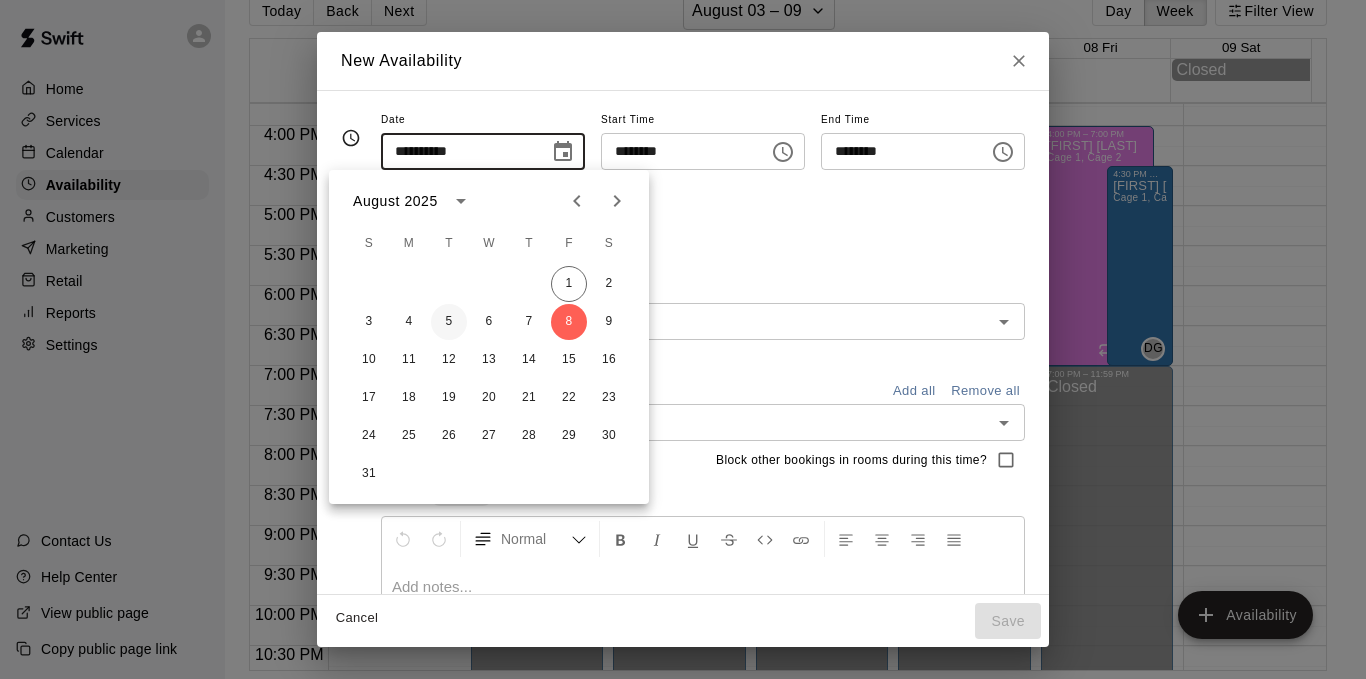 type on "**********" 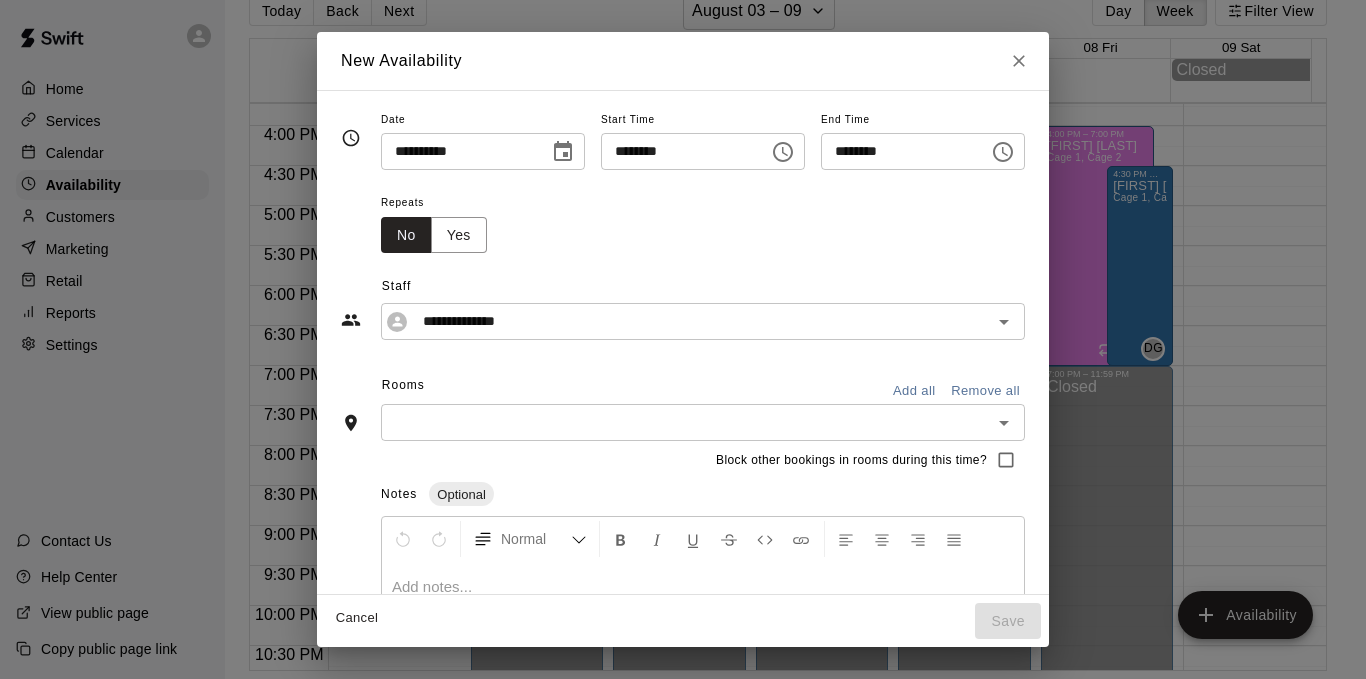 click on "********" at bounding box center (678, 151) 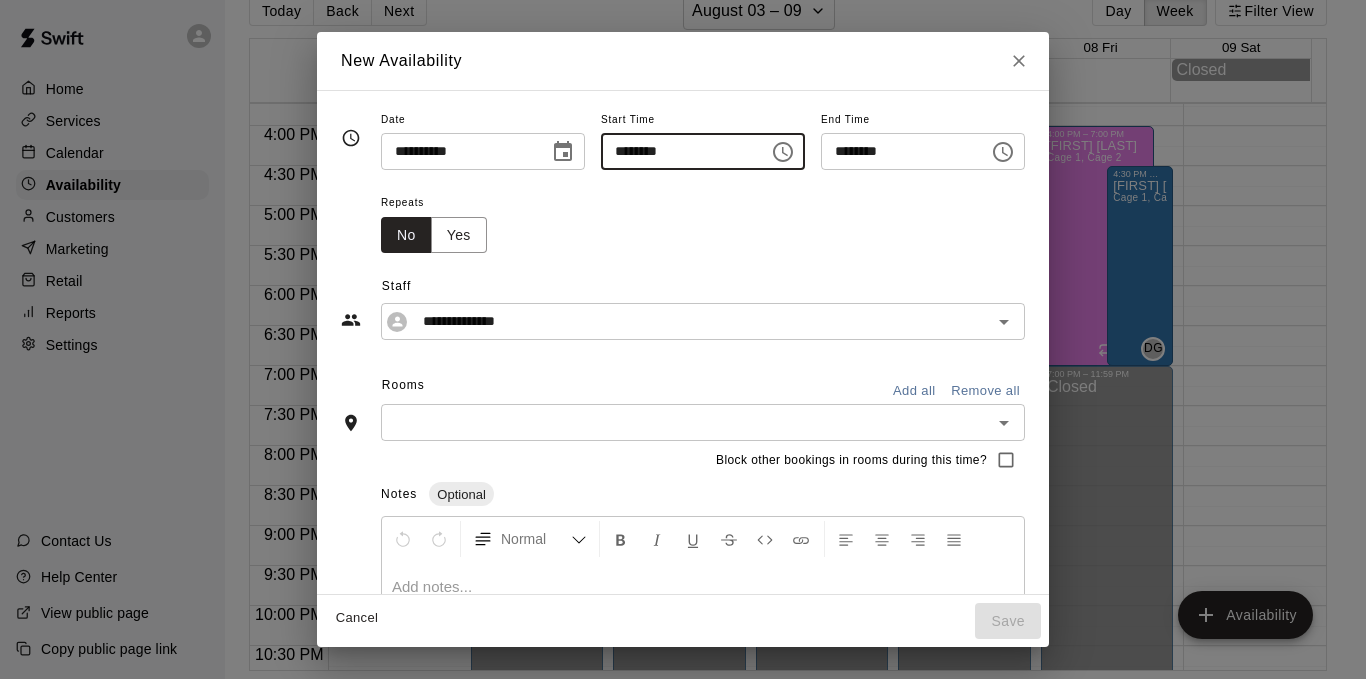 type on "********" 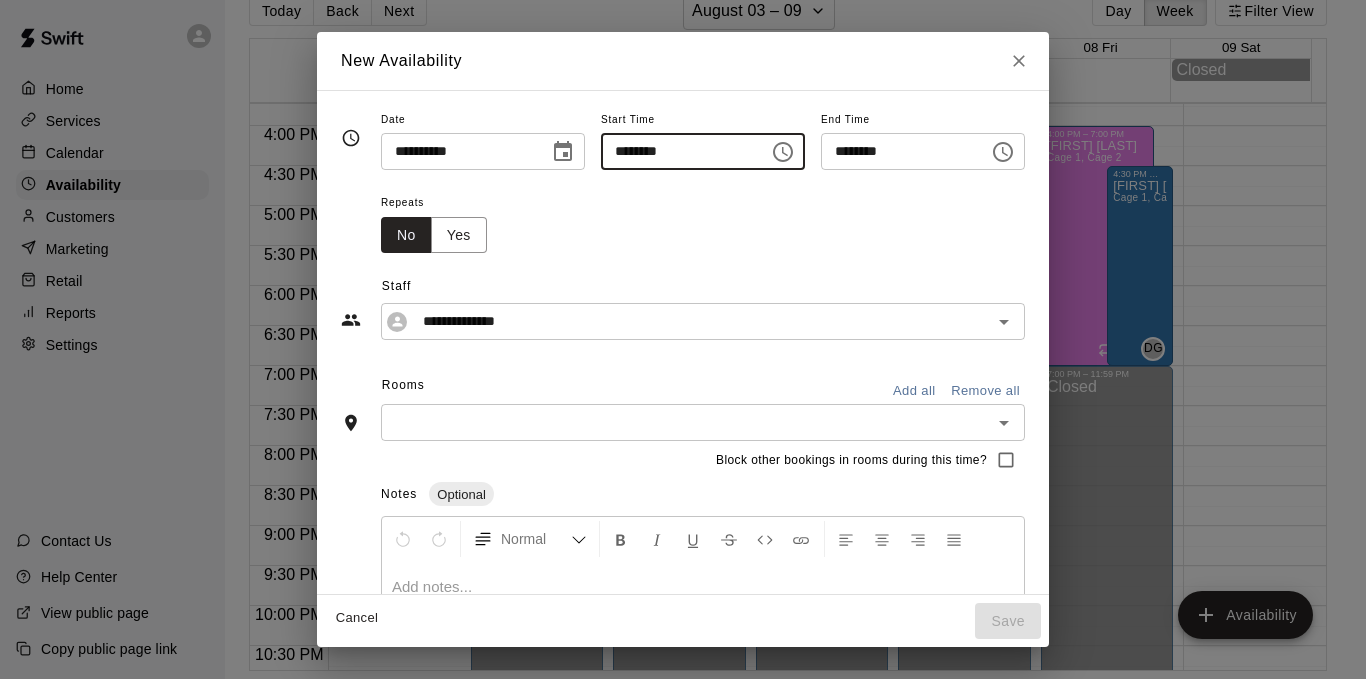 type 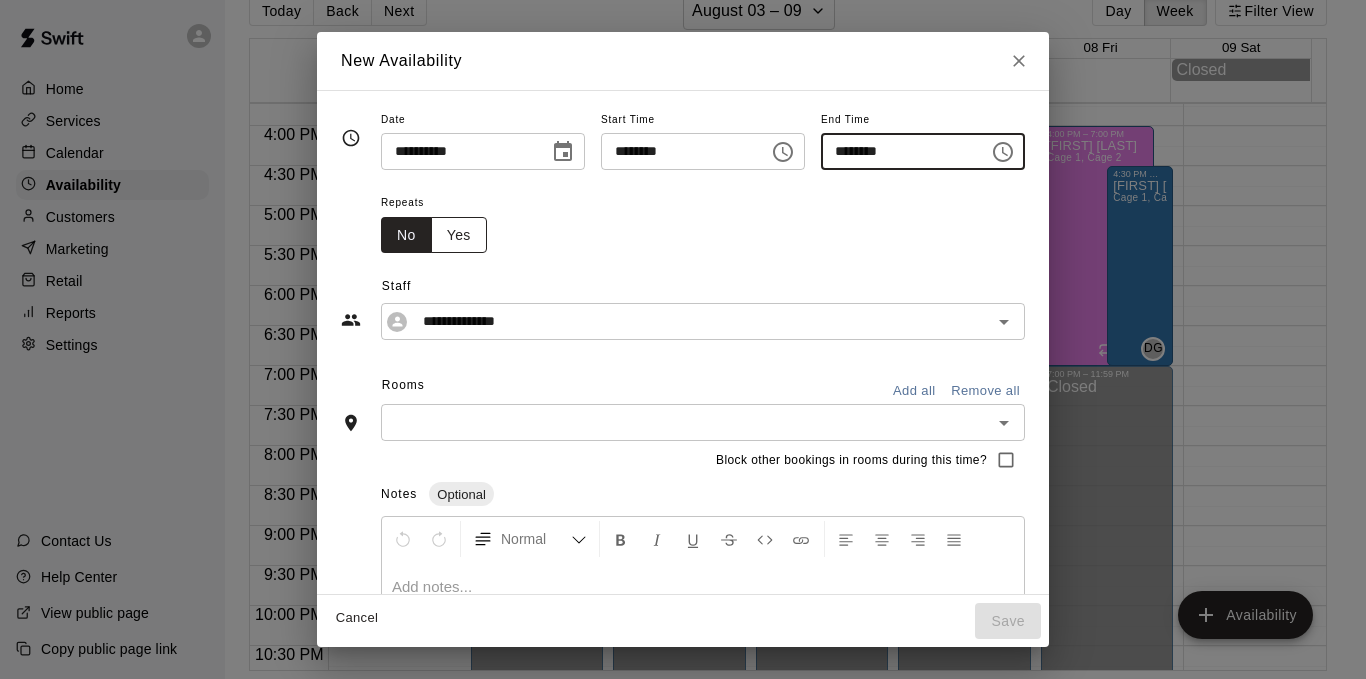 type on "********" 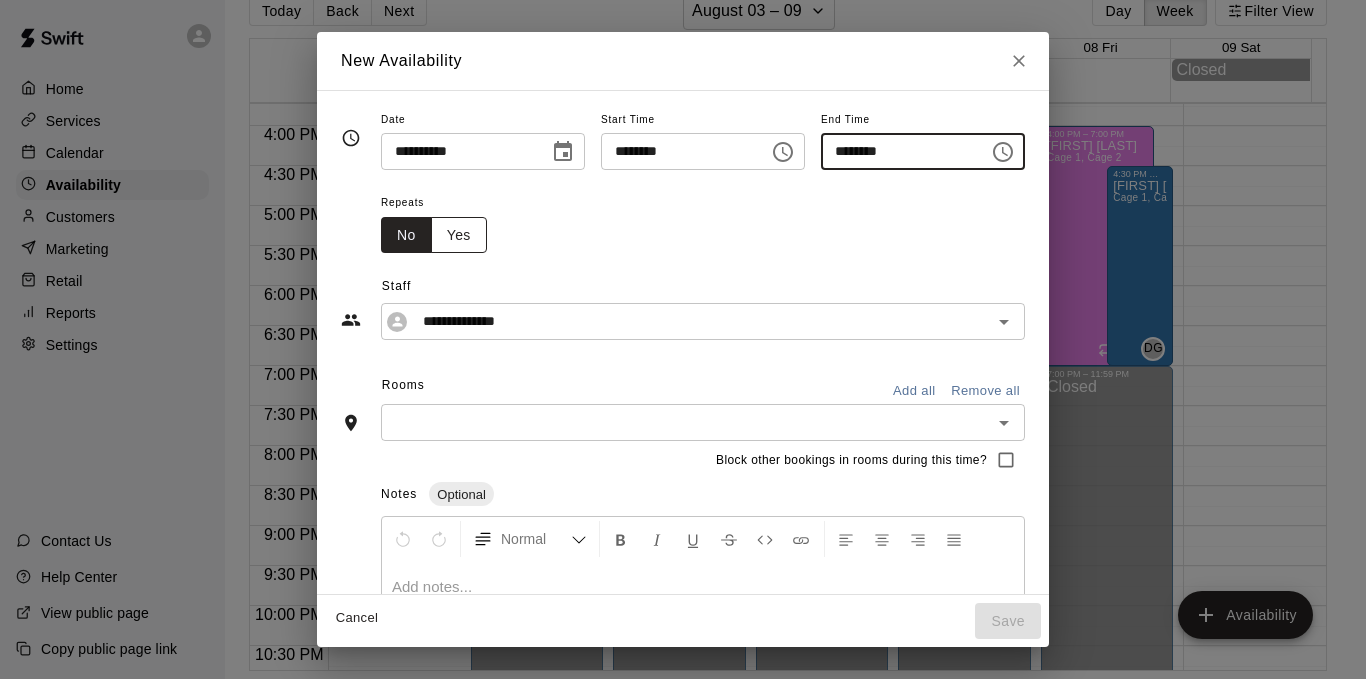 click on "Yes" at bounding box center (459, 235) 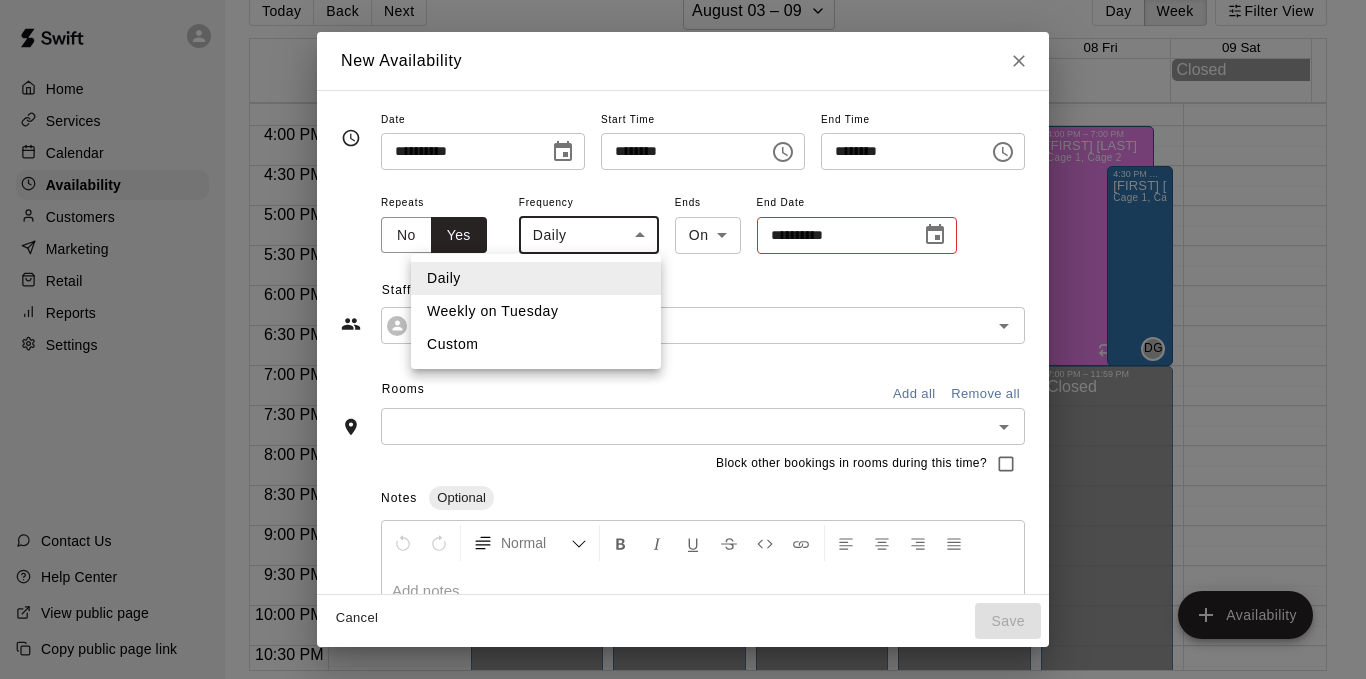 click on "1:00 PM – 3:00 PM [FIRST] [LAST] Cage 1, Cage 2 [STATE] 12:00 AM – 3:00 PM Closed 4:00 PM – 9:00 PM [FIRST] [LAST] Cage 1, Cage 2 [STATE] 9:00 PM – 11:59 PM Closed 4:00 PM – 8:00 PM [FIRST] [LAST] Cage 1, Cage 2 4:30 PM – 5:30 PM [FIRST] [LAST] Cage 1, Cage 2 [STATE] 5:30 PM – 7:00 PM [FIRST] [LAST] Cage 1, Cage 2 5:00 PM – 8:00 PM [FIRST] [LAST] Cage 1, Cage 2 [STATE] [STATE]" at bounding box center (683, 323) 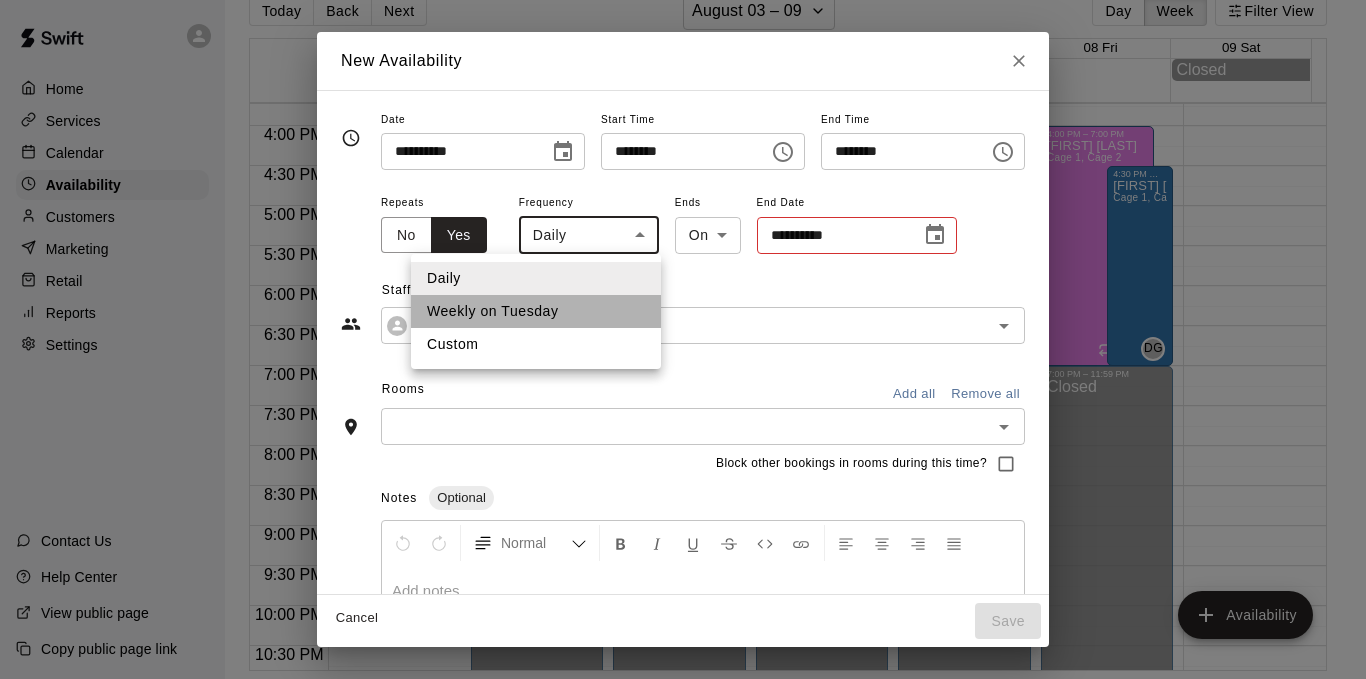 click on "Weekly on Tuesday" at bounding box center [536, 311] 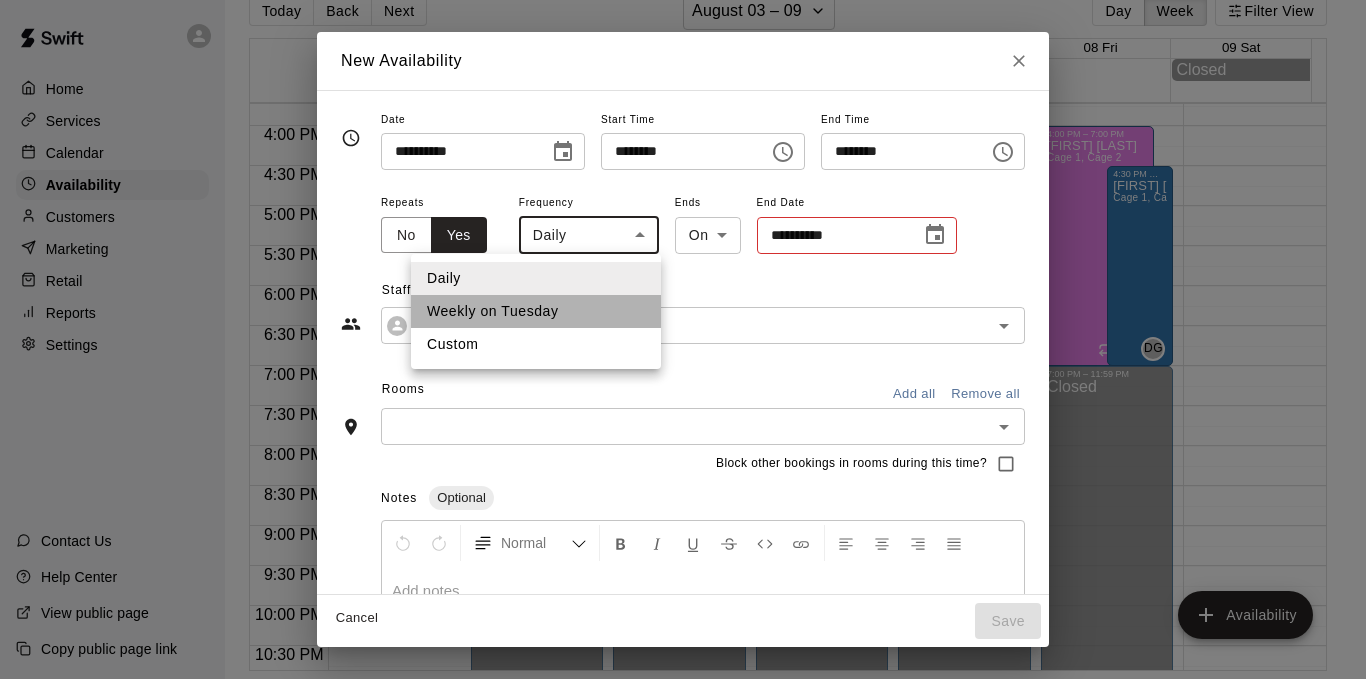 type on "******" 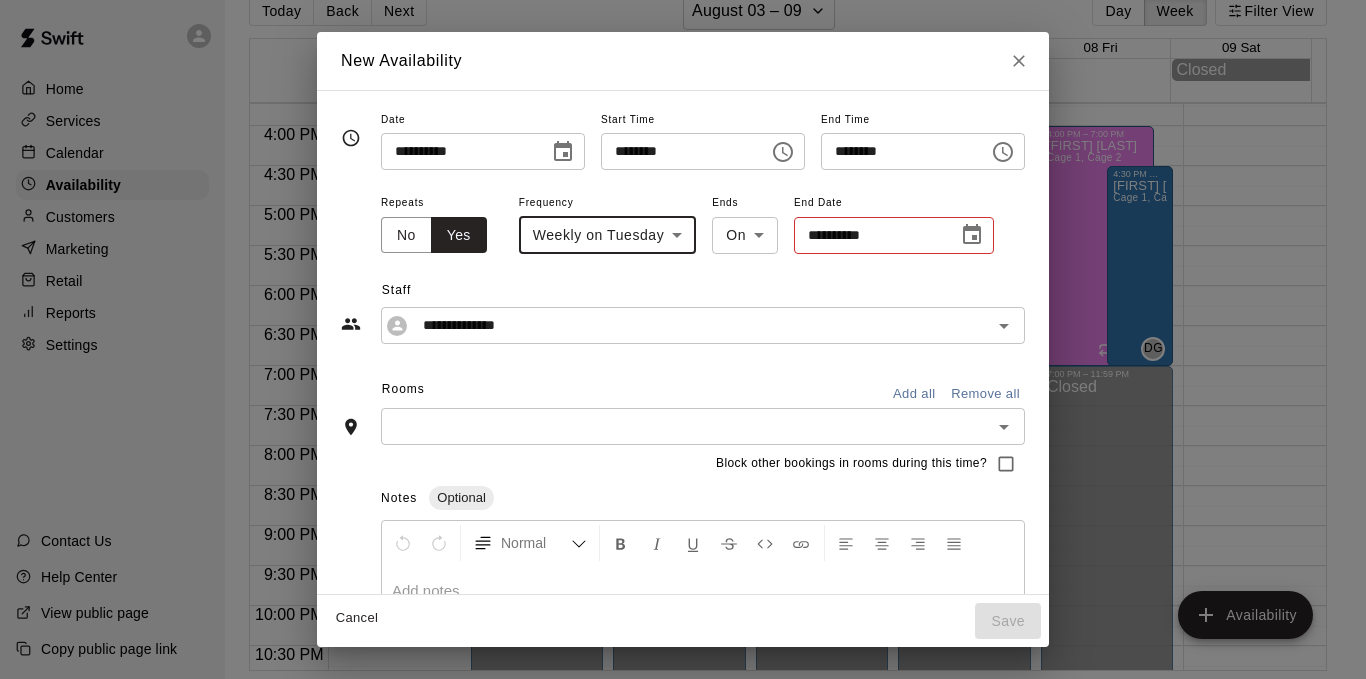 click 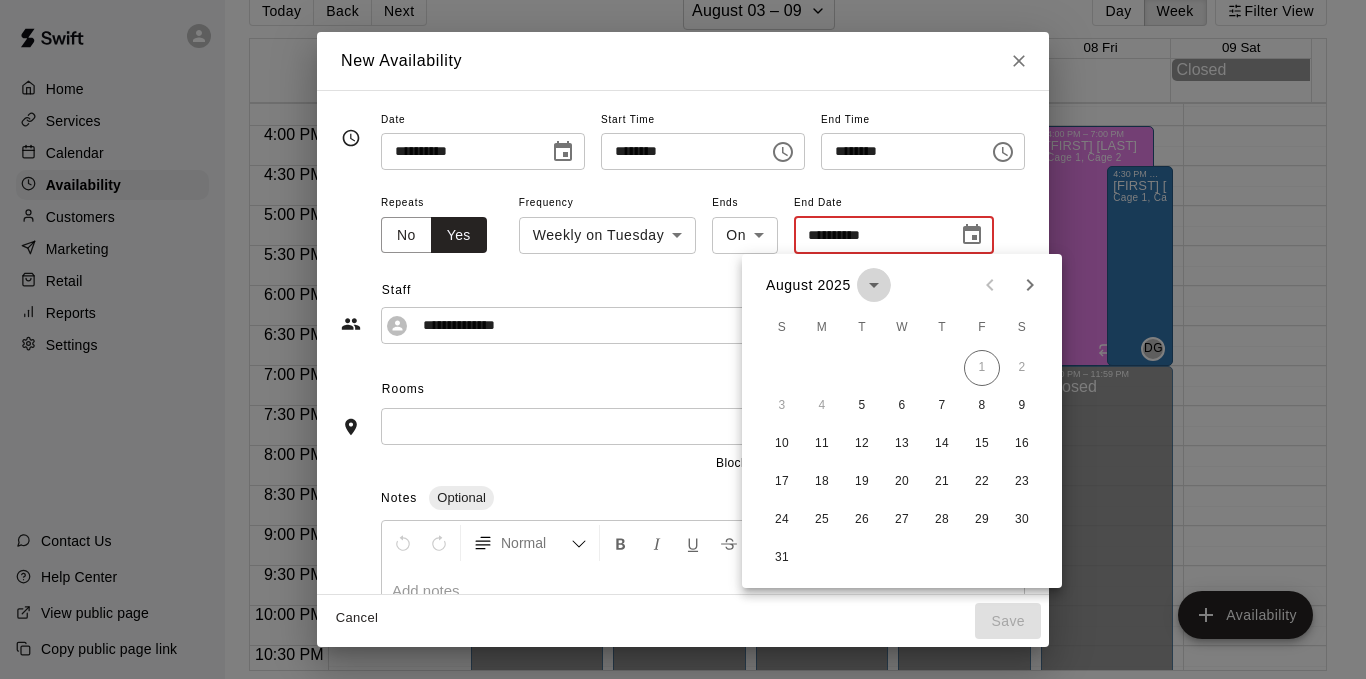 click at bounding box center (874, 285) 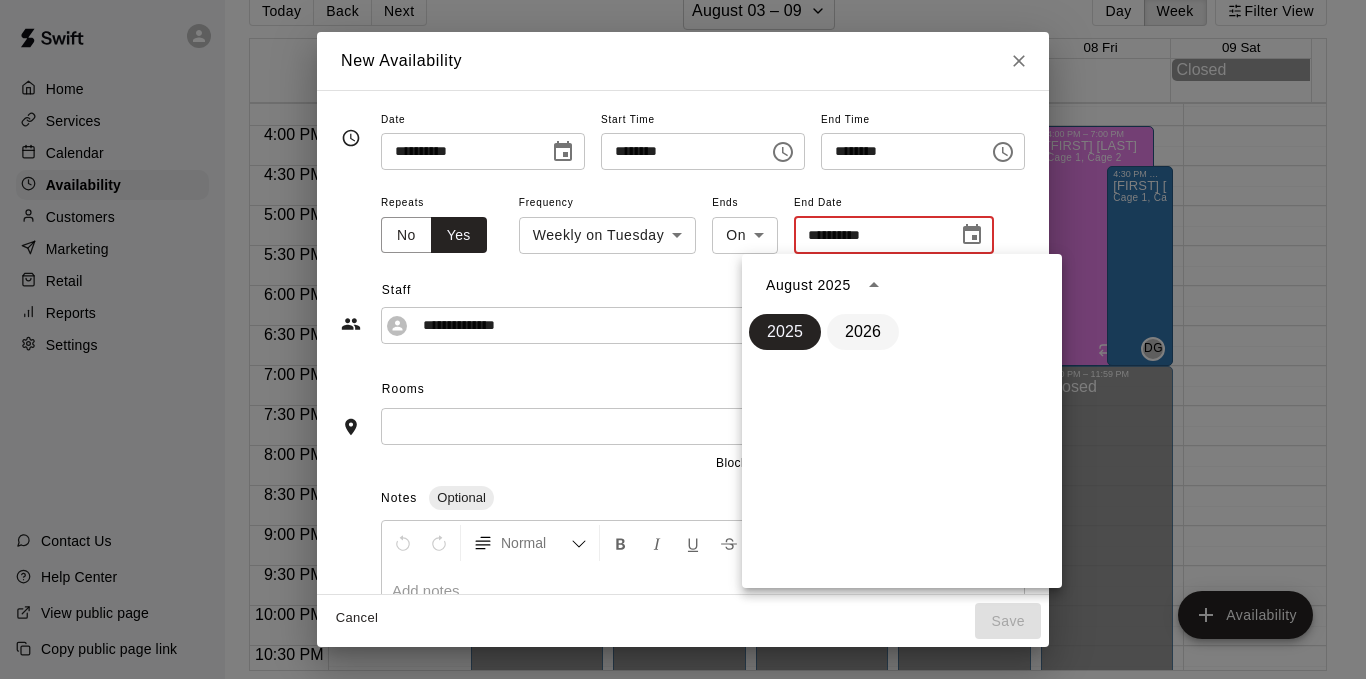 click on "2026" at bounding box center [863, 332] 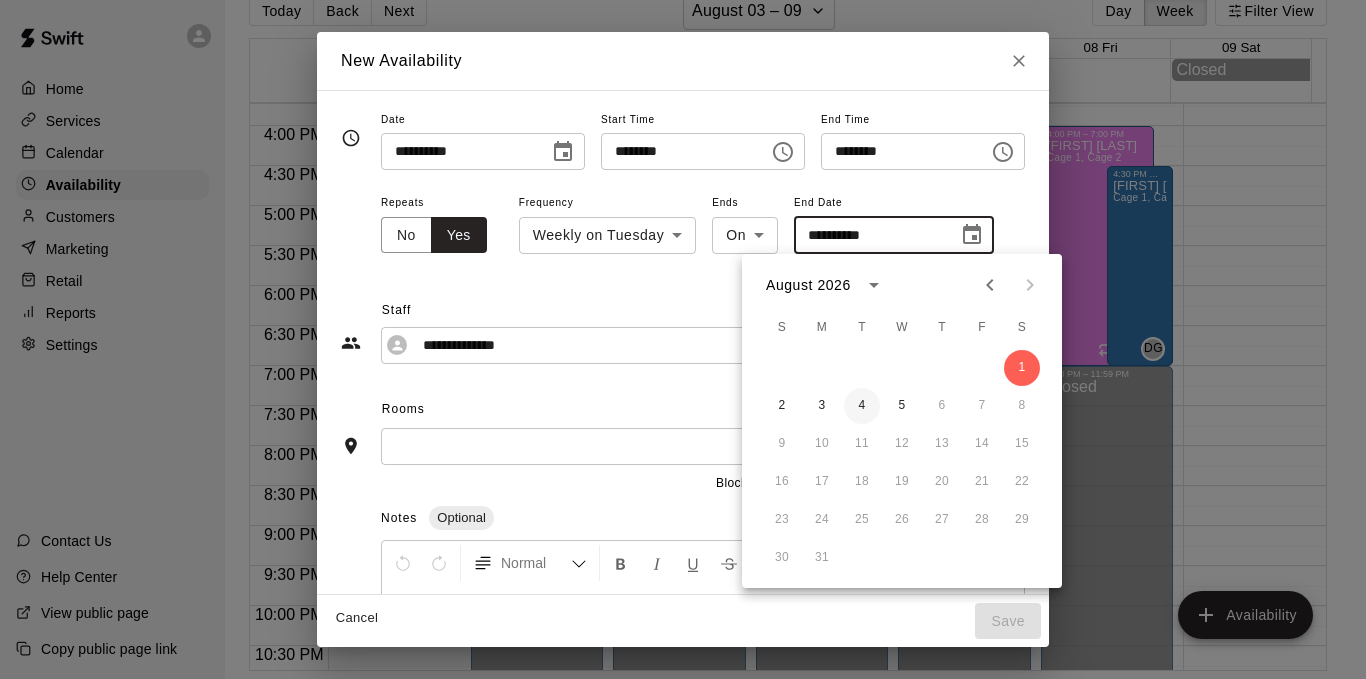 click on "4" at bounding box center [862, 406] 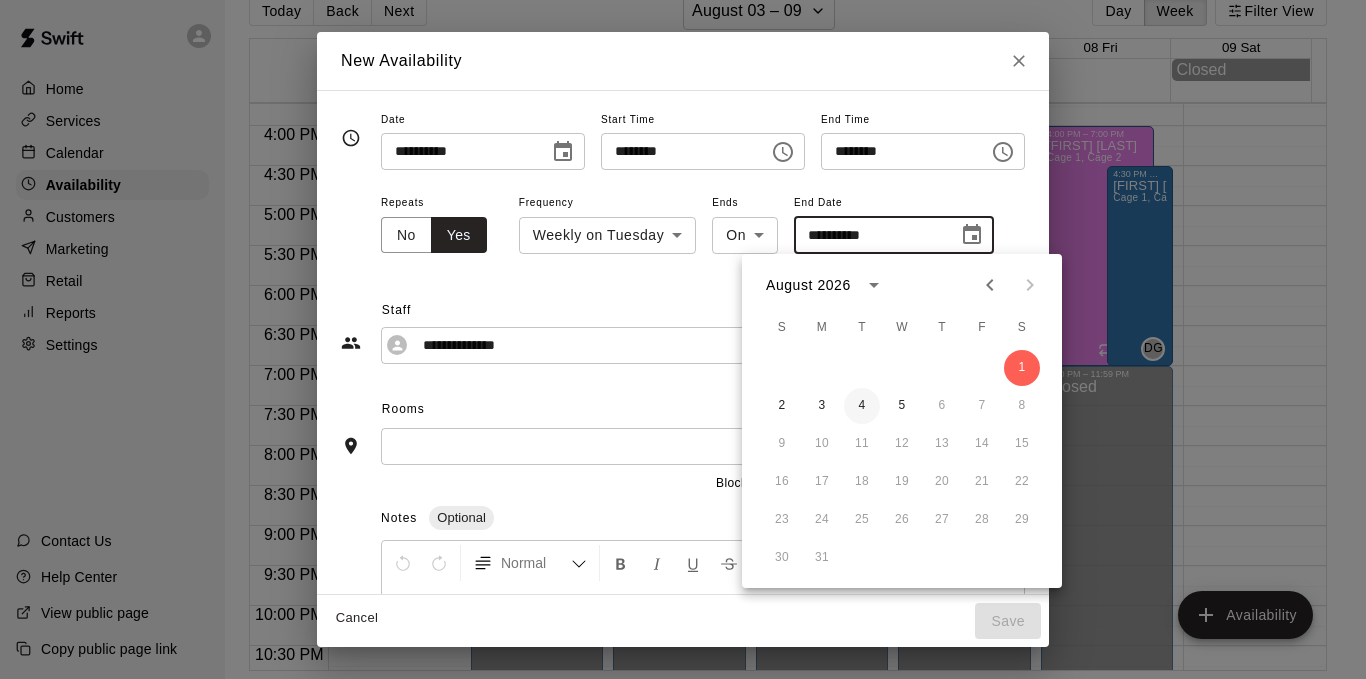 type on "**********" 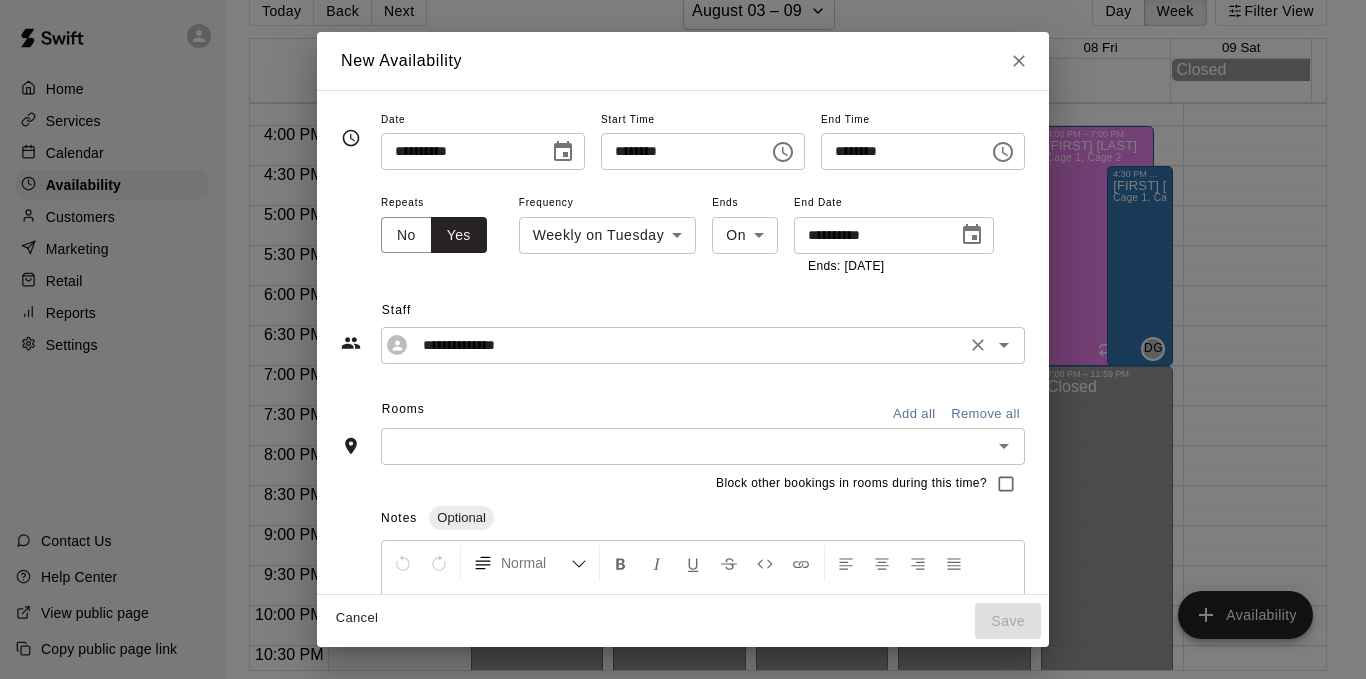 click 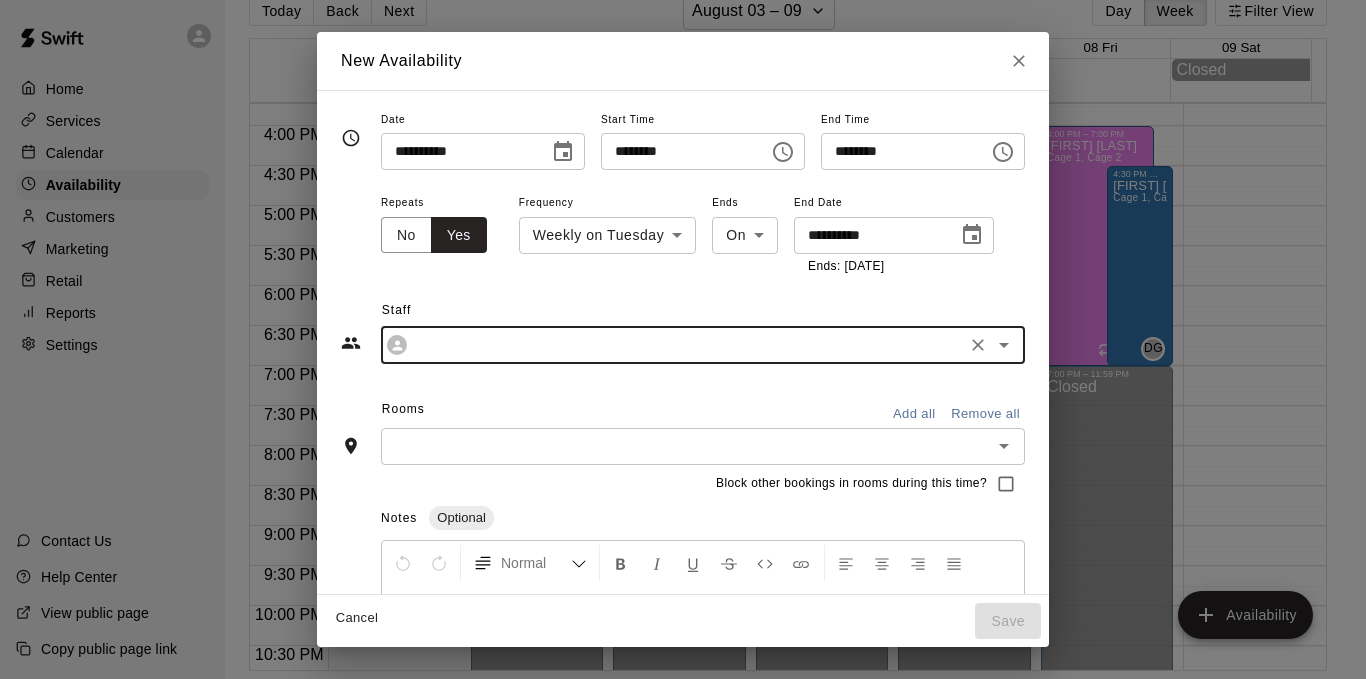click at bounding box center [687, 345] 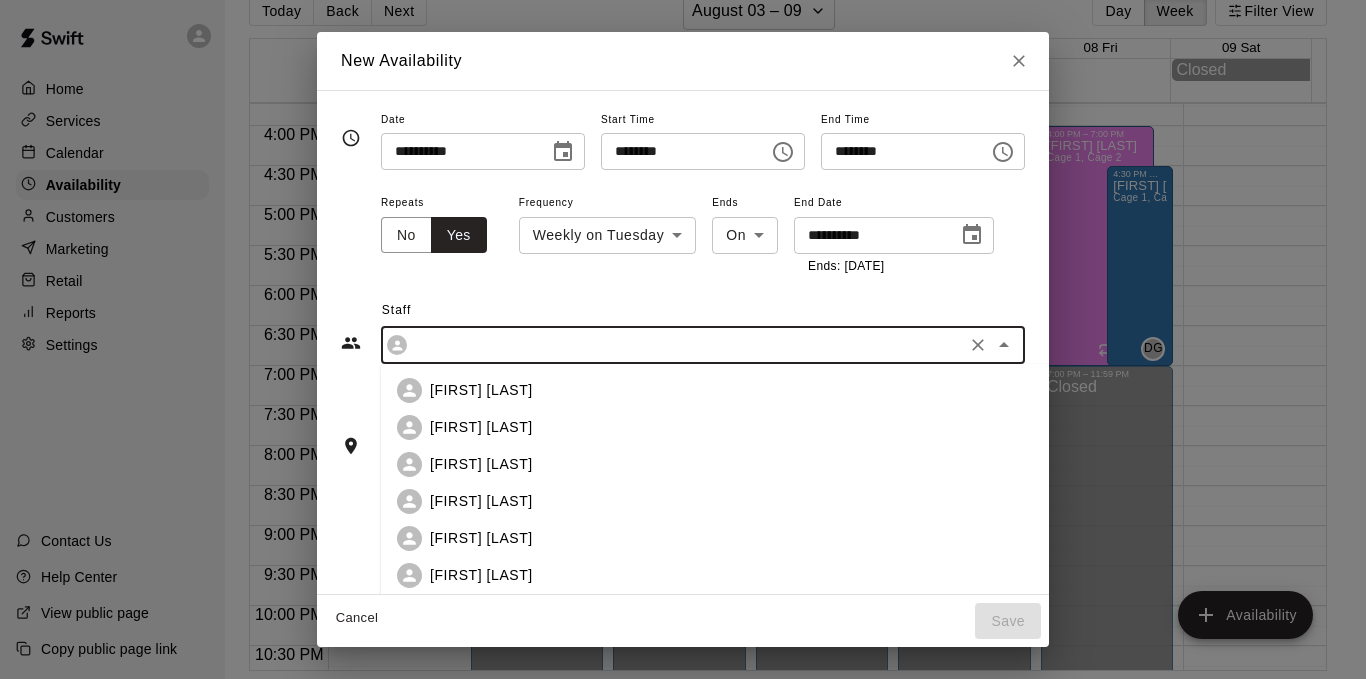 scroll, scrollTop: 69, scrollLeft: 0, axis: vertical 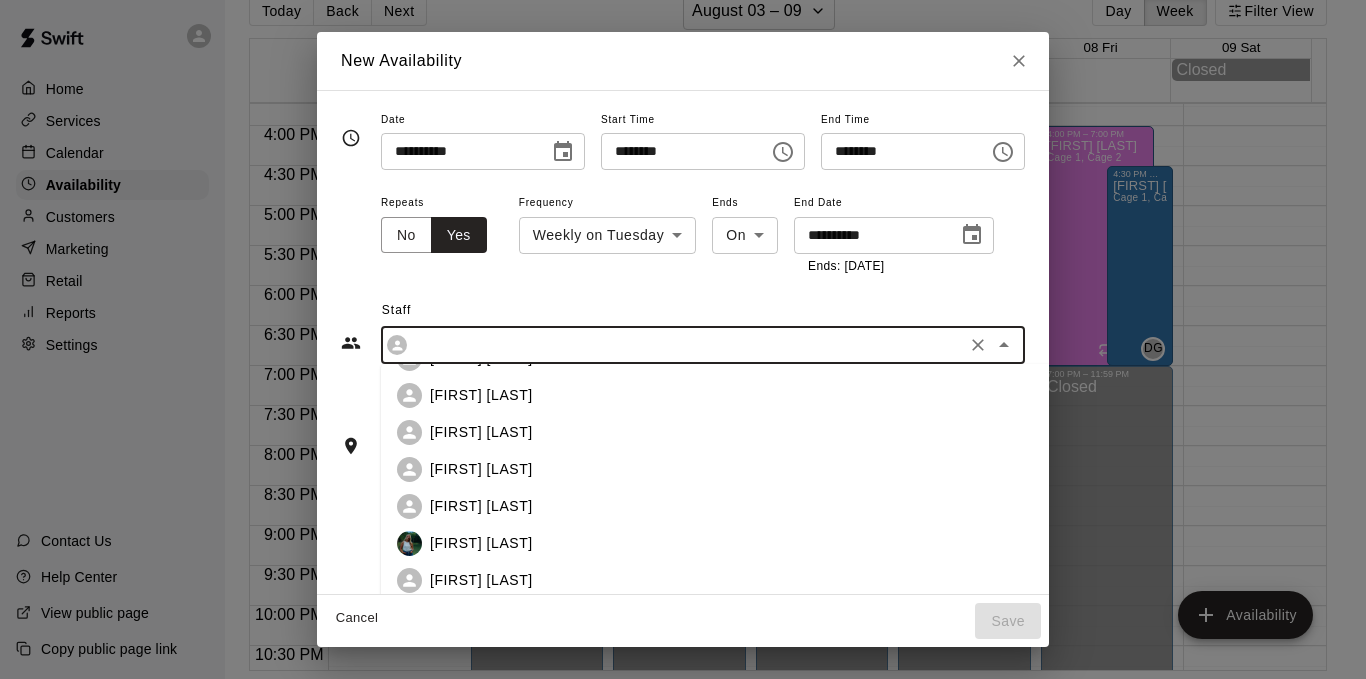 click on "[FIRST] [LAST]" at bounding box center [764, 395] 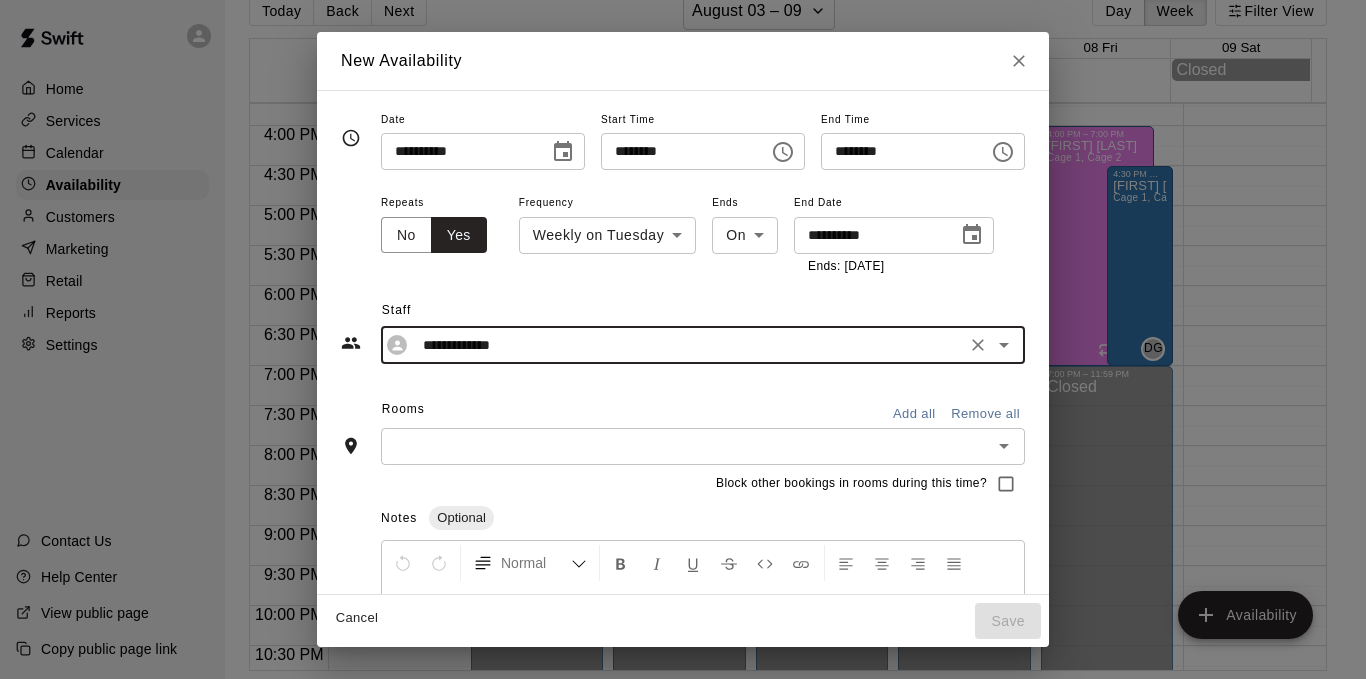drag, startPoint x: 959, startPoint y: 426, endPoint x: 959, endPoint y: 414, distance: 12 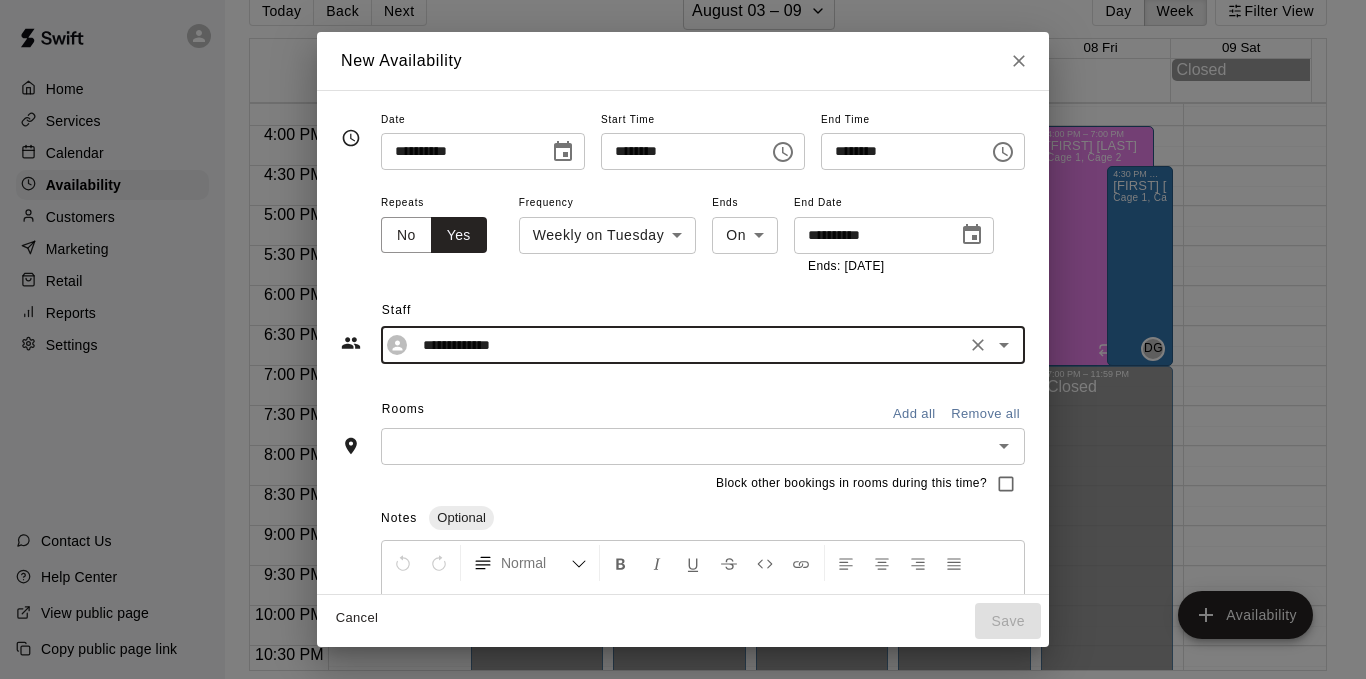 click on "Add all" at bounding box center (914, 414) 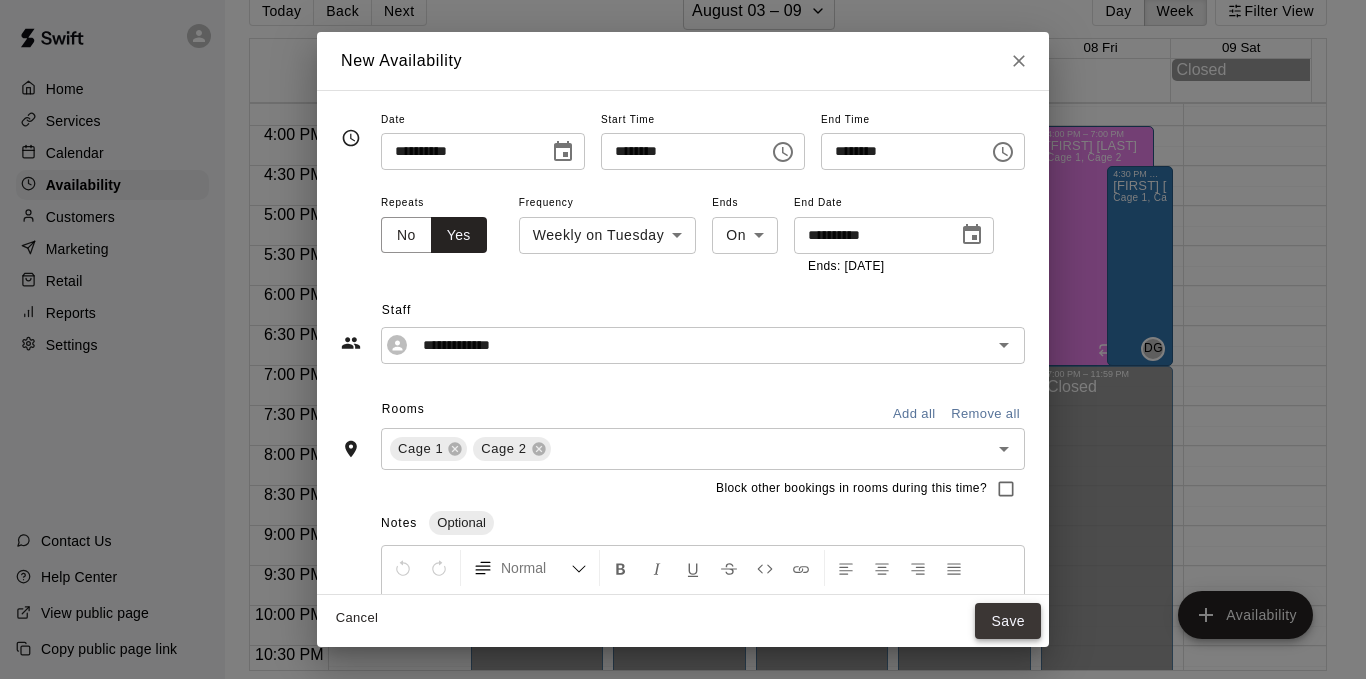 click on "Save" at bounding box center [1008, 621] 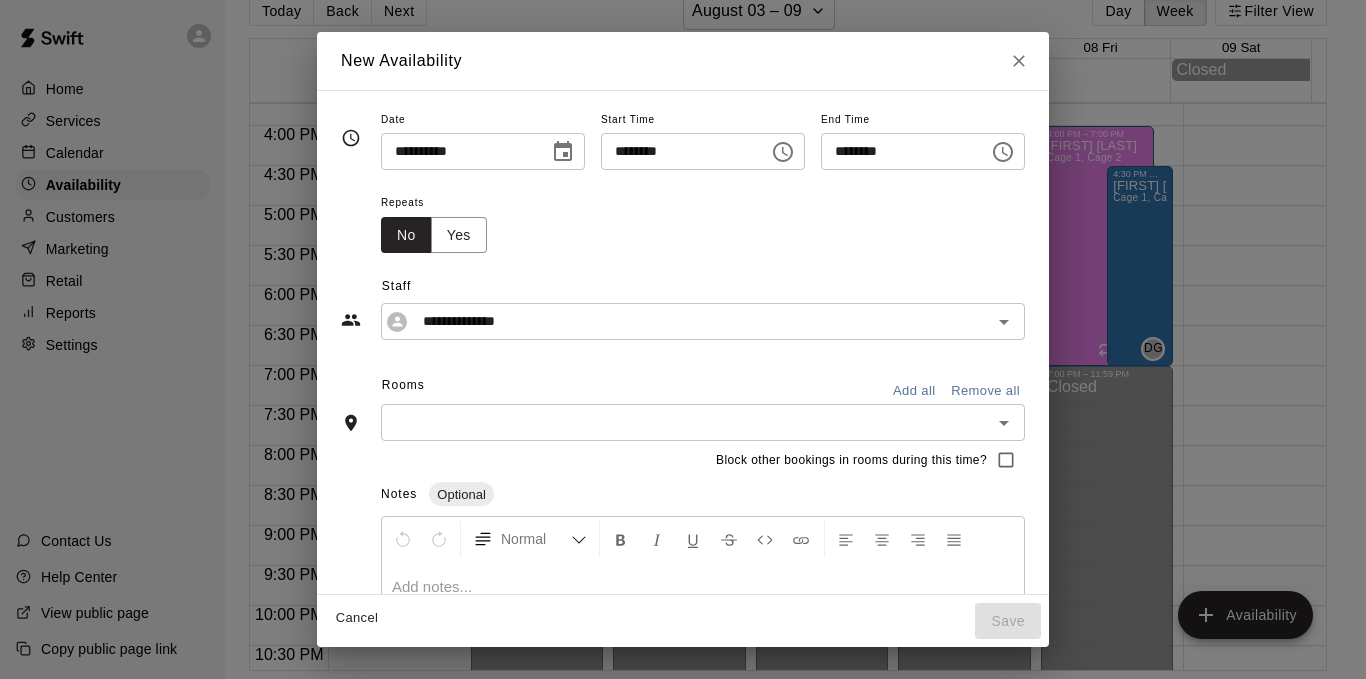 click on "**********" at bounding box center [458, 151] 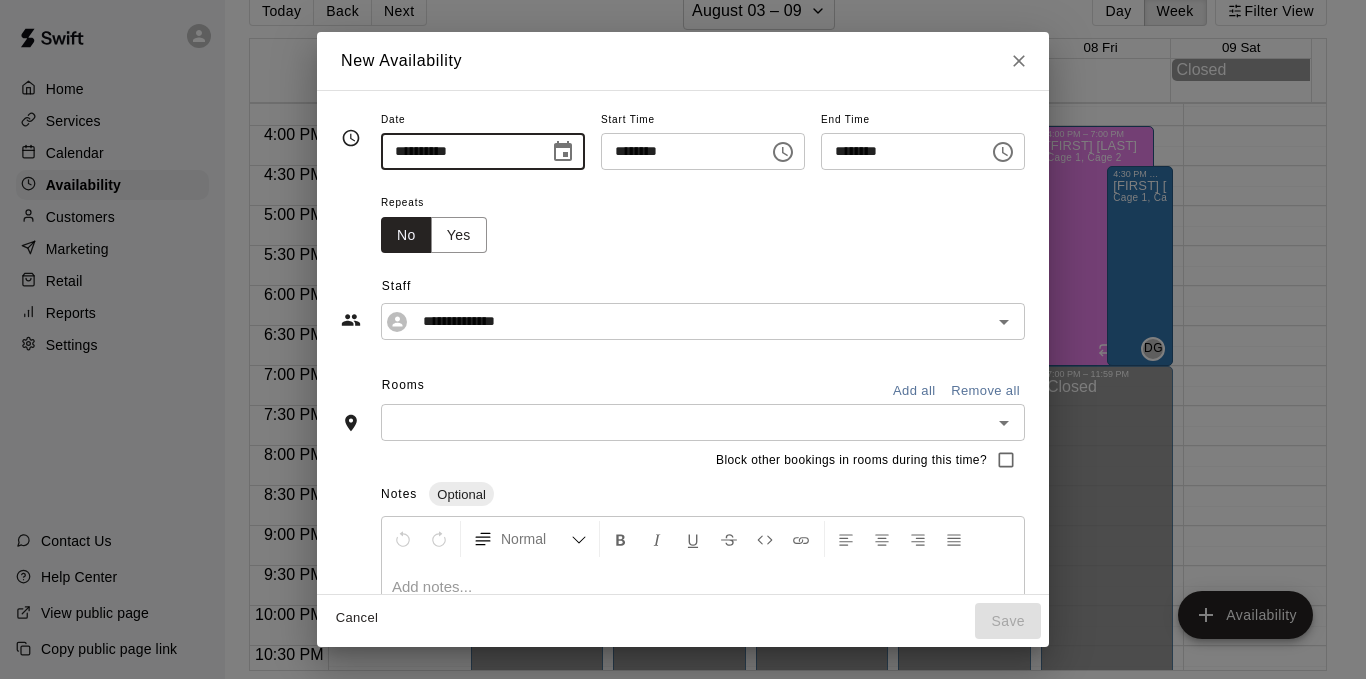 click 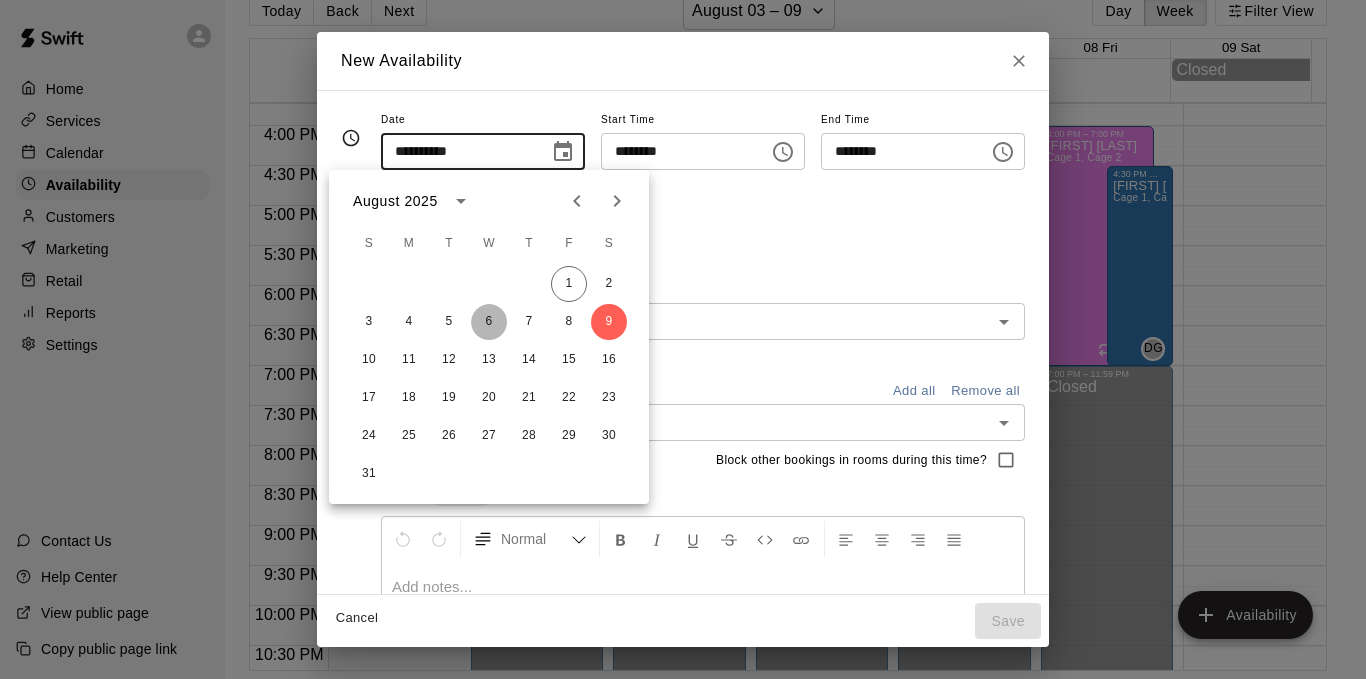 click on "6" at bounding box center [489, 322] 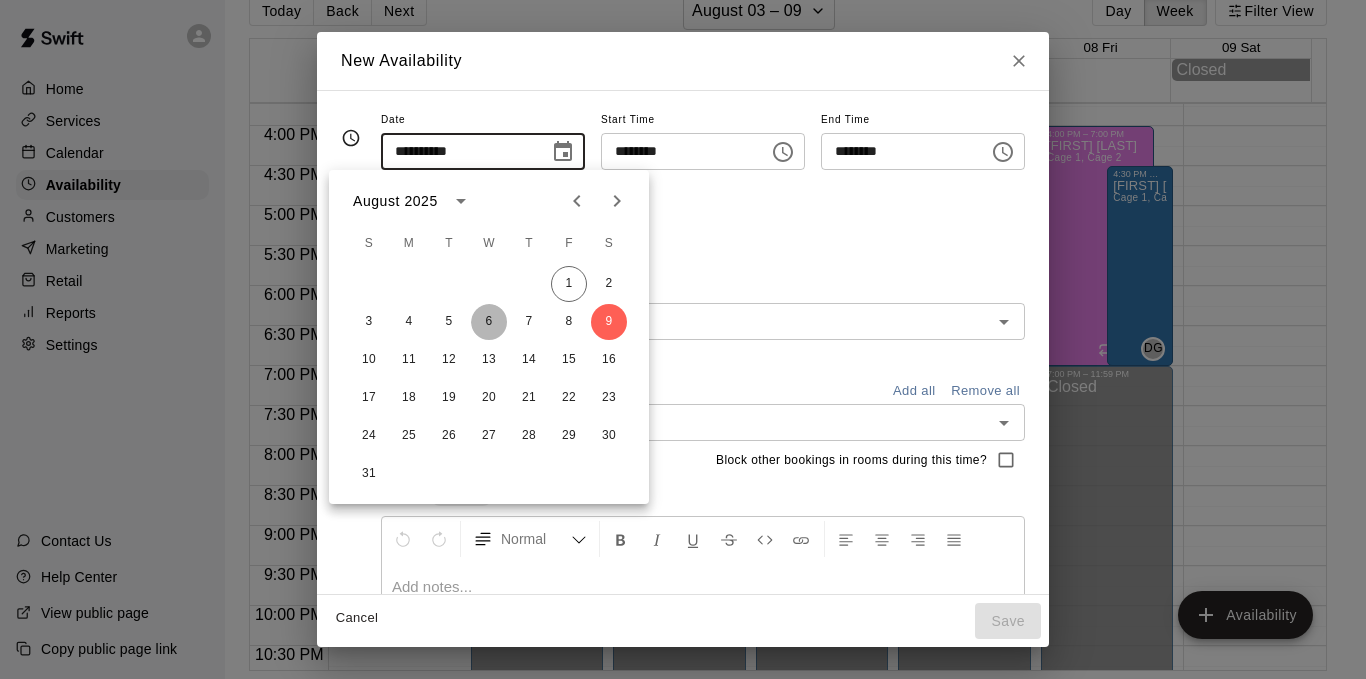 type on "**********" 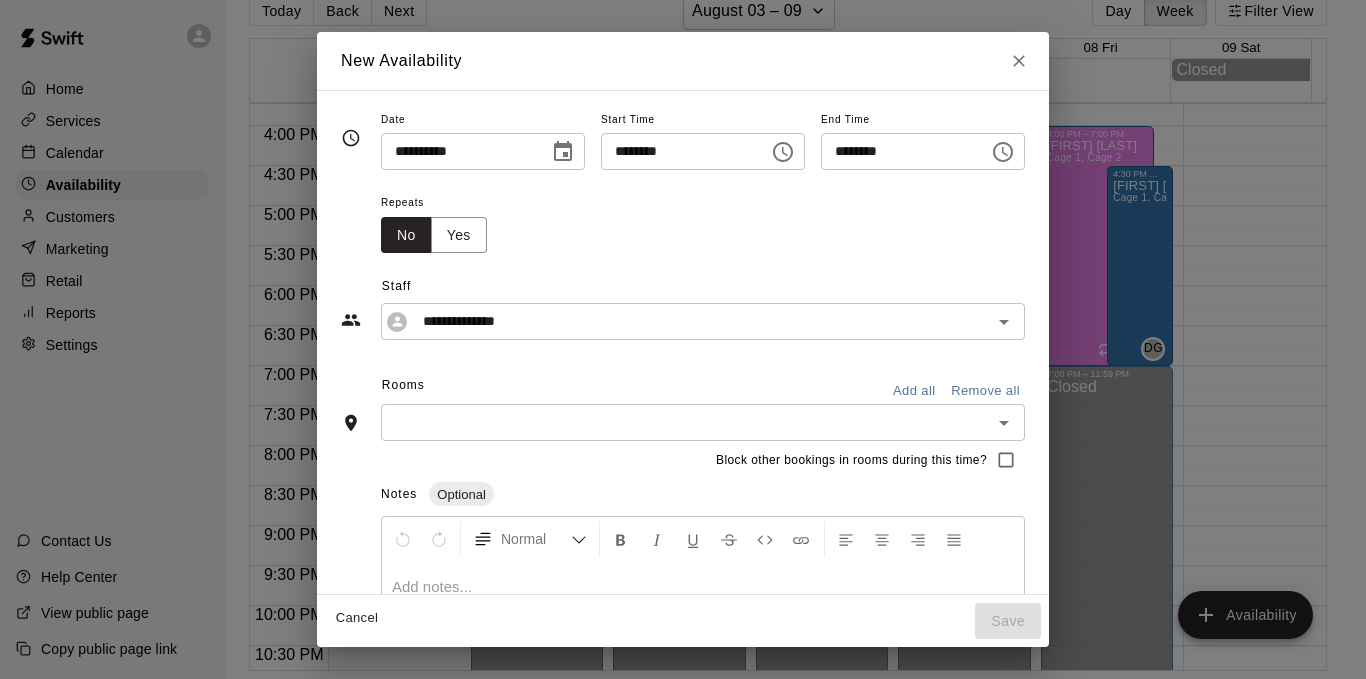 click 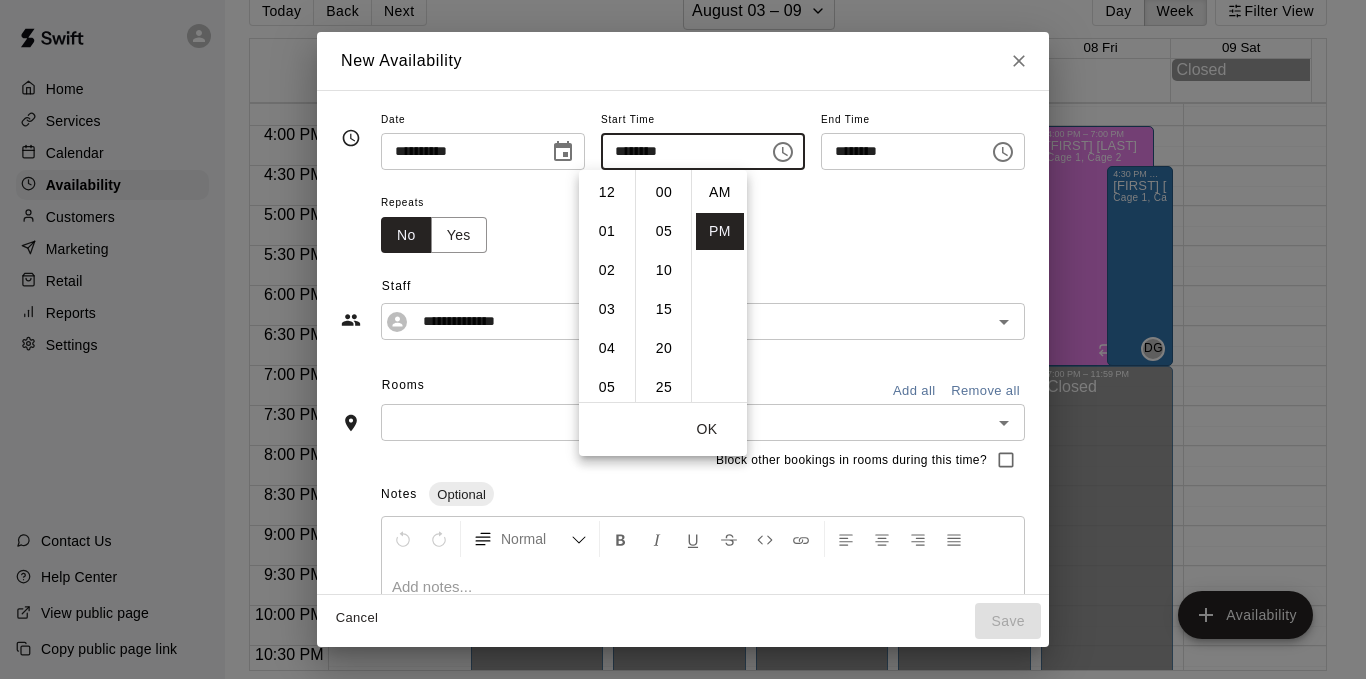 scroll, scrollTop: 351, scrollLeft: 0, axis: vertical 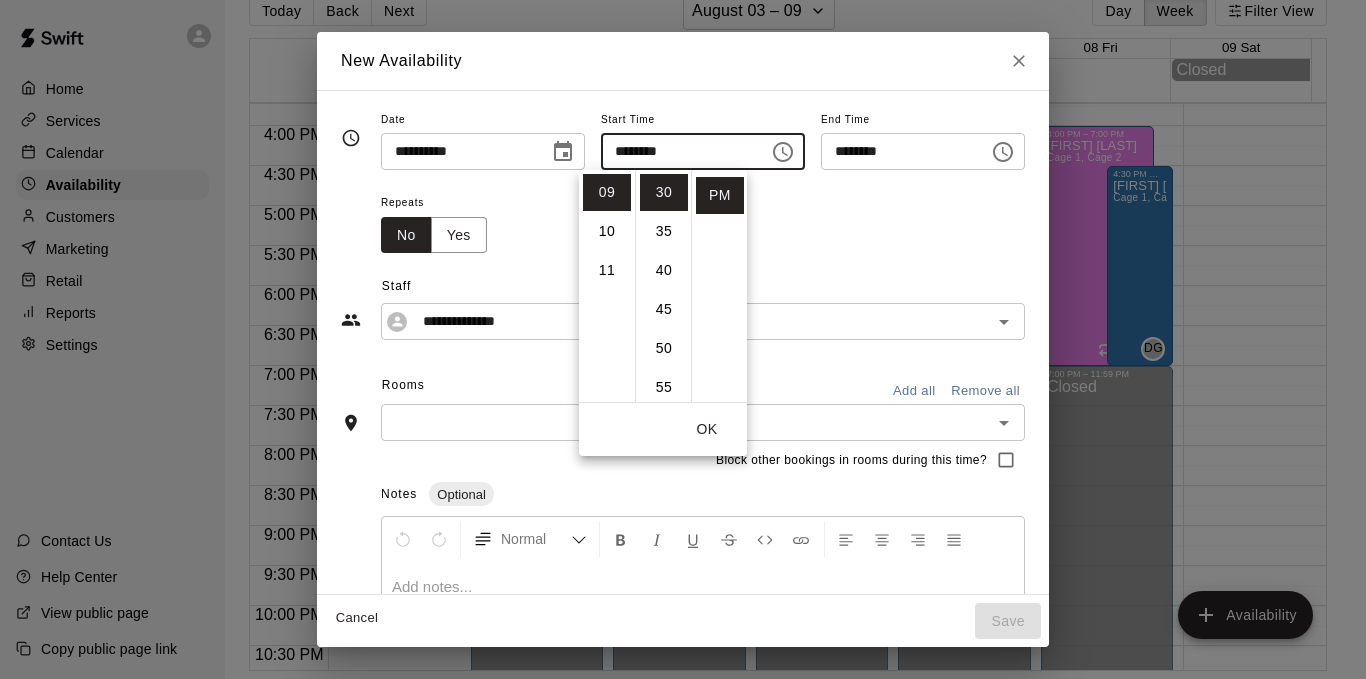 click on "********" at bounding box center (678, 151) 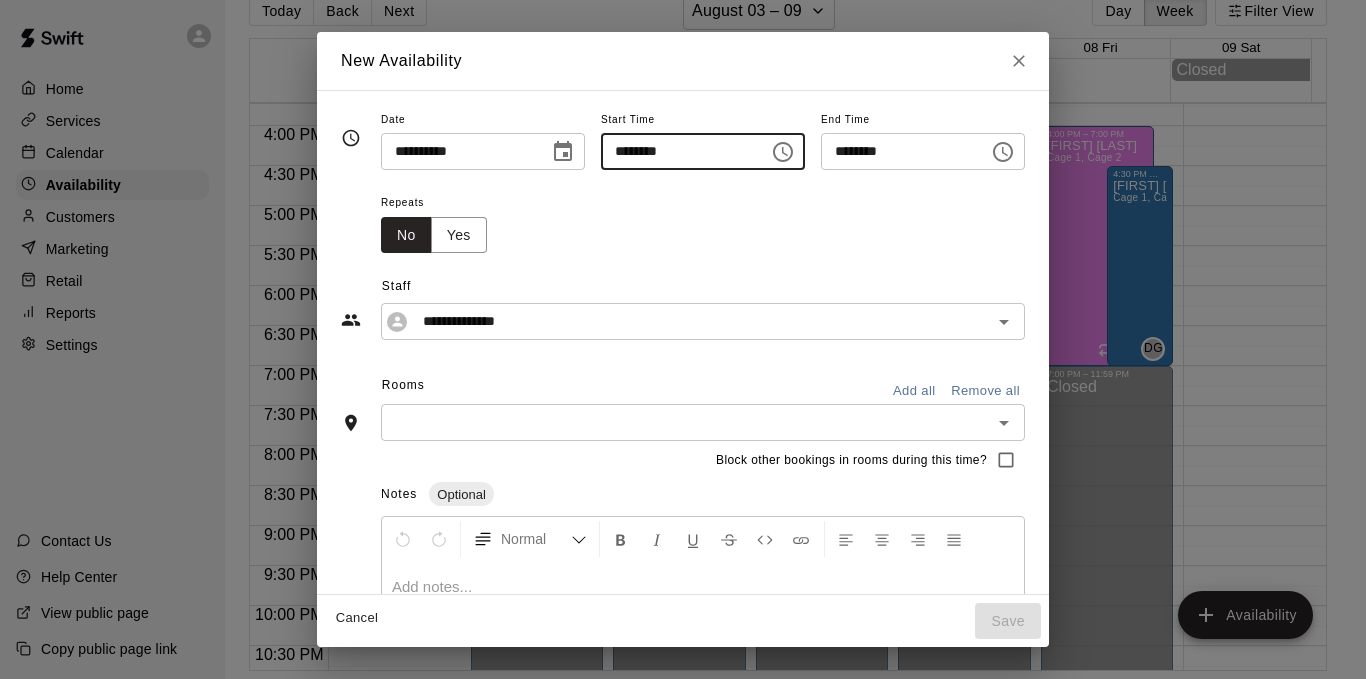 click on "********" at bounding box center [678, 151] 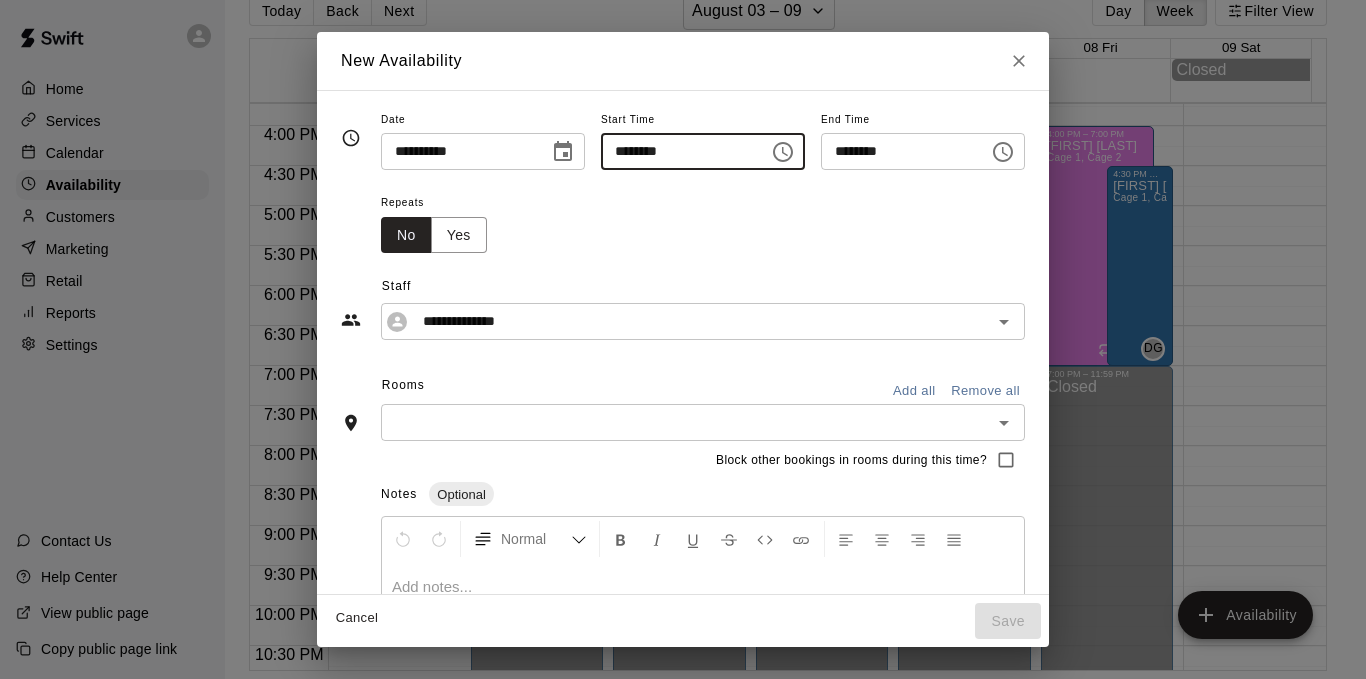type 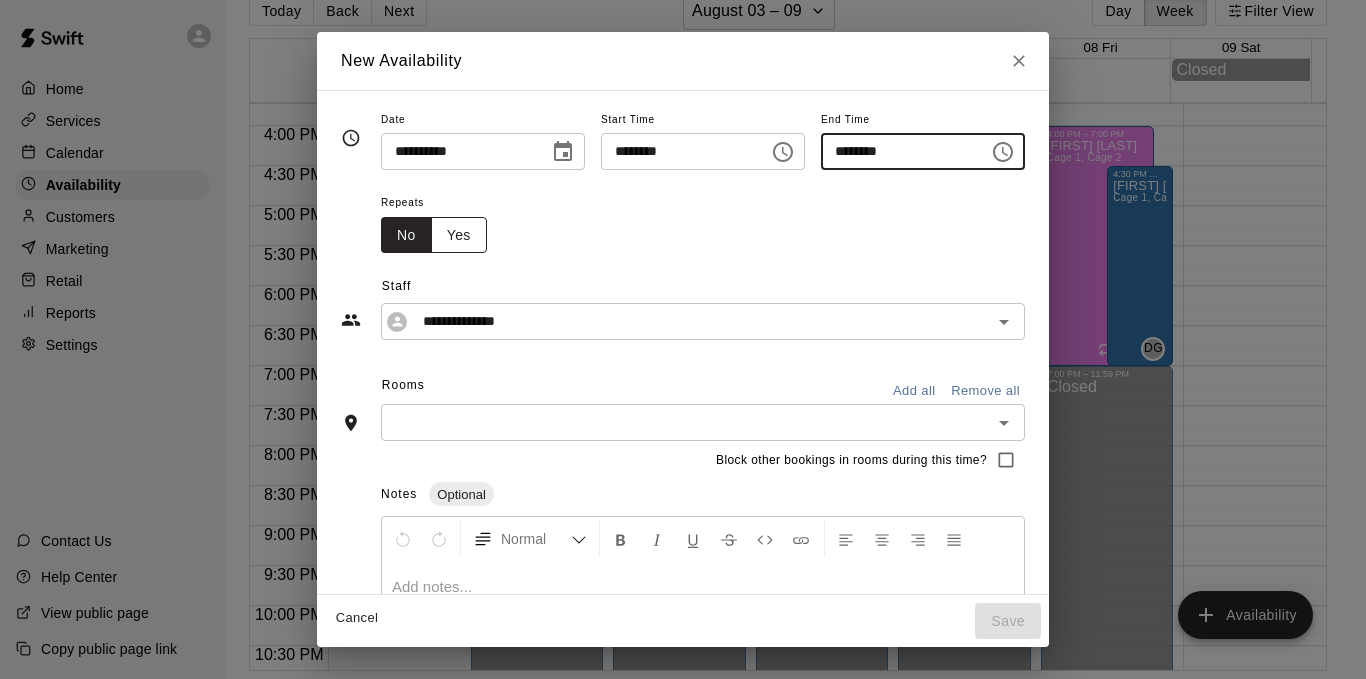 type on "********" 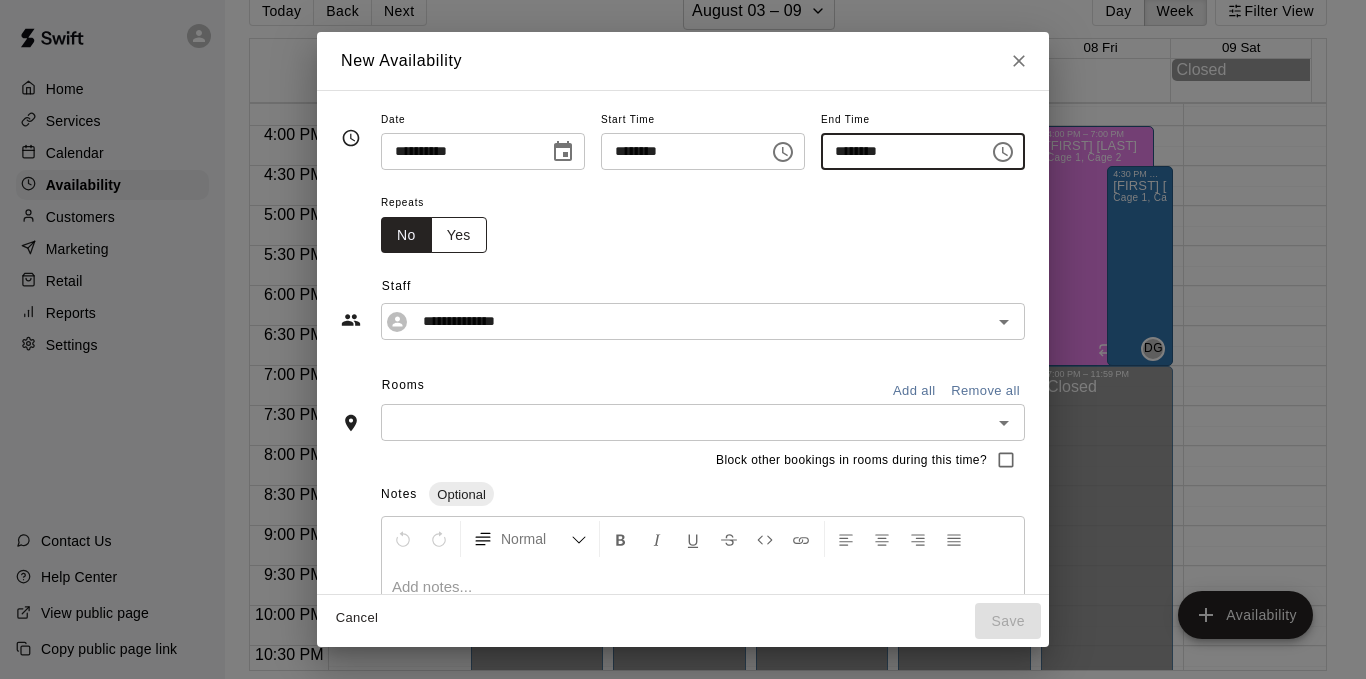click on "Yes" at bounding box center [459, 235] 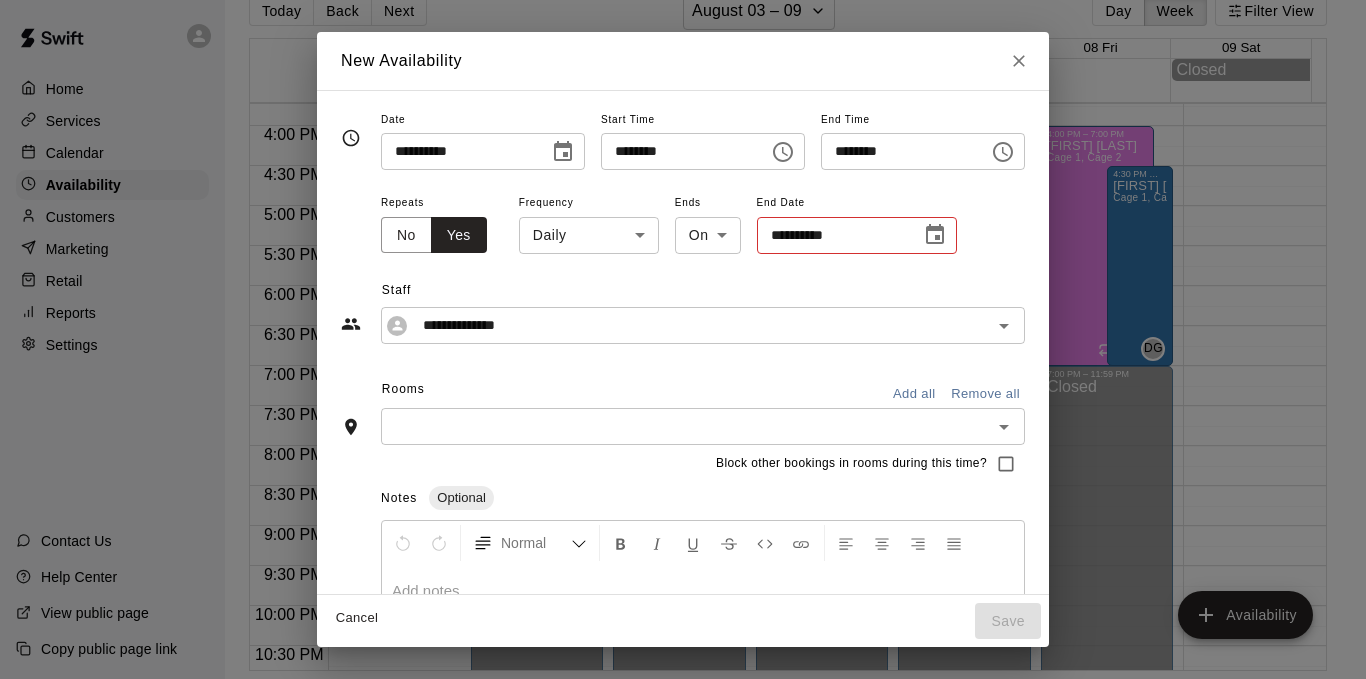 click on "1:00 PM – 3:00 PM [FIRST] [LAST] Cage 1, Cage 2 [STATE] 12:00 AM – 3:00 PM Closed 4:00 PM – 9:00 PM [FIRST] [LAST] Cage 1, Cage 2 [STATE] 9:00 PM – 11:59 PM Closed 4:00 PM – 8:00 PM [FIRST] [LAST] Cage 1, Cage 2 4:30 PM – 5:30 PM [FIRST] [LAST] Cage 1, Cage 2 [STATE] 5:30 PM – 7:00 PM [FIRST] [LAST] Cage 1, Cage 2 5:00 PM – 8:00 PM [FIRST] [LAST] Cage 1, Cage 2 [STATE] [STATE]" at bounding box center [683, 323] 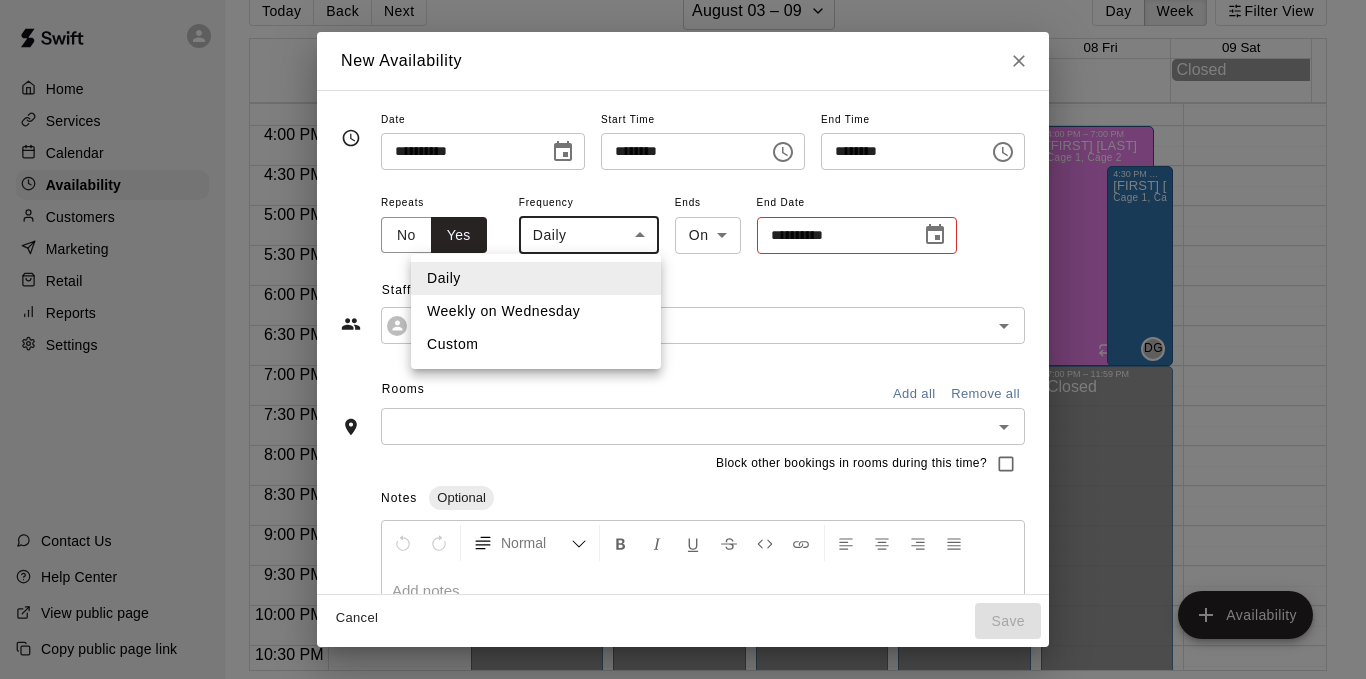 click on "Weekly on Wednesday" at bounding box center (536, 311) 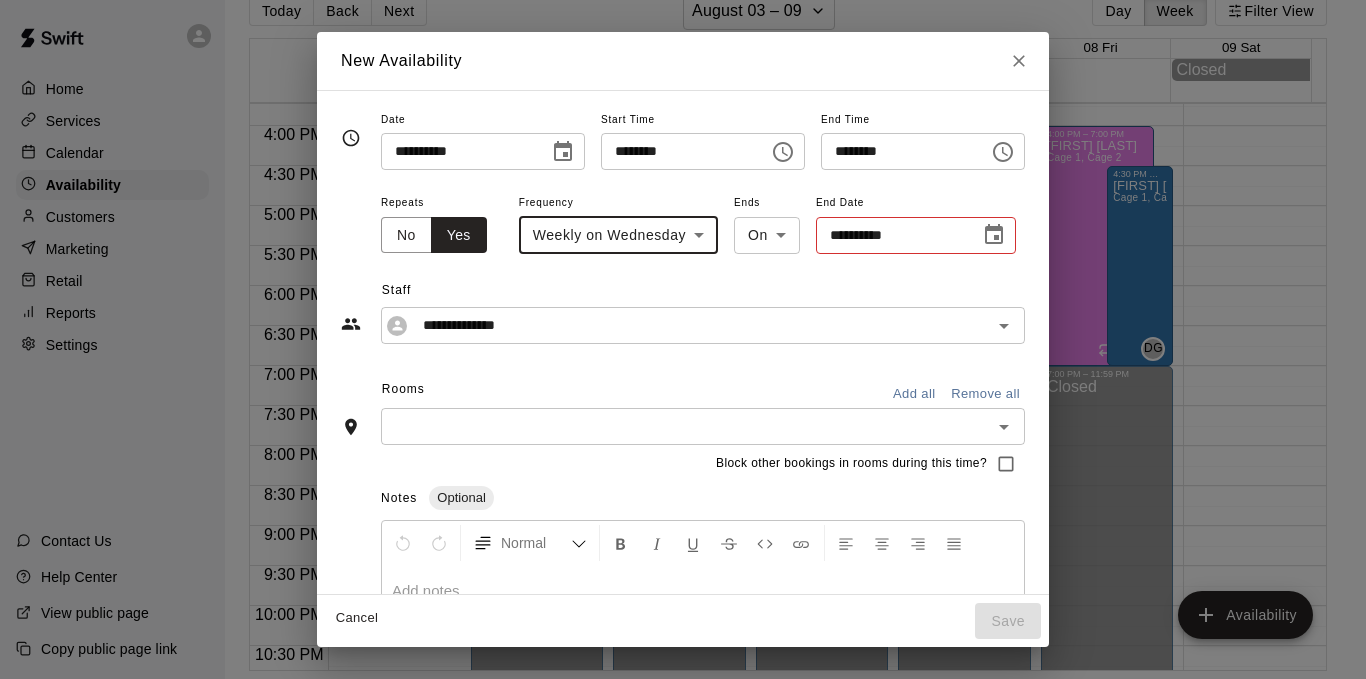 click 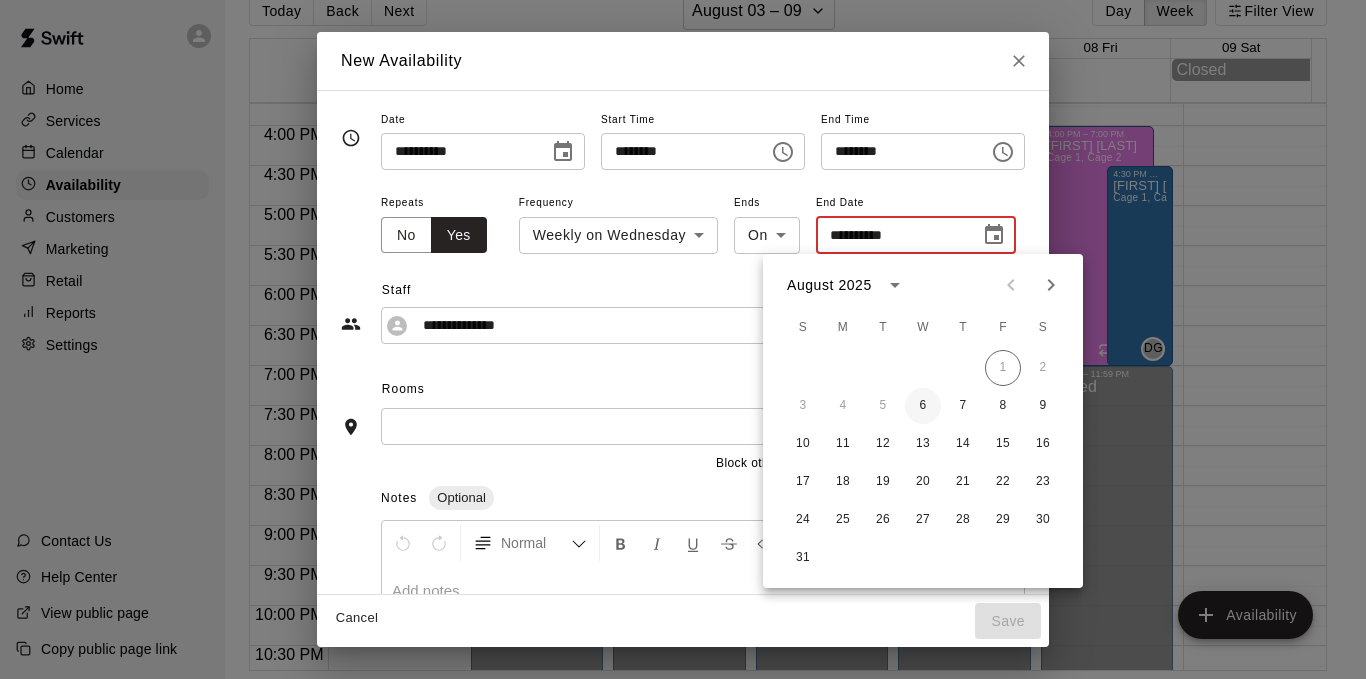click on "6" at bounding box center [923, 406] 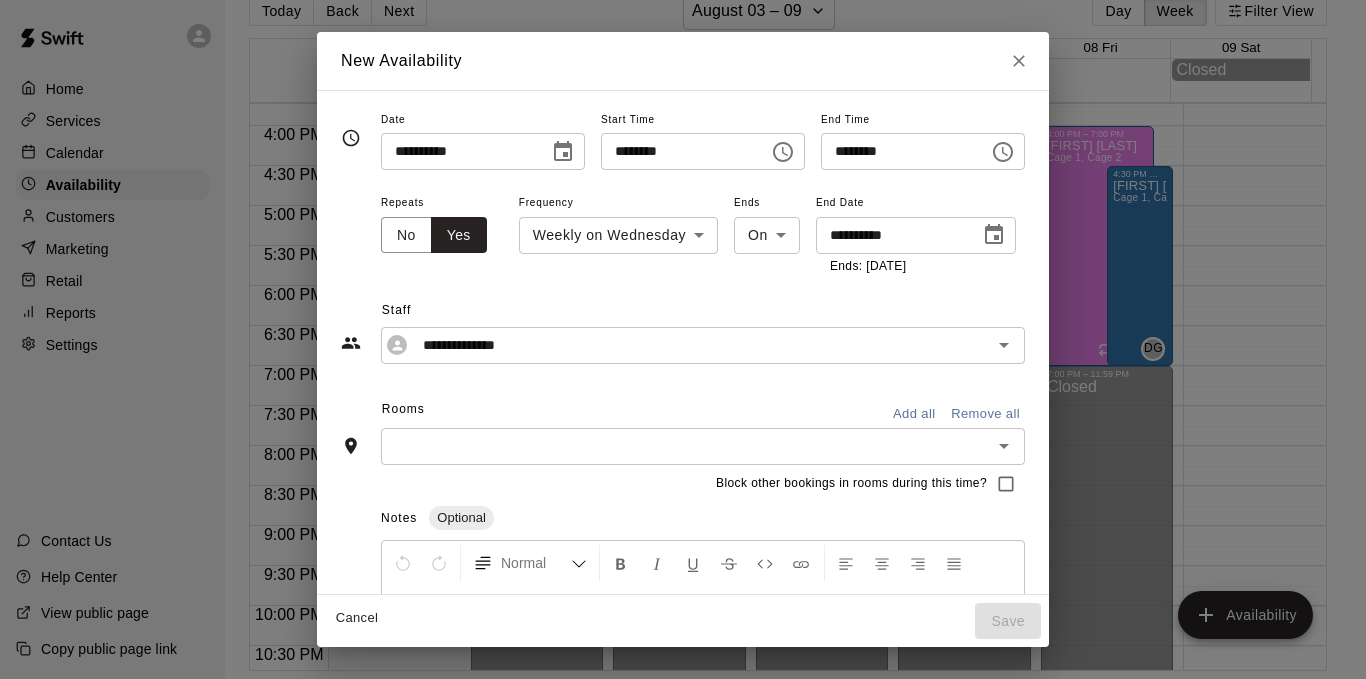 click on "**********" at bounding box center [703, 233] 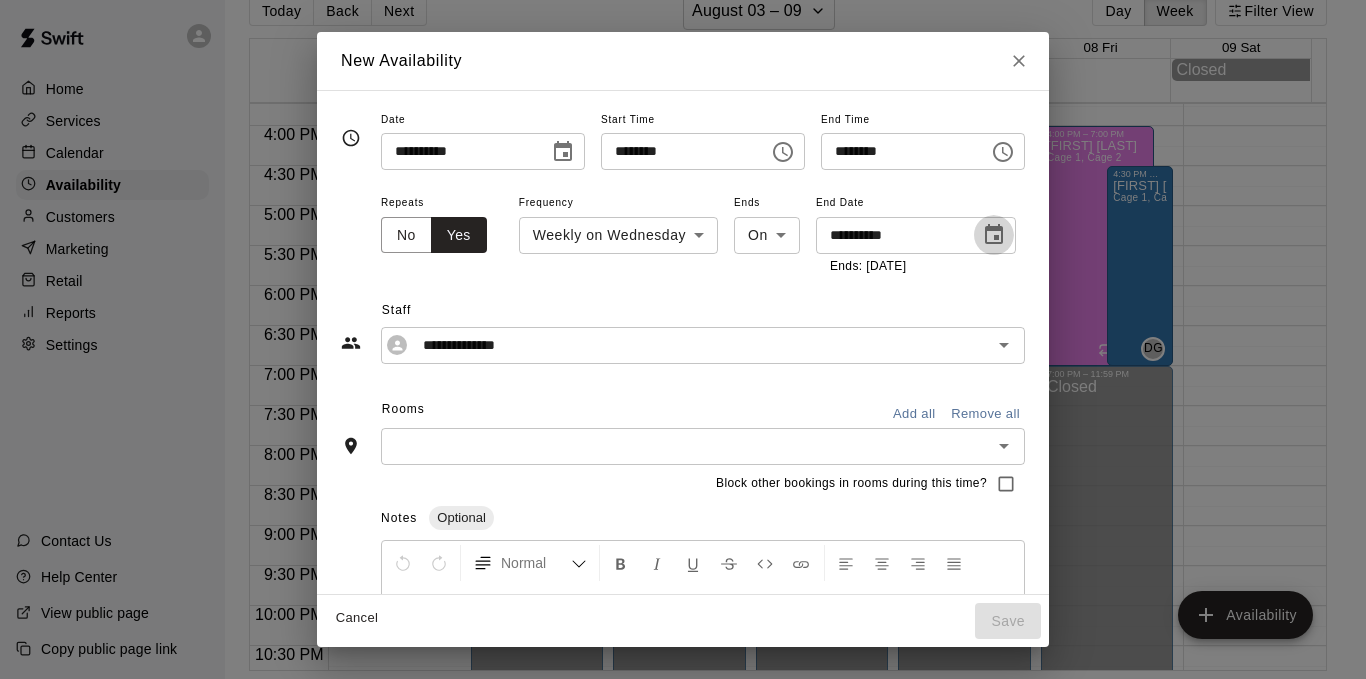 click 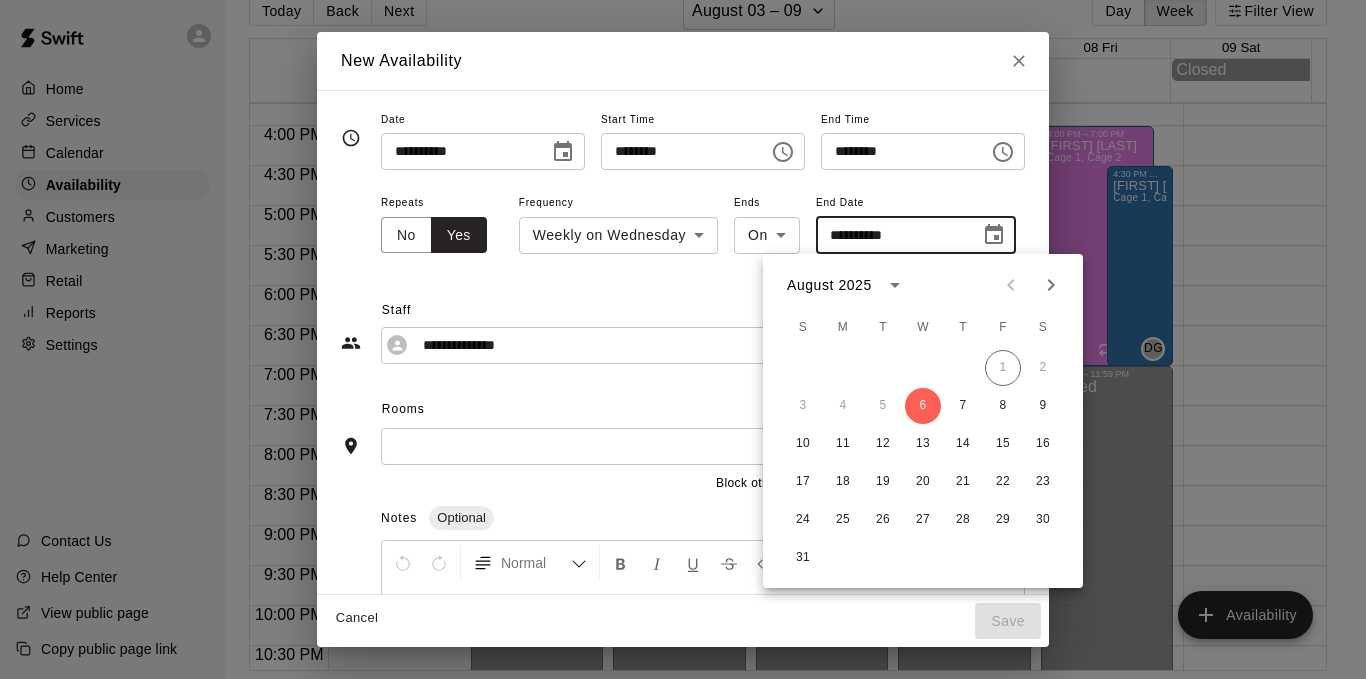 click 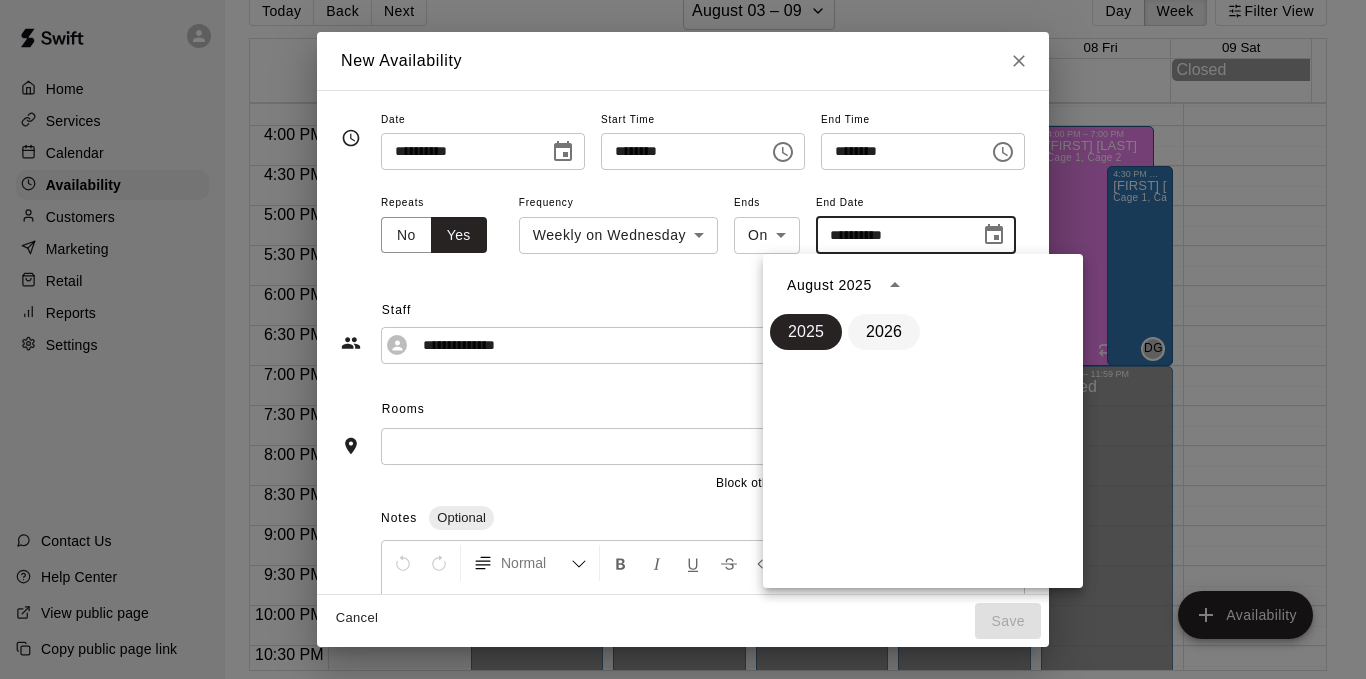 click on "2026" at bounding box center (884, 332) 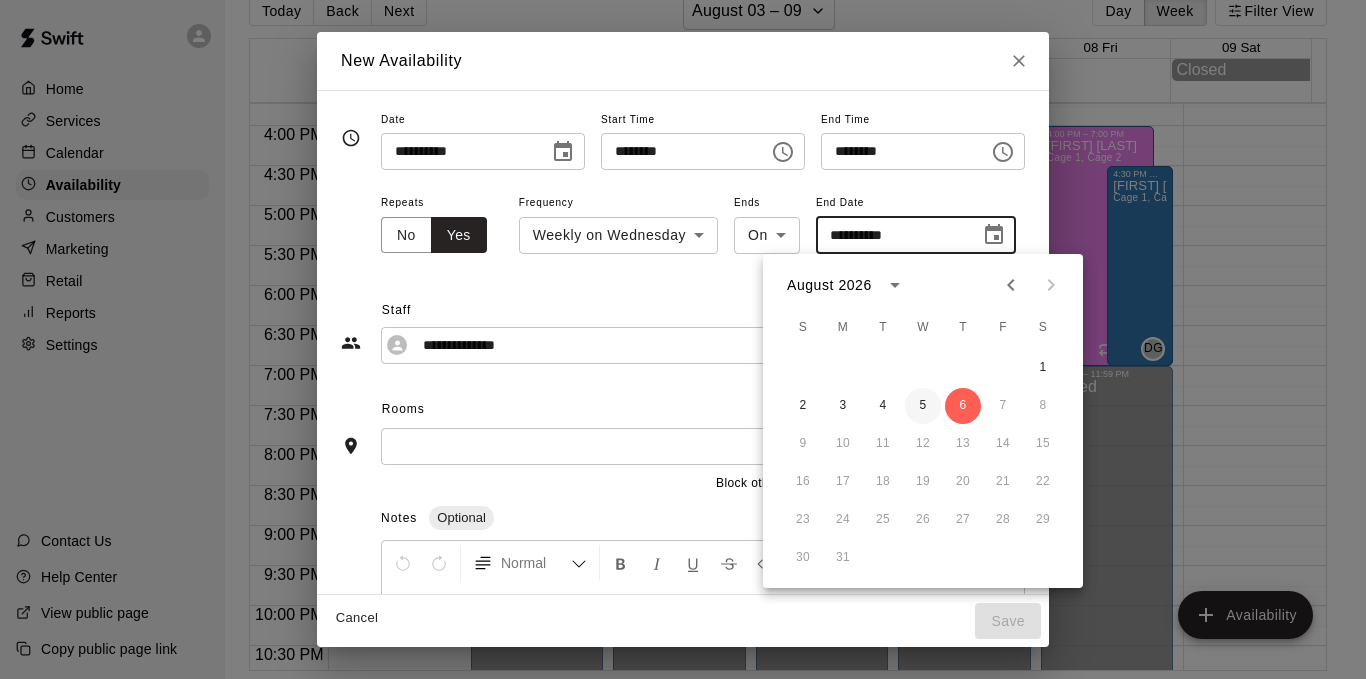 click on "5" at bounding box center [923, 406] 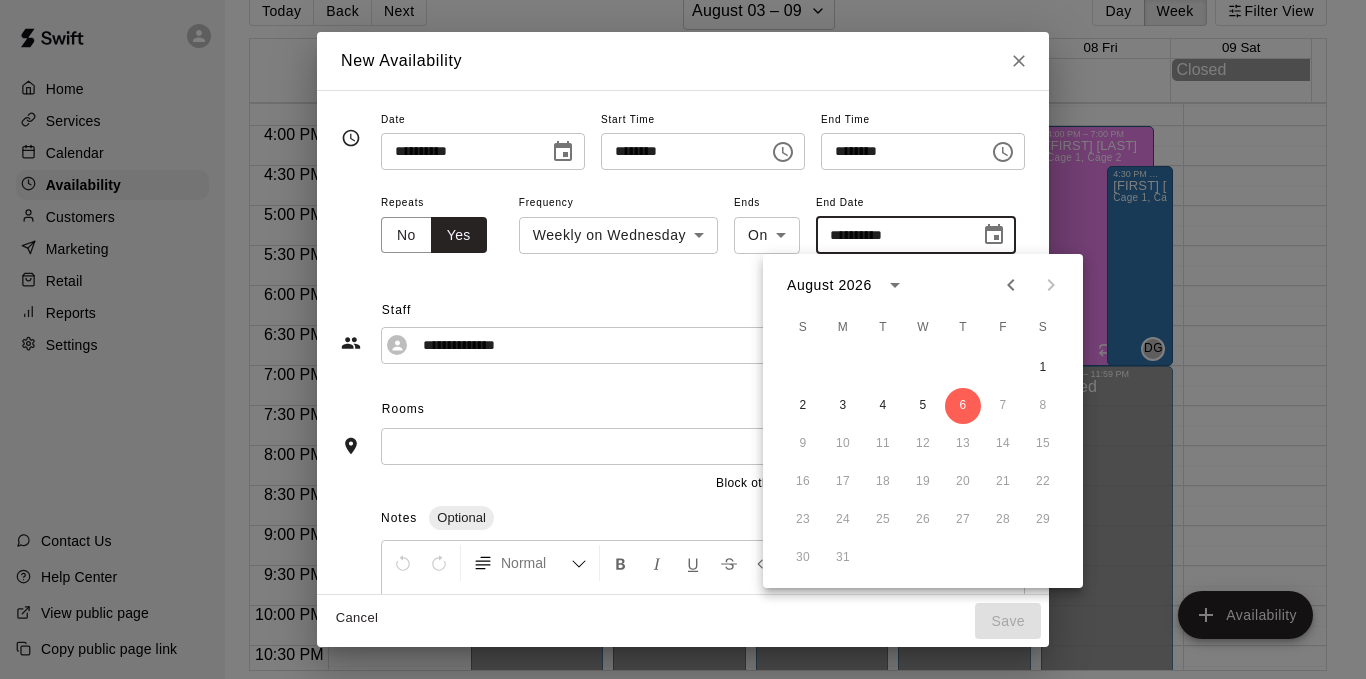 type on "**********" 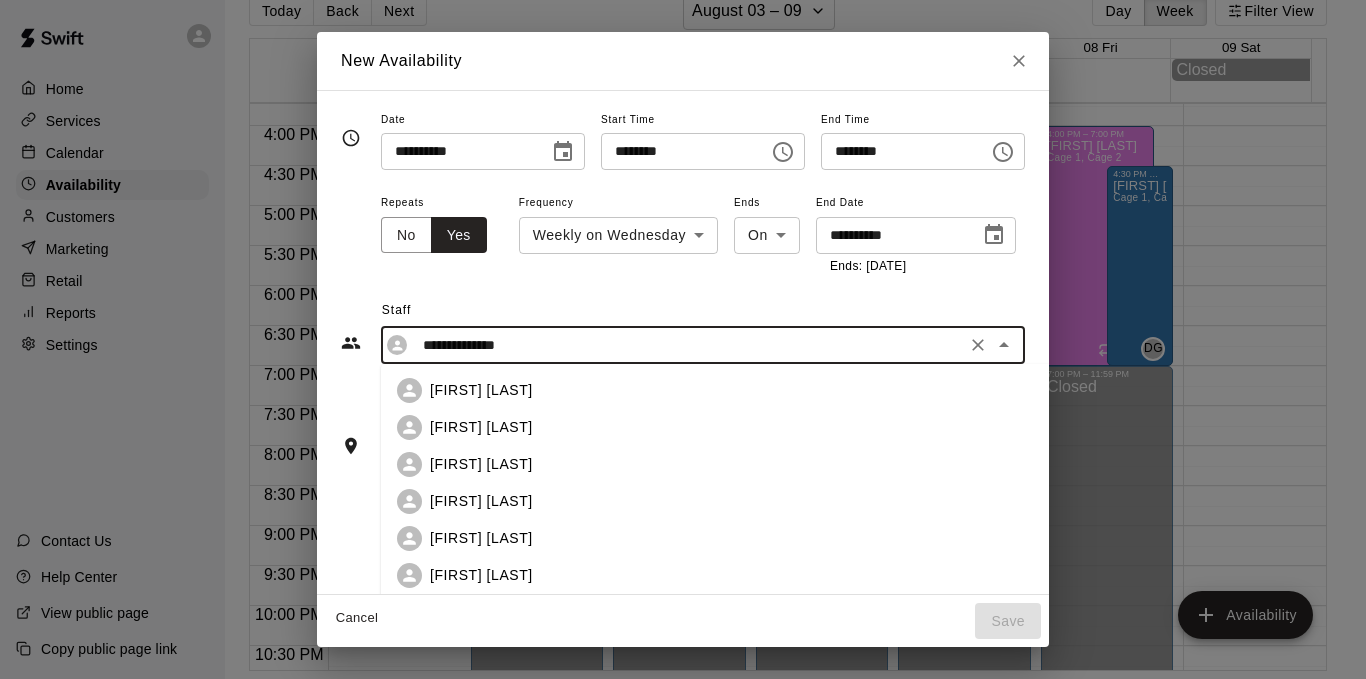 click on "**********" at bounding box center [687, 345] 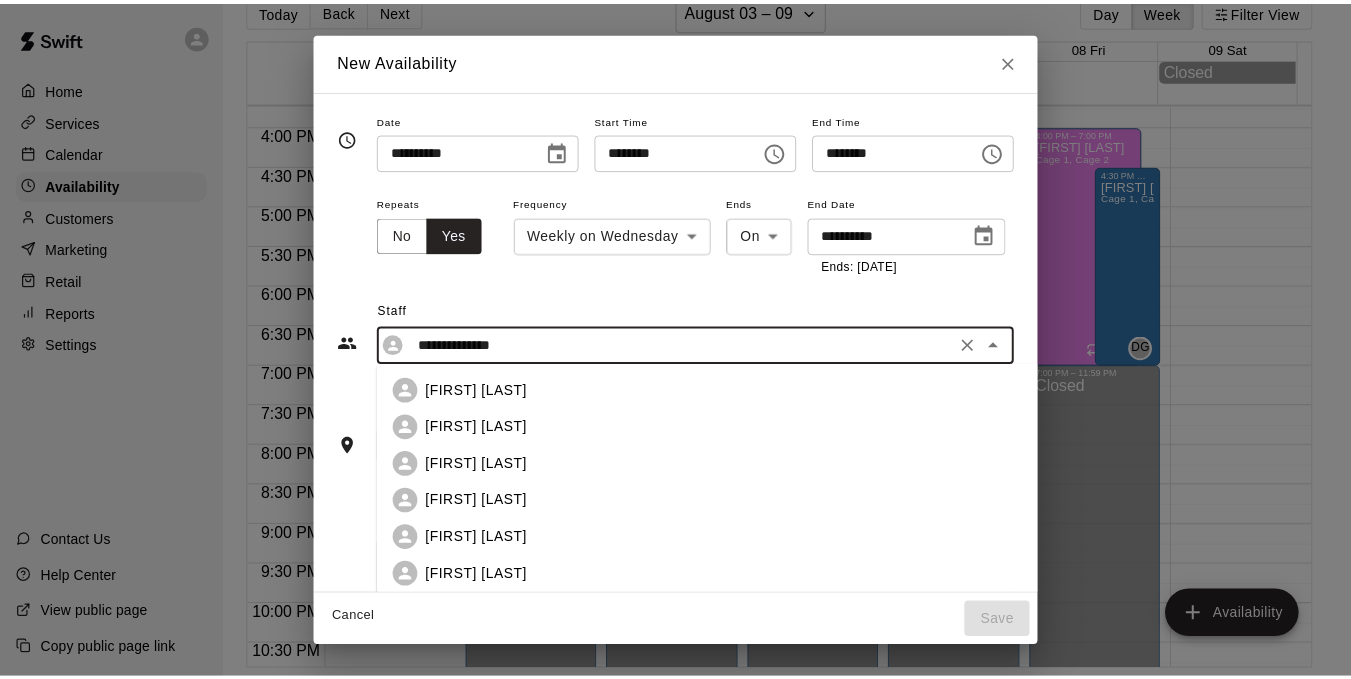 scroll, scrollTop: 69, scrollLeft: 0, axis: vertical 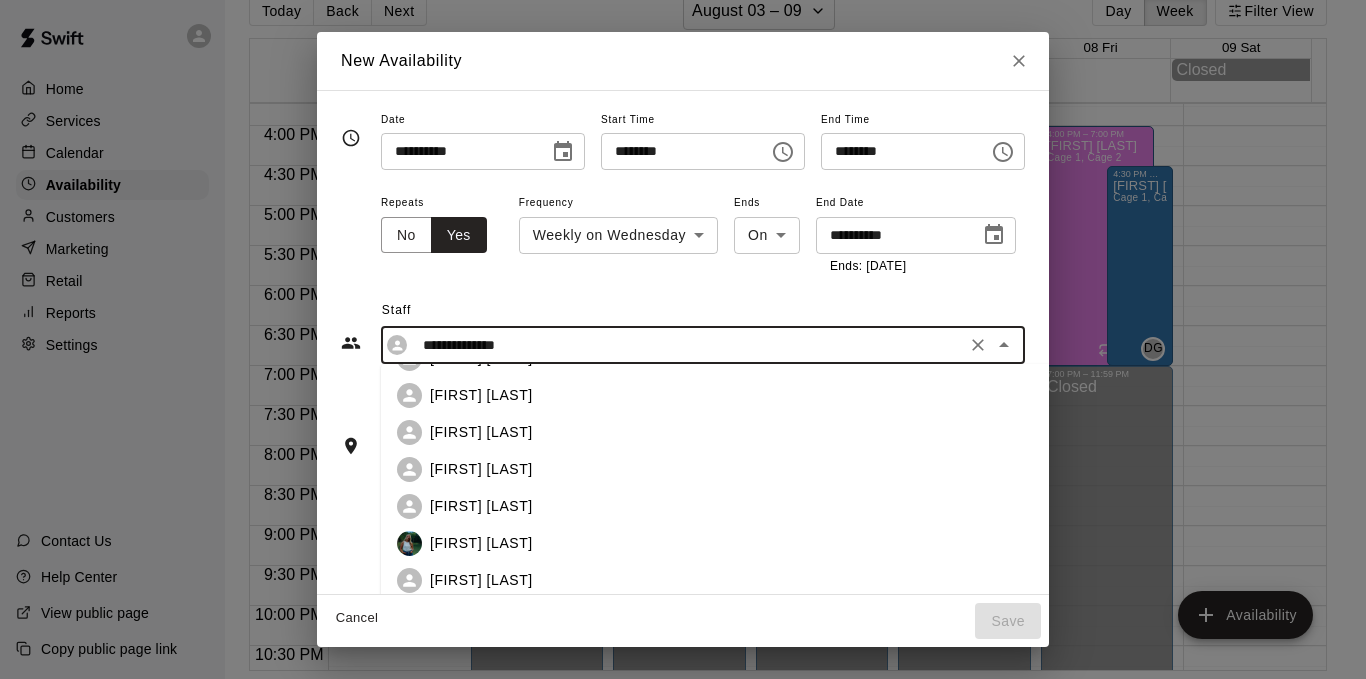 click on "[FIRST] [LAST]" at bounding box center (764, 395) 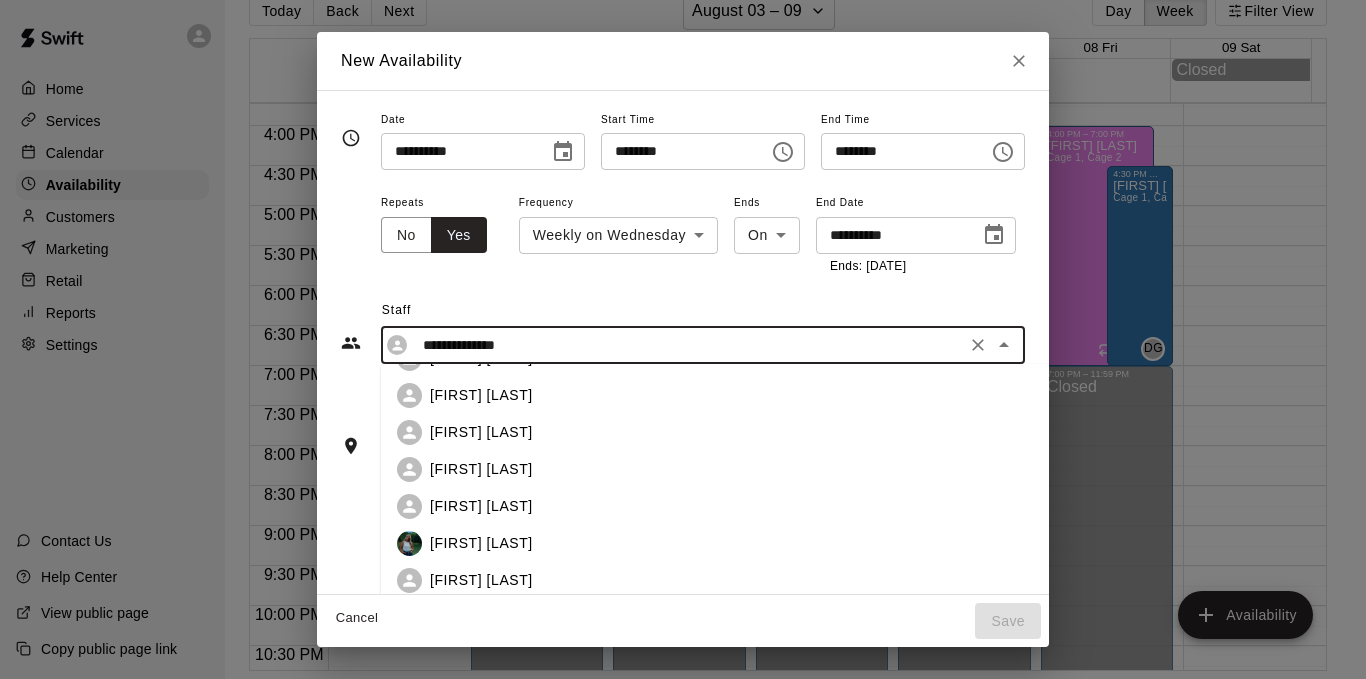 type on "**********" 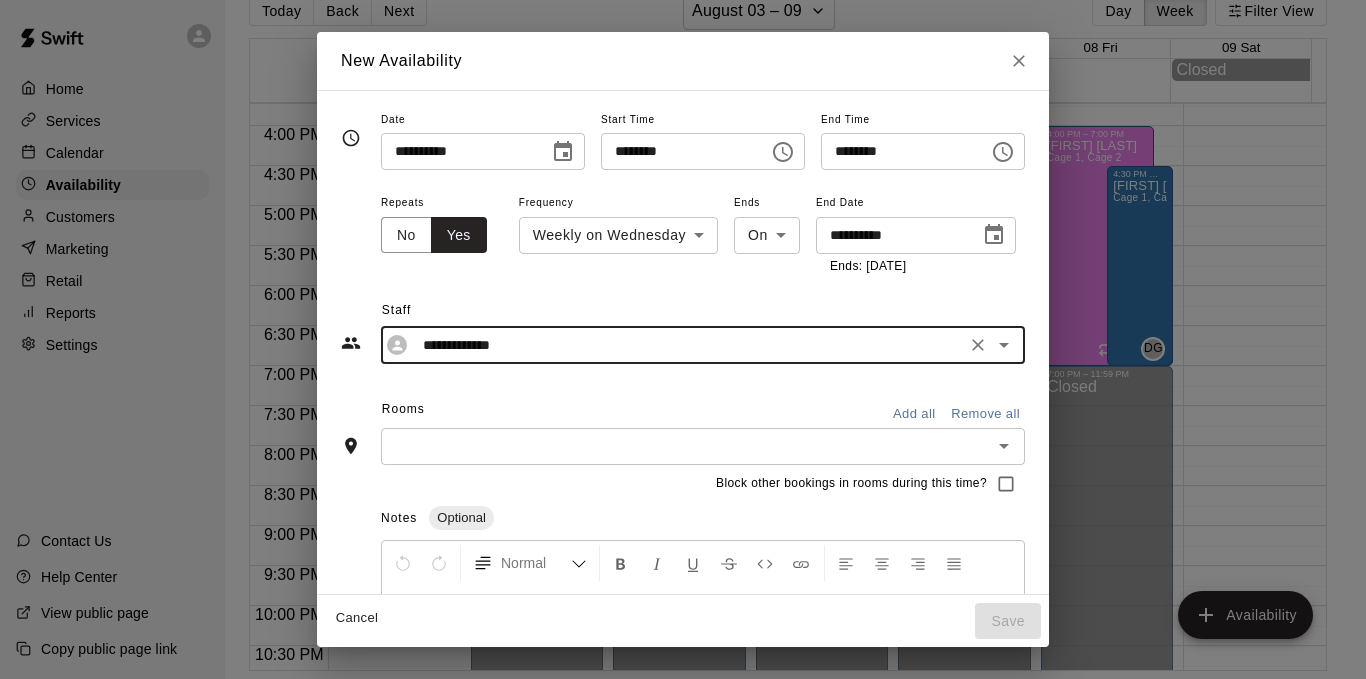 click on "Add all" at bounding box center (914, 414) 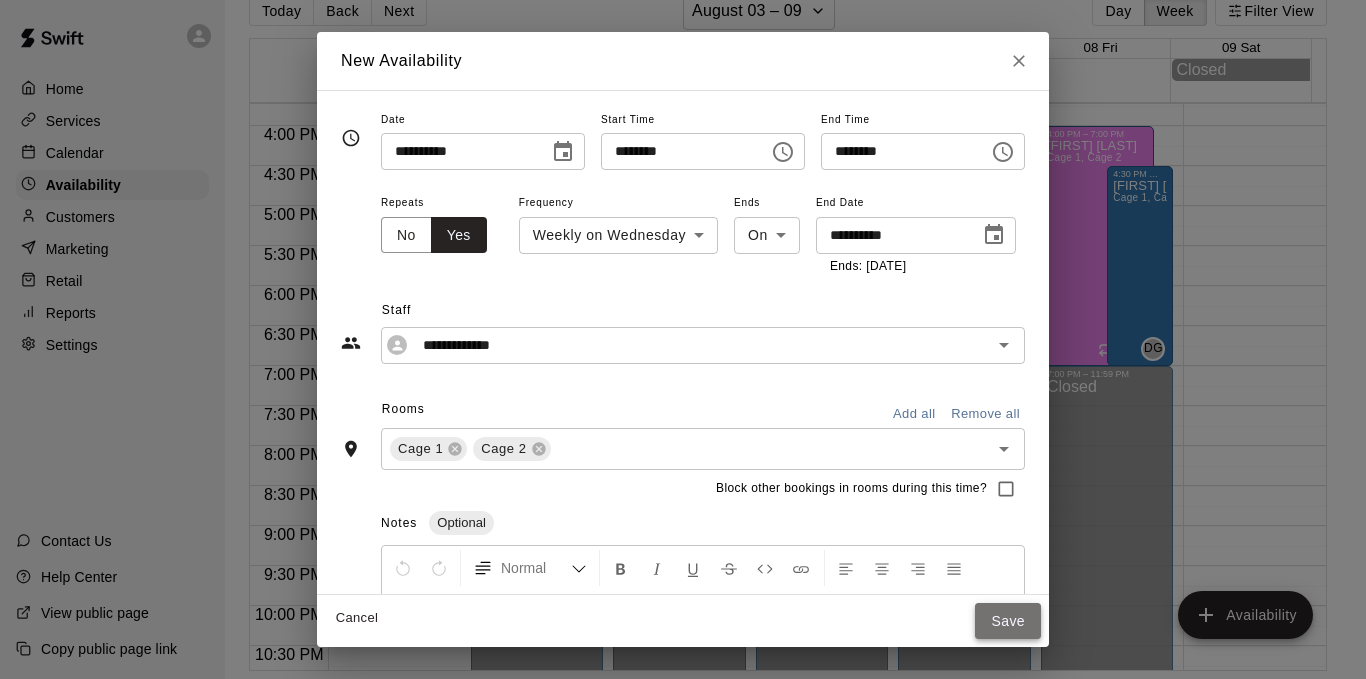 click on "Save" at bounding box center (1008, 621) 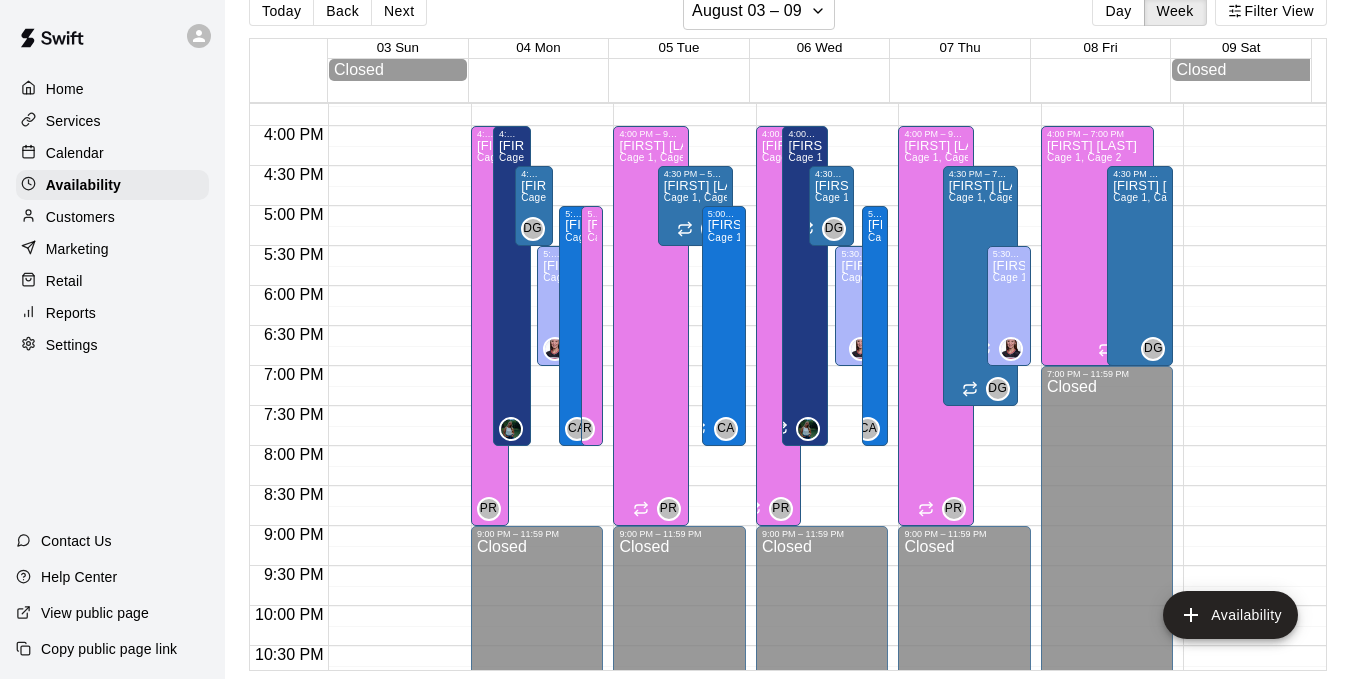 drag, startPoint x: 1212, startPoint y: 312, endPoint x: 1276, endPoint y: 401, distance: 109.62208 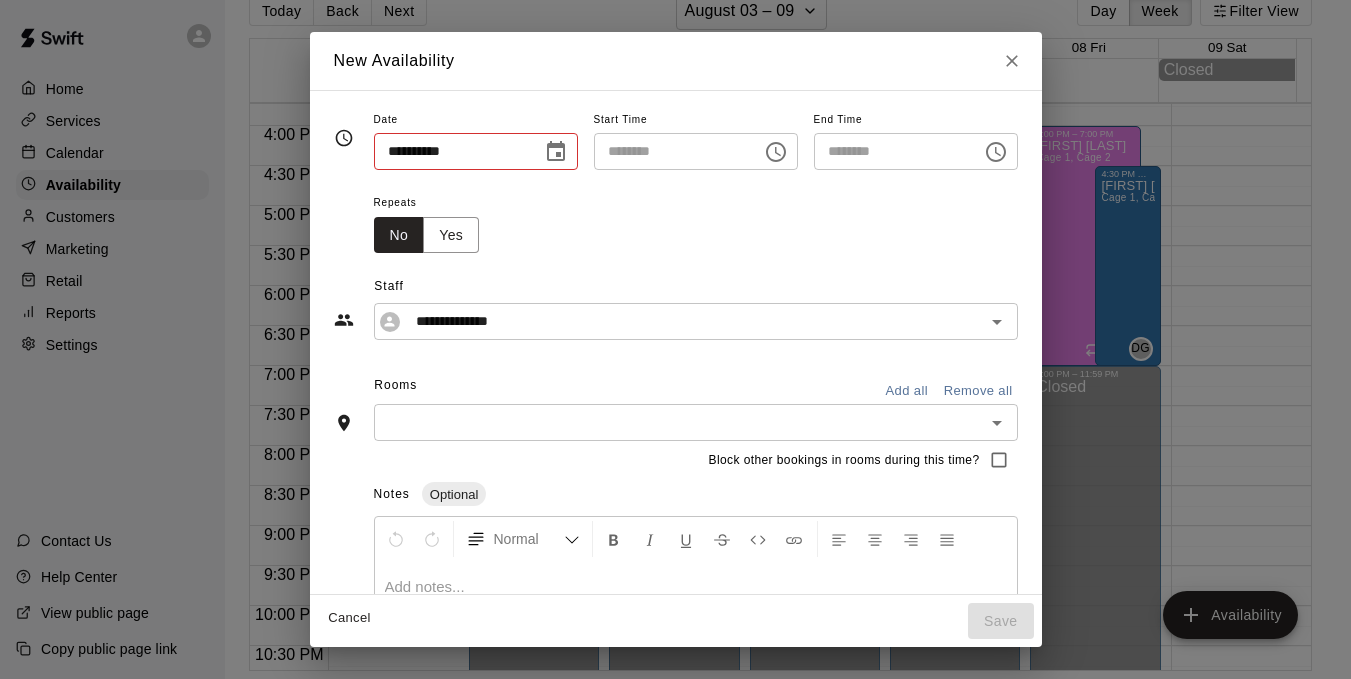 type on "**********" 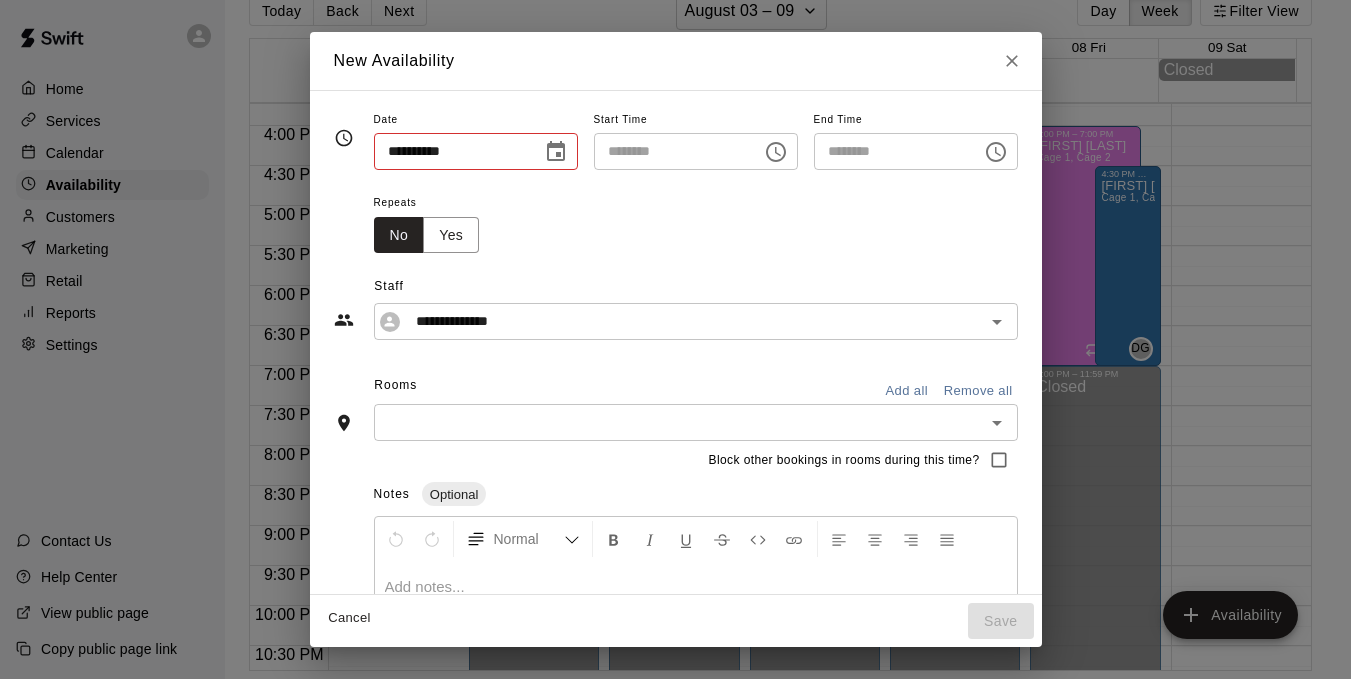 type on "********" 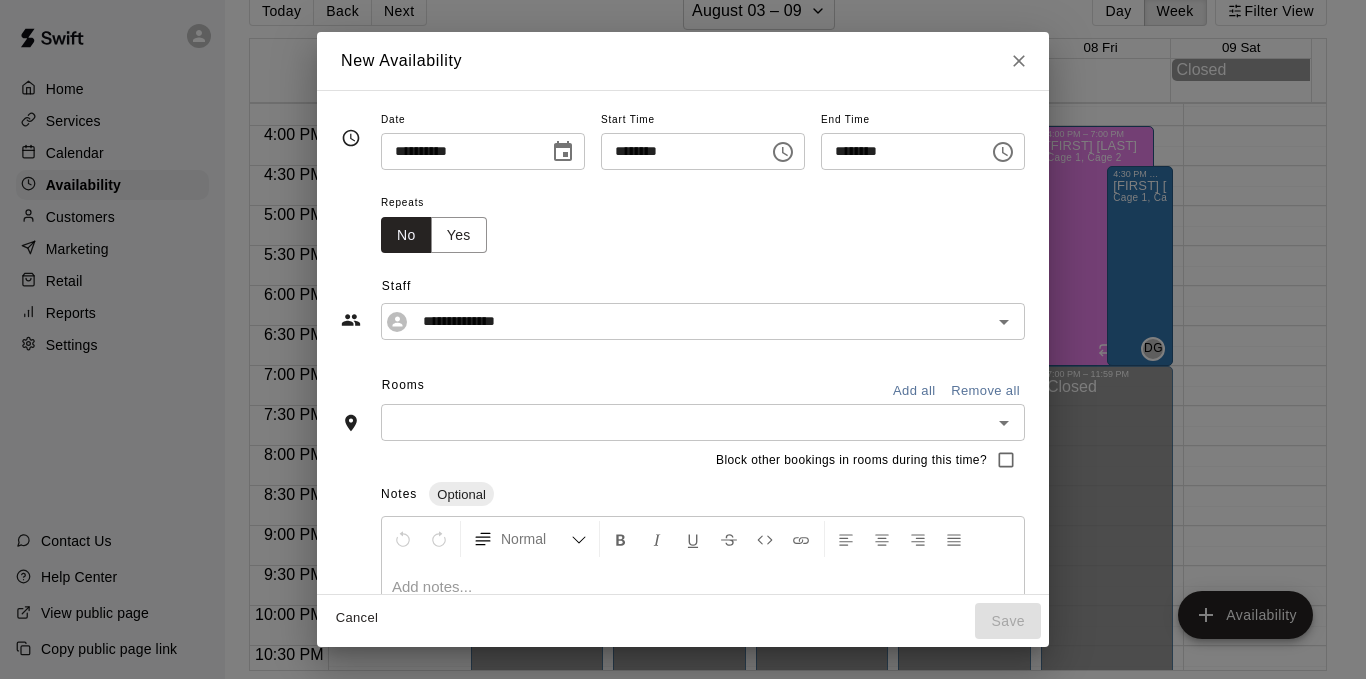 click 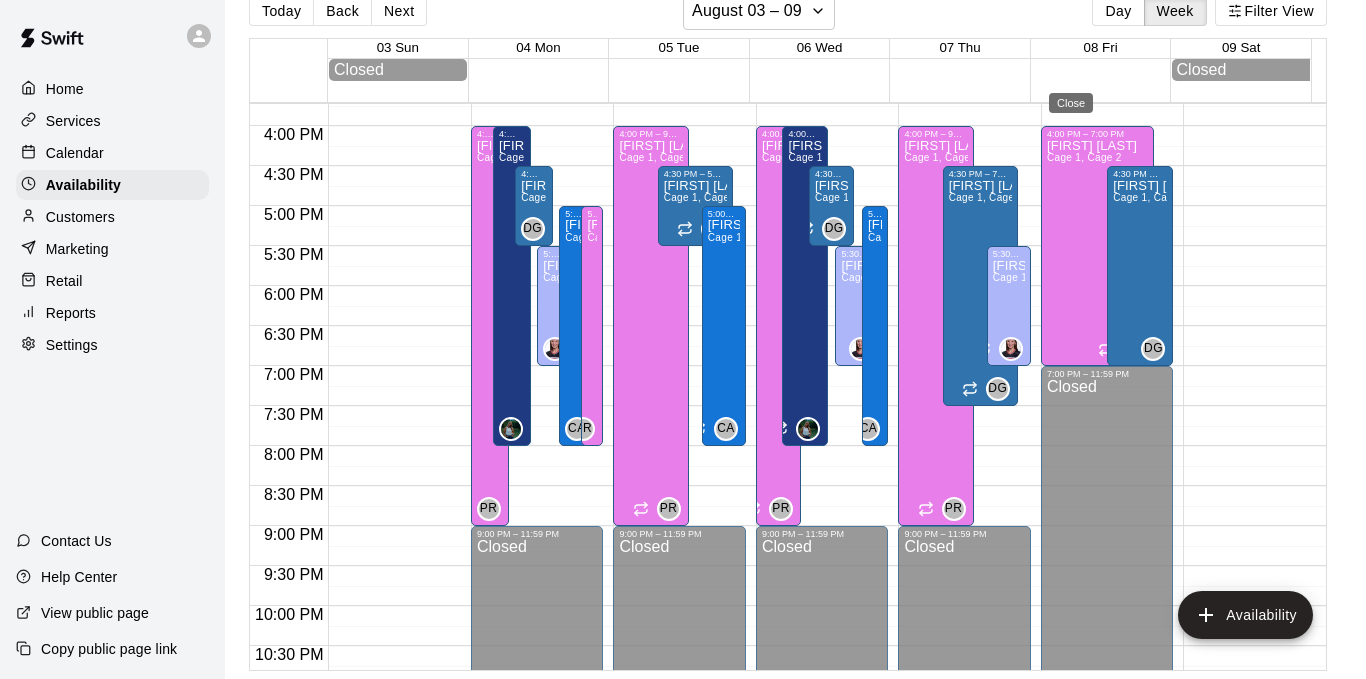 type on "**********" 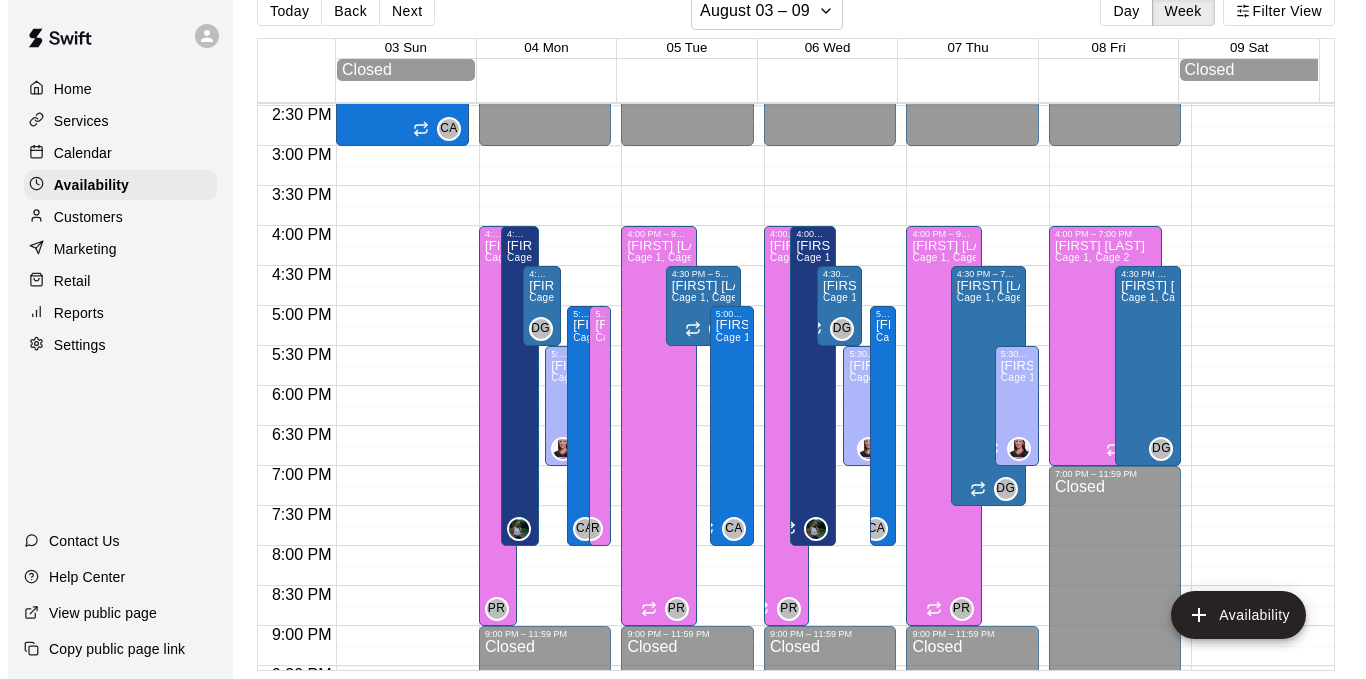 scroll, scrollTop: 1358, scrollLeft: 0, axis: vertical 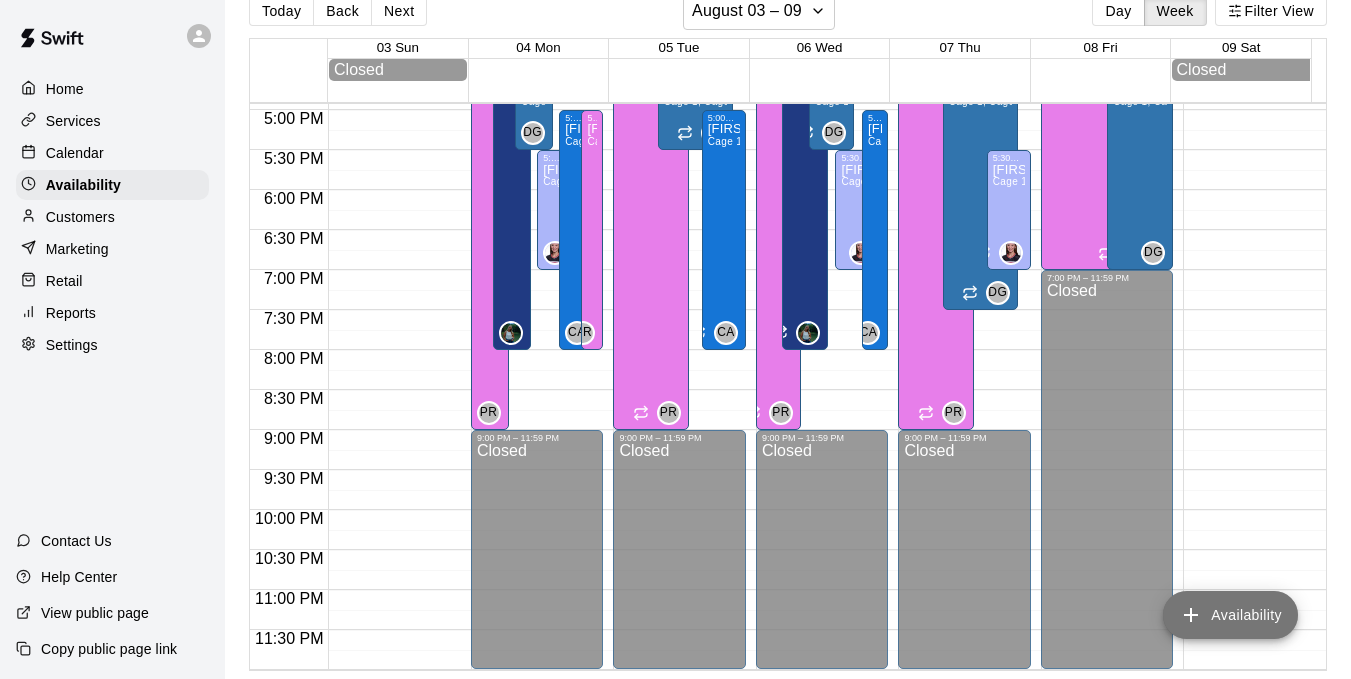 click on "Availability" at bounding box center [1230, 615] 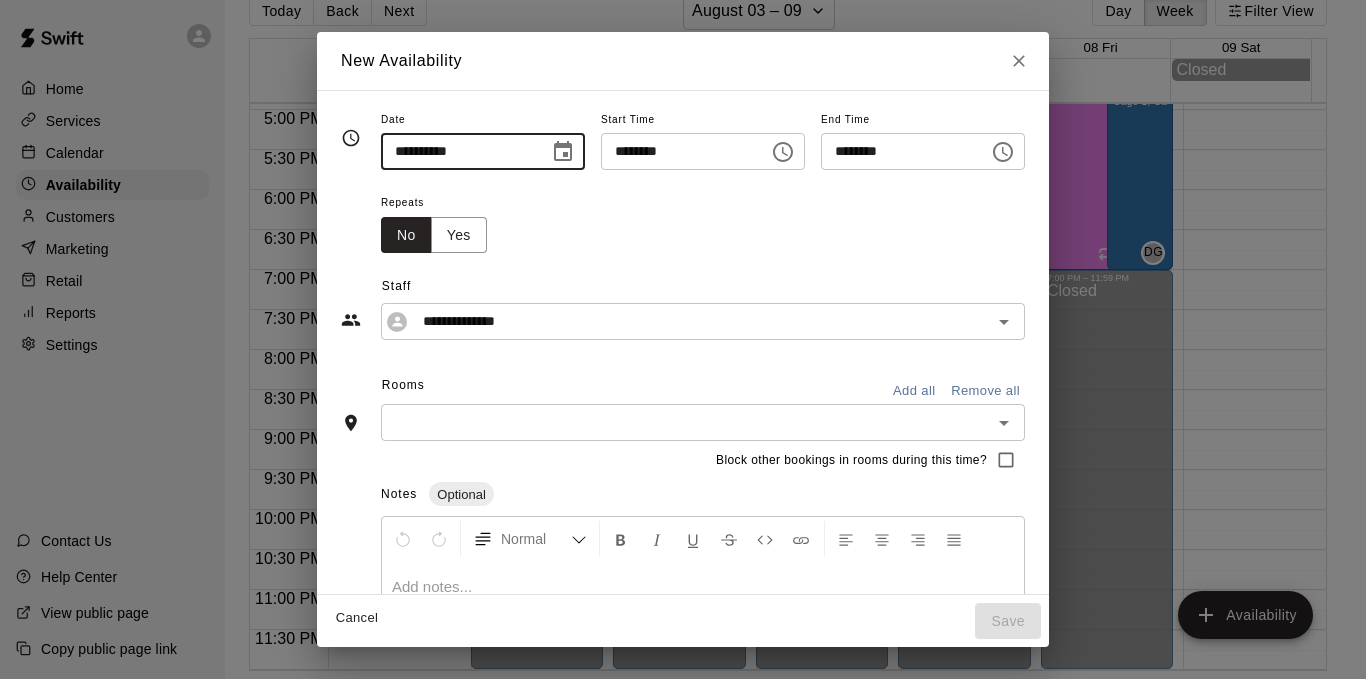 click on "**********" at bounding box center (458, 151) 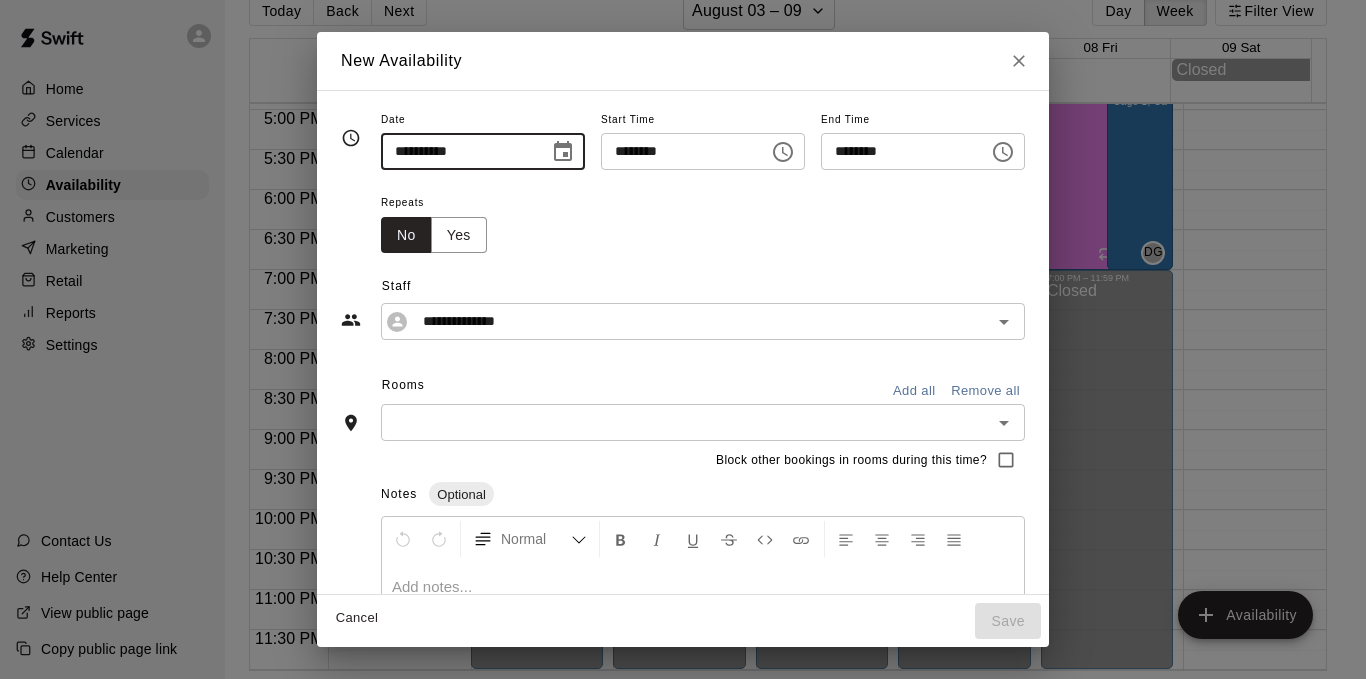 click 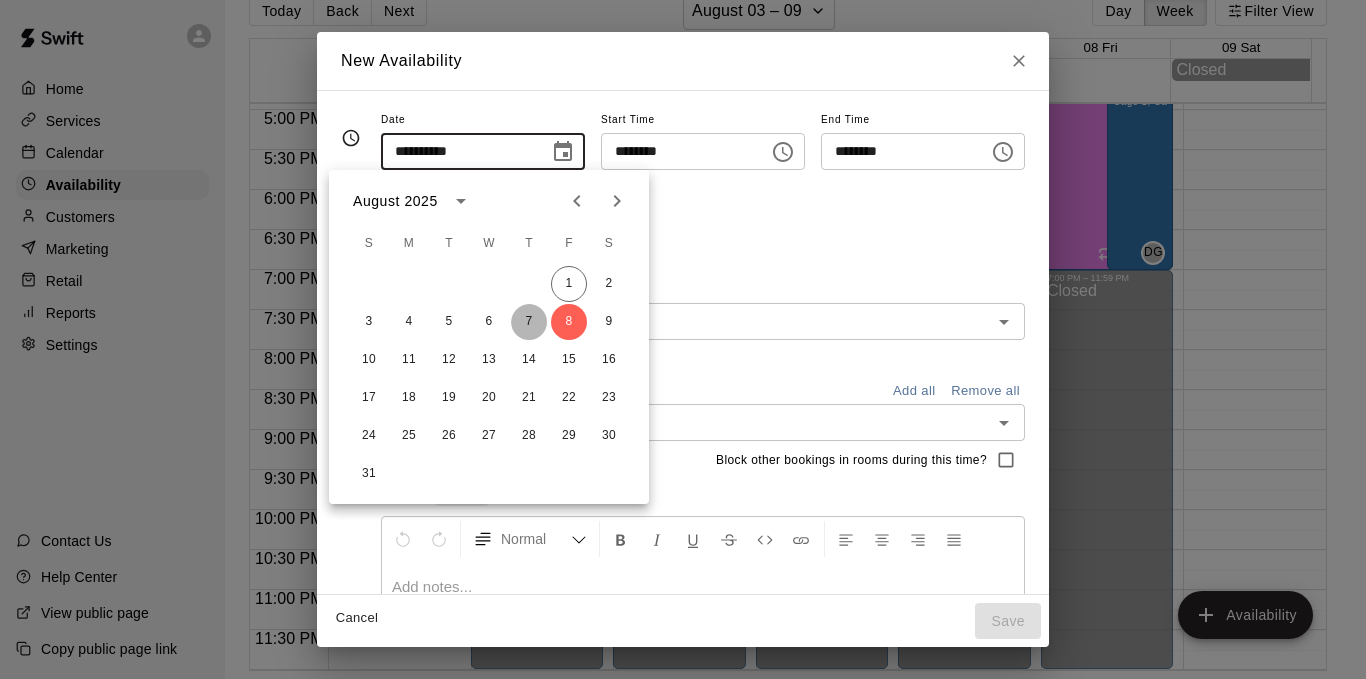 click on "7" at bounding box center [529, 322] 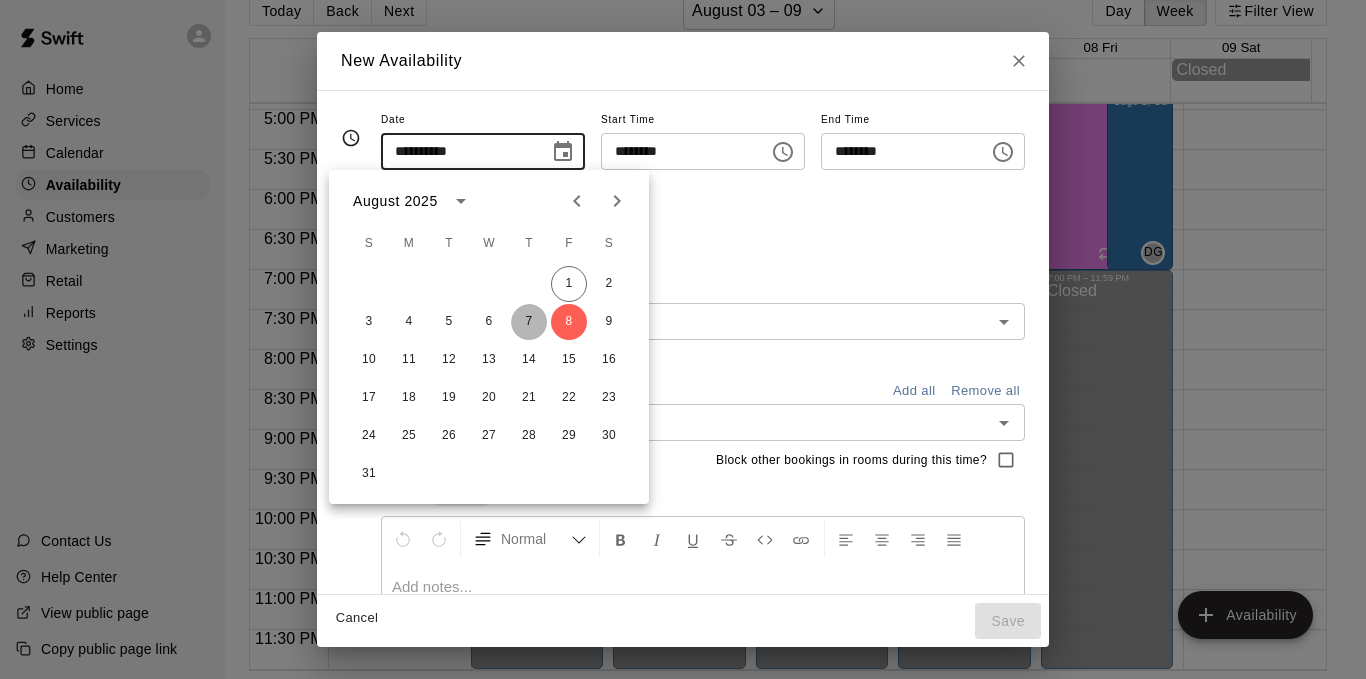 type on "**********" 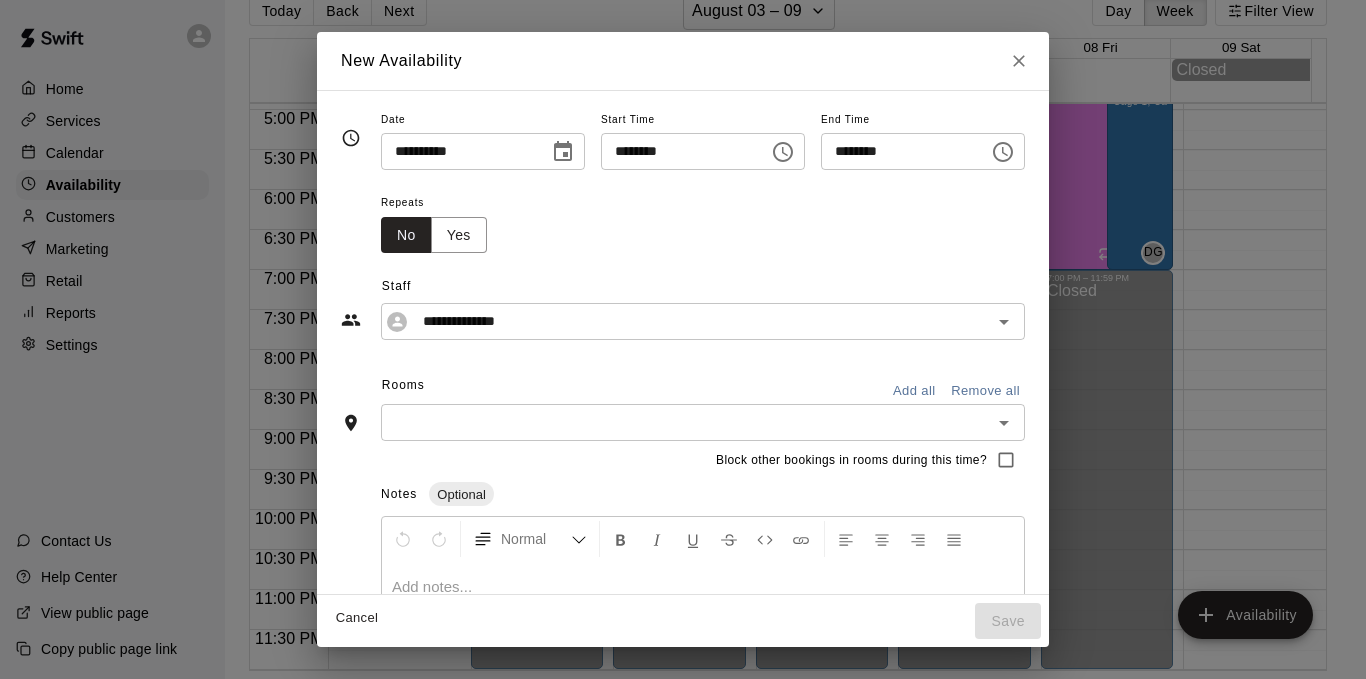 click on "********" at bounding box center (678, 151) 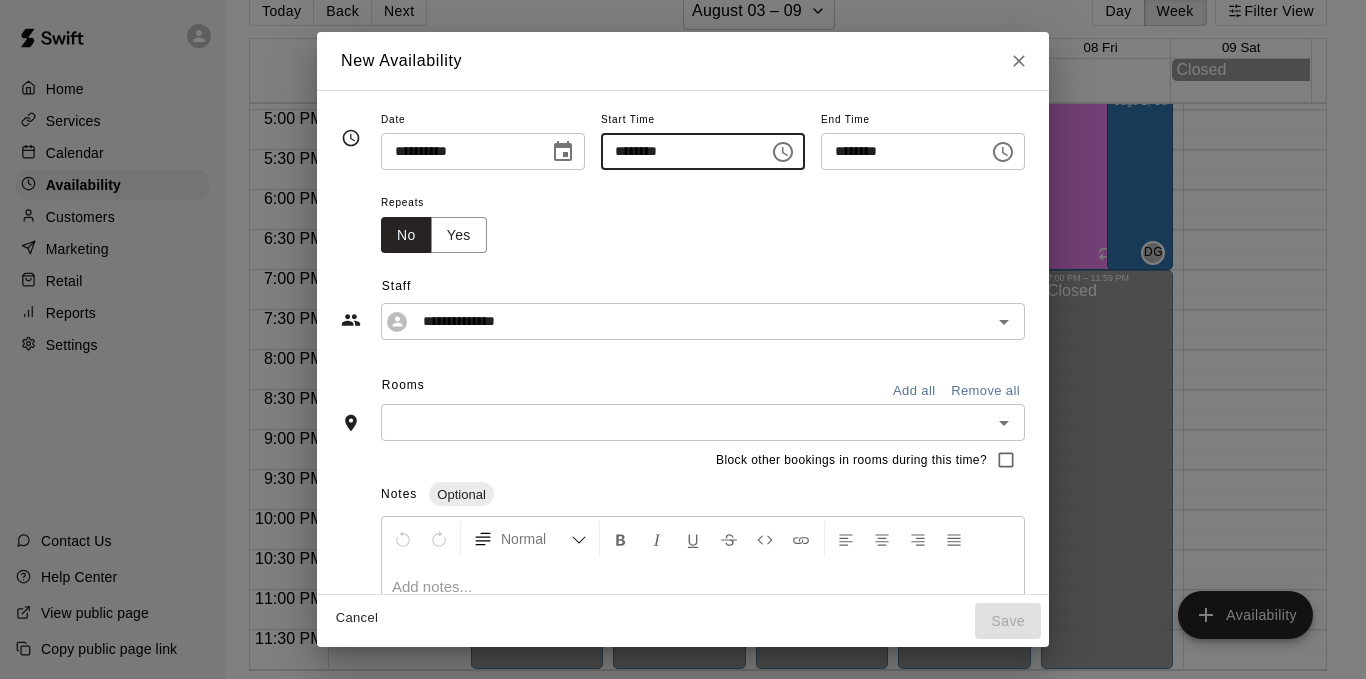 type on "********" 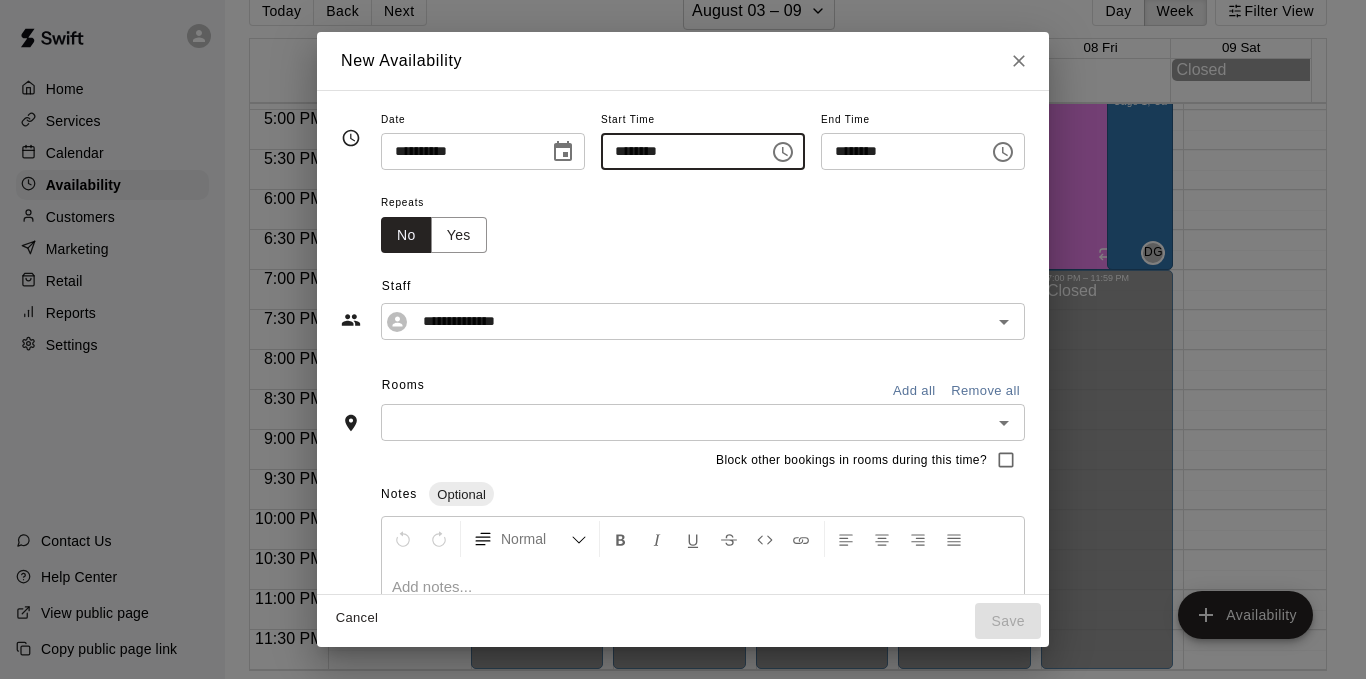 click on "********" at bounding box center [898, 151] 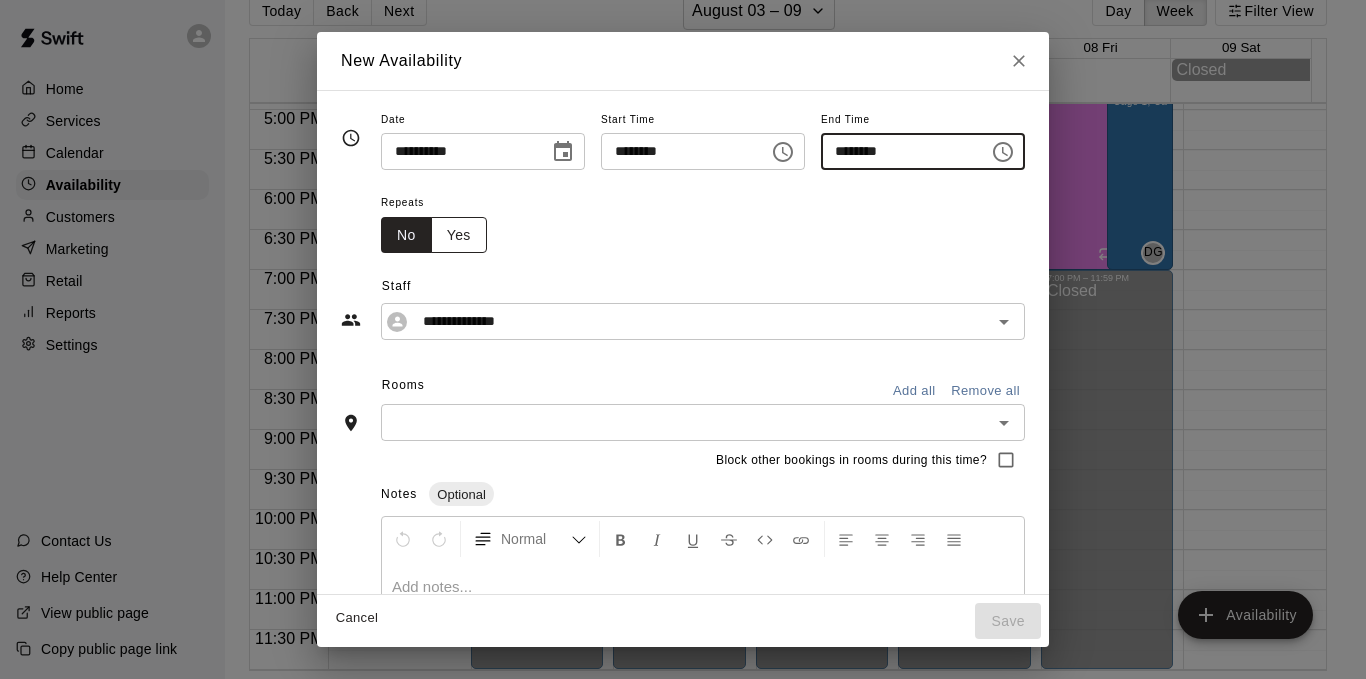 type on "********" 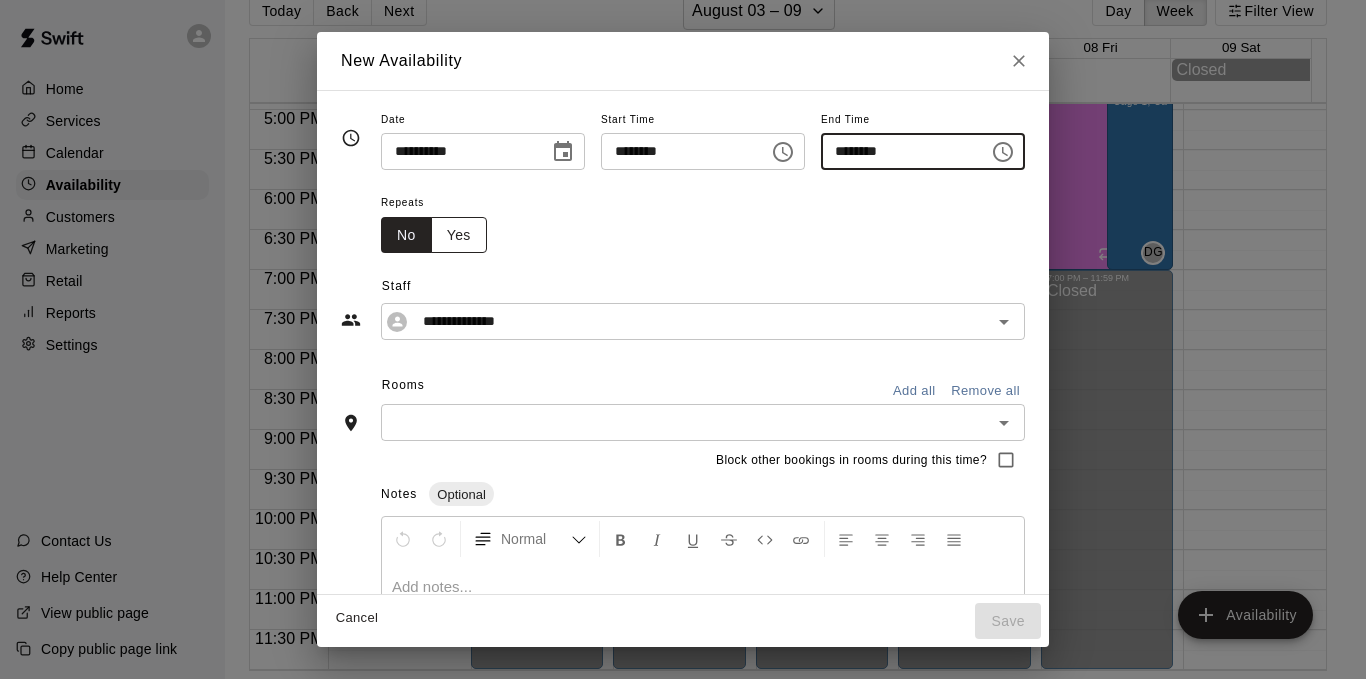 click on "Yes" at bounding box center (459, 235) 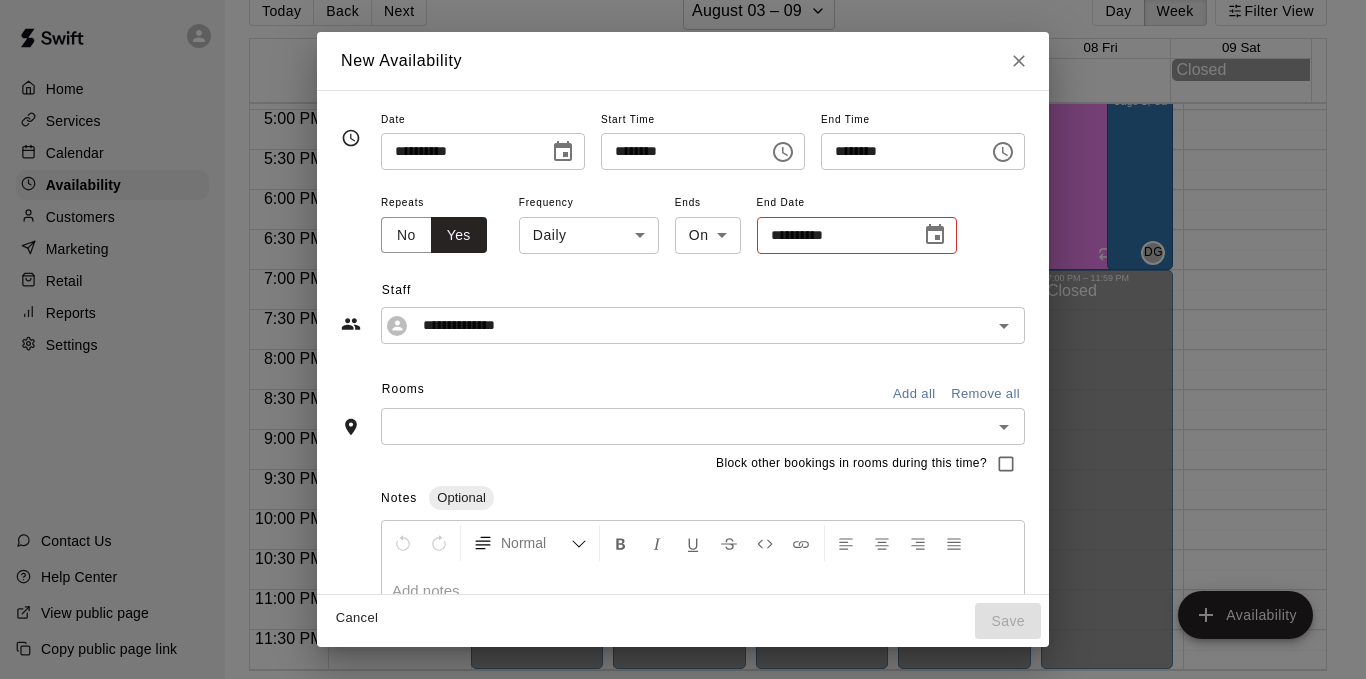 click on "1:00 PM – 3:00 PM [FIRST] [LAST] Cage 1, Cage 2 [STATE] 12:00 AM – 3:00 PM Closed 4:00 PM – 9:00 PM [FIRST] [LAST] Cage 1, Cage 2 [STATE] 9:00 PM – 11:59 PM Closed 4:00 PM – 8:00 PM [FIRST] [LAST] Cage 1, Cage 2 4:30 PM – 5:30 PM [FIRST] [LAST] Cage 1, Cage 2 [STATE] 5:30 PM – 7:00 PM [FIRST] [LAST] Cage 1, Cage 2 5:00 PM – 8:00 PM [FIRST] [LAST] Cage 1, Cage 2 [STATE] [STATE]" at bounding box center [683, 323] 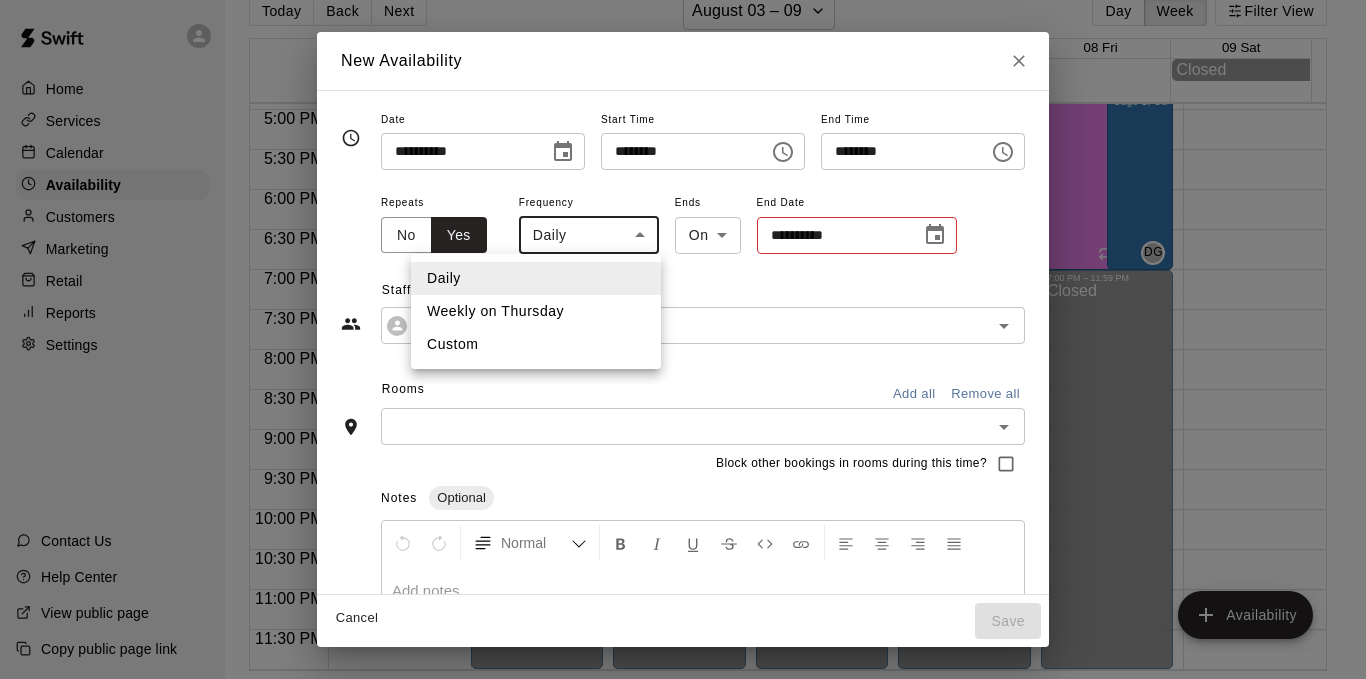 click on "Weekly on Thursday" at bounding box center [536, 311] 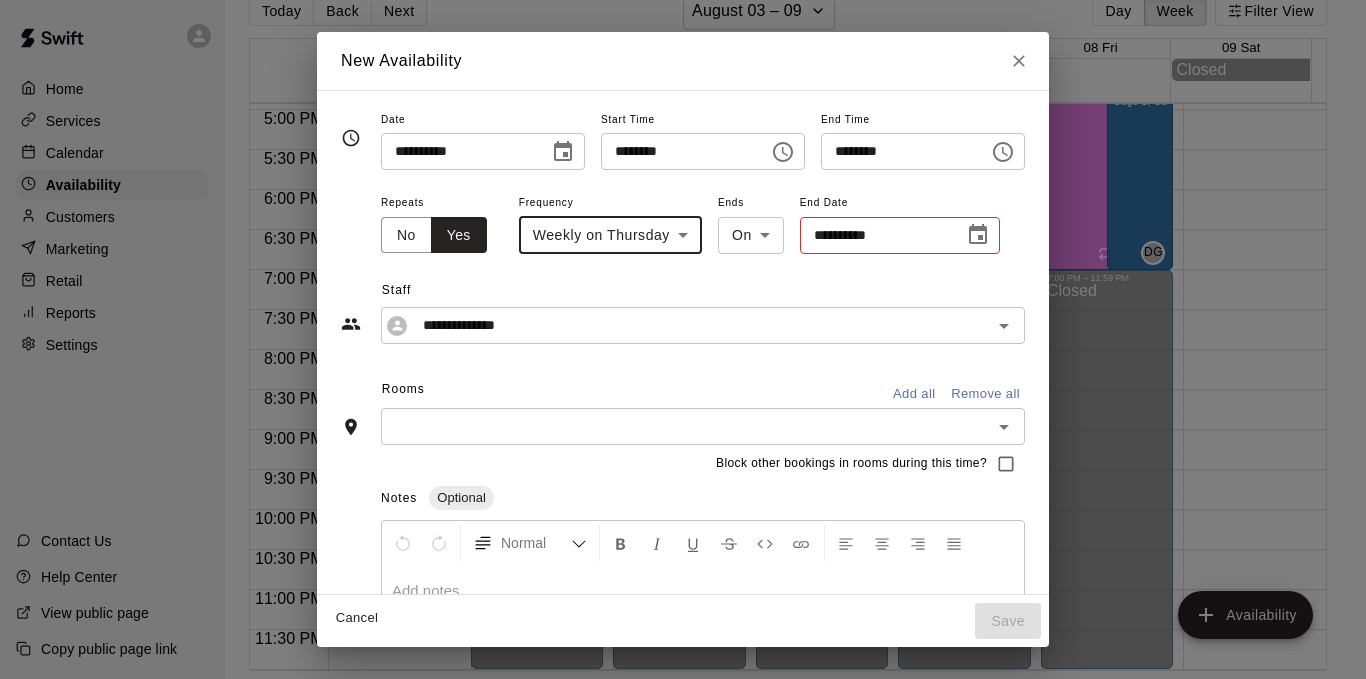 click 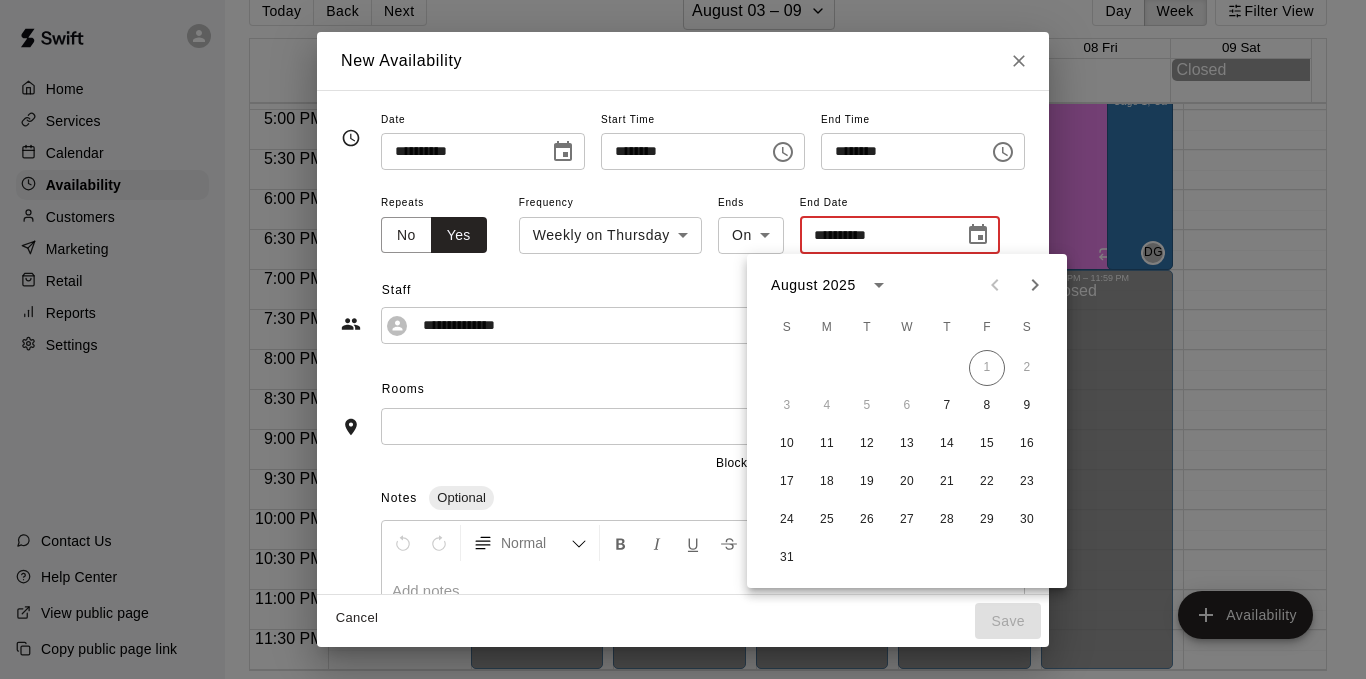 click 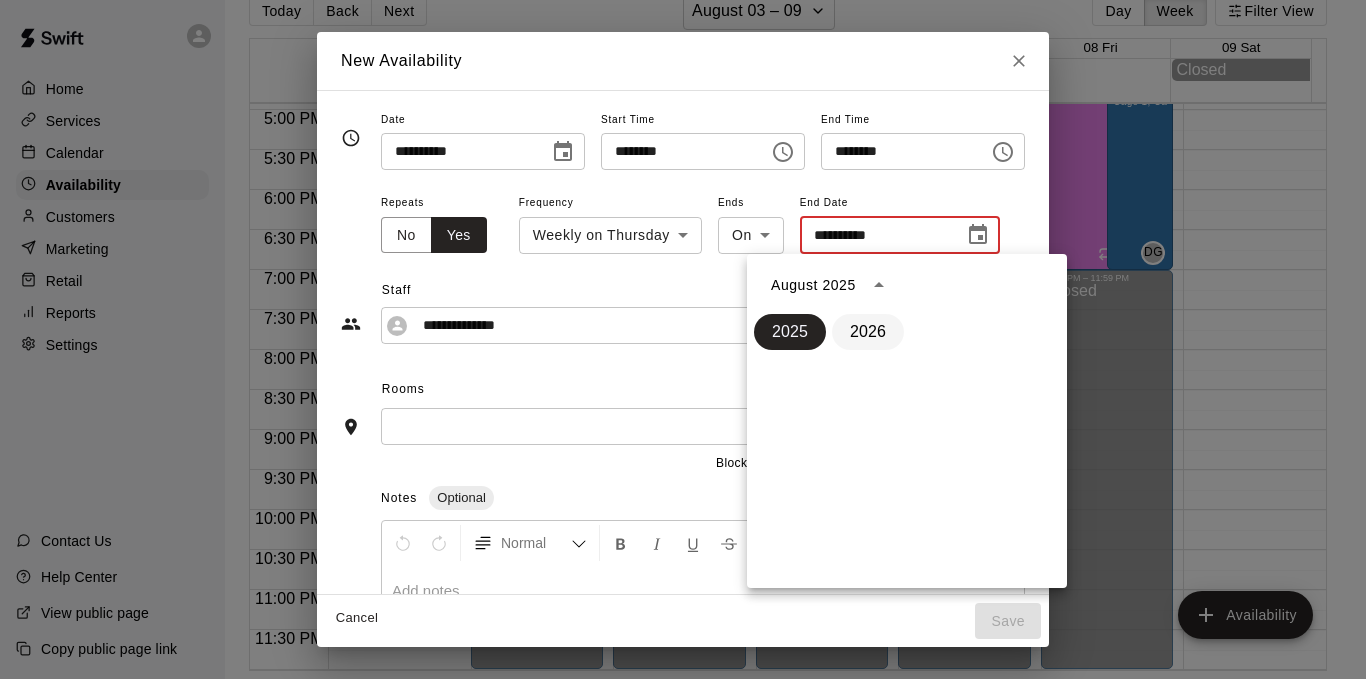 click on "2026" at bounding box center (868, 332) 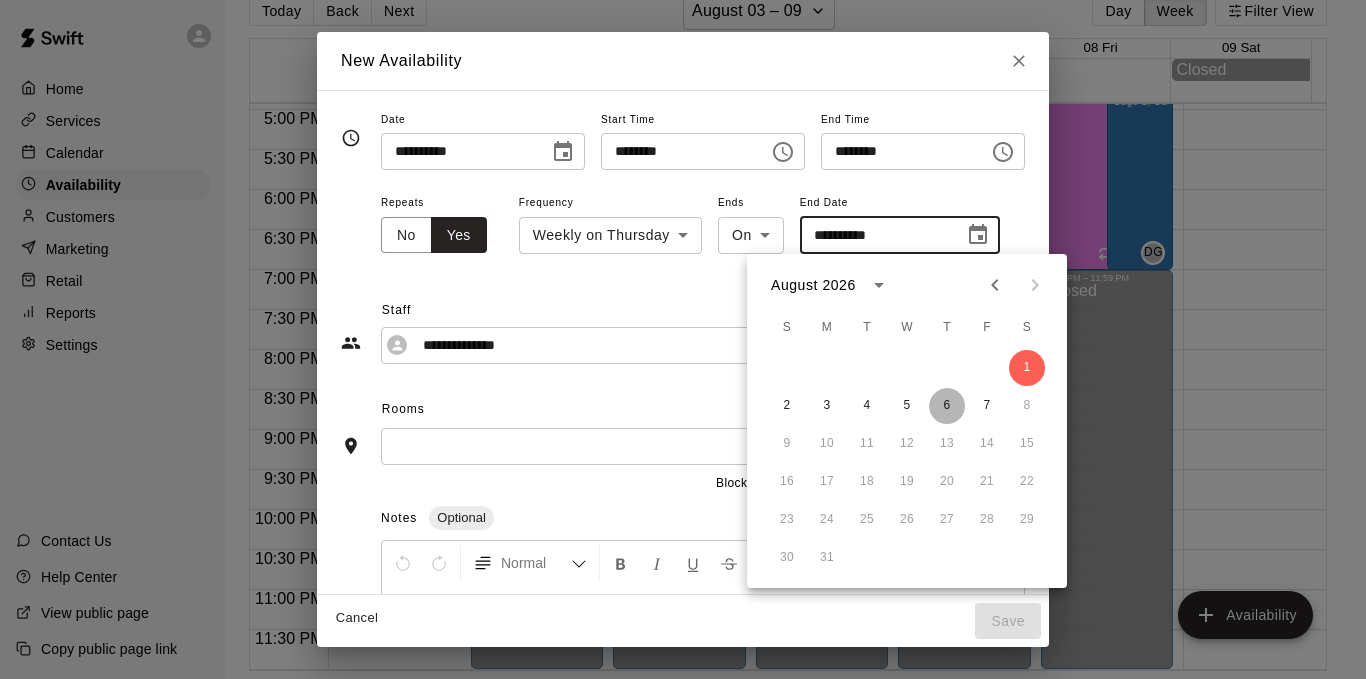 click on "6" at bounding box center (947, 406) 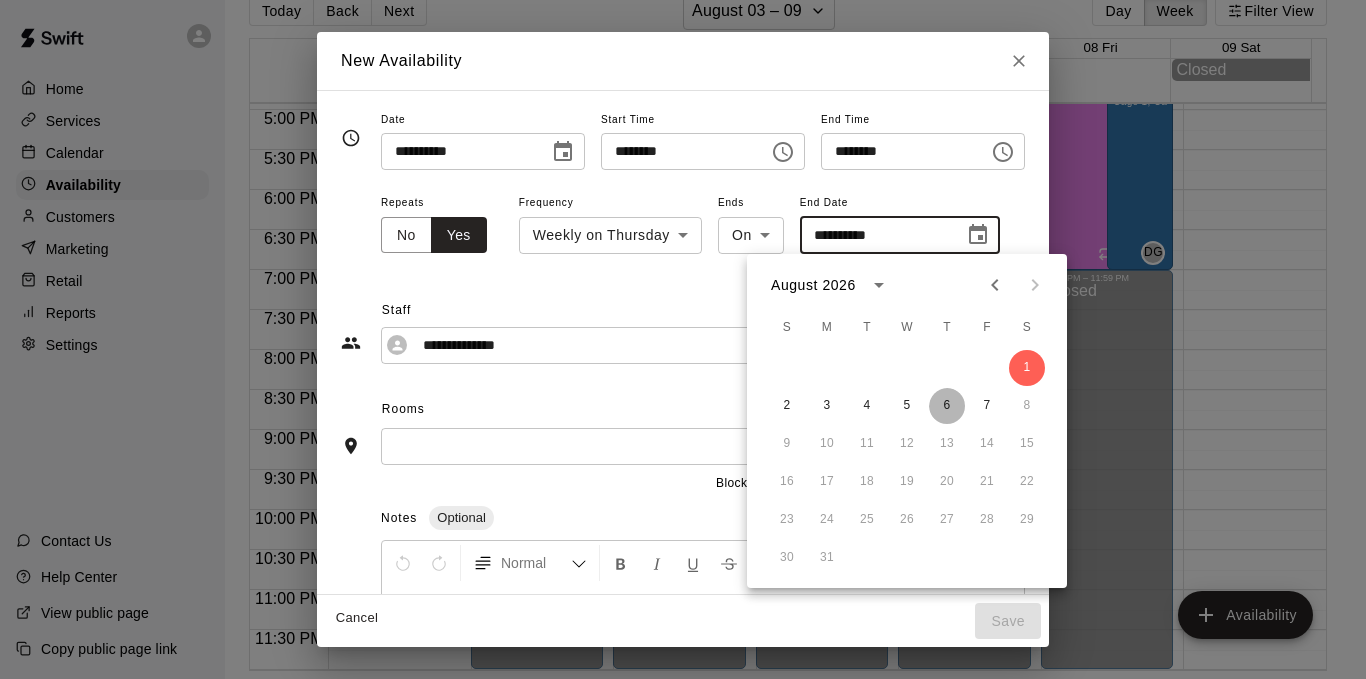 type on "**********" 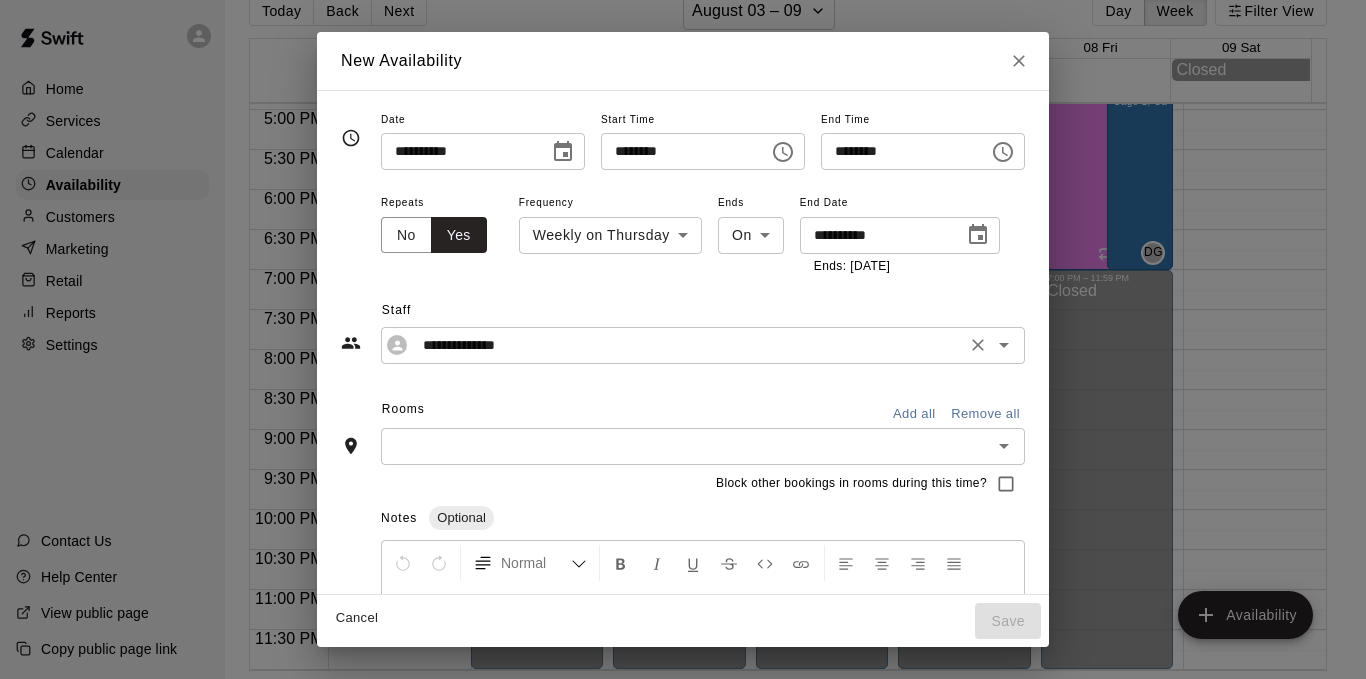 click on "**********" at bounding box center [687, 345] 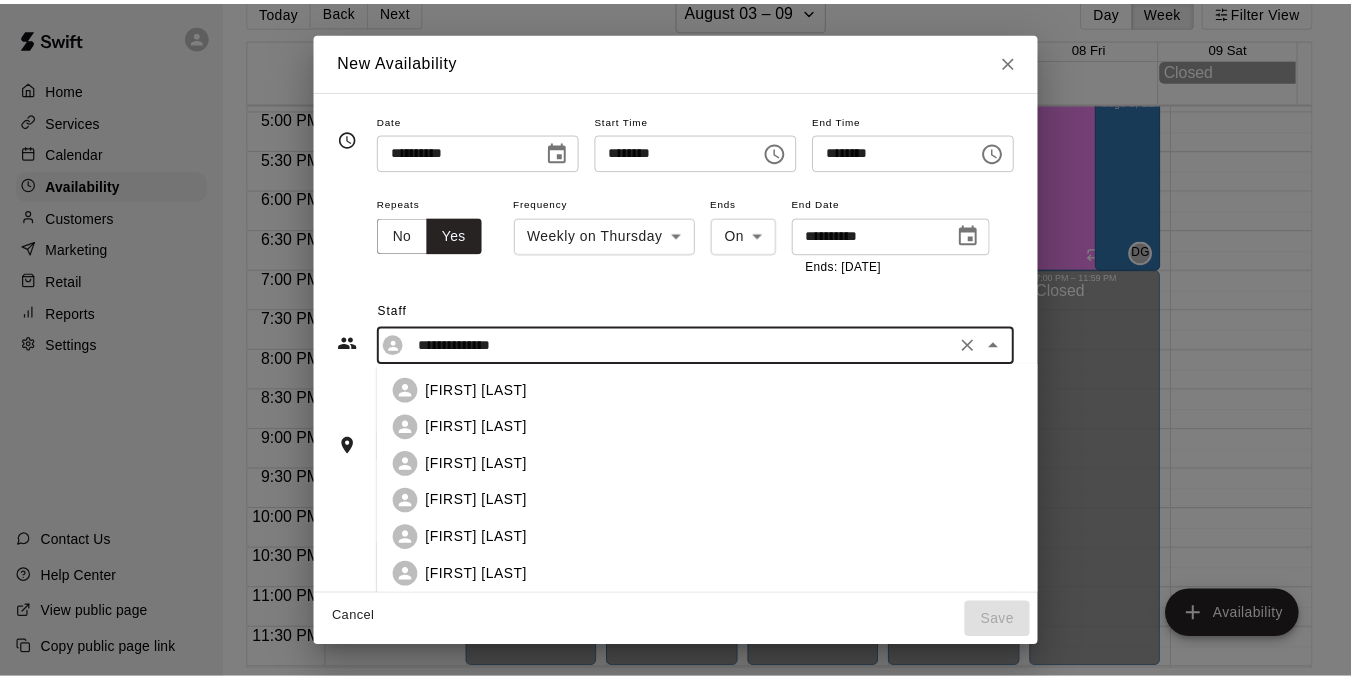 scroll, scrollTop: 69, scrollLeft: 0, axis: vertical 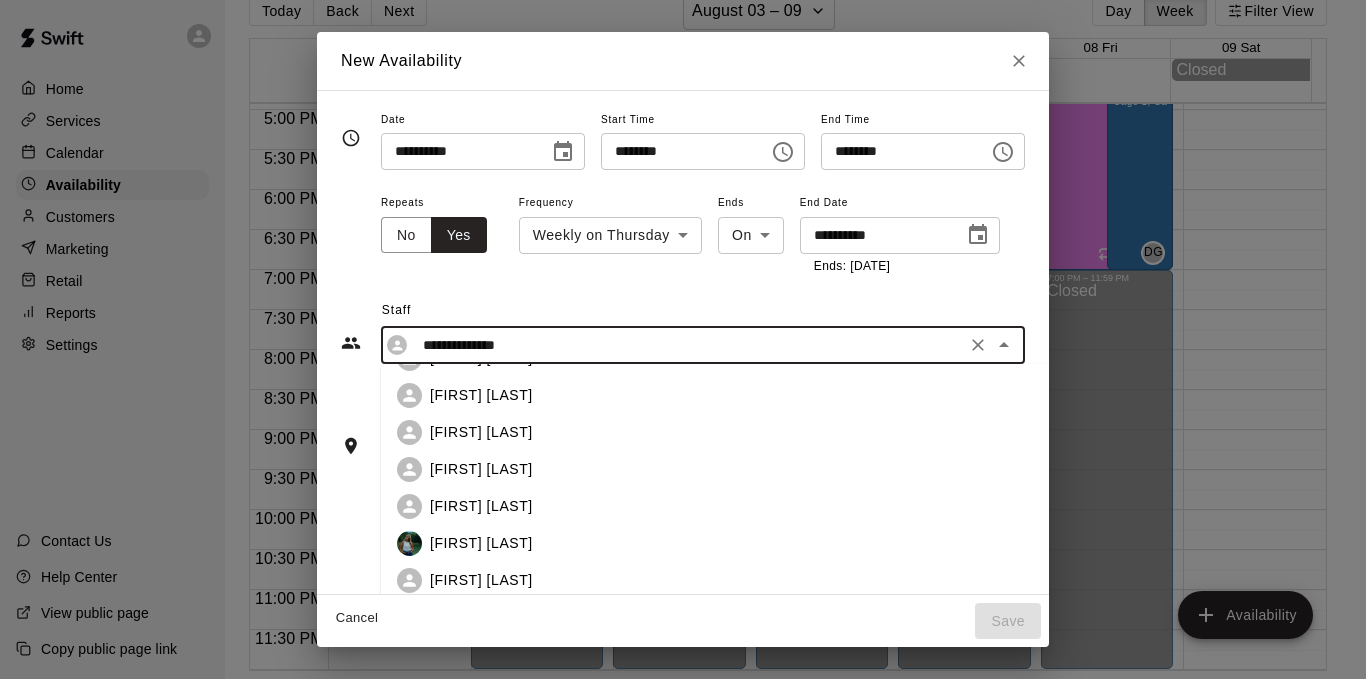 click on "[FIRST] [LAST]" at bounding box center (481, 395) 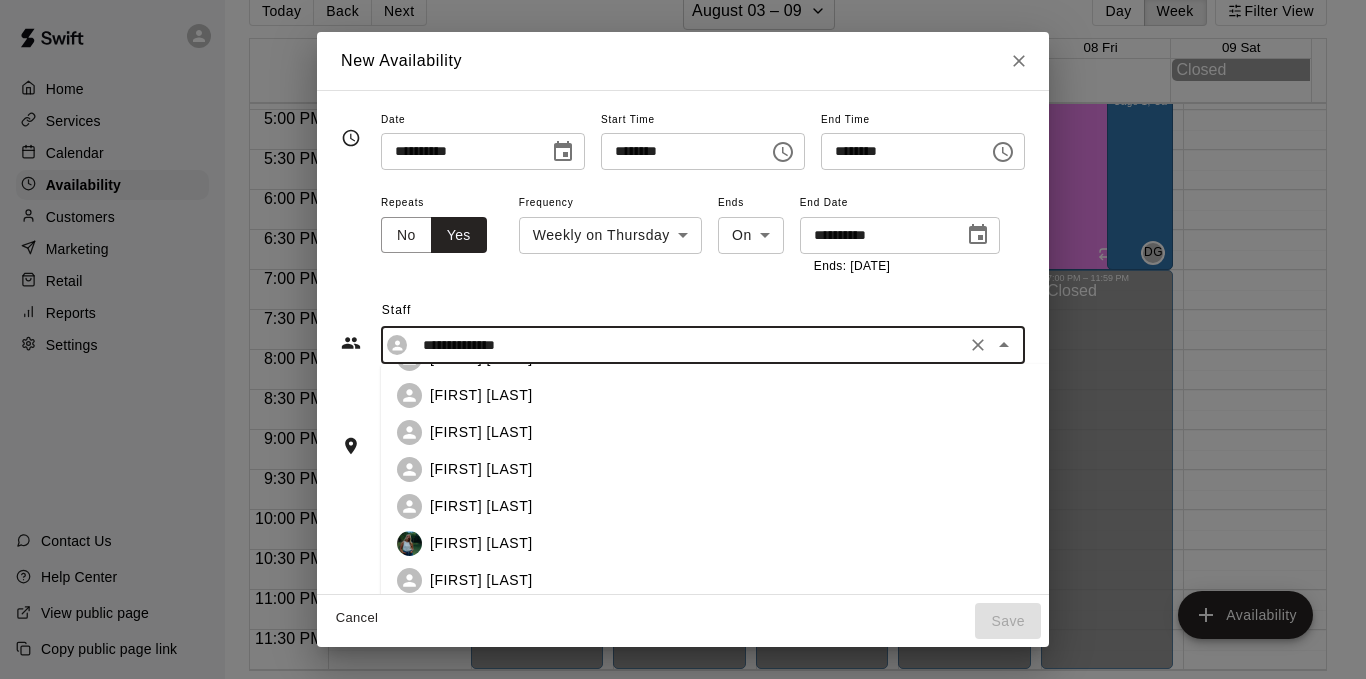 type on "**********" 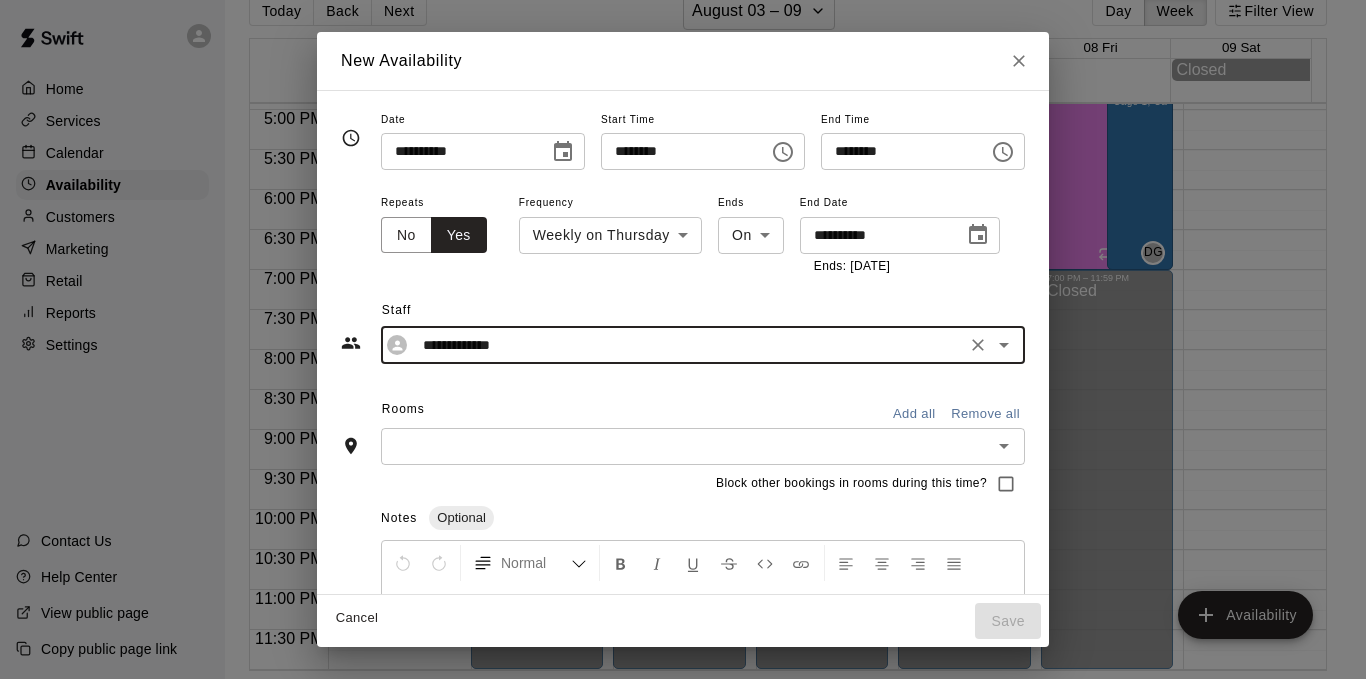 click on "Add all" at bounding box center [914, 414] 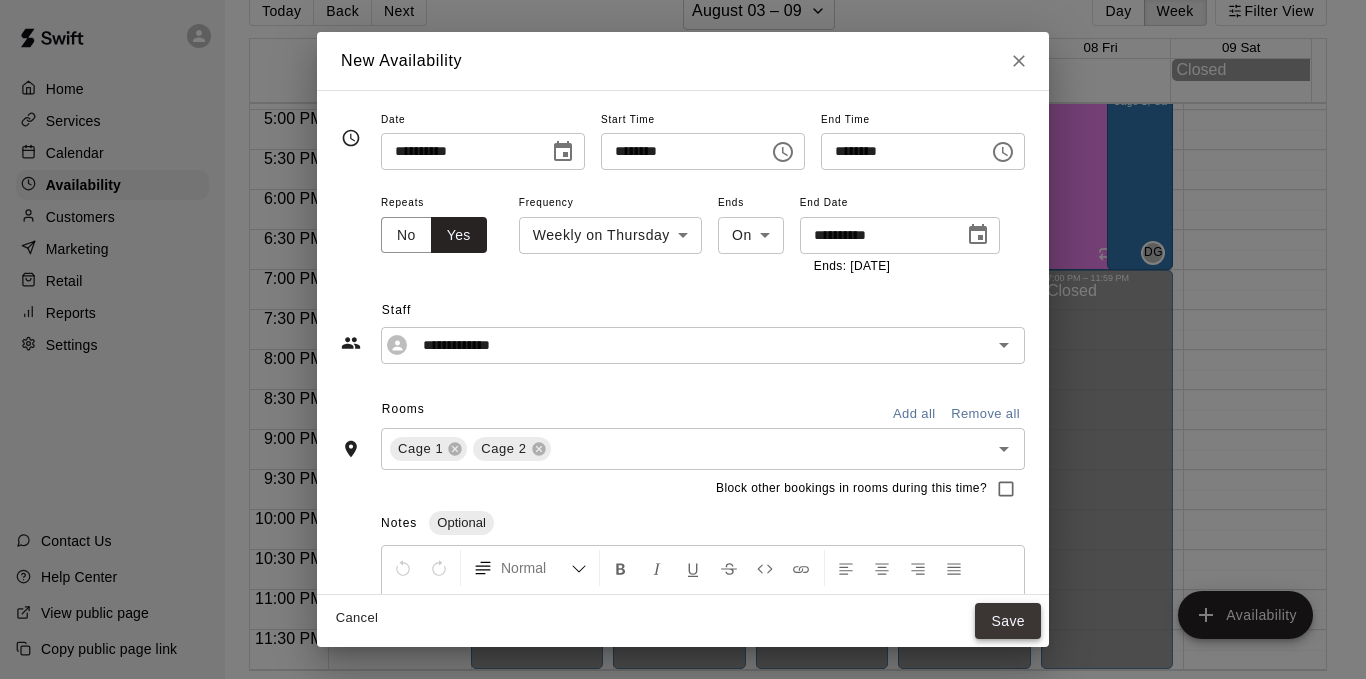 click on "Save" at bounding box center [1008, 621] 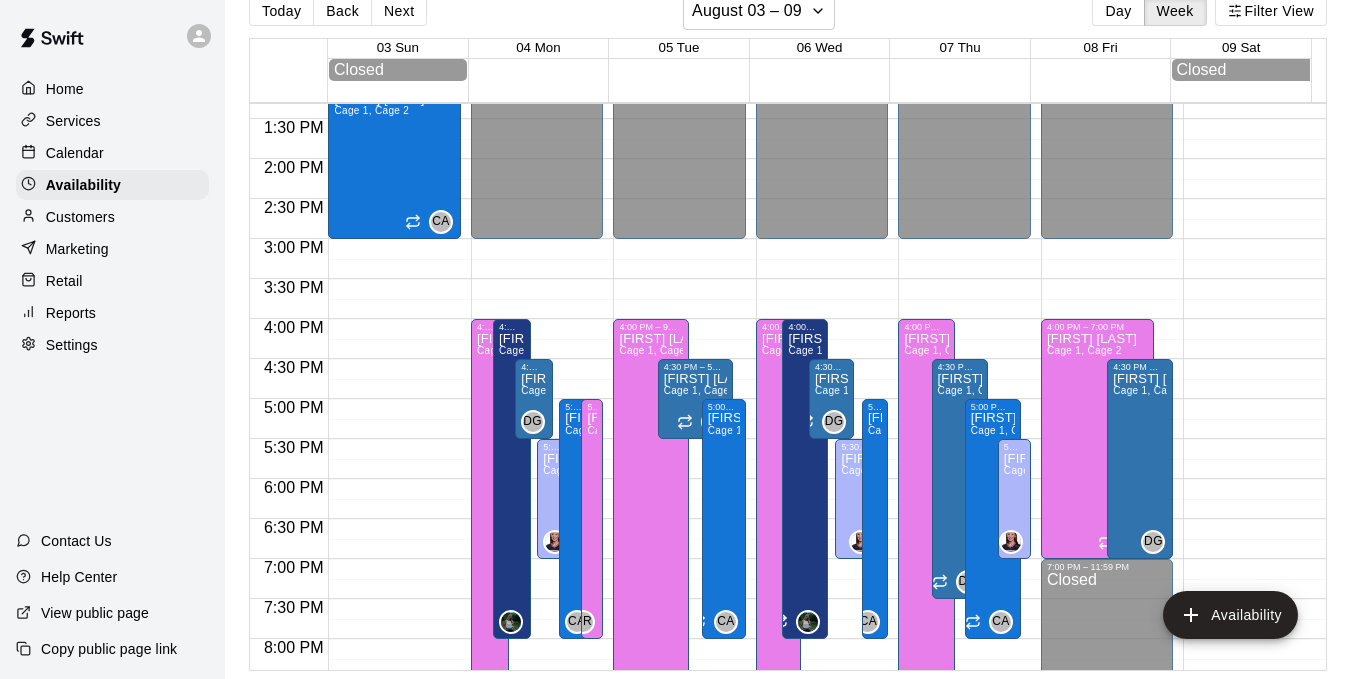 scroll, scrollTop: 958, scrollLeft: 0, axis: vertical 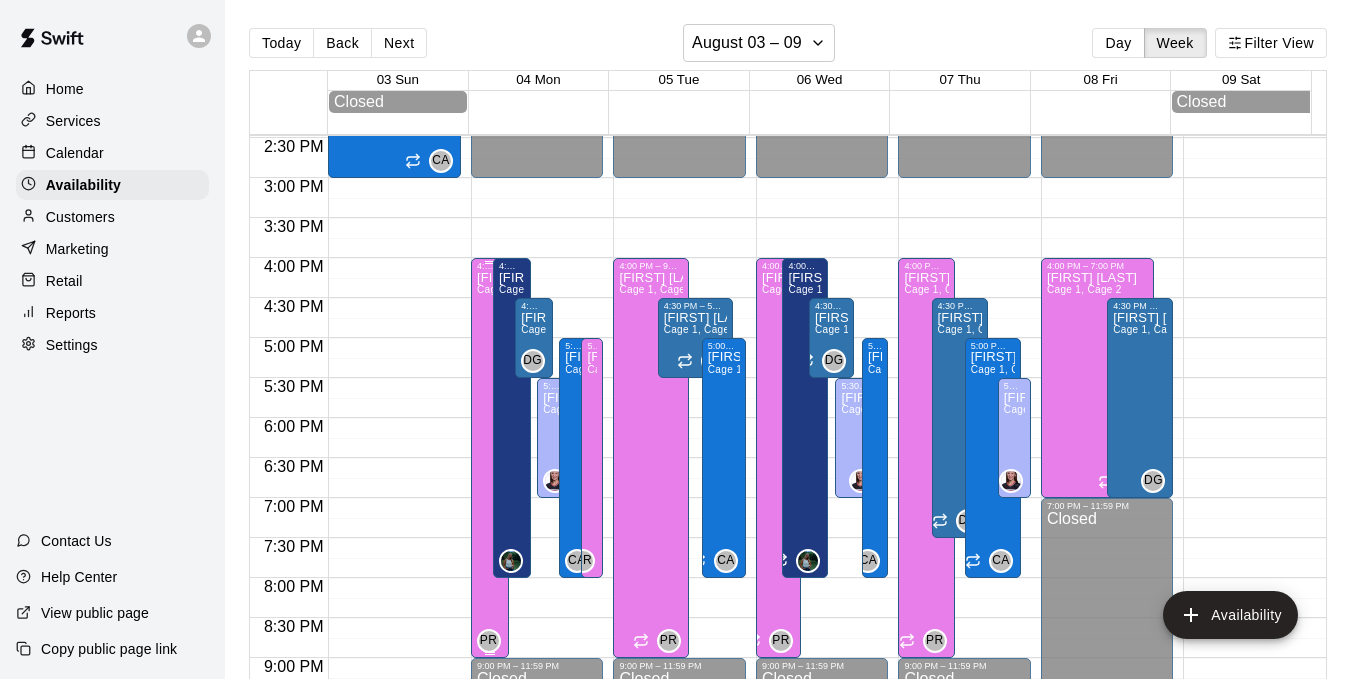 click on "[FIRST] [LAST] Cage 1, Cage 2" at bounding box center [490, 610] 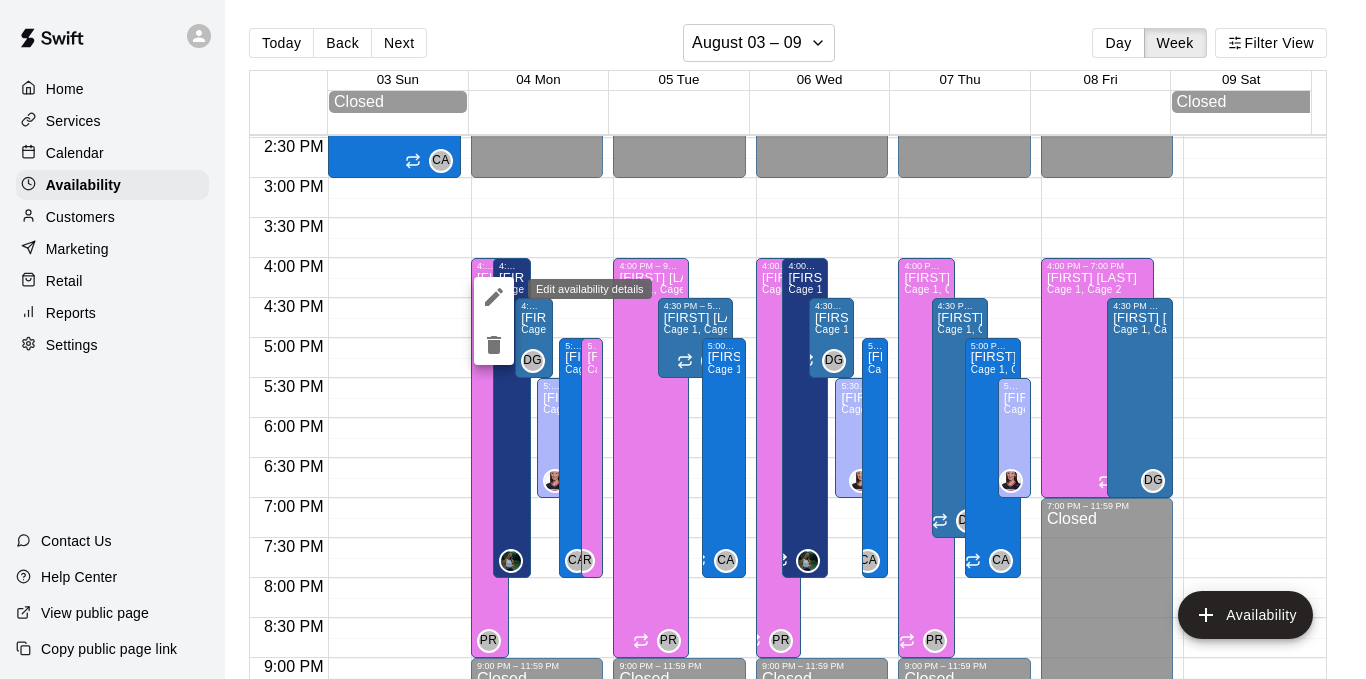 click 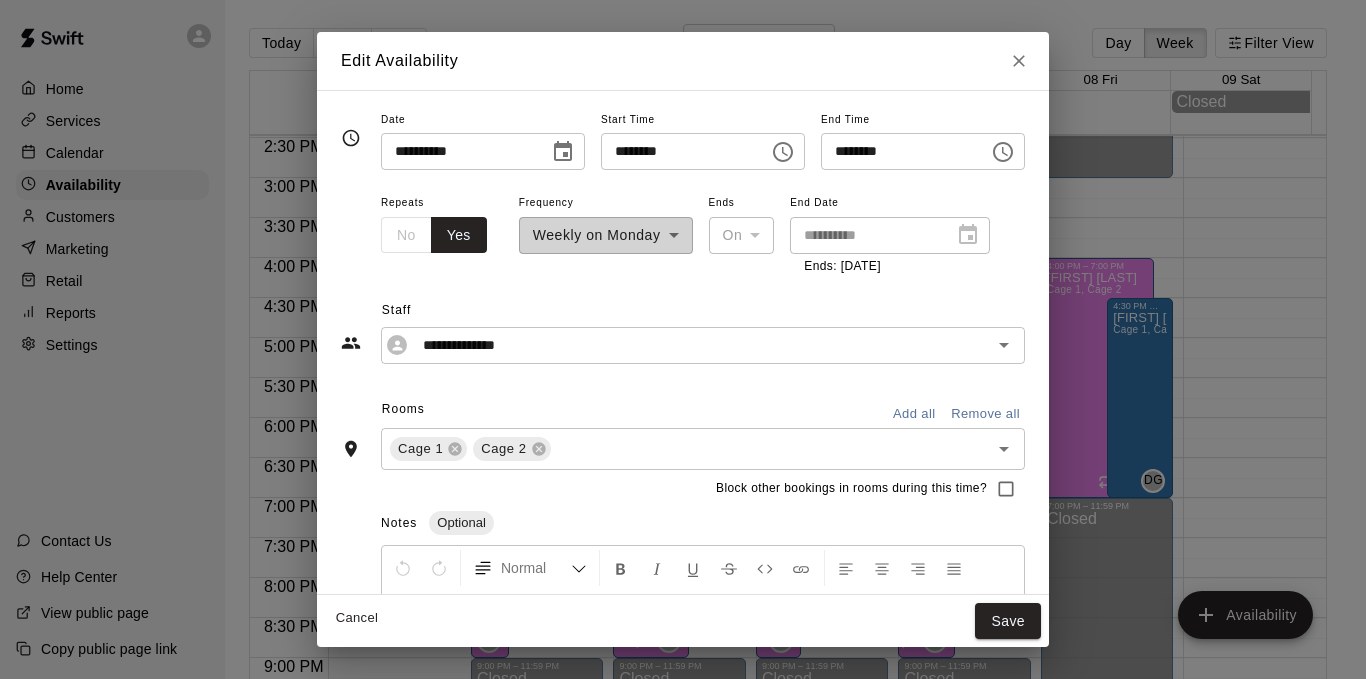 click on "********" at bounding box center [678, 151] 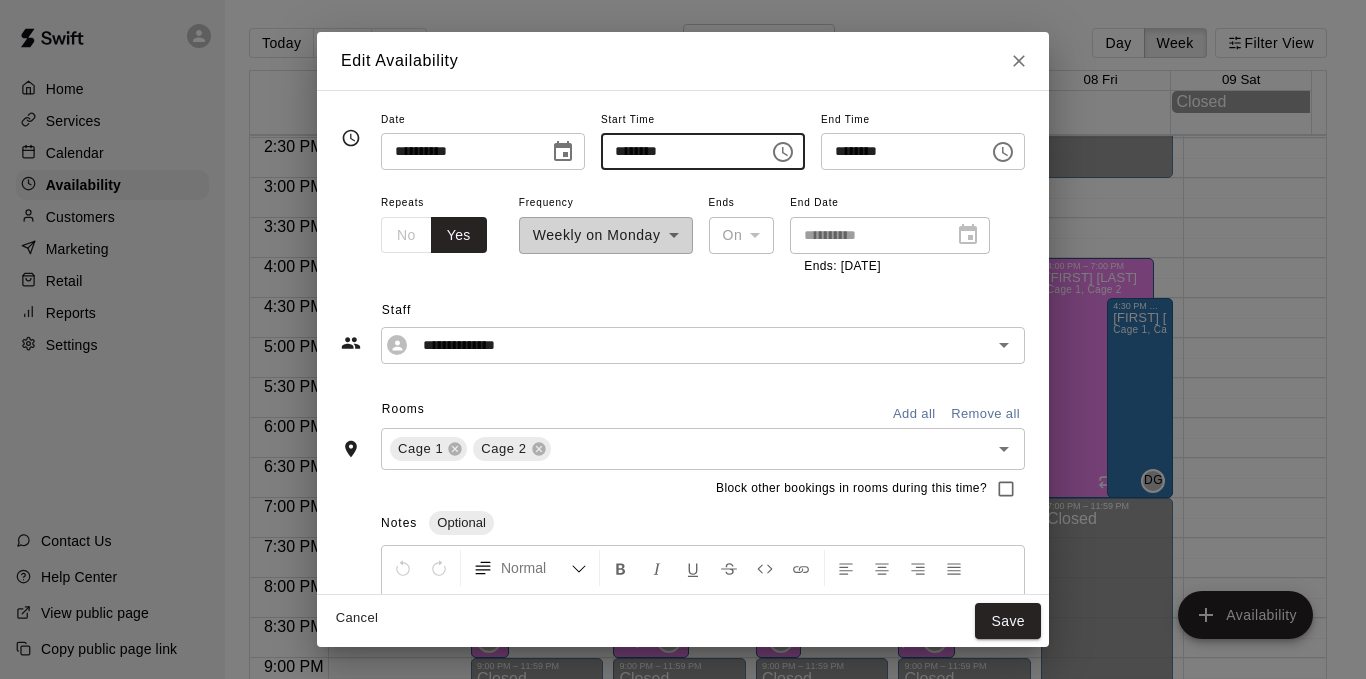type on "********" 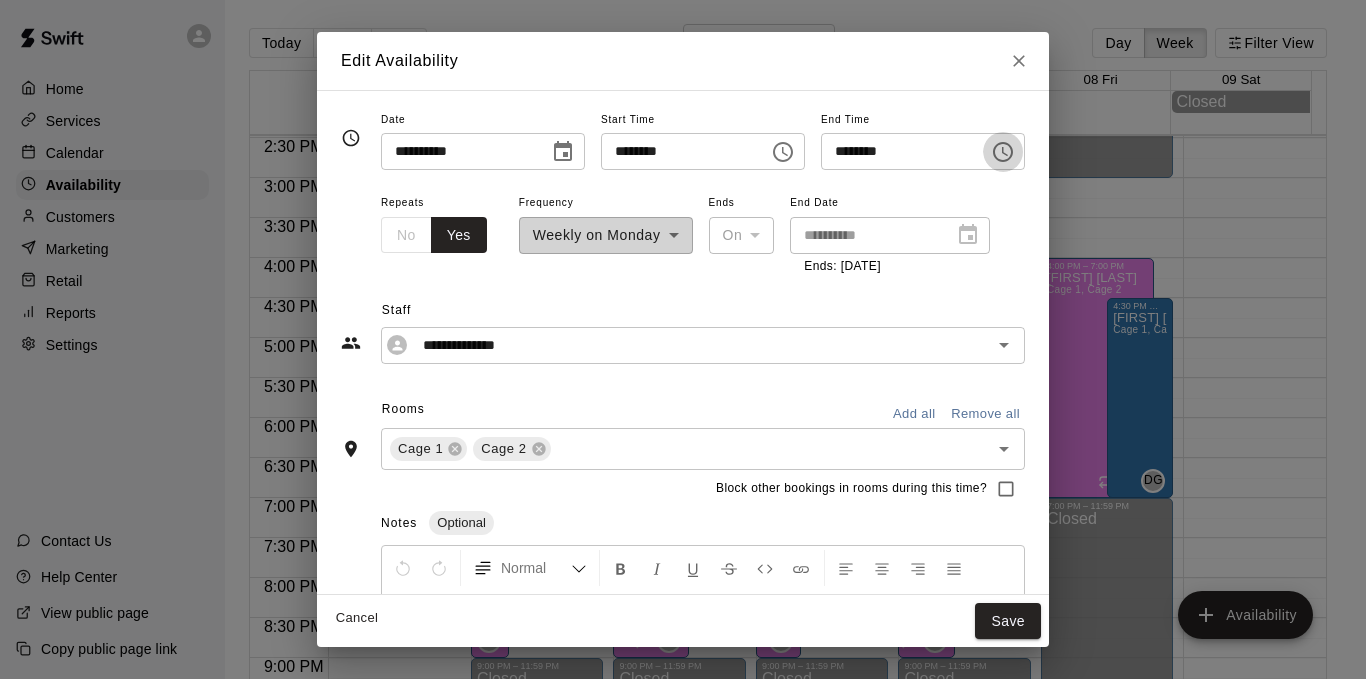 click 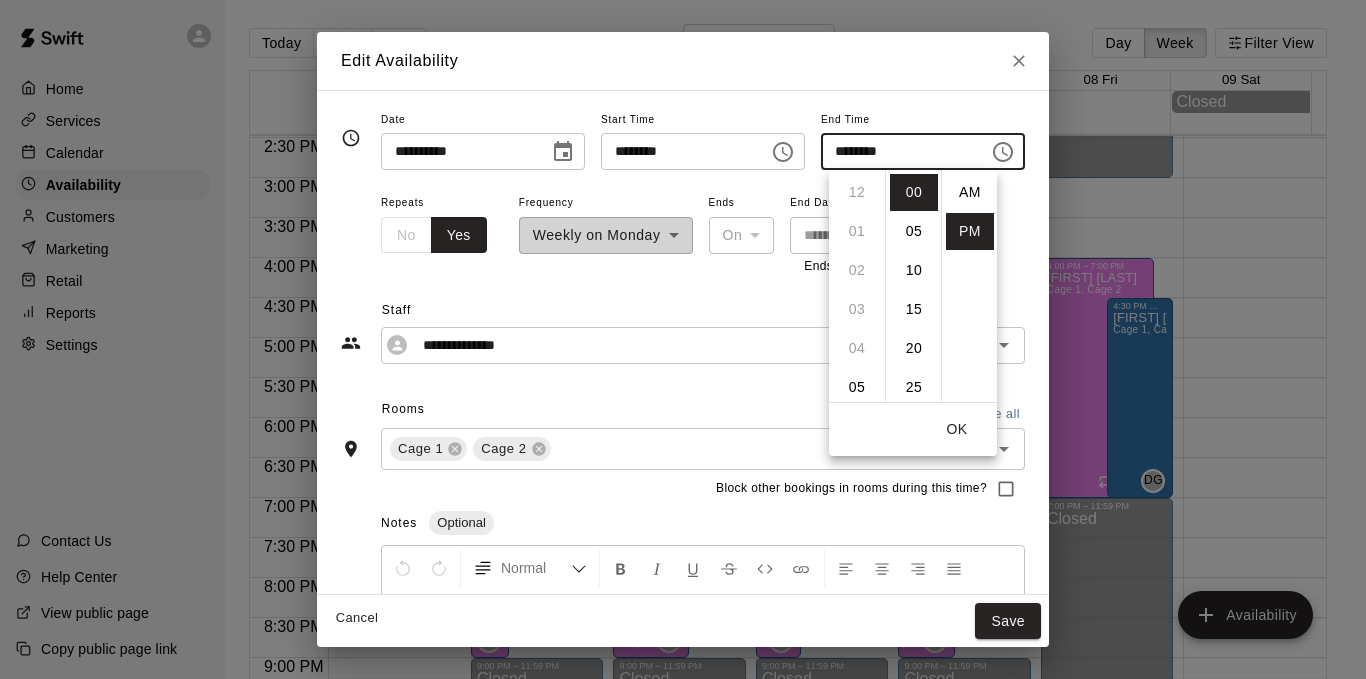 scroll, scrollTop: 351, scrollLeft: 0, axis: vertical 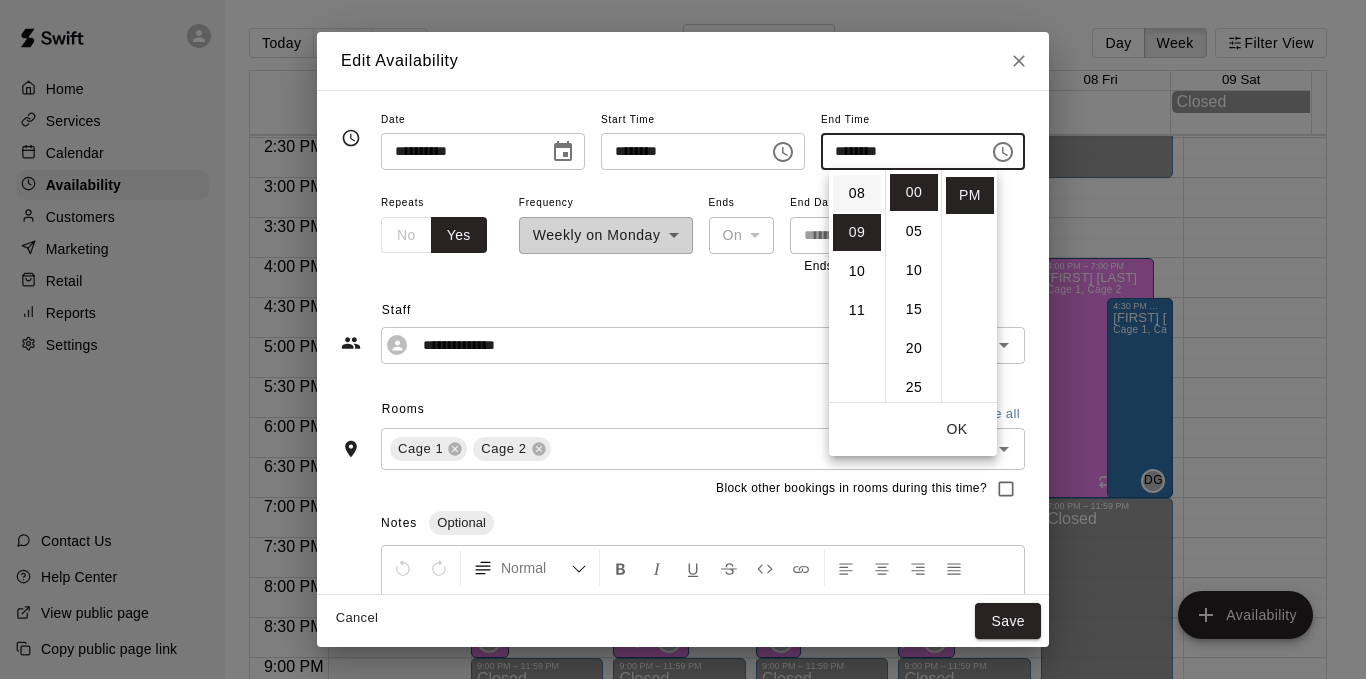 click on "08" at bounding box center (857, 193) 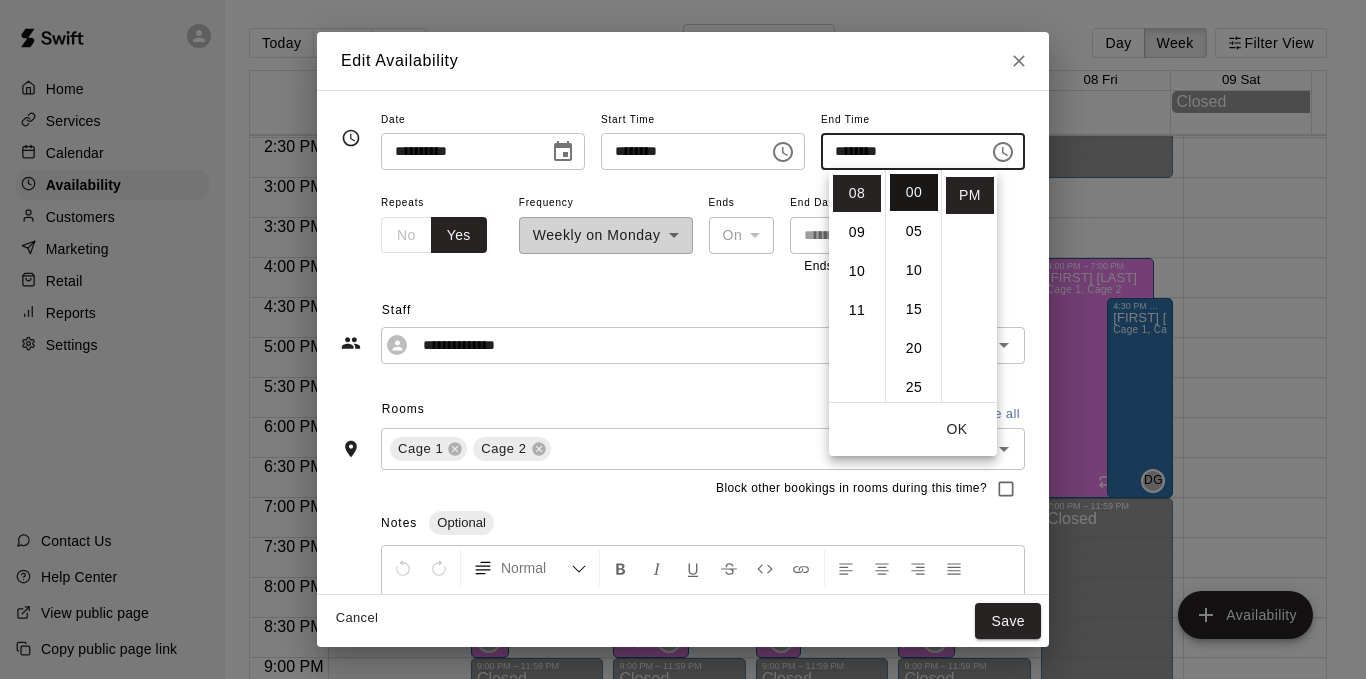 scroll, scrollTop: 312, scrollLeft: 0, axis: vertical 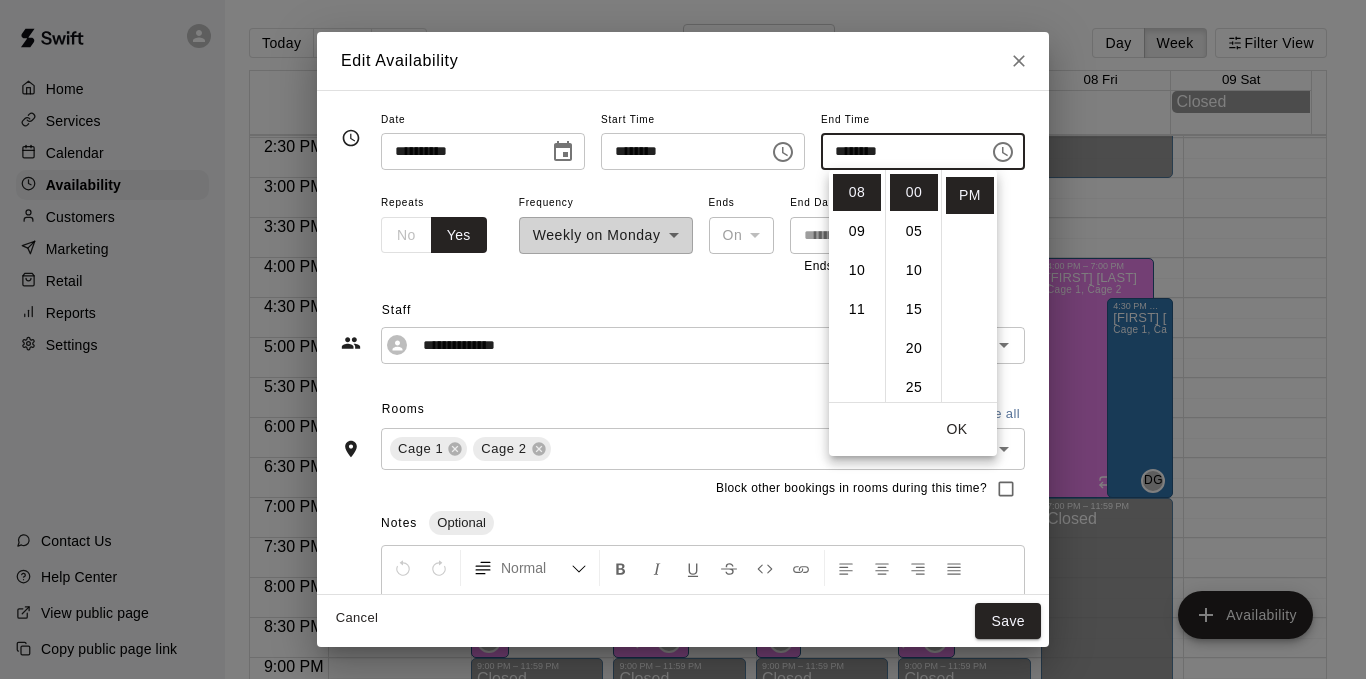 click on "********" at bounding box center [898, 151] 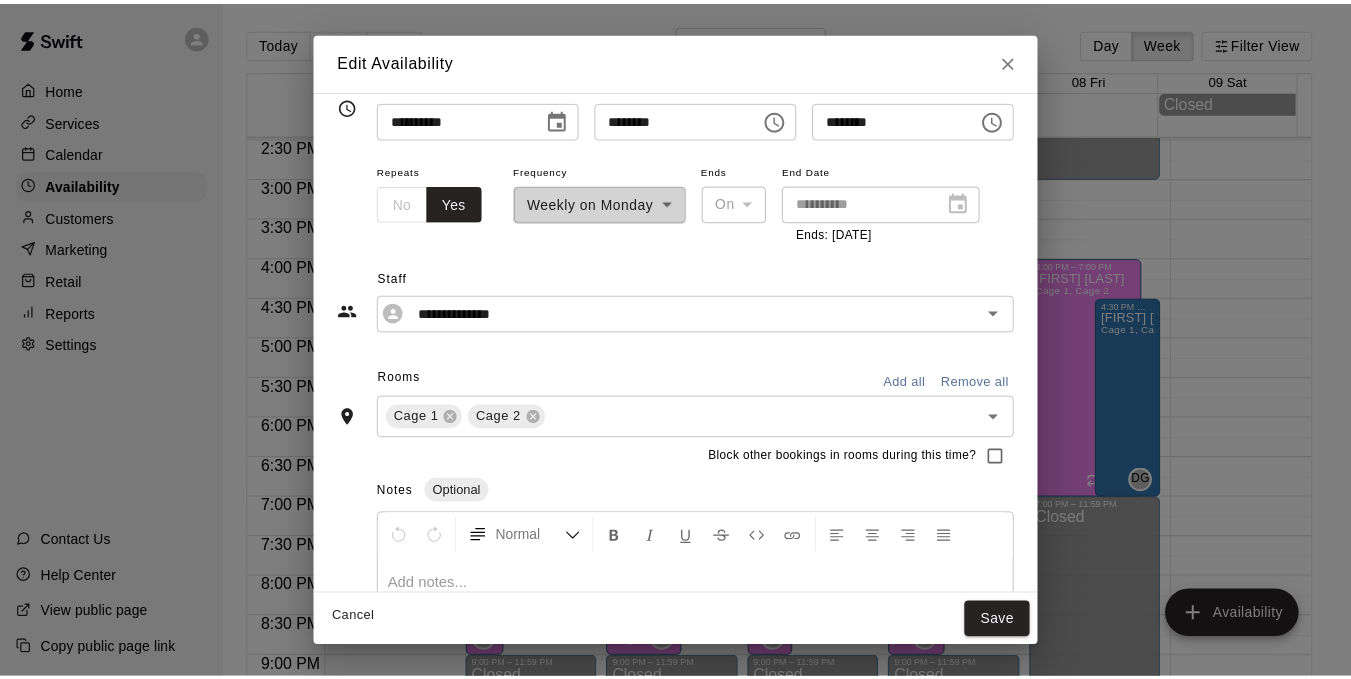 scroll, scrollTop: 0, scrollLeft: 0, axis: both 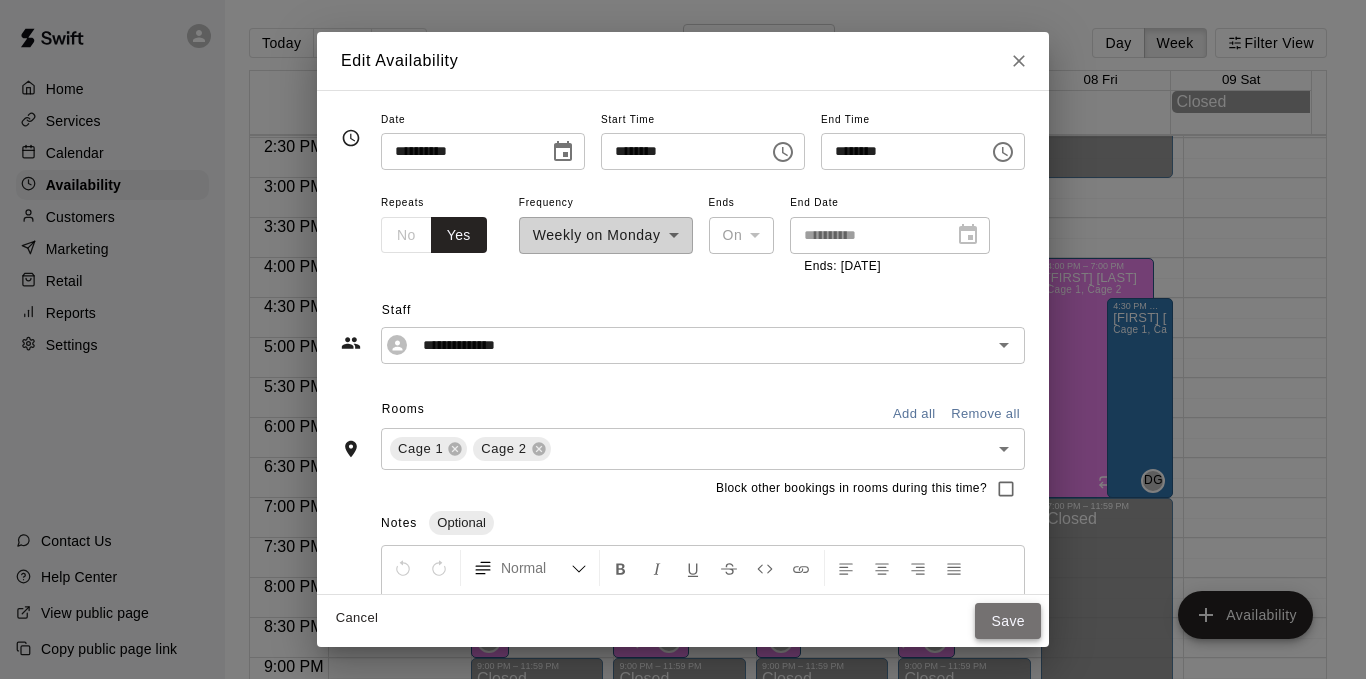 click on "Save" at bounding box center [1008, 621] 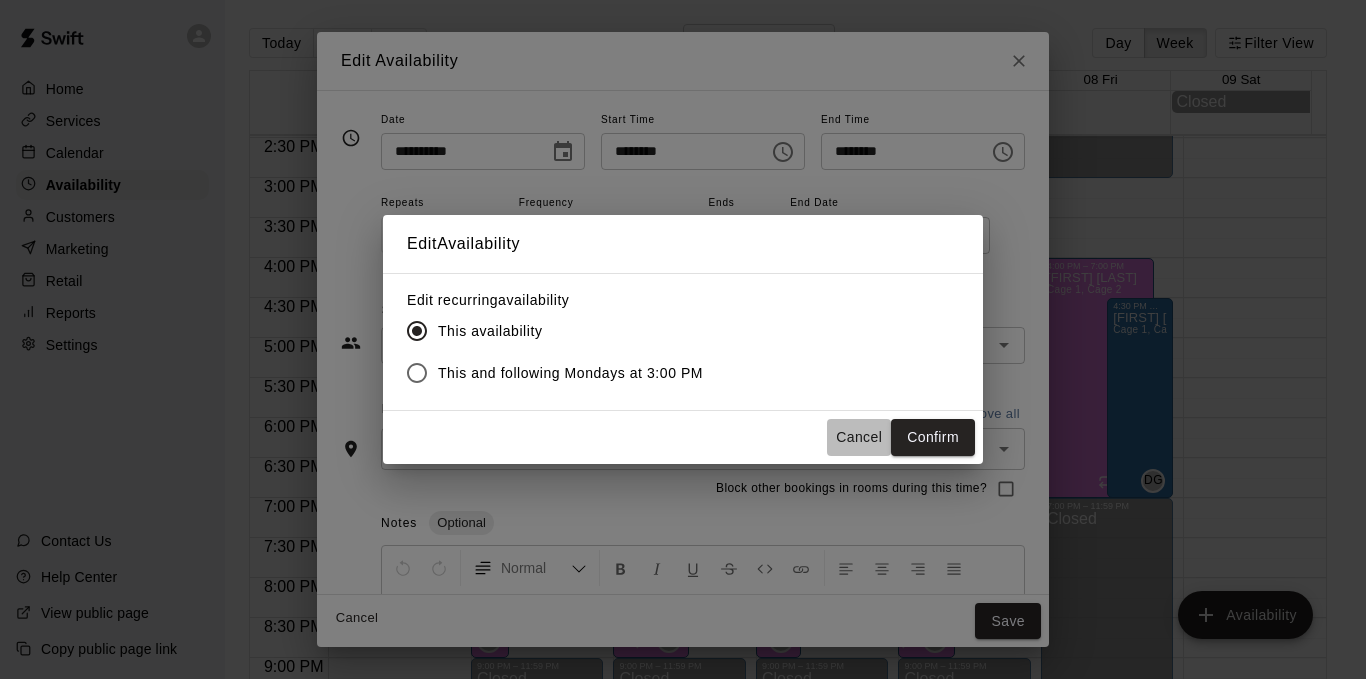click on "Cancel" at bounding box center [859, 437] 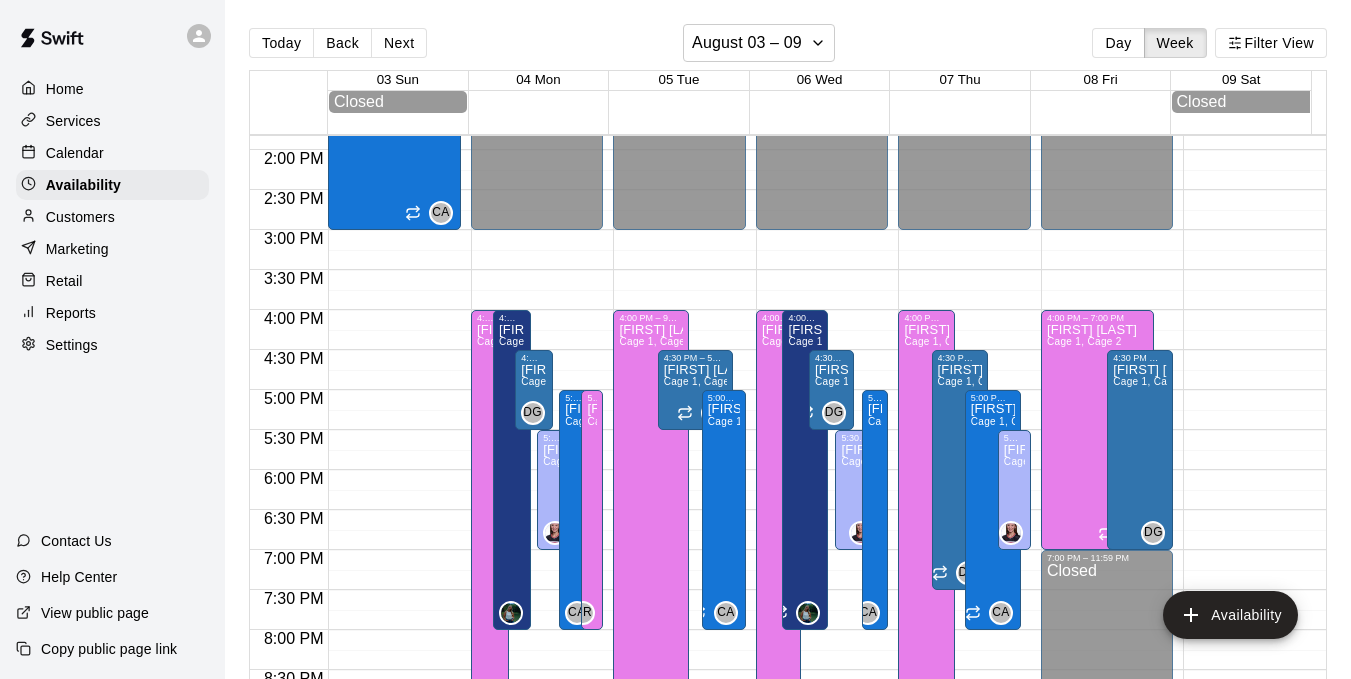 scroll, scrollTop: 1058, scrollLeft: 0, axis: vertical 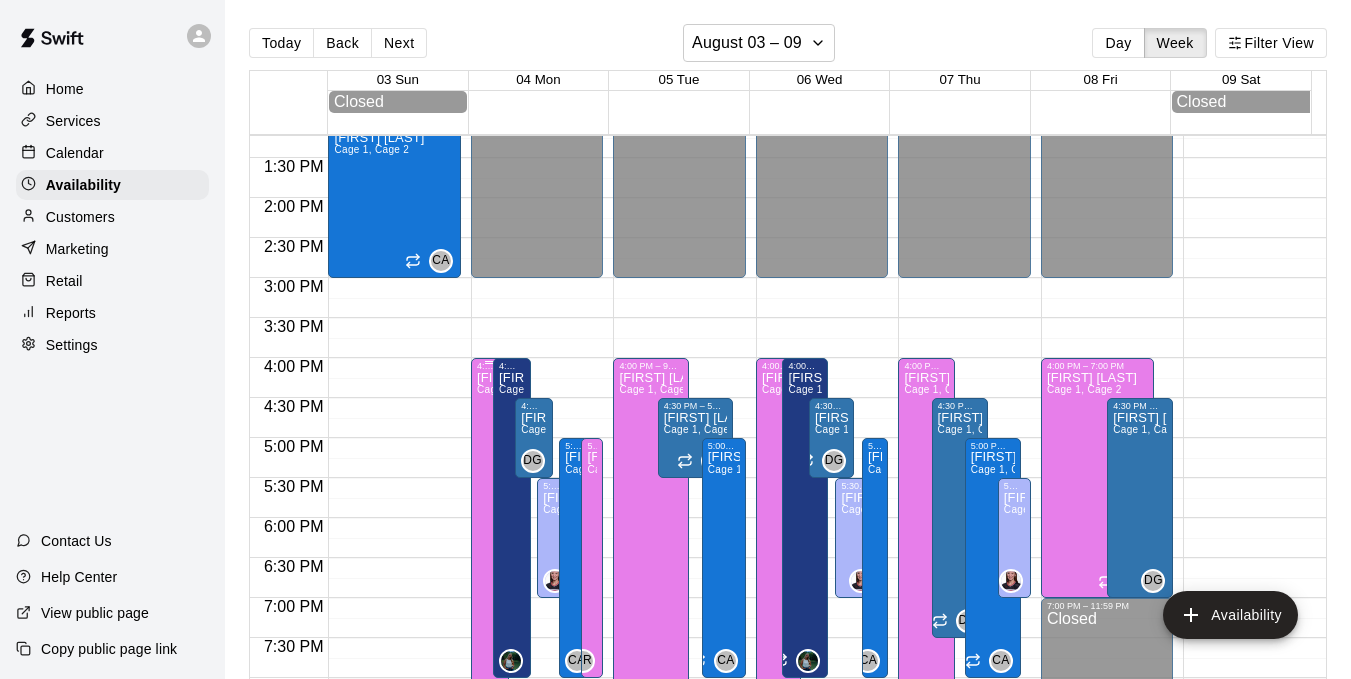 click on "[FIRST] [LAST]" at bounding box center [490, 378] 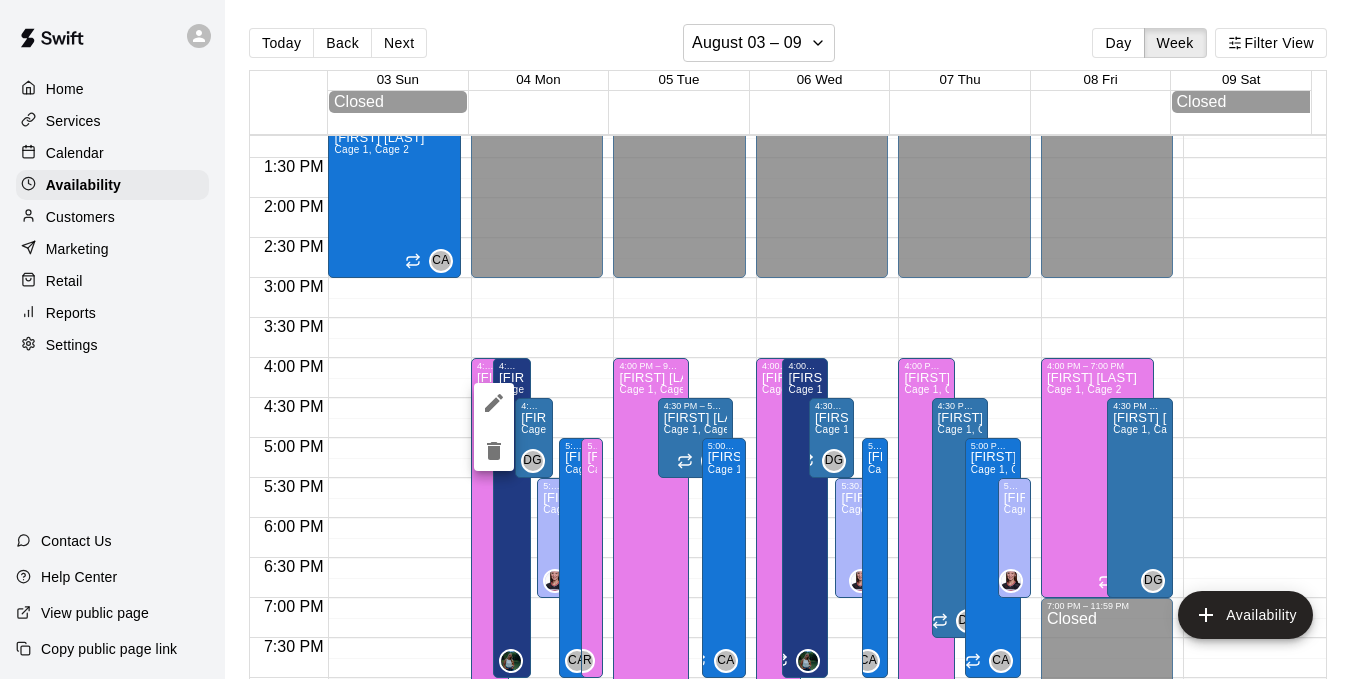 click at bounding box center [683, 339] 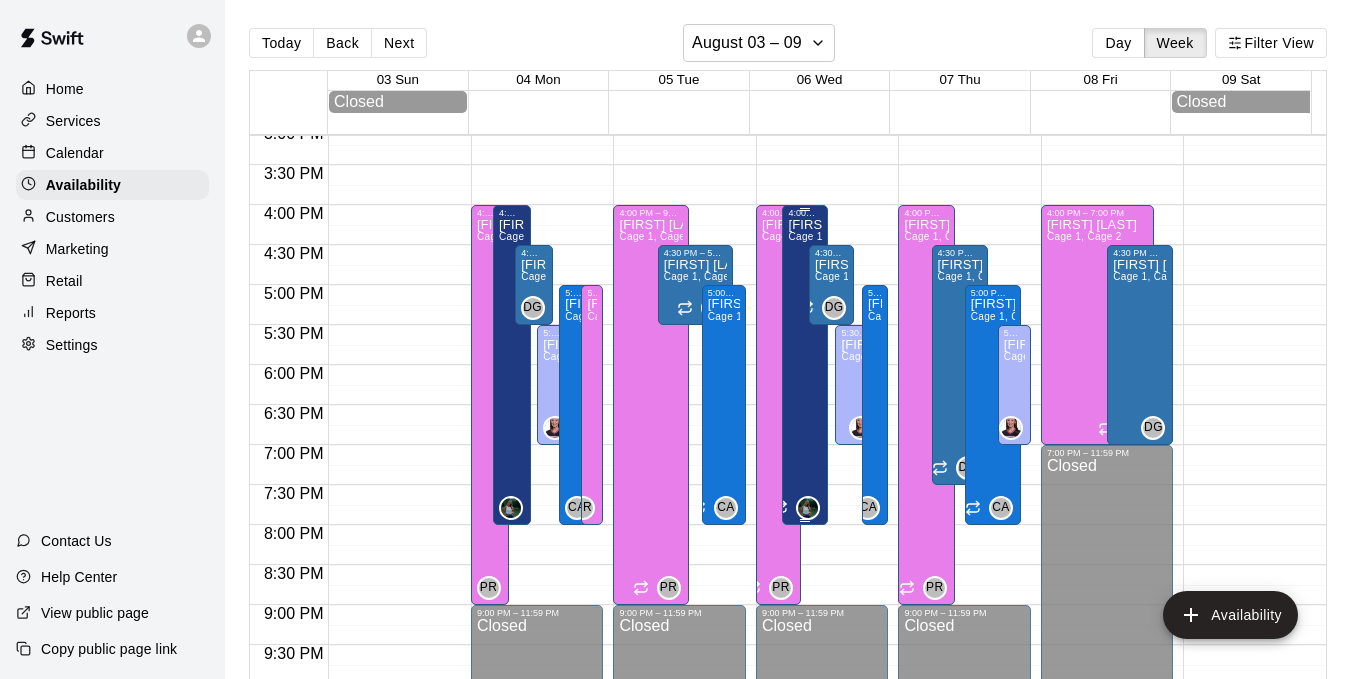 scroll, scrollTop: 1258, scrollLeft: 0, axis: vertical 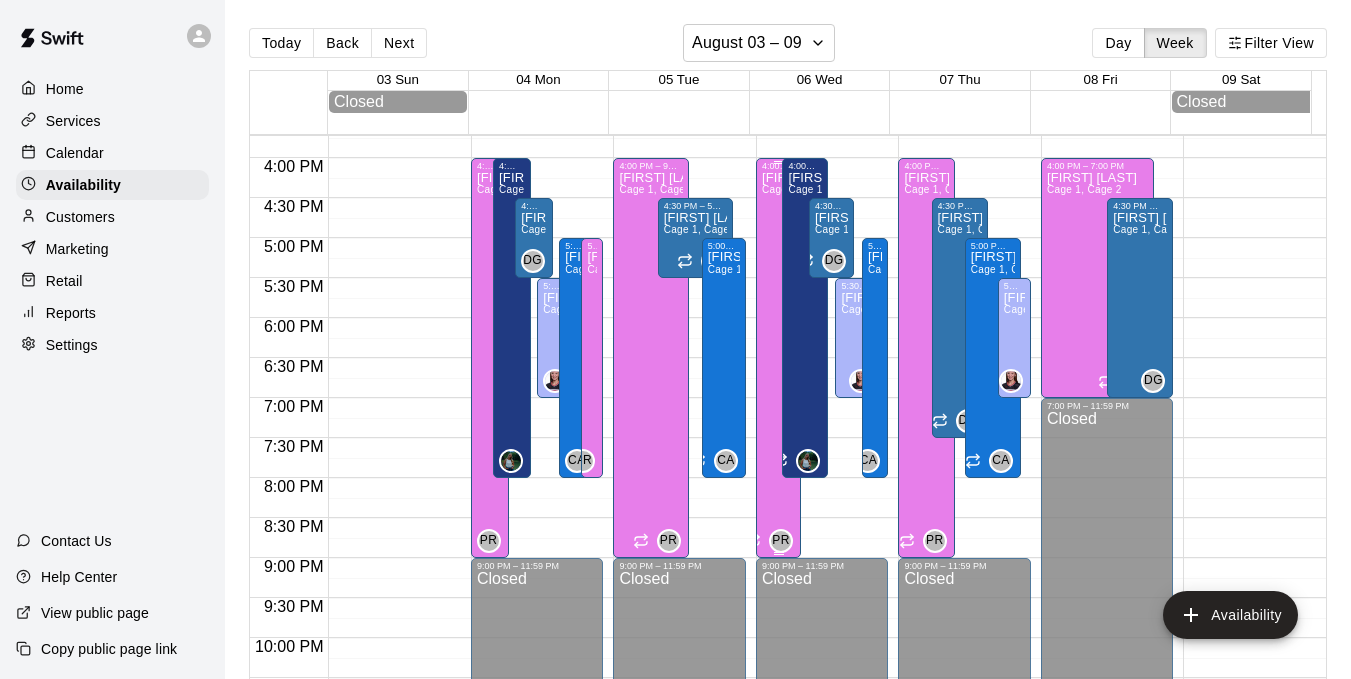 click on "[FIRST] [LAST] Cage 1, Cage 2" at bounding box center (778, 510) 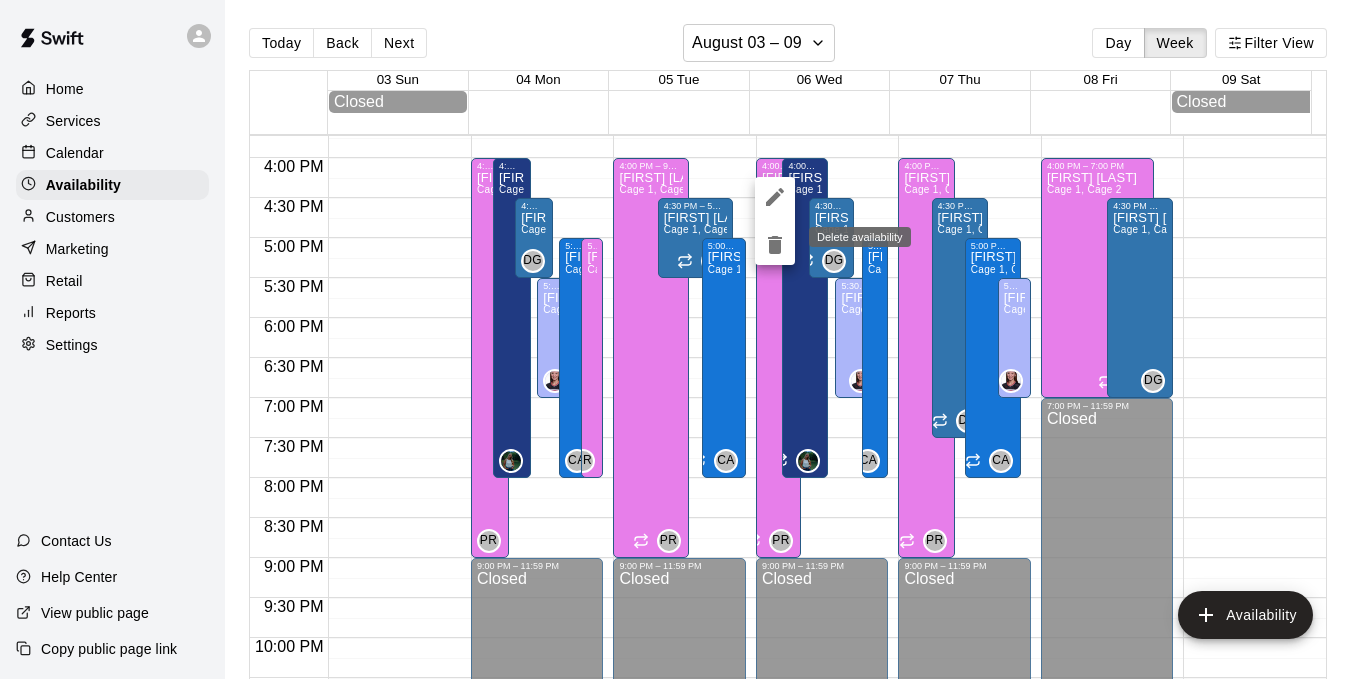 click 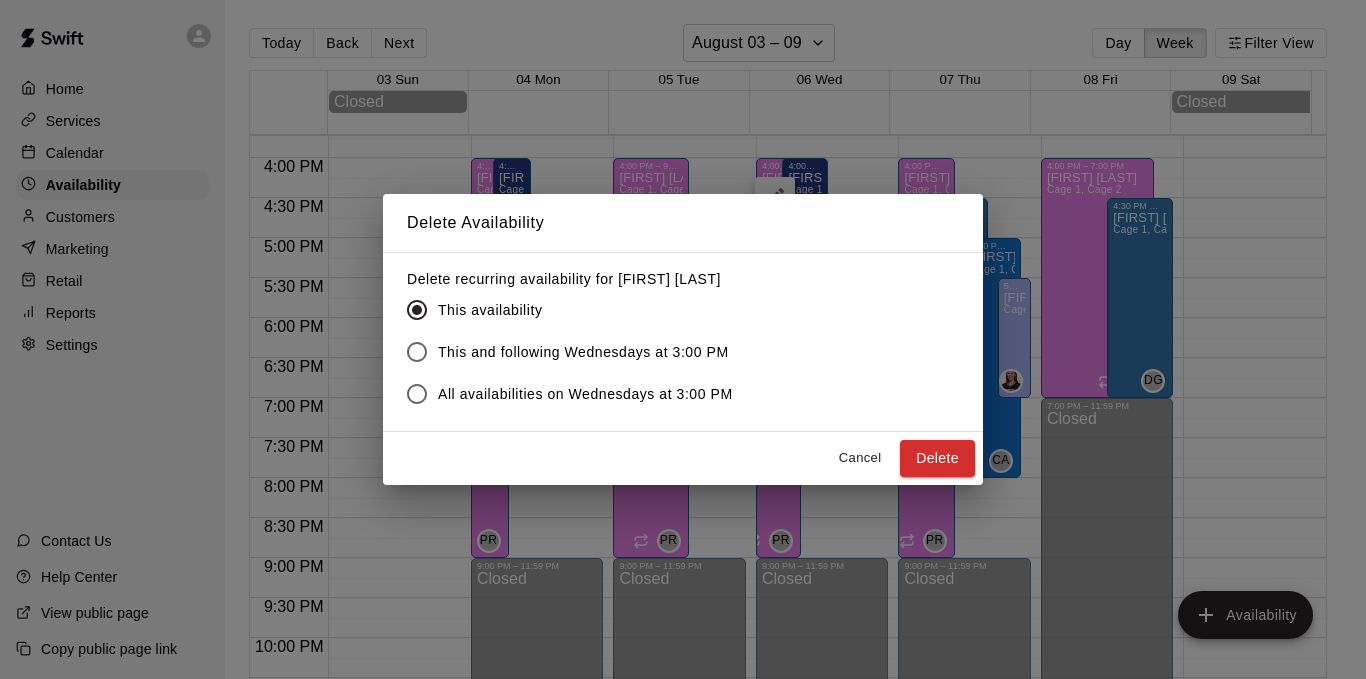 click on "This and following Wednesdays at 3:00 PM" at bounding box center (583, 352) 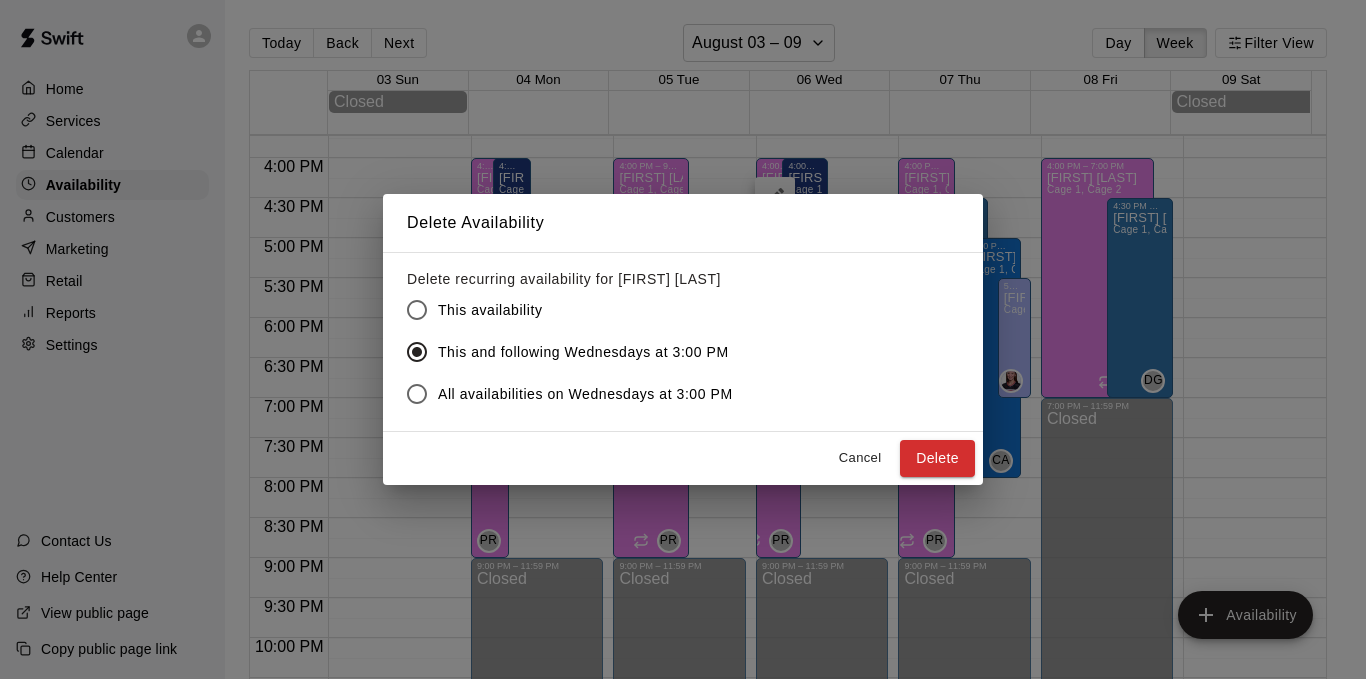 click on "All availabilities   on Wednesdays at 3:00 PM" at bounding box center (585, 394) 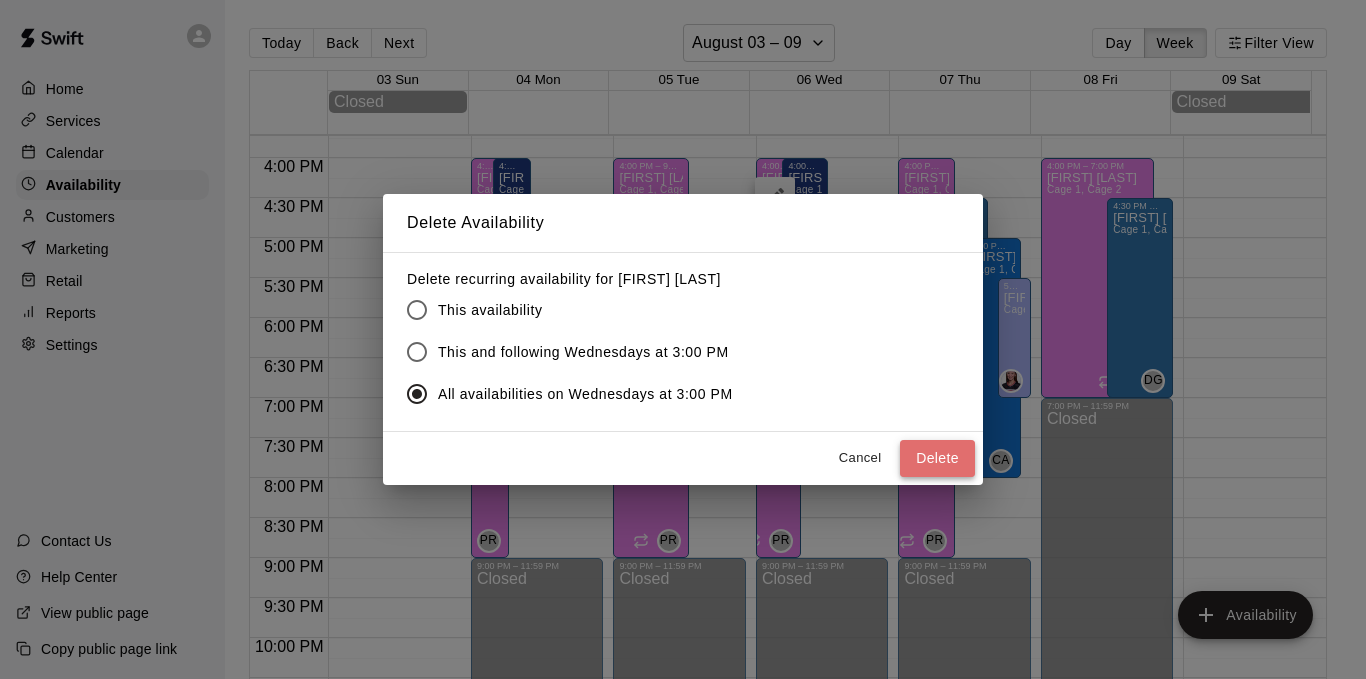 click on "Delete" at bounding box center [937, 458] 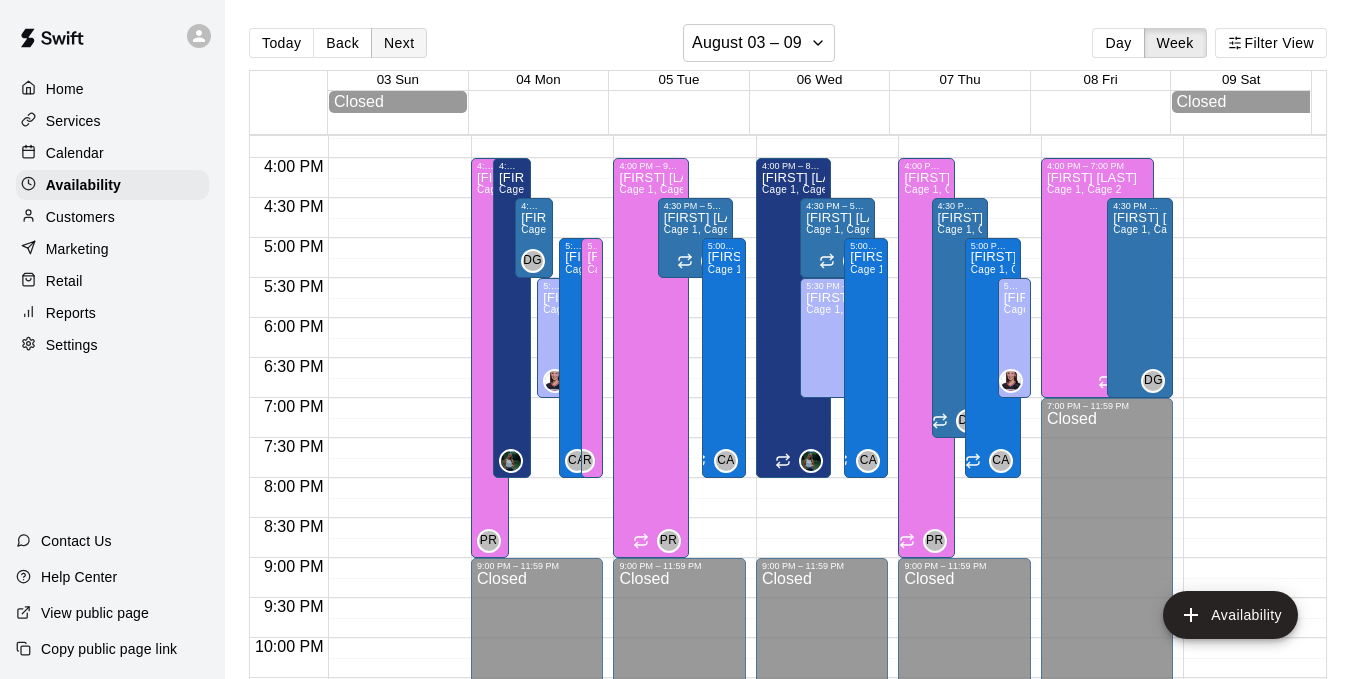 click on "Next" at bounding box center [399, 43] 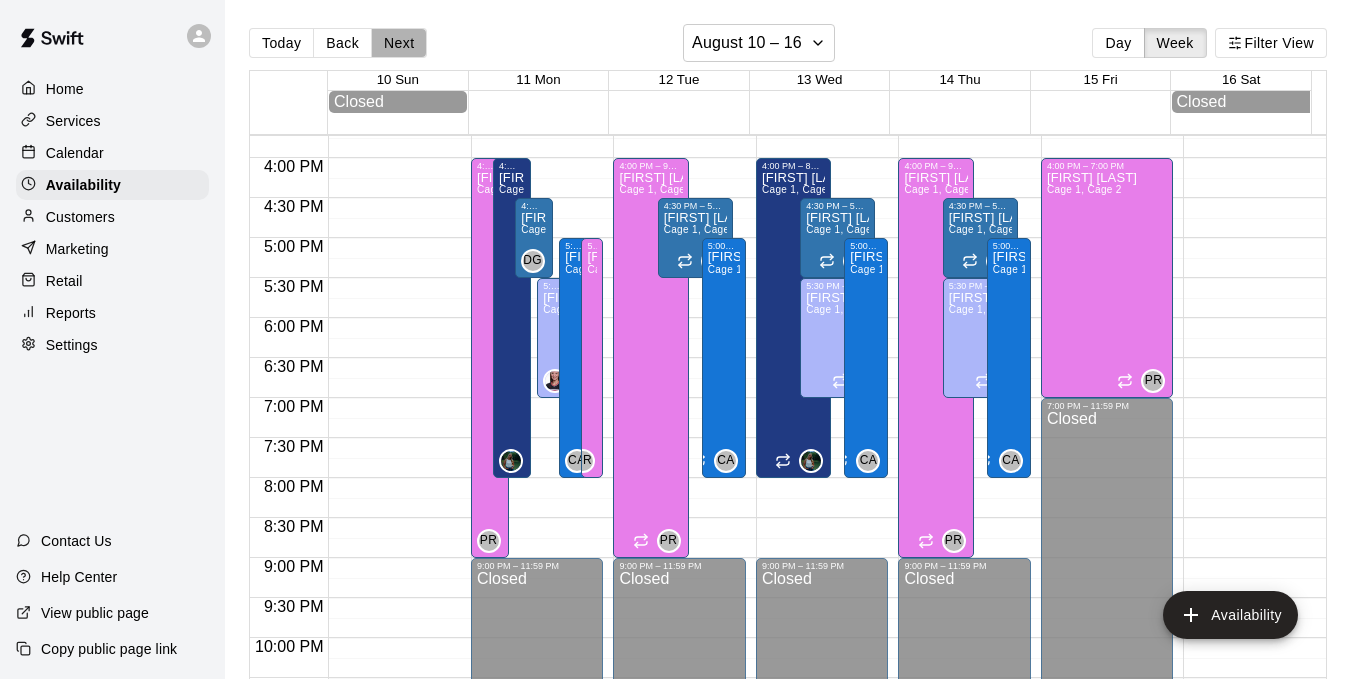 click on "Next" at bounding box center [399, 43] 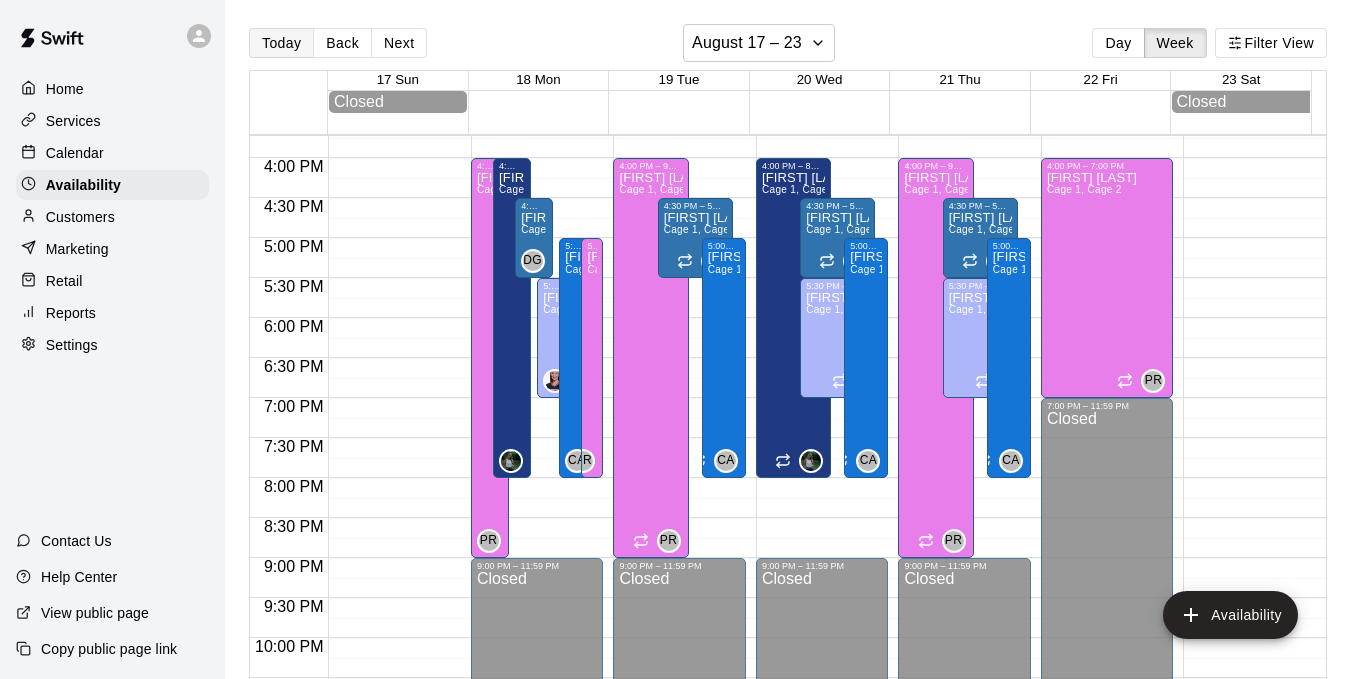 click on "Today" at bounding box center (281, 43) 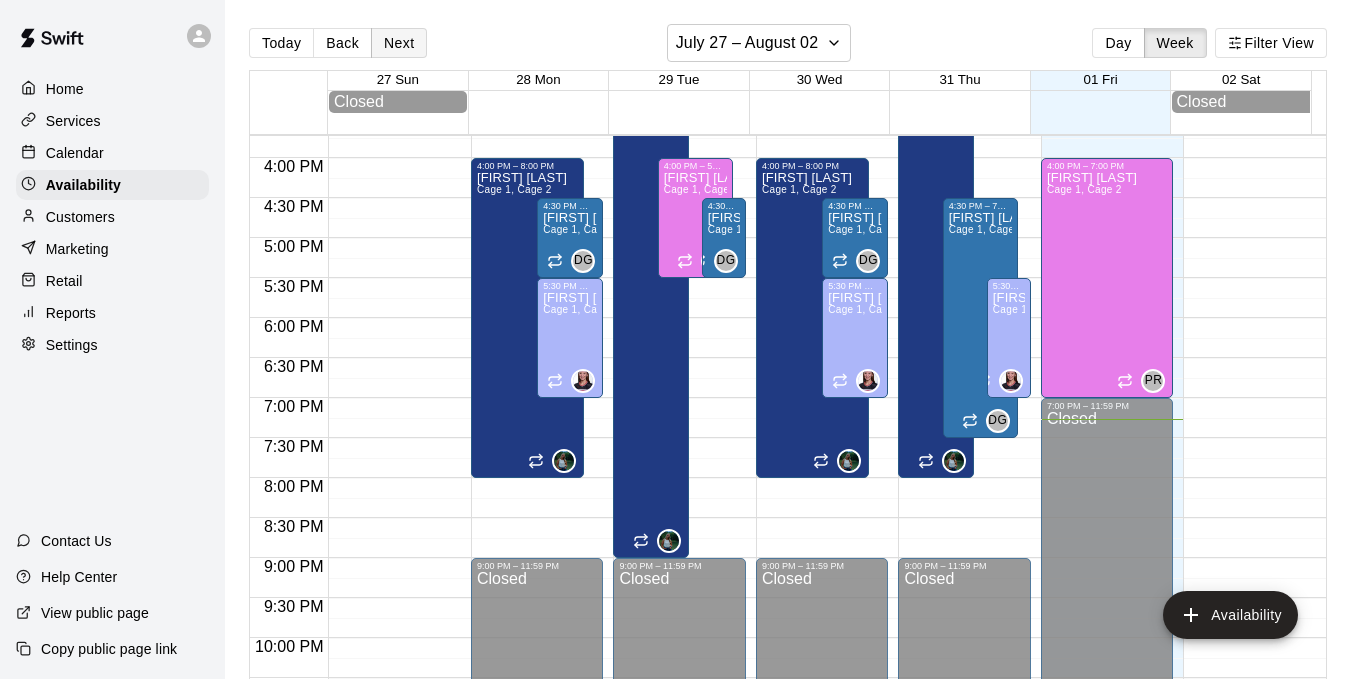 click on "Next" at bounding box center [399, 43] 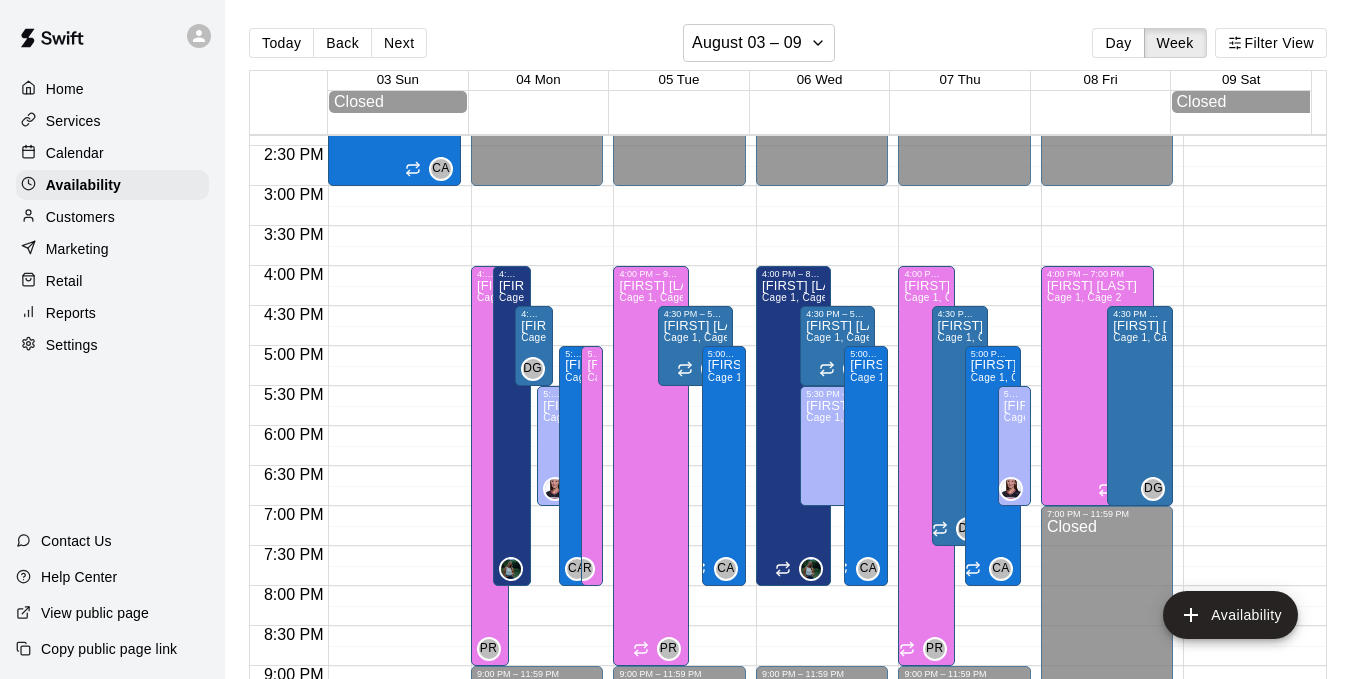 scroll, scrollTop: 1158, scrollLeft: 0, axis: vertical 